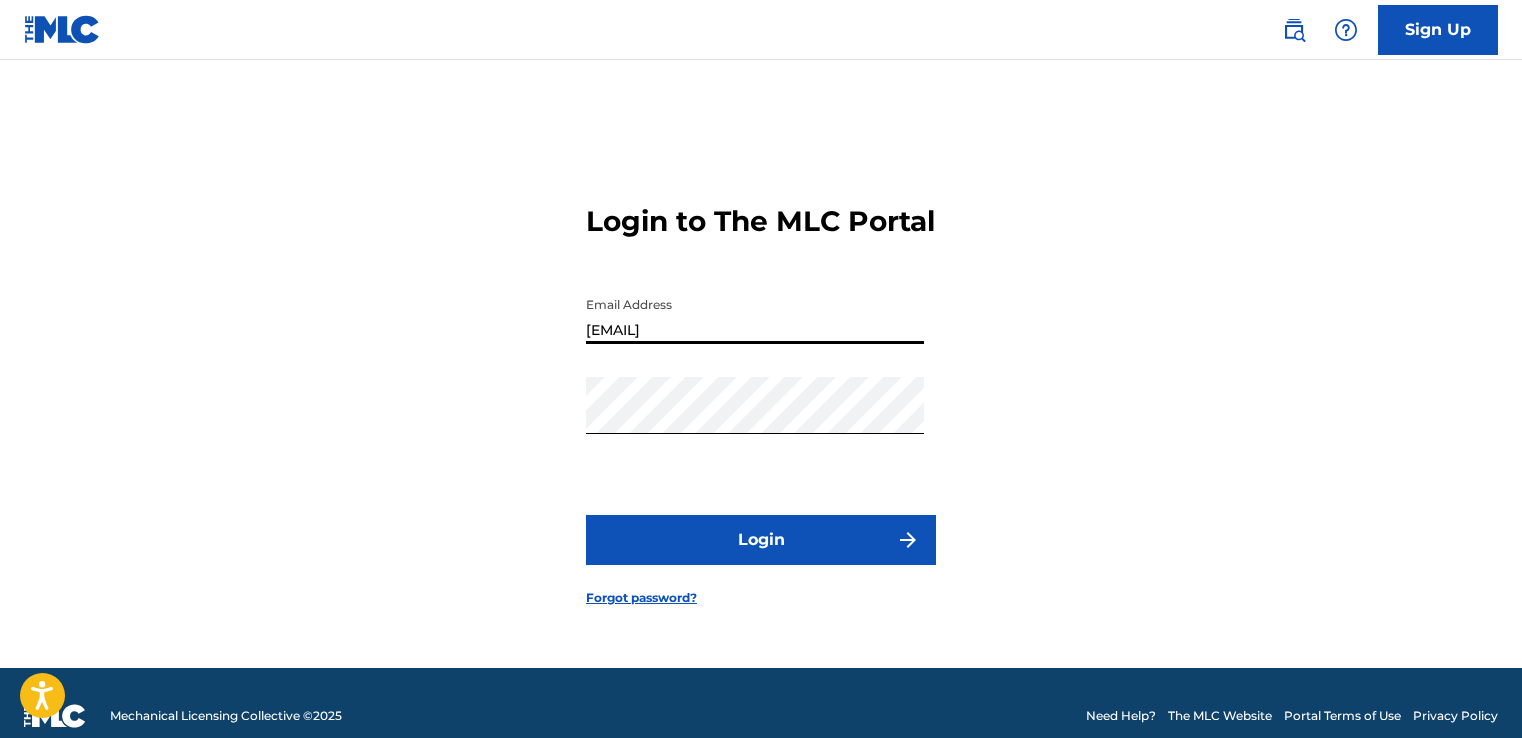 scroll, scrollTop: 0, scrollLeft: 0, axis: both 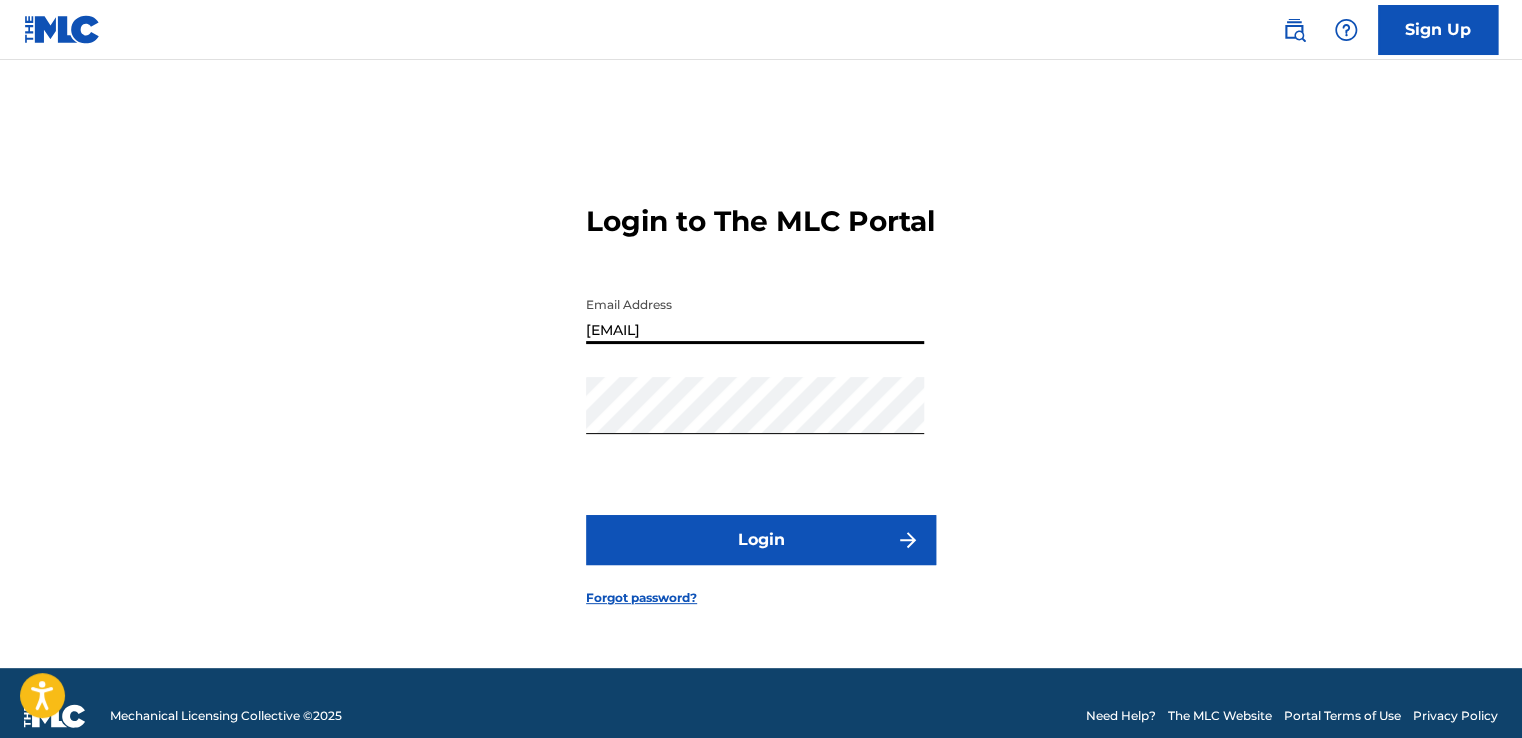click on "Login to The MLC Portal Email Address [EMAIL] Password Login Forgot password?" at bounding box center (761, 389) 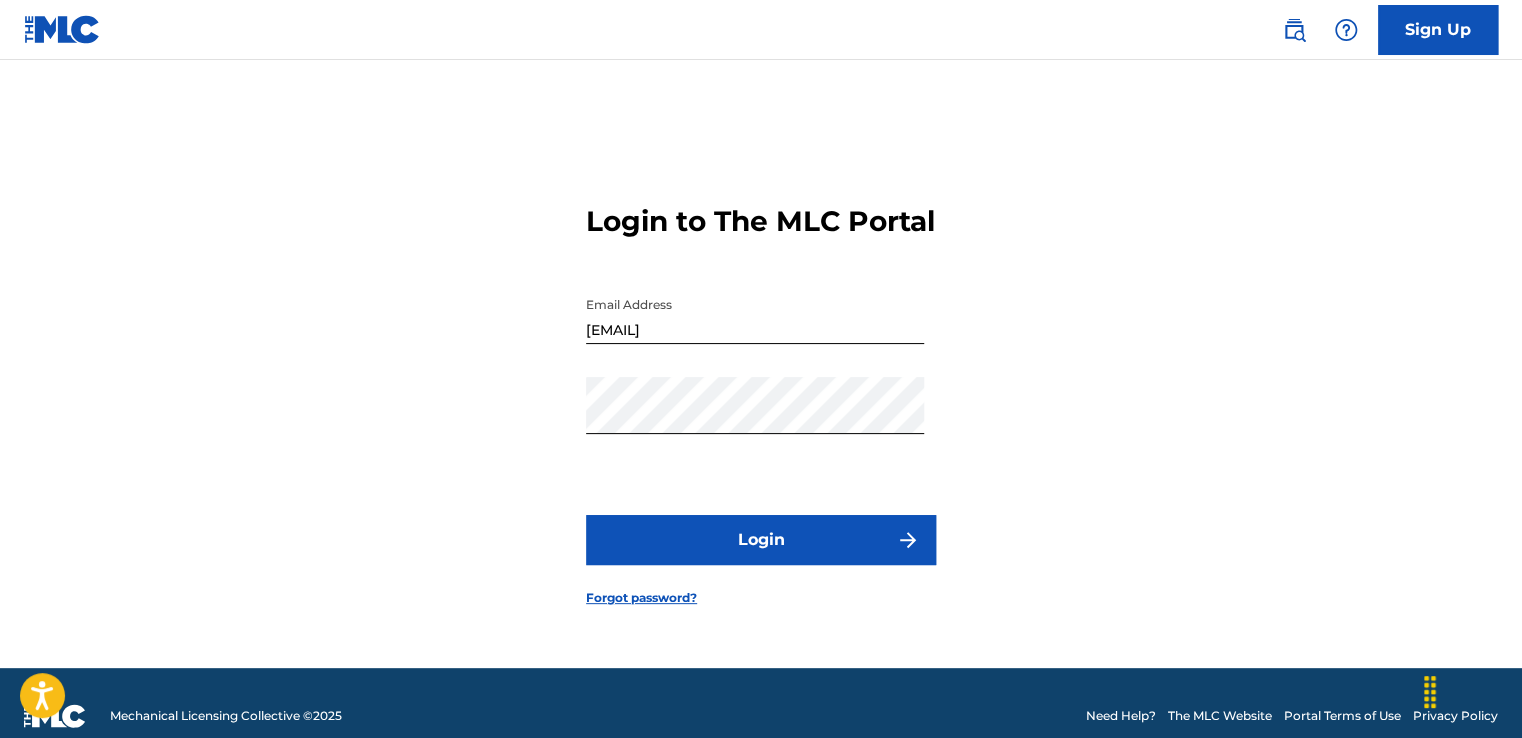 click on "Login" at bounding box center [761, 540] 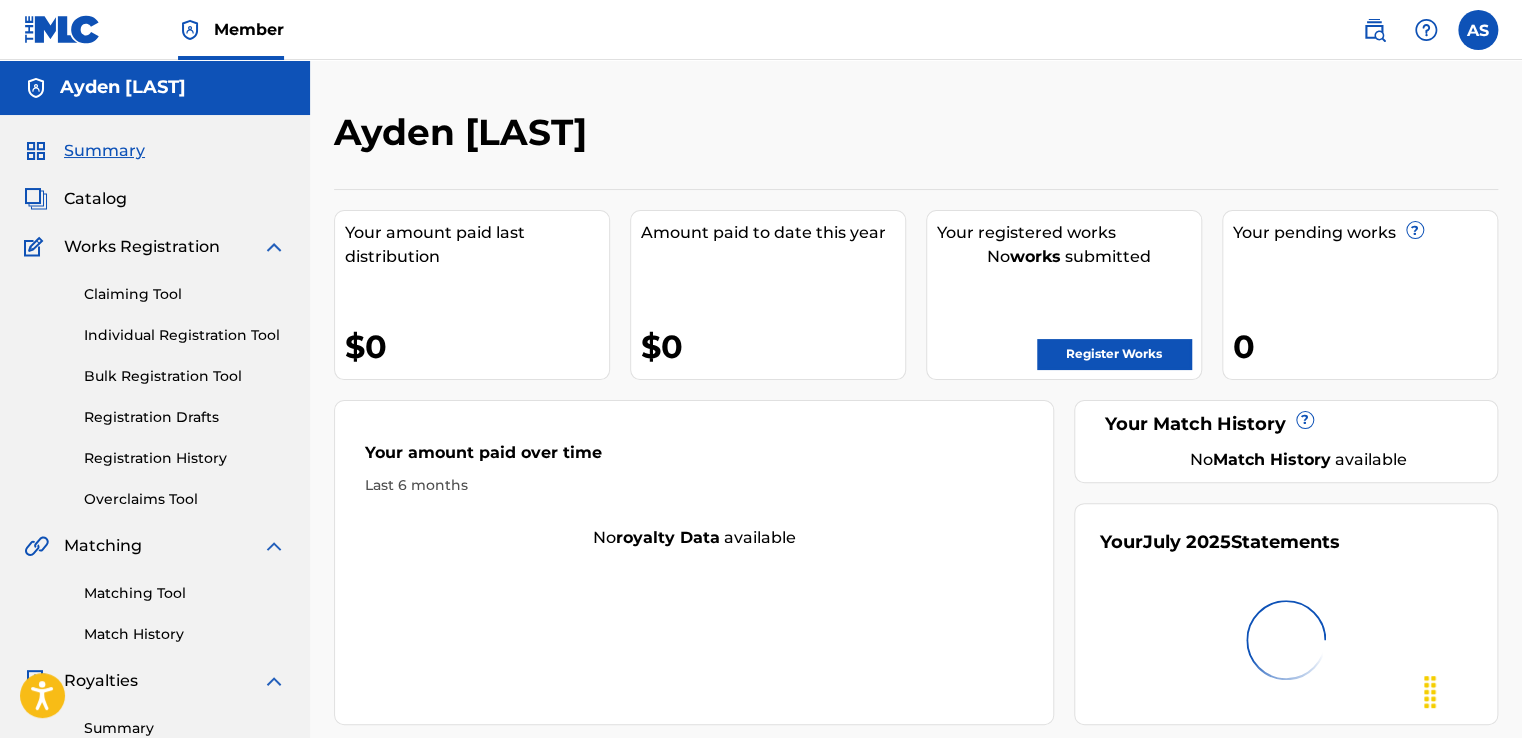 scroll, scrollTop: 0, scrollLeft: 0, axis: both 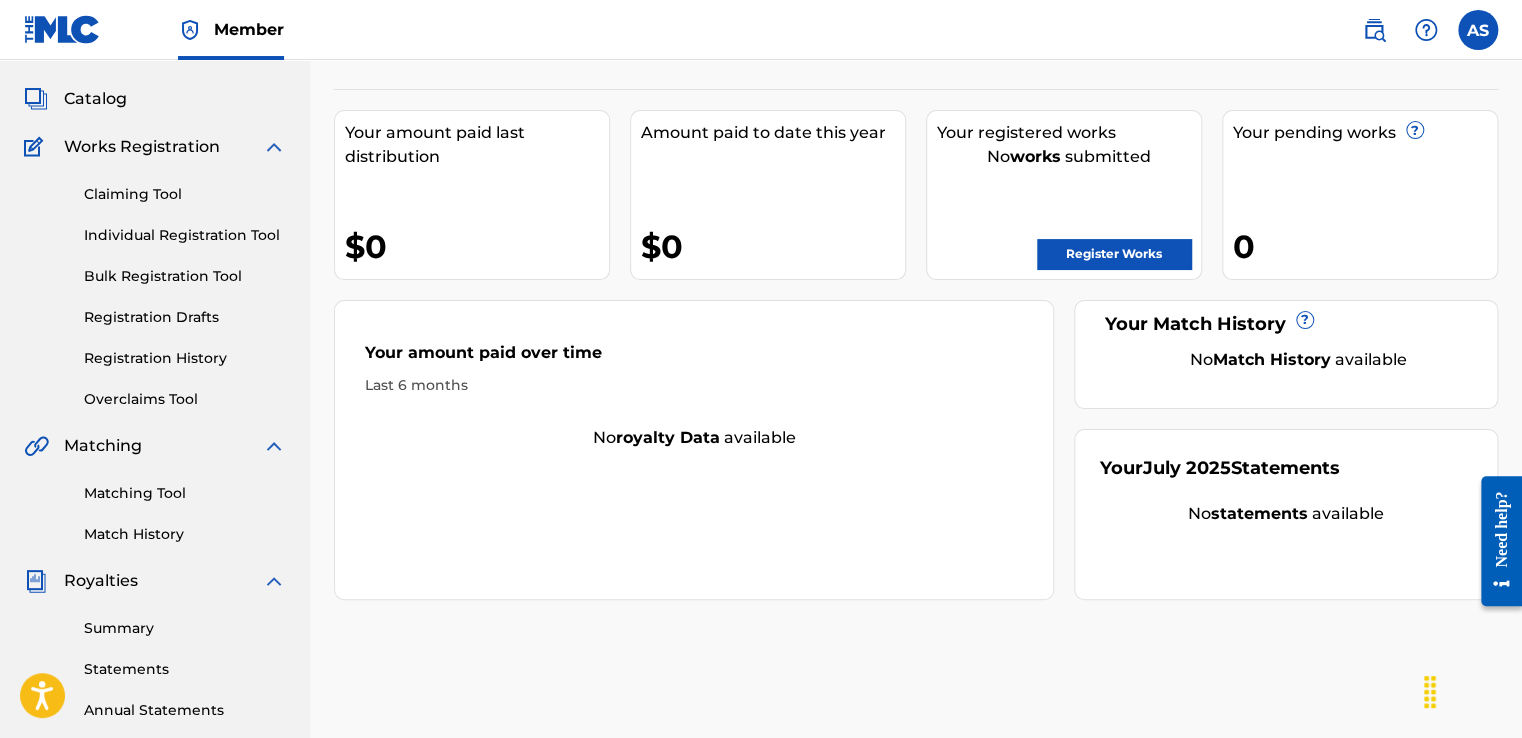 click on "Matching Tool" at bounding box center [185, 493] 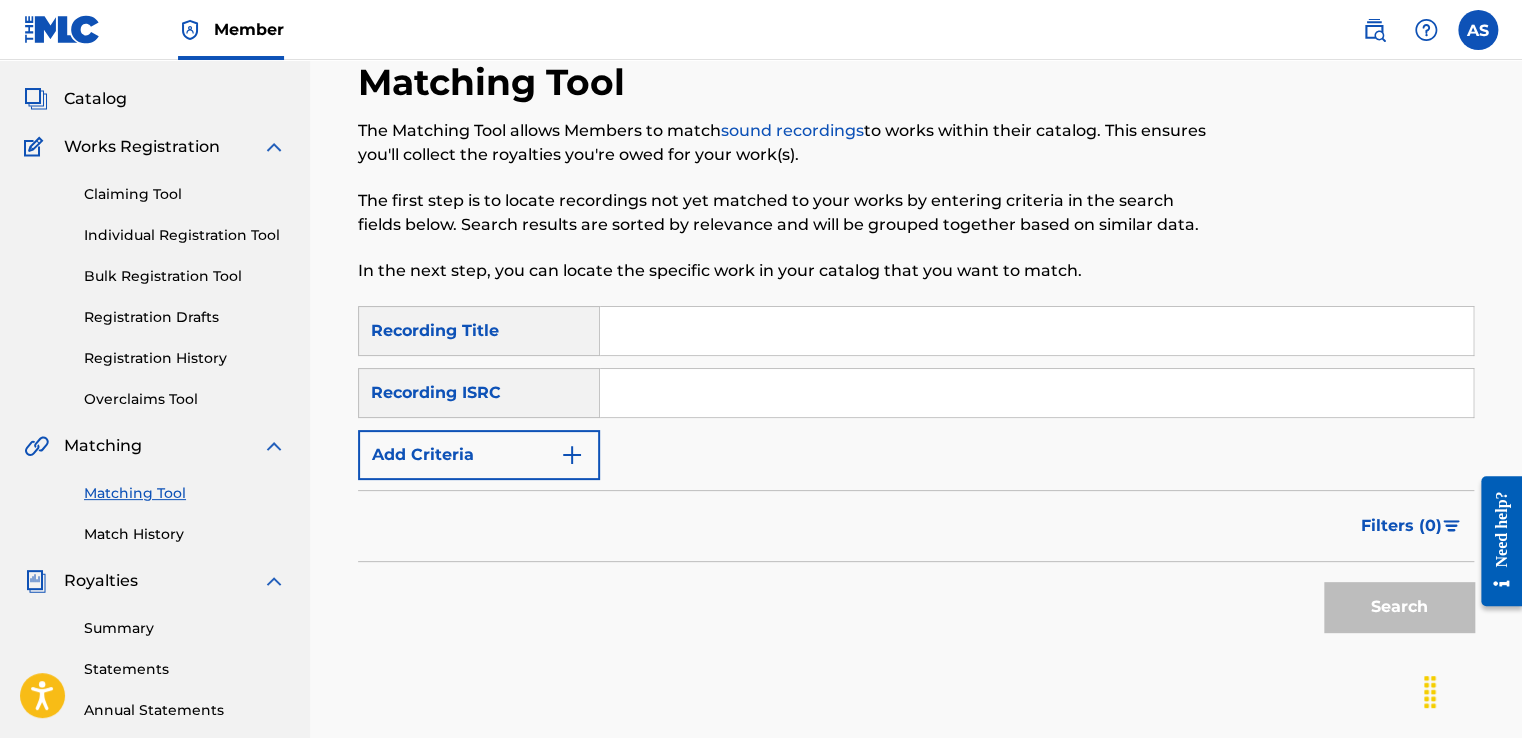 scroll, scrollTop: 0, scrollLeft: 0, axis: both 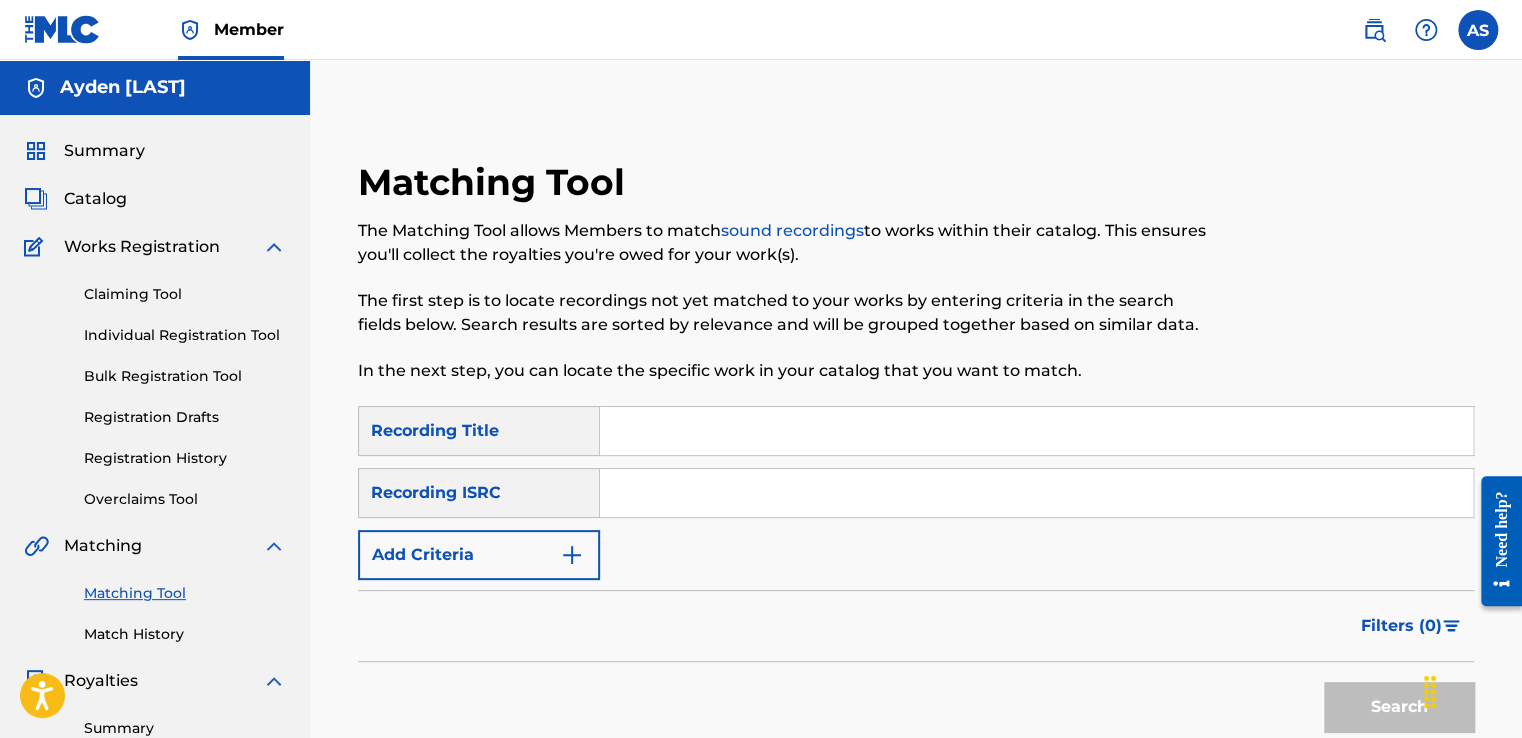click at bounding box center (1036, 431) 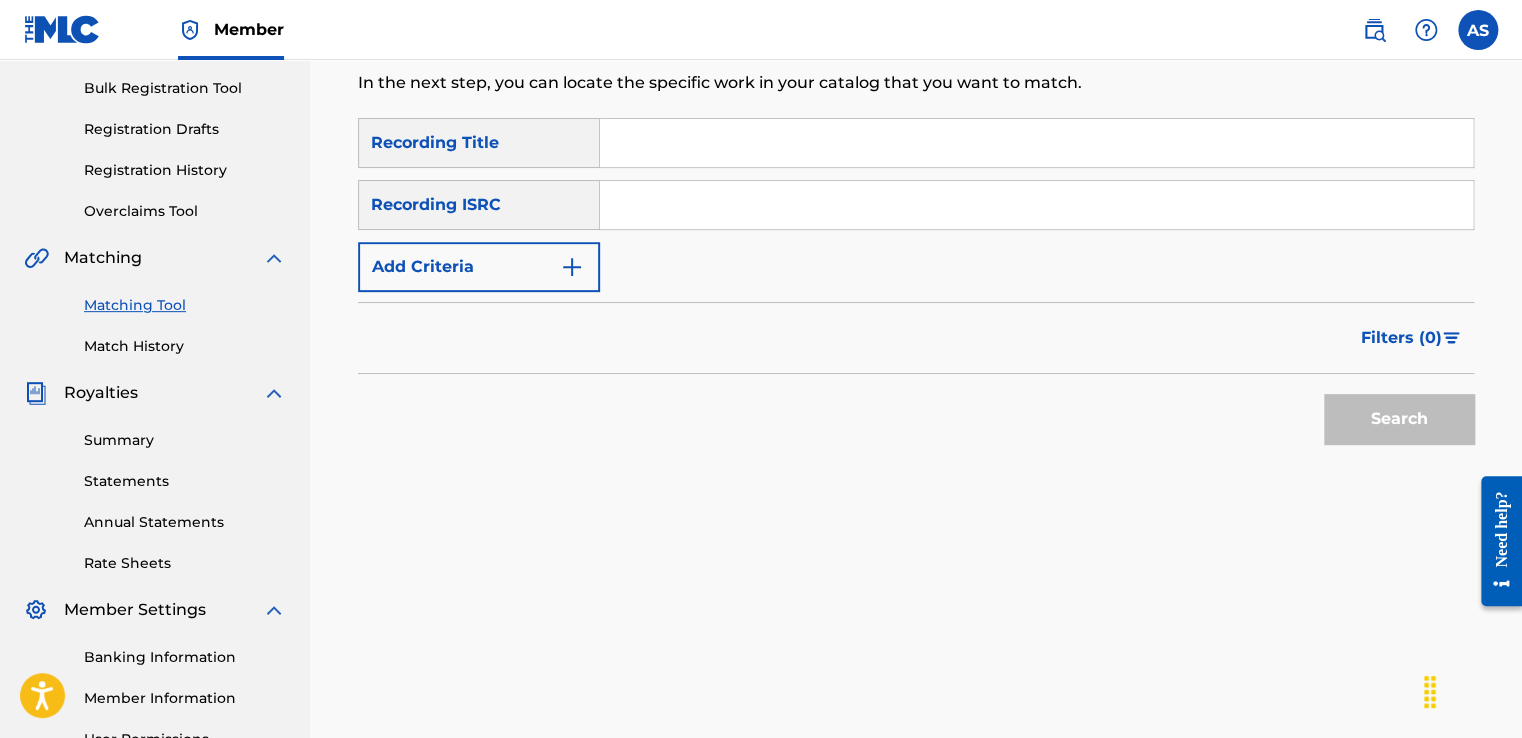 scroll, scrollTop: 300, scrollLeft: 0, axis: vertical 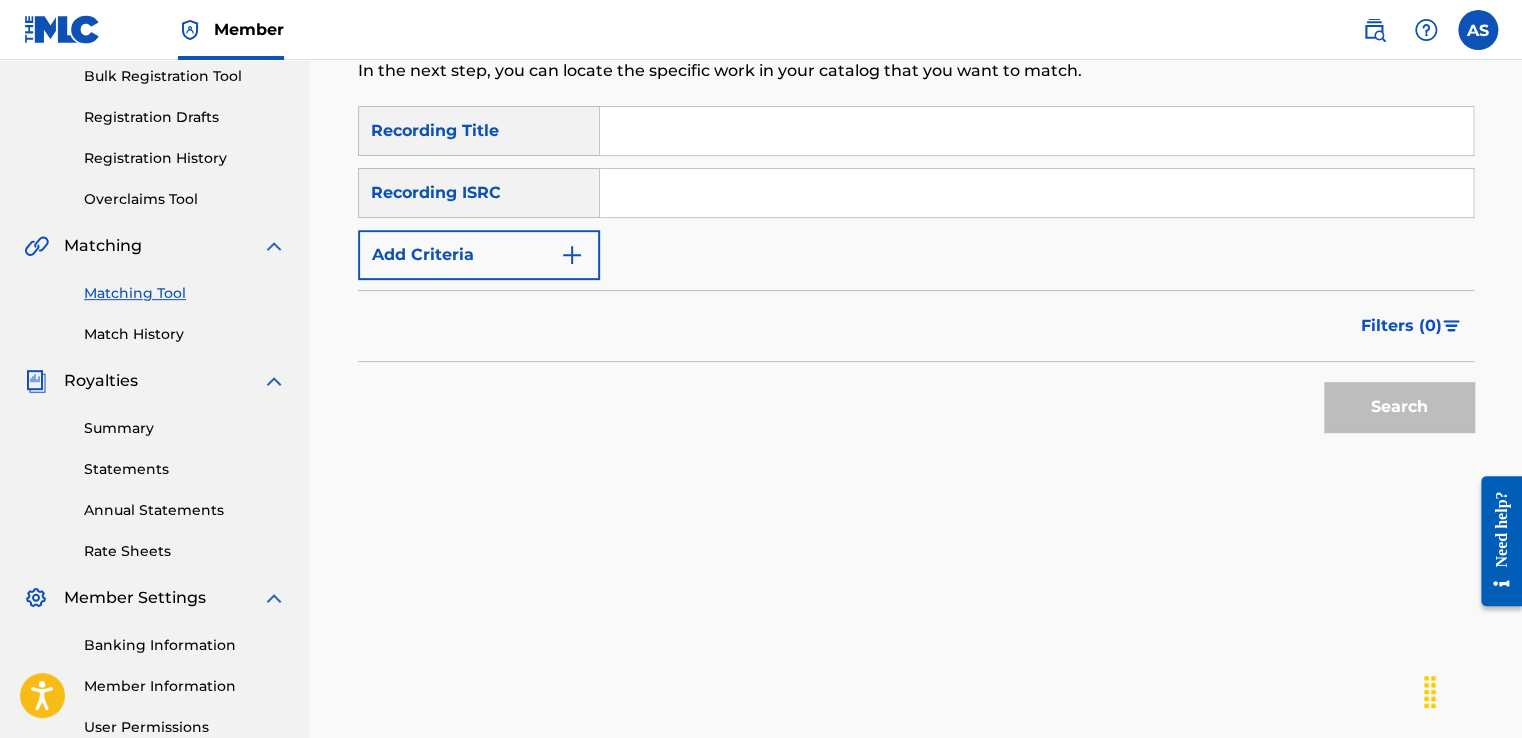 click at bounding box center (1036, 131) 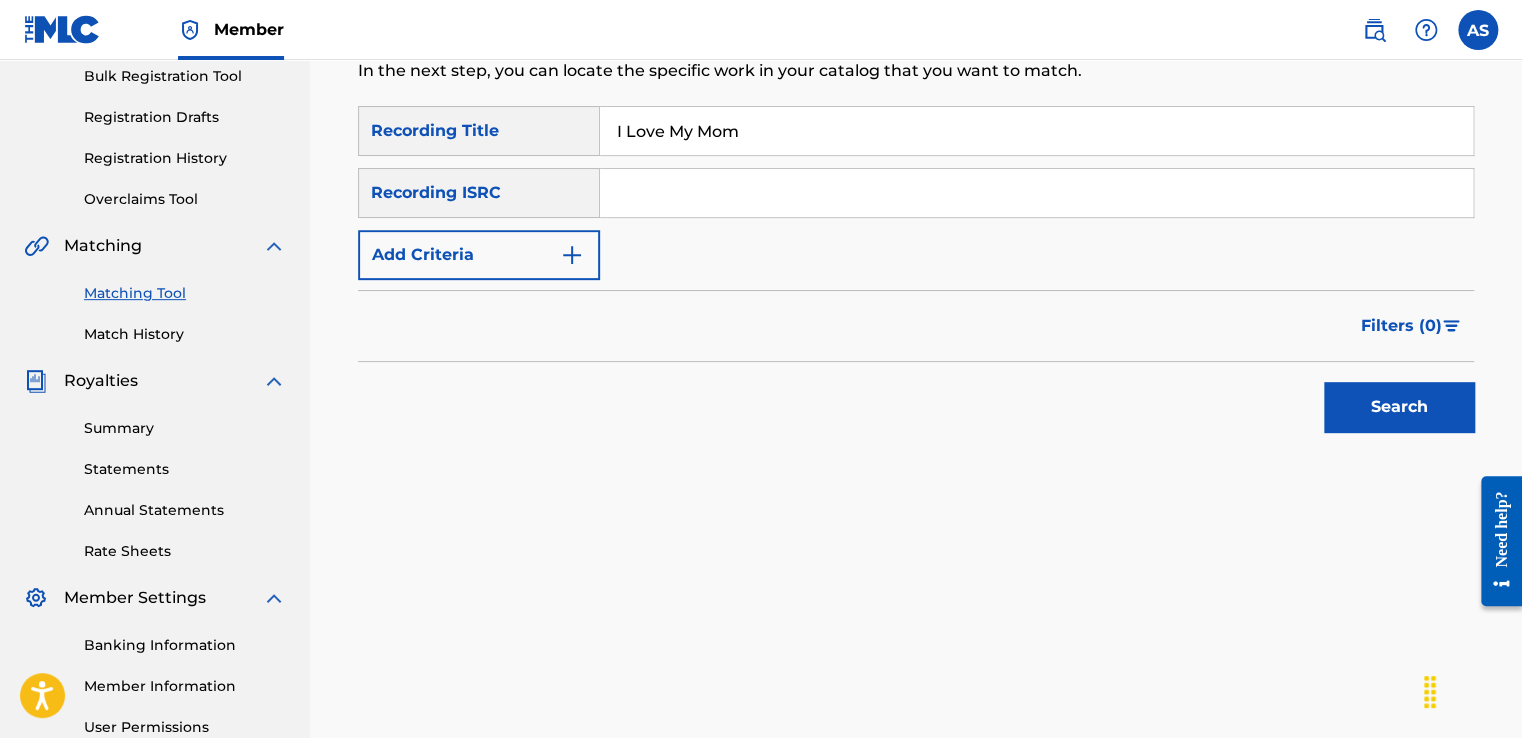 type on "I Love My Mom" 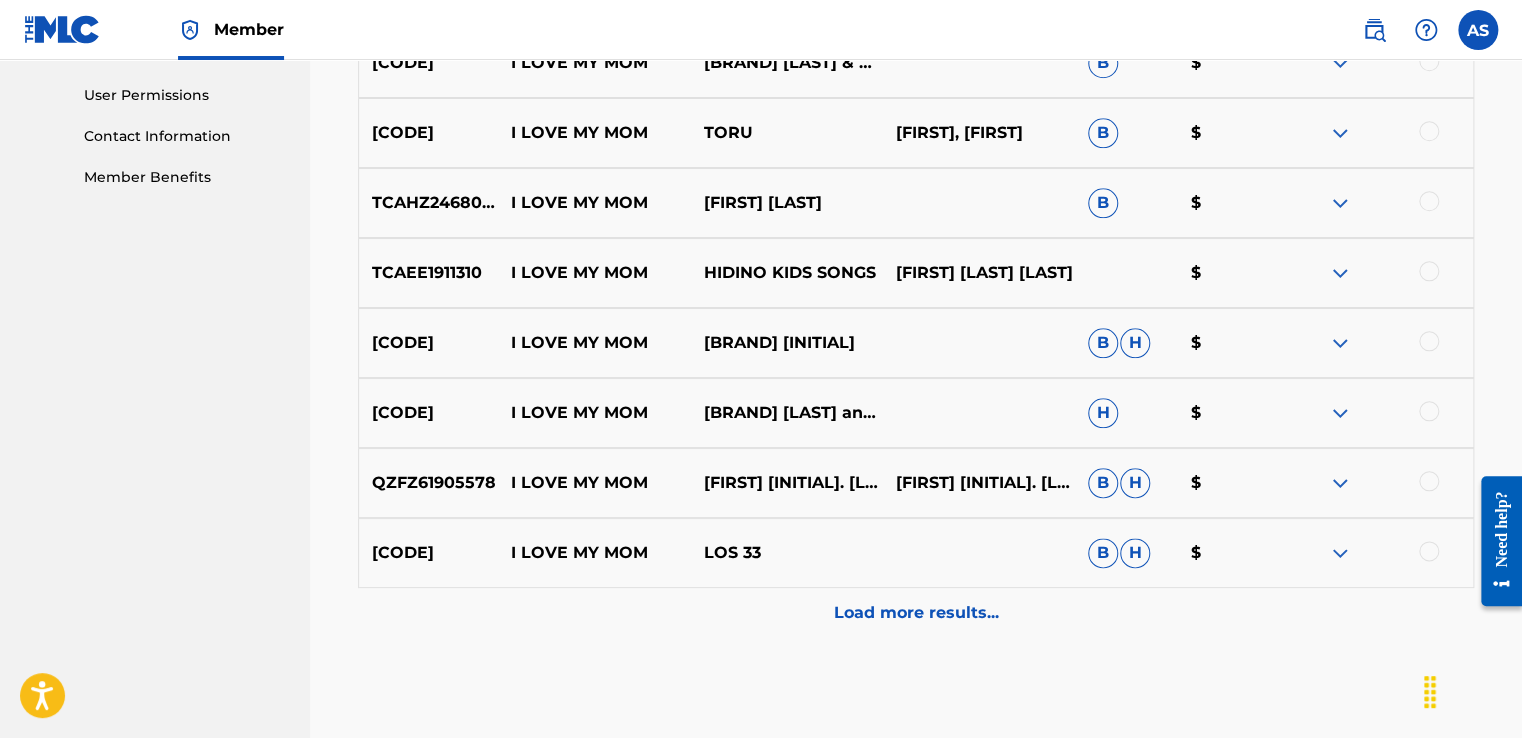 scroll, scrollTop: 1000, scrollLeft: 0, axis: vertical 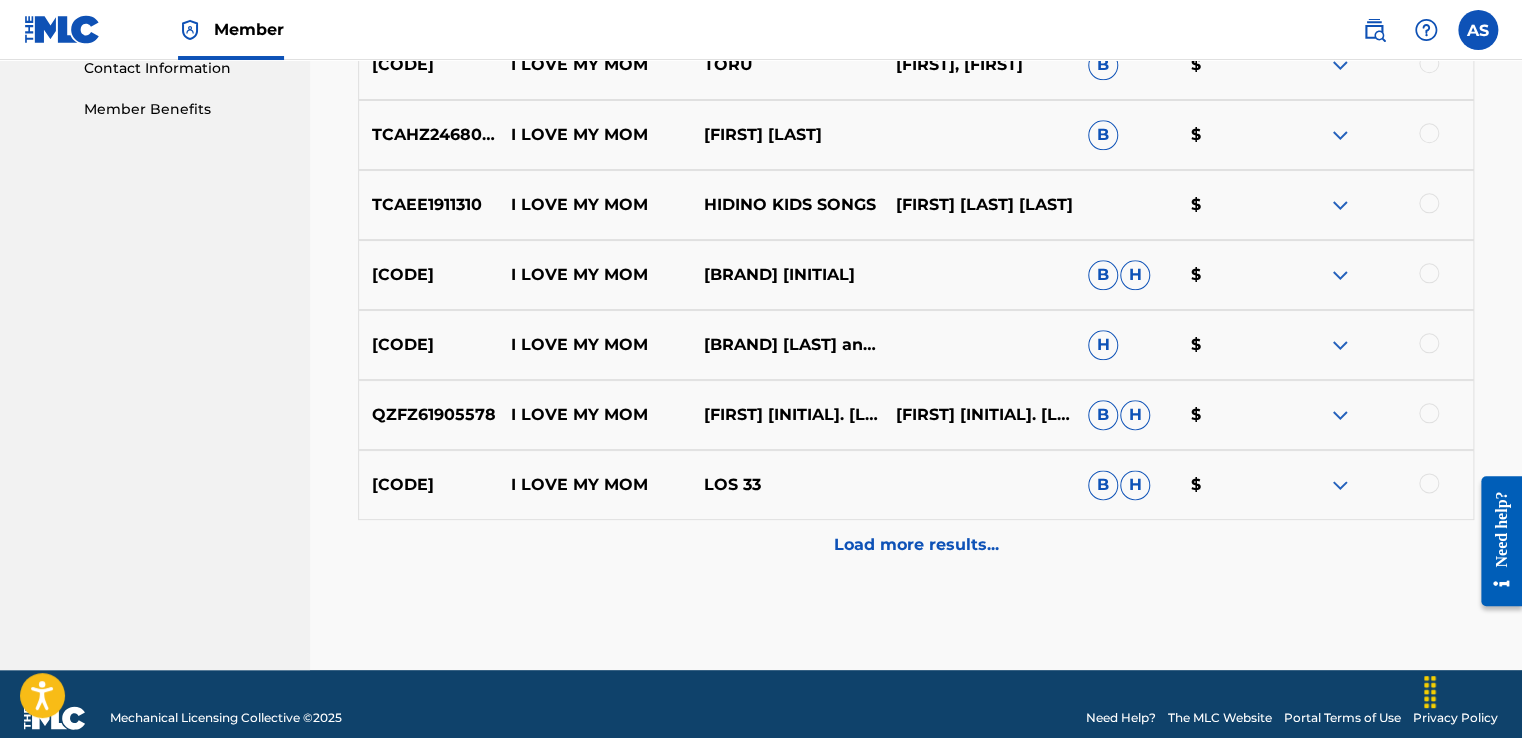 click on "Load more results..." at bounding box center (916, 545) 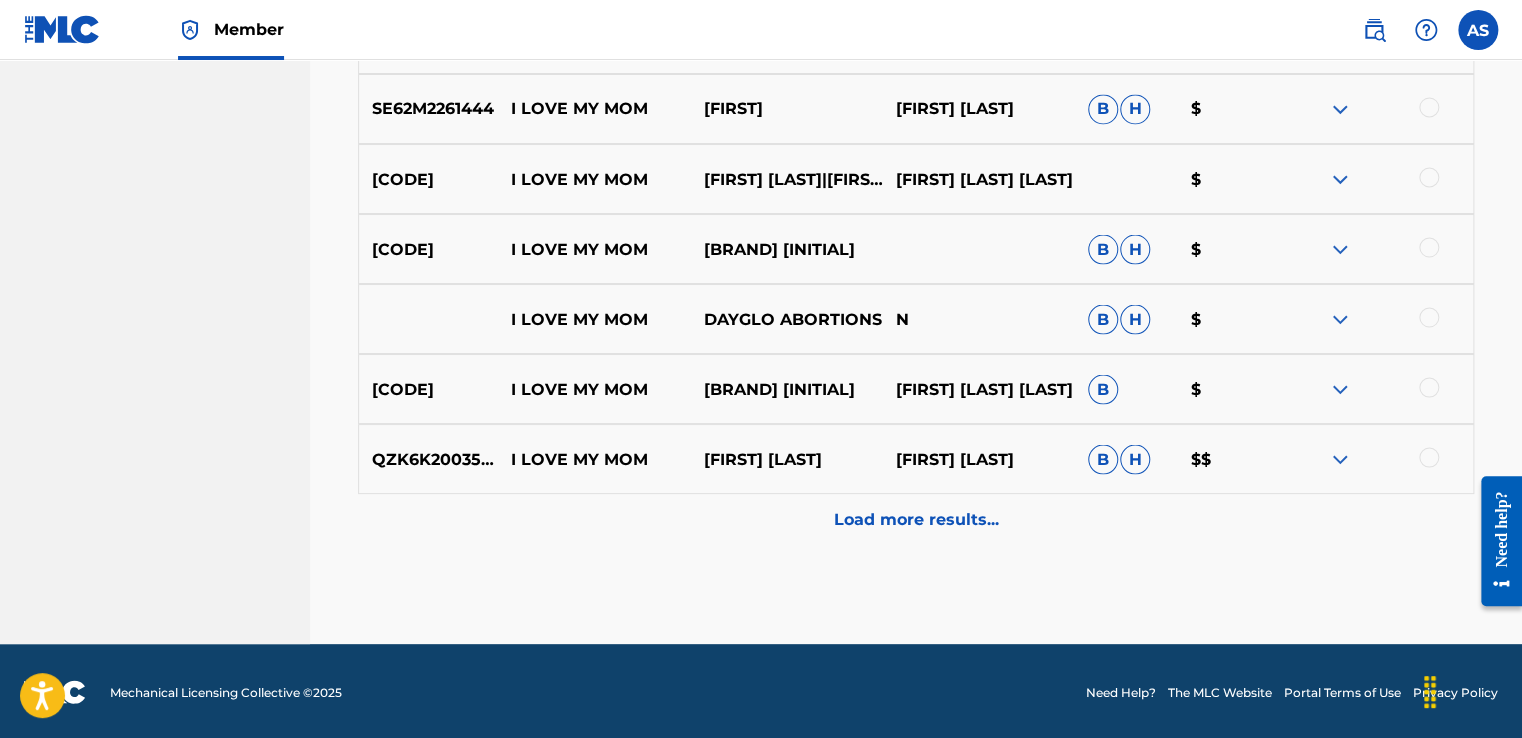 scroll, scrollTop: 1727, scrollLeft: 0, axis: vertical 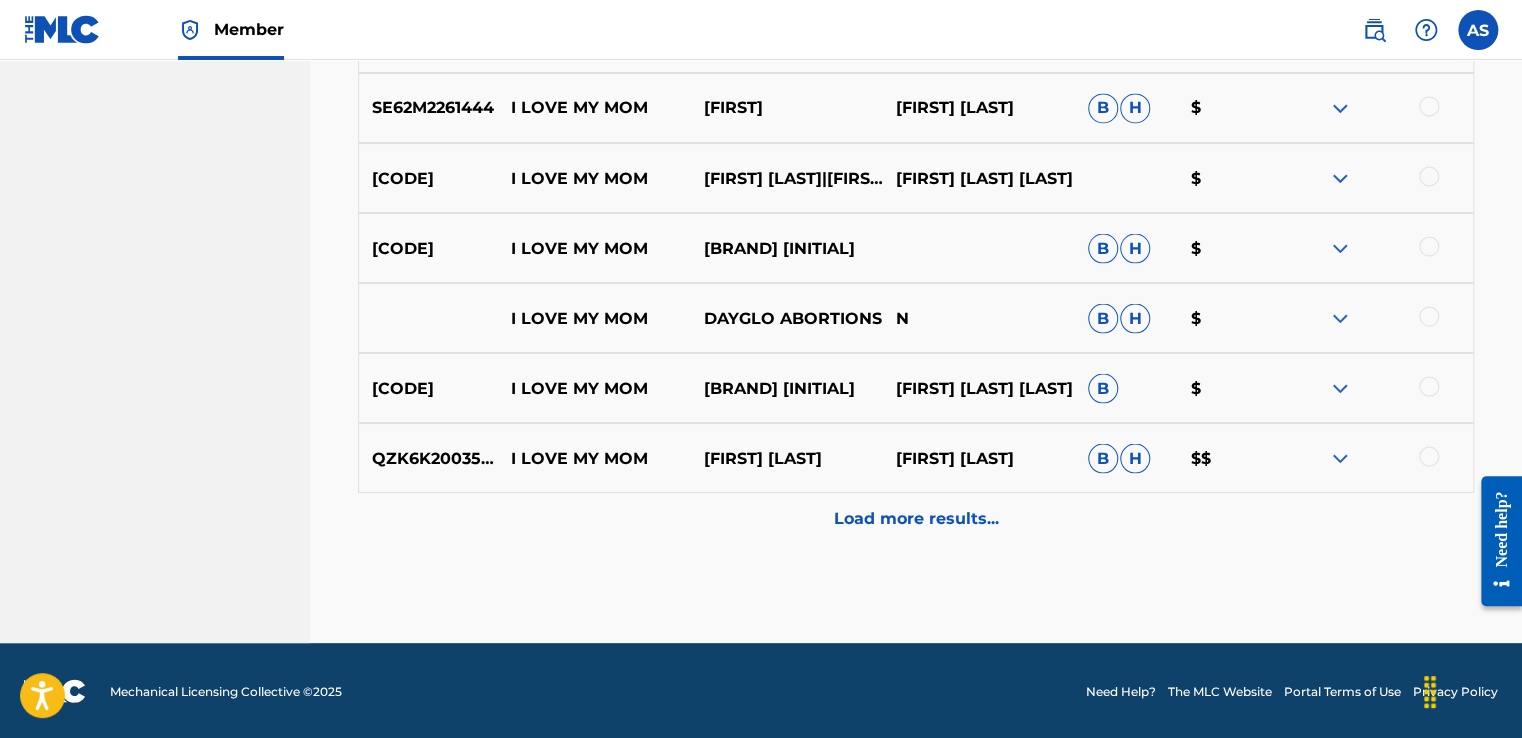 click on "Load more results..." at bounding box center (916, 518) 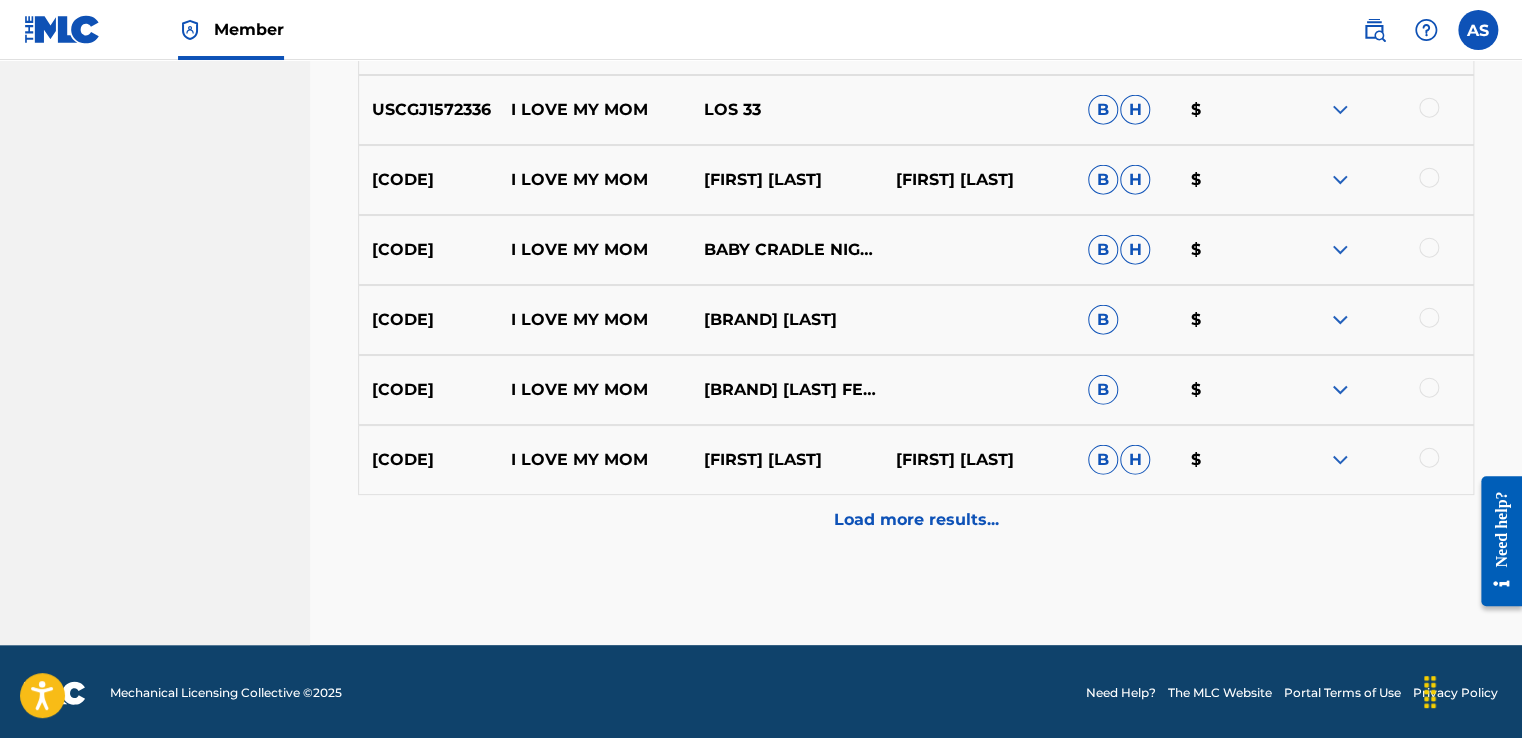 scroll, scrollTop: 2427, scrollLeft: 0, axis: vertical 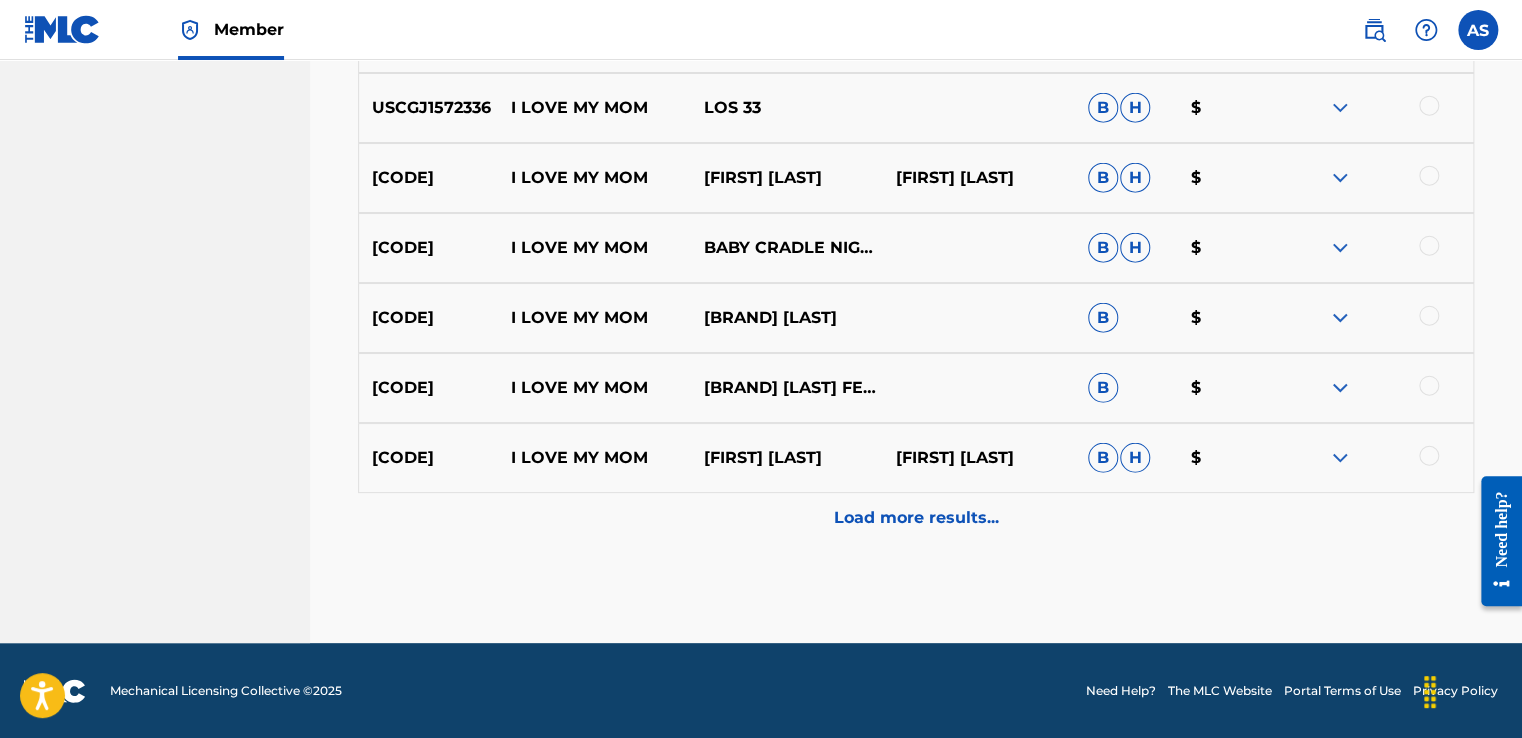 click on "Load more results..." at bounding box center (916, 518) 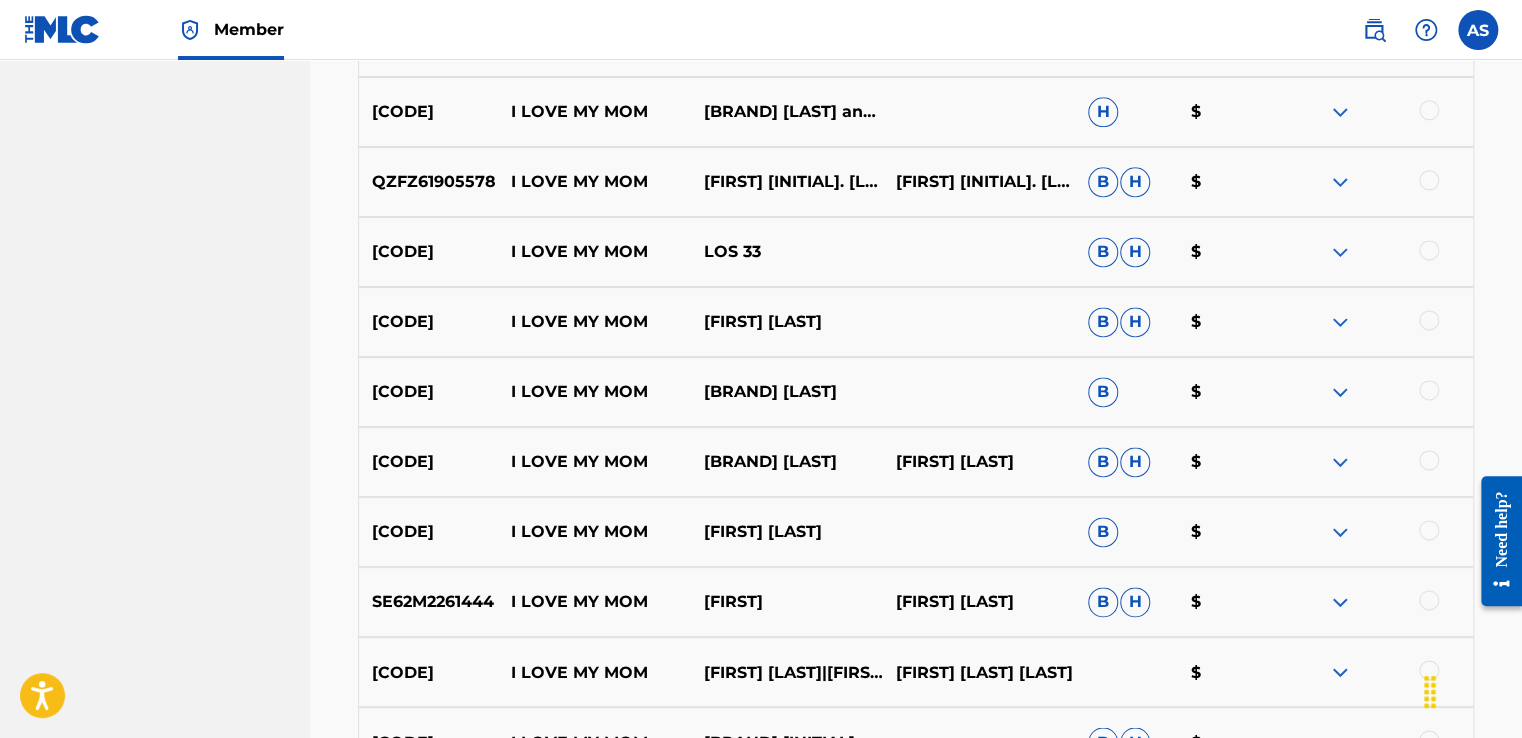 scroll, scrollTop: 1227, scrollLeft: 0, axis: vertical 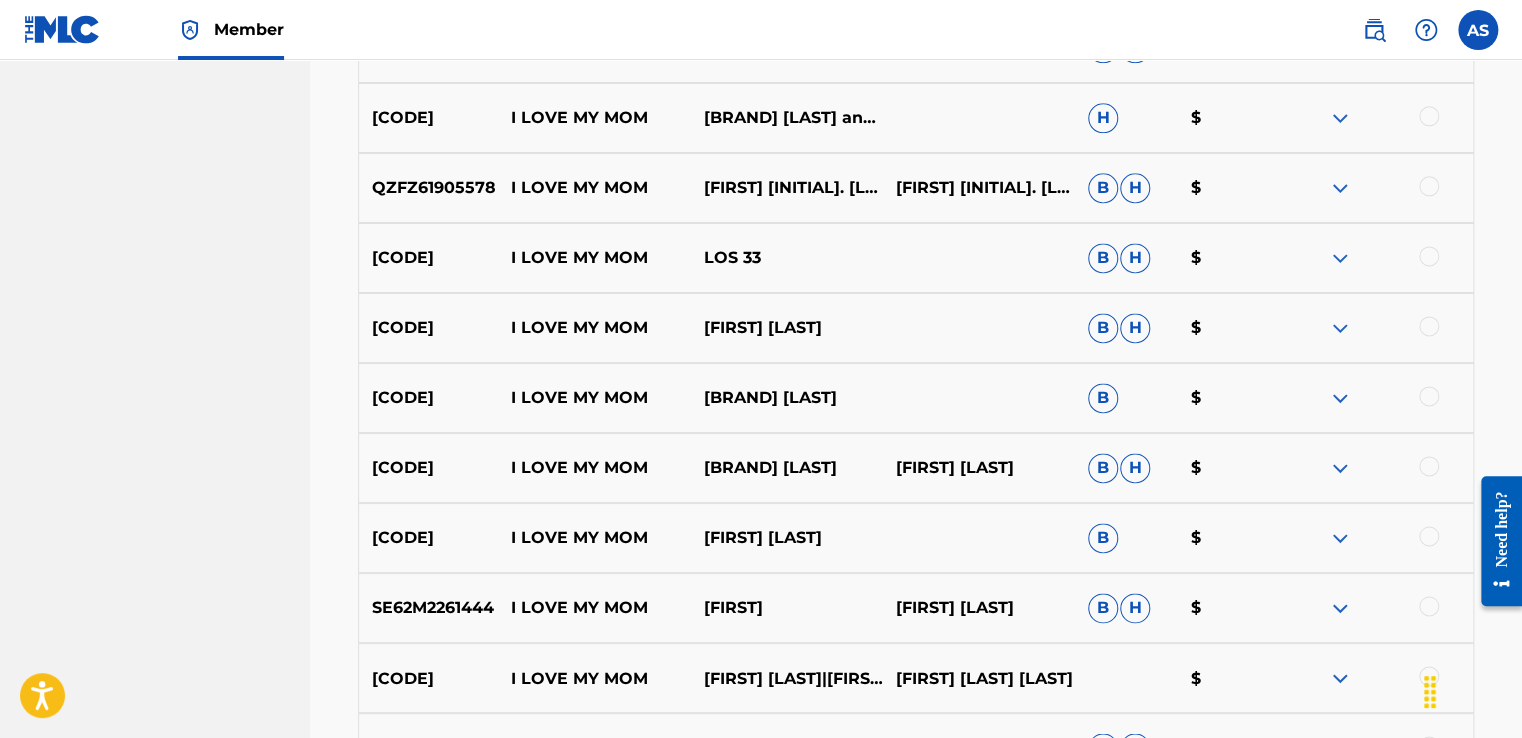 click at bounding box center (1340, 118) 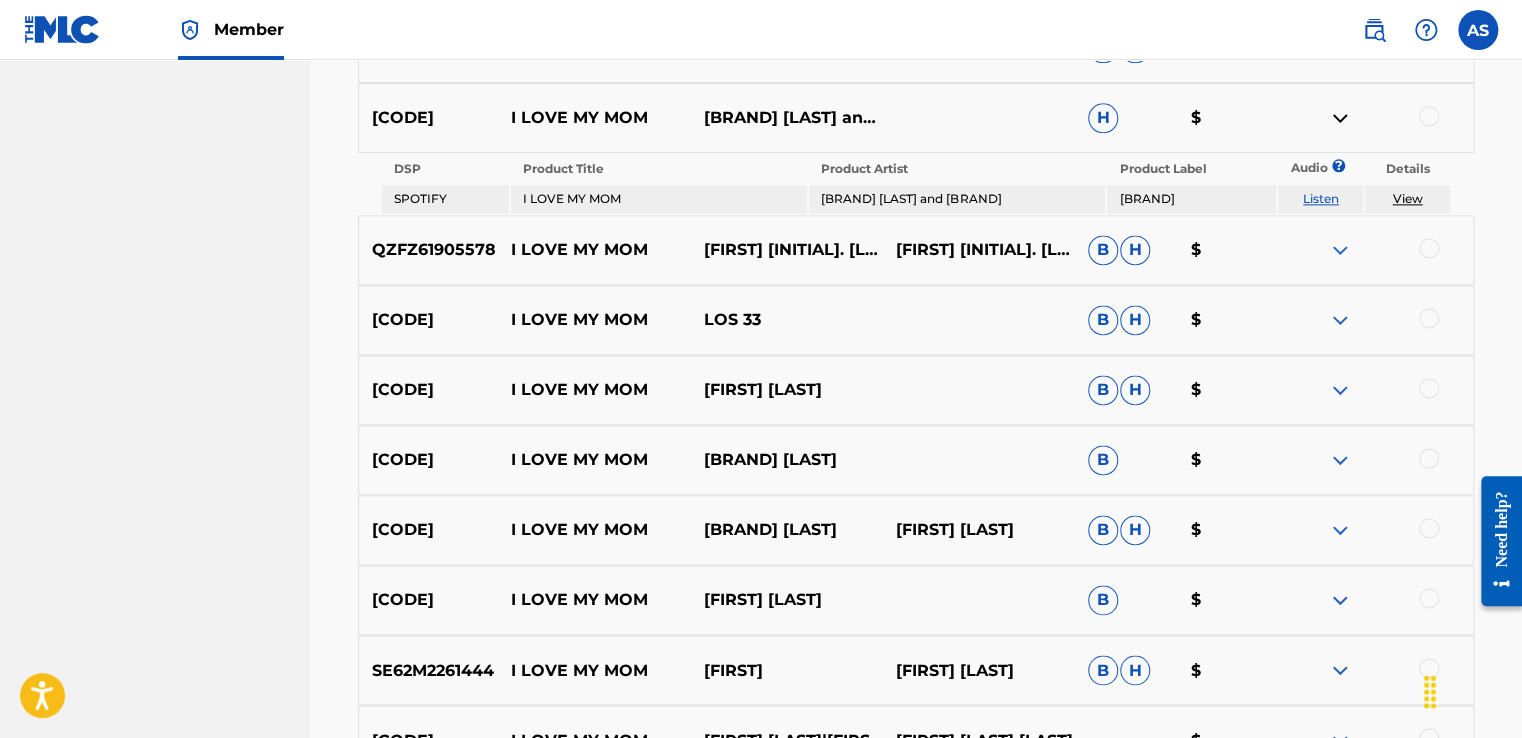 click at bounding box center [1340, 118] 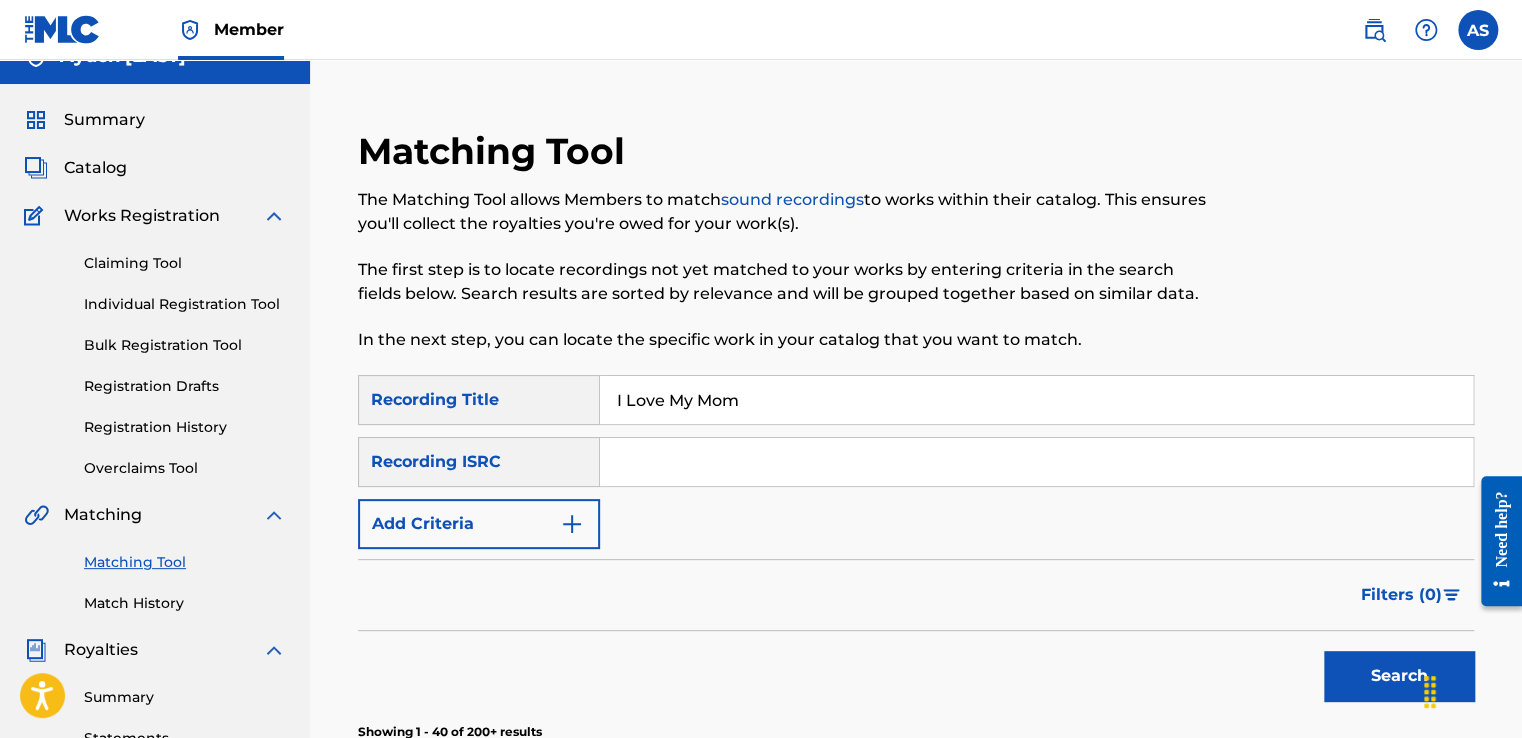 scroll, scrollTop: 27, scrollLeft: 0, axis: vertical 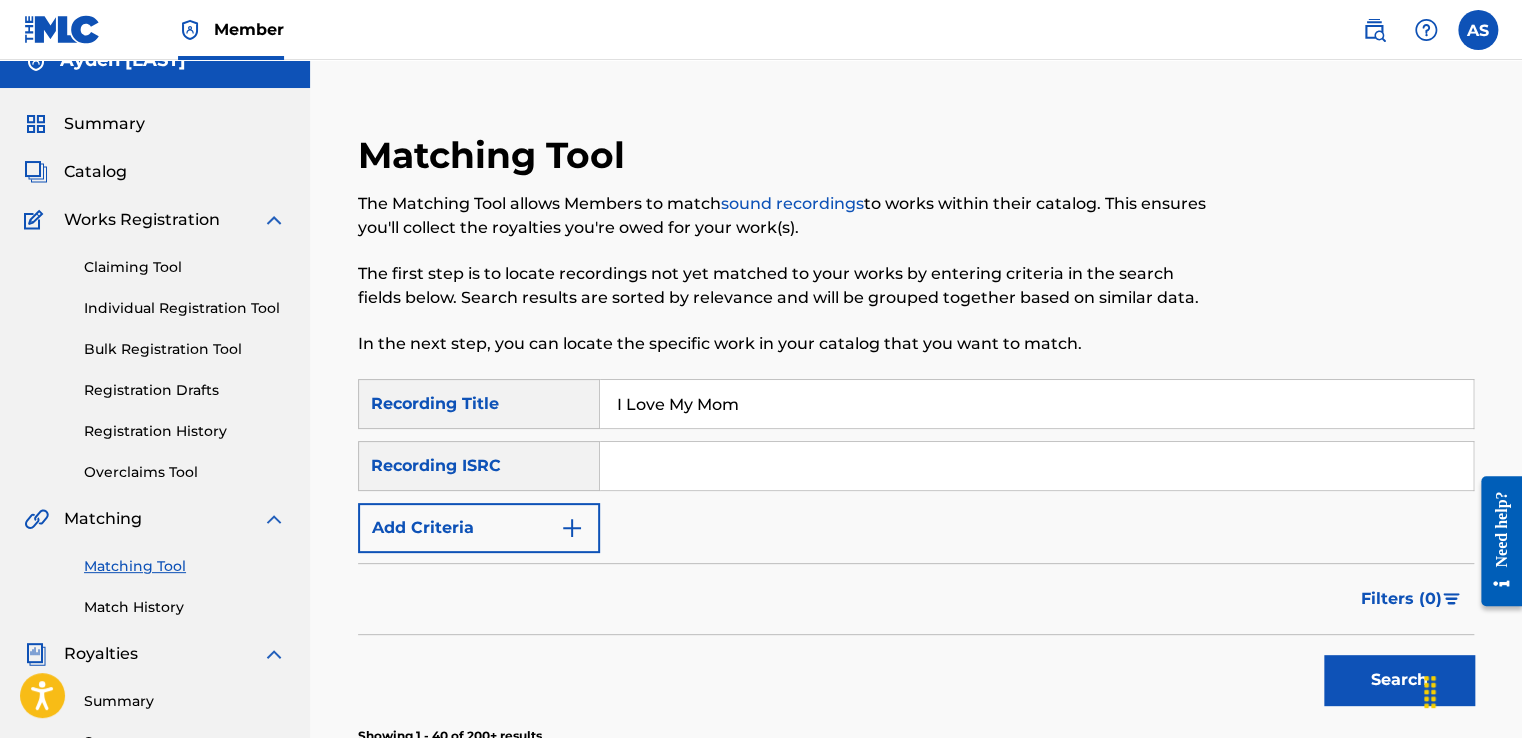 click on "Catalog" at bounding box center (95, 172) 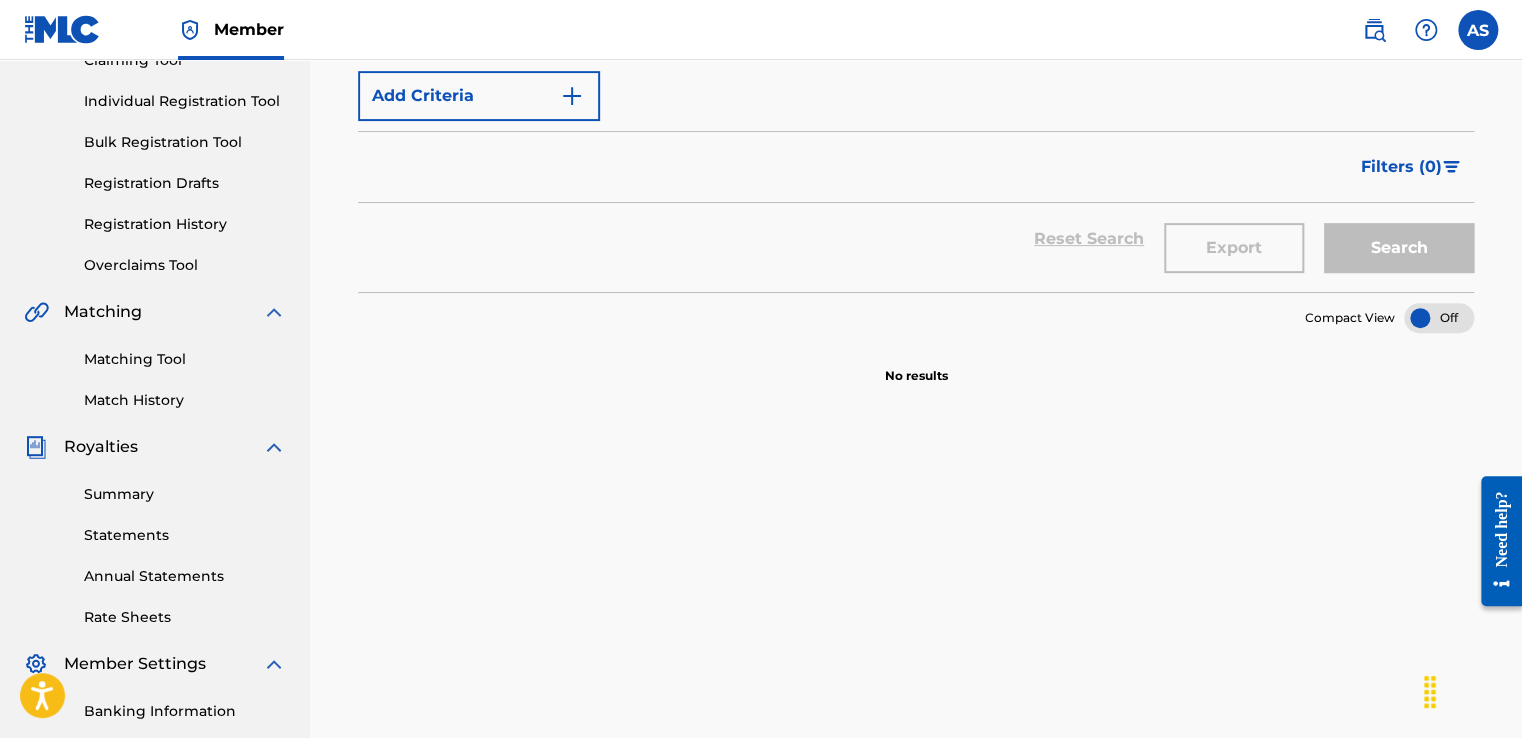 scroll, scrollTop: 200, scrollLeft: 0, axis: vertical 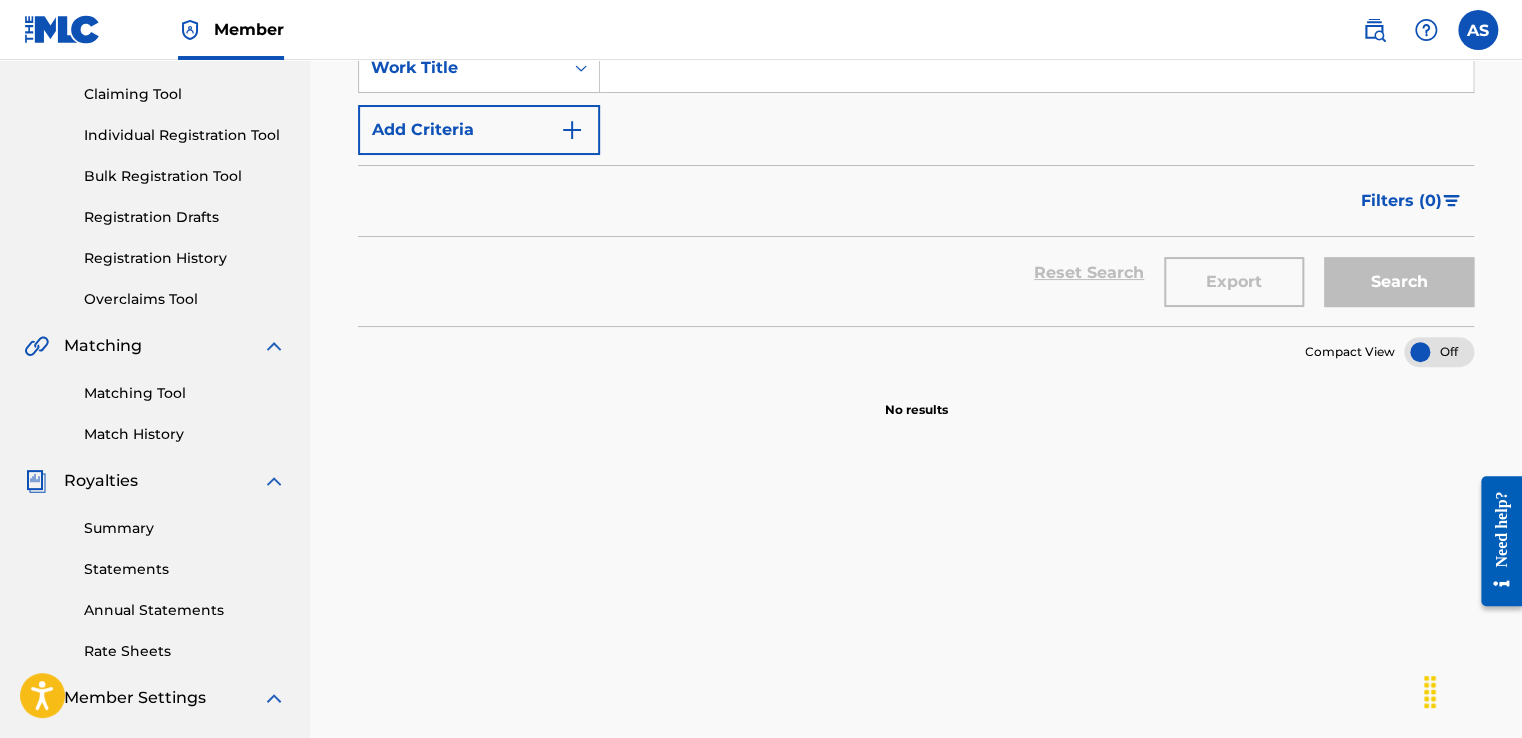 click on "Registration History" at bounding box center (185, 258) 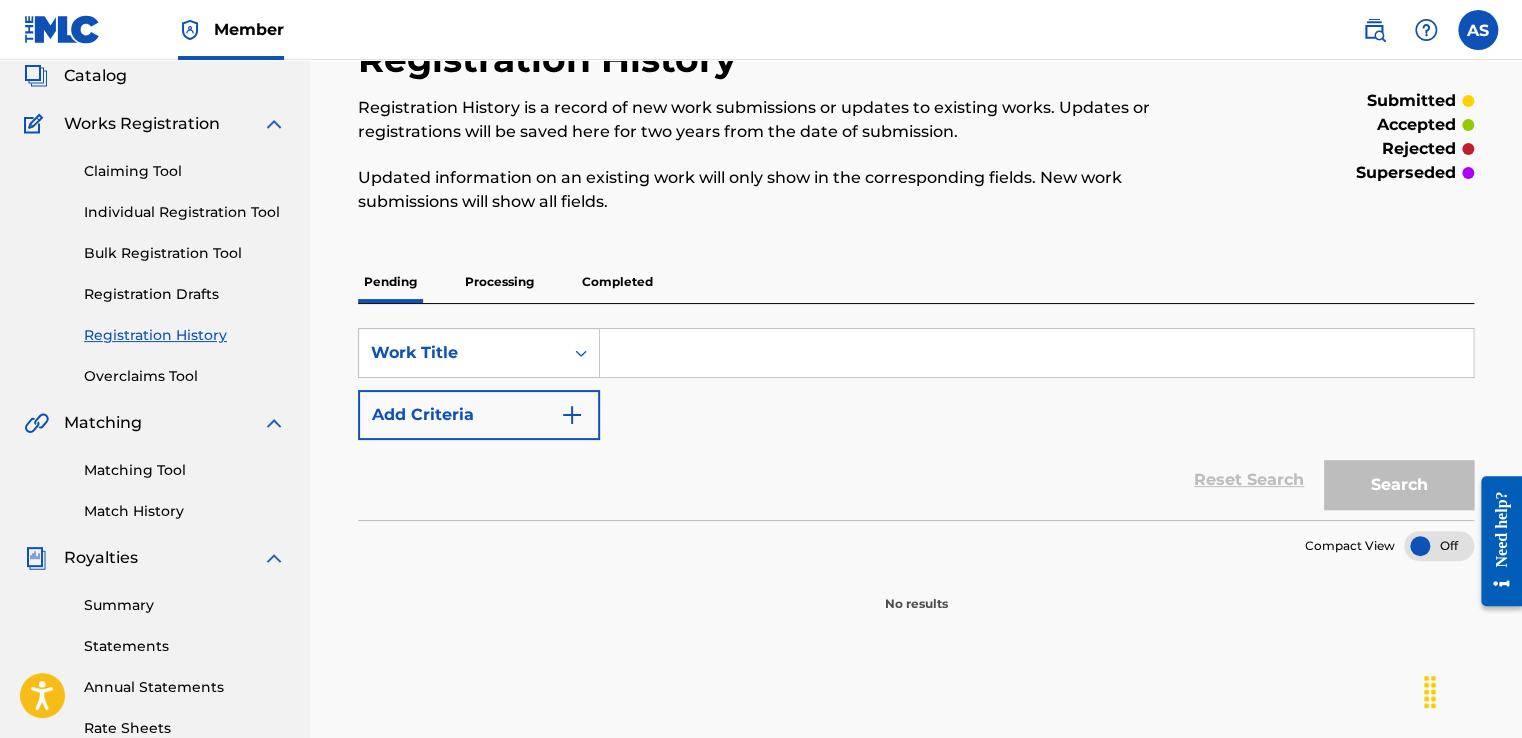 scroll, scrollTop: 100, scrollLeft: 0, axis: vertical 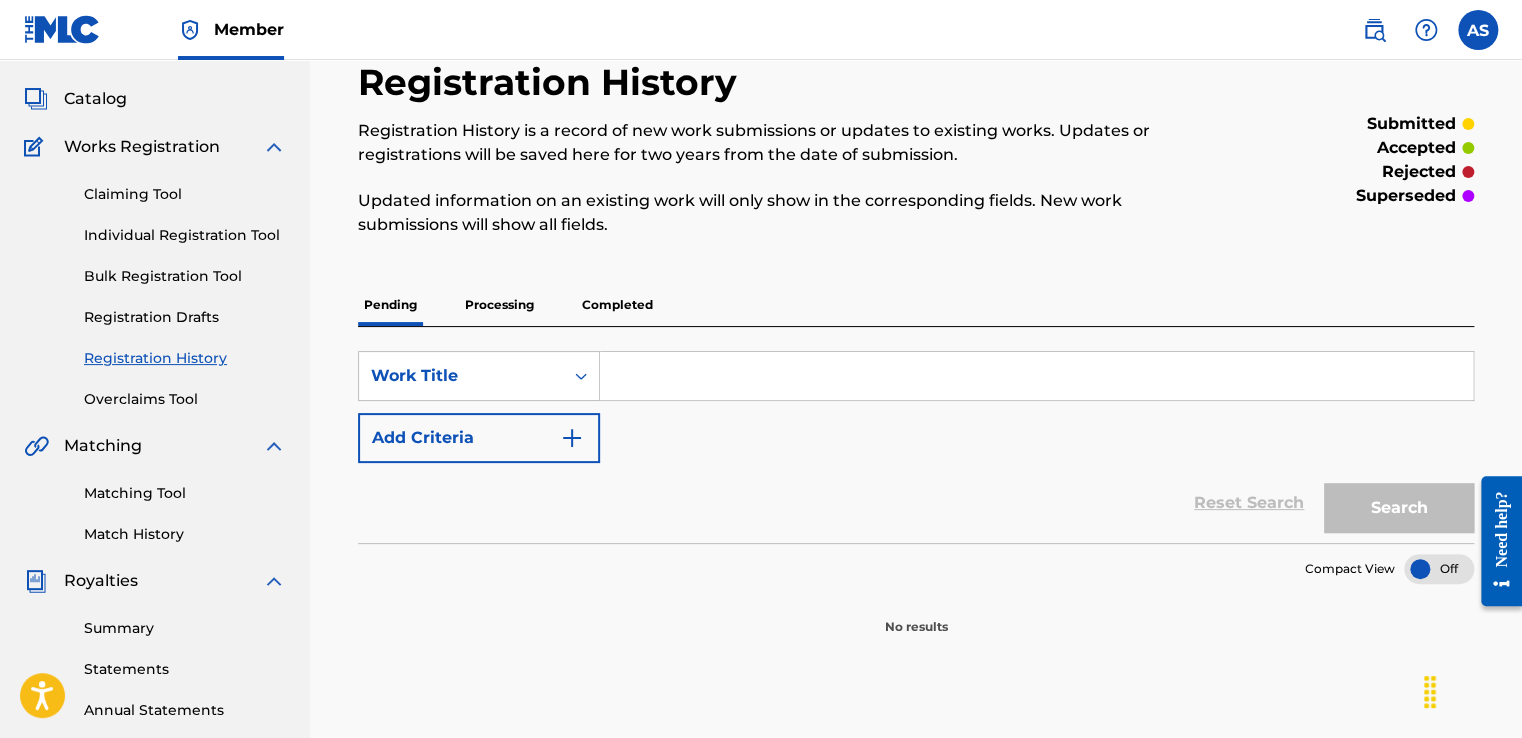 click at bounding box center [1478, 30] 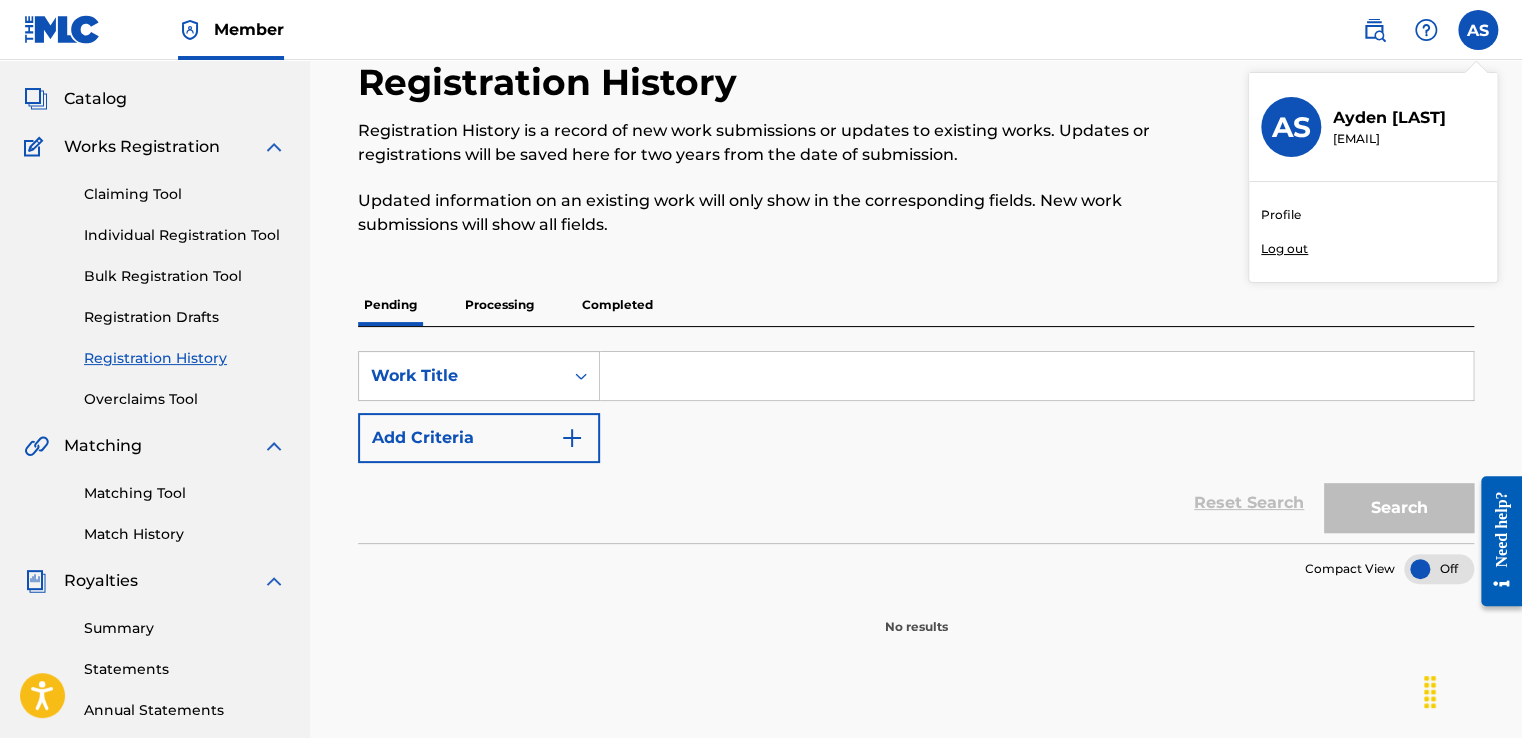 click on "Log out" at bounding box center (1284, 249) 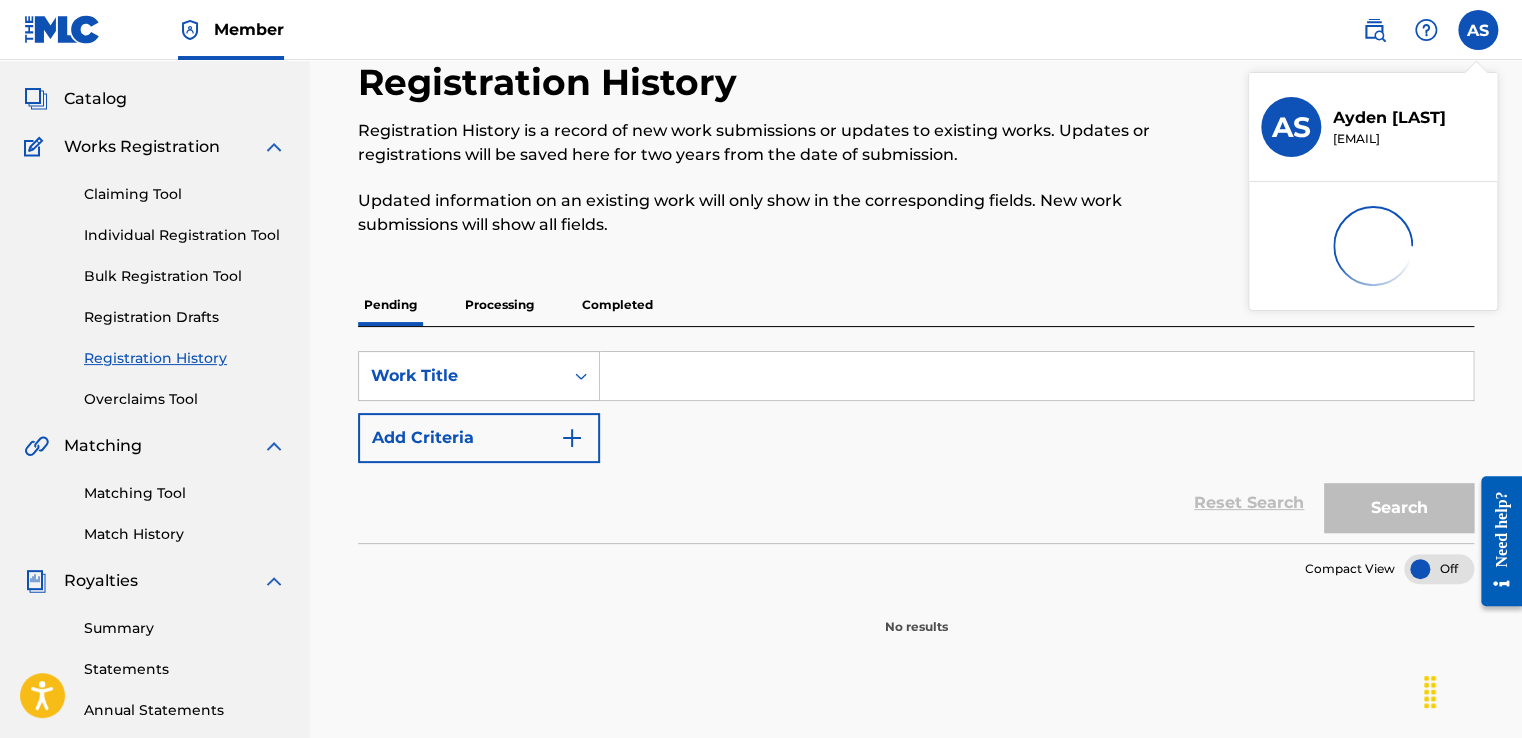 scroll, scrollTop: 0, scrollLeft: 0, axis: both 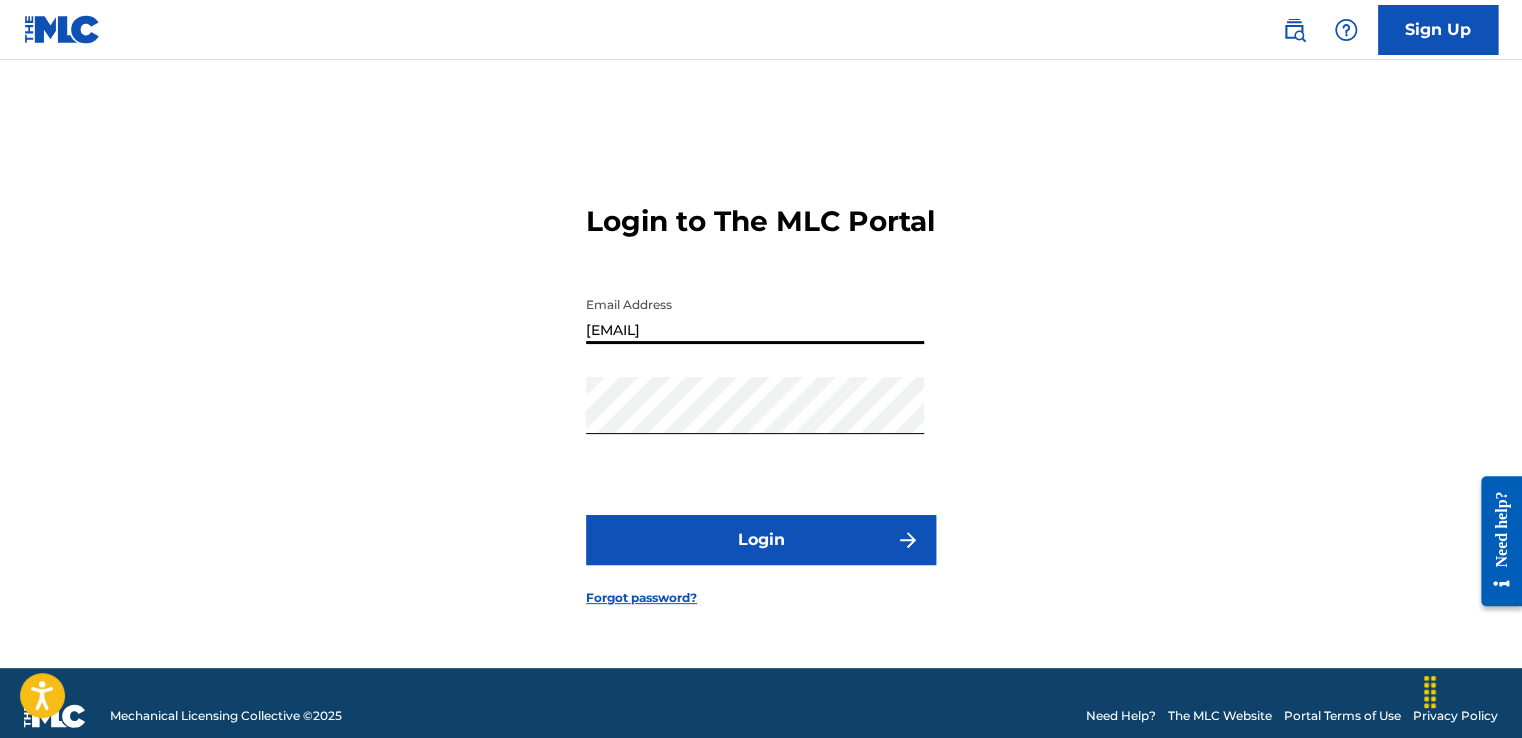click on "[EMAIL]" at bounding box center (755, 315) 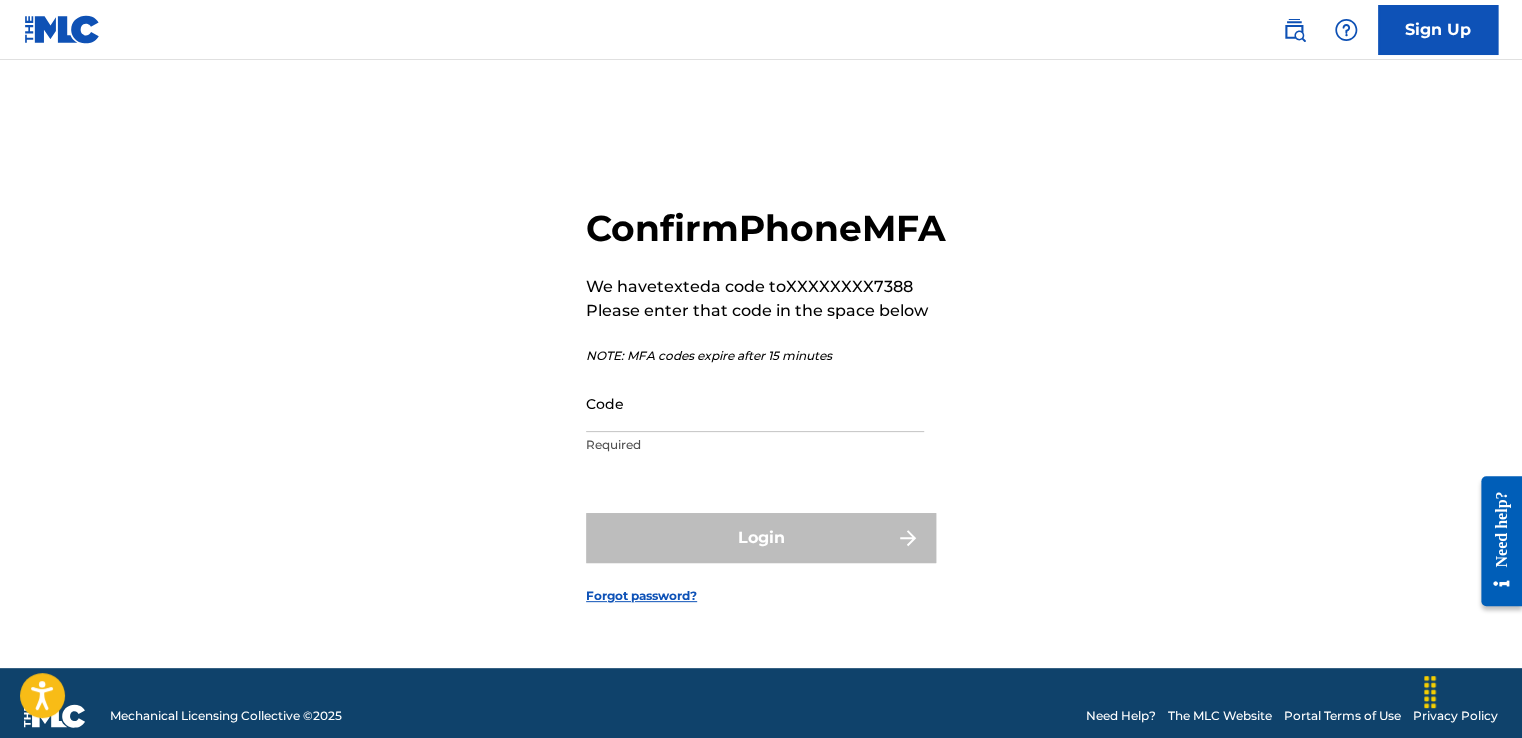 click on "Code" at bounding box center (755, 403) 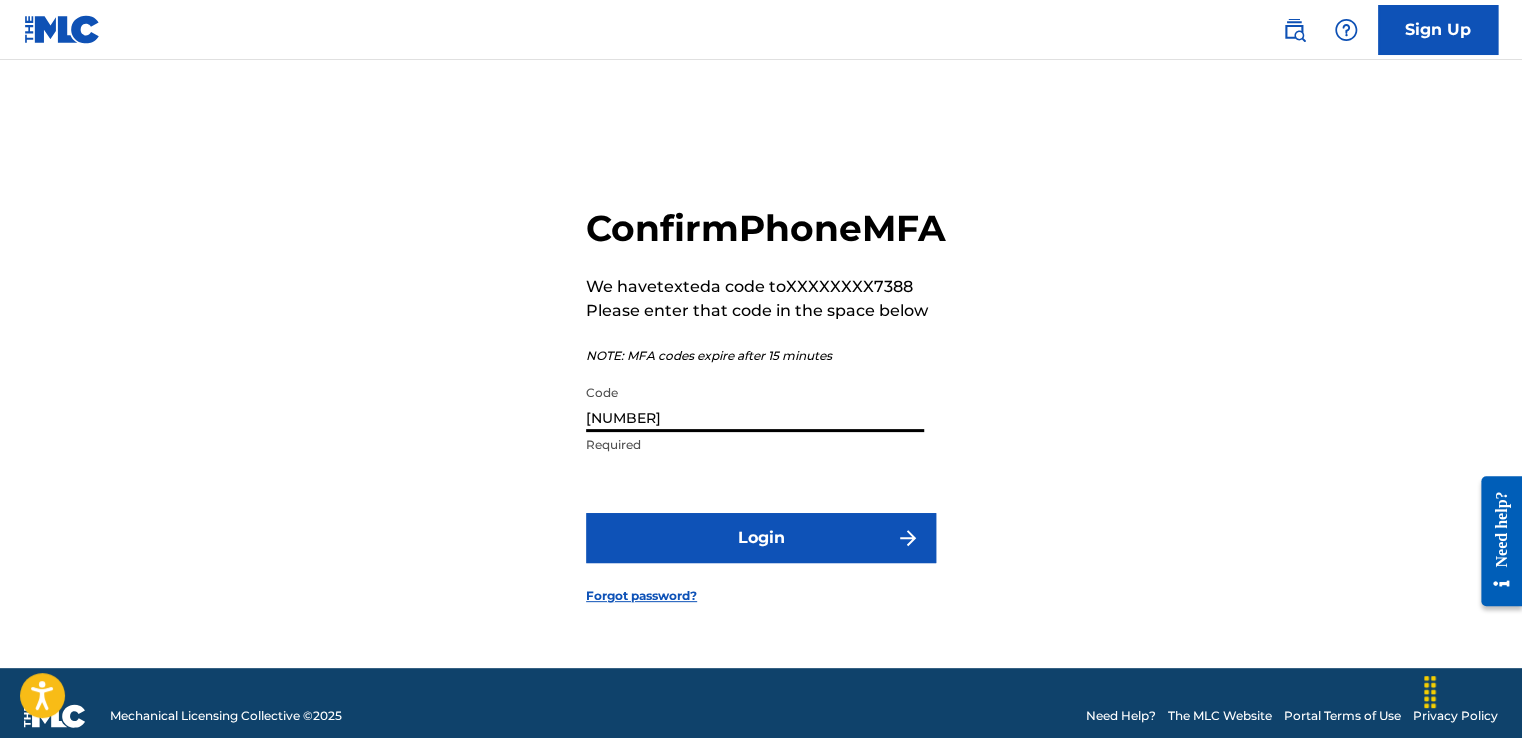 type on "[NUMBER]" 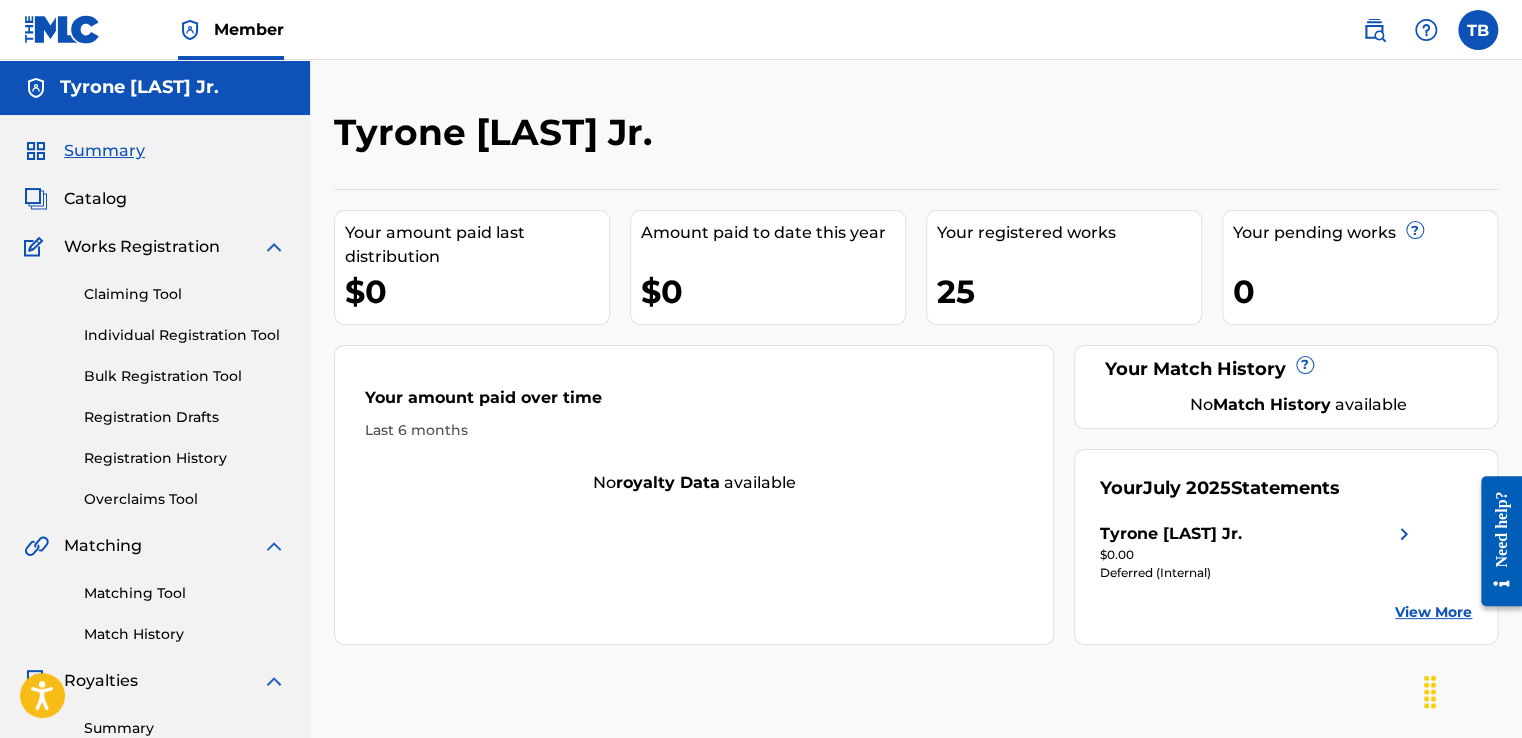 click on "Catalog" at bounding box center [95, 199] 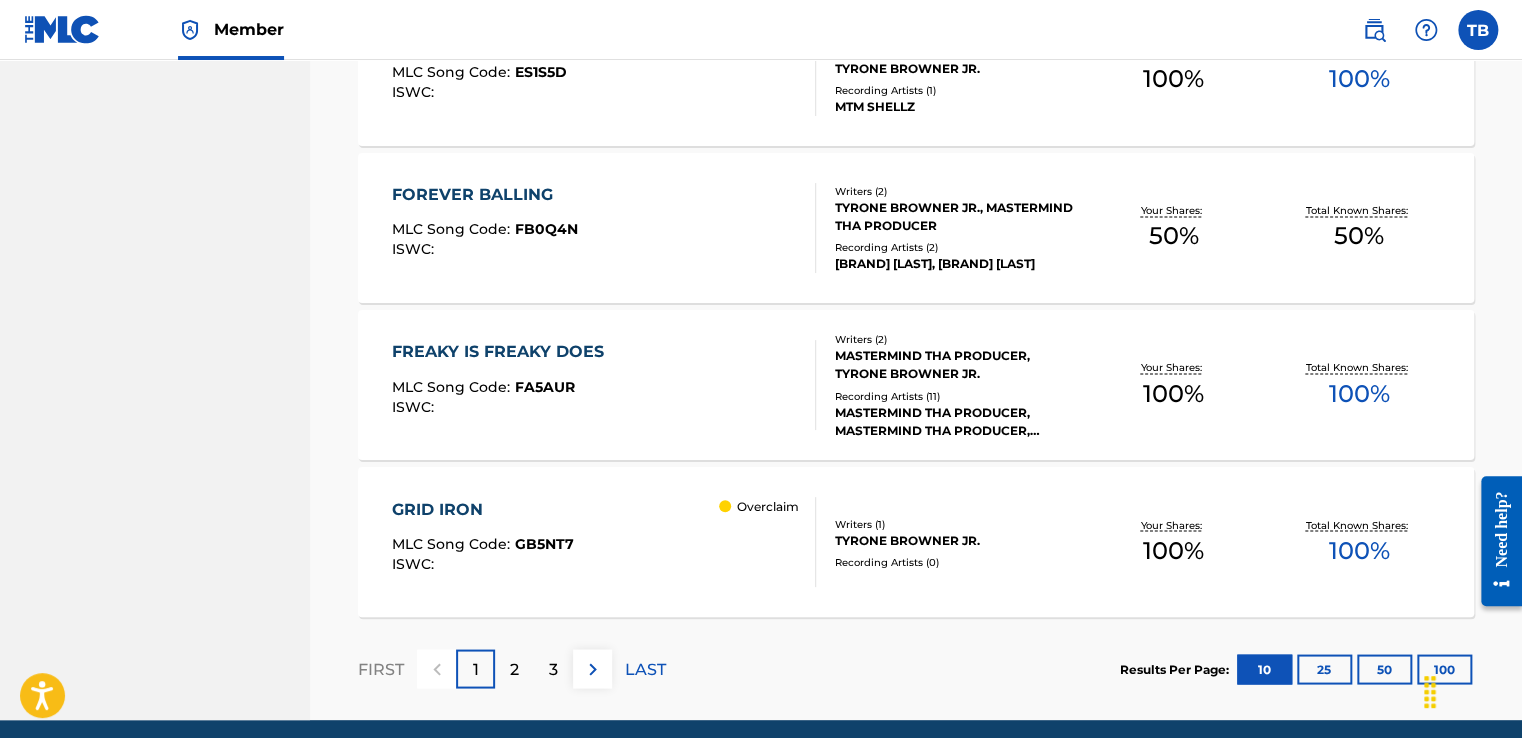 scroll, scrollTop: 1600, scrollLeft: 0, axis: vertical 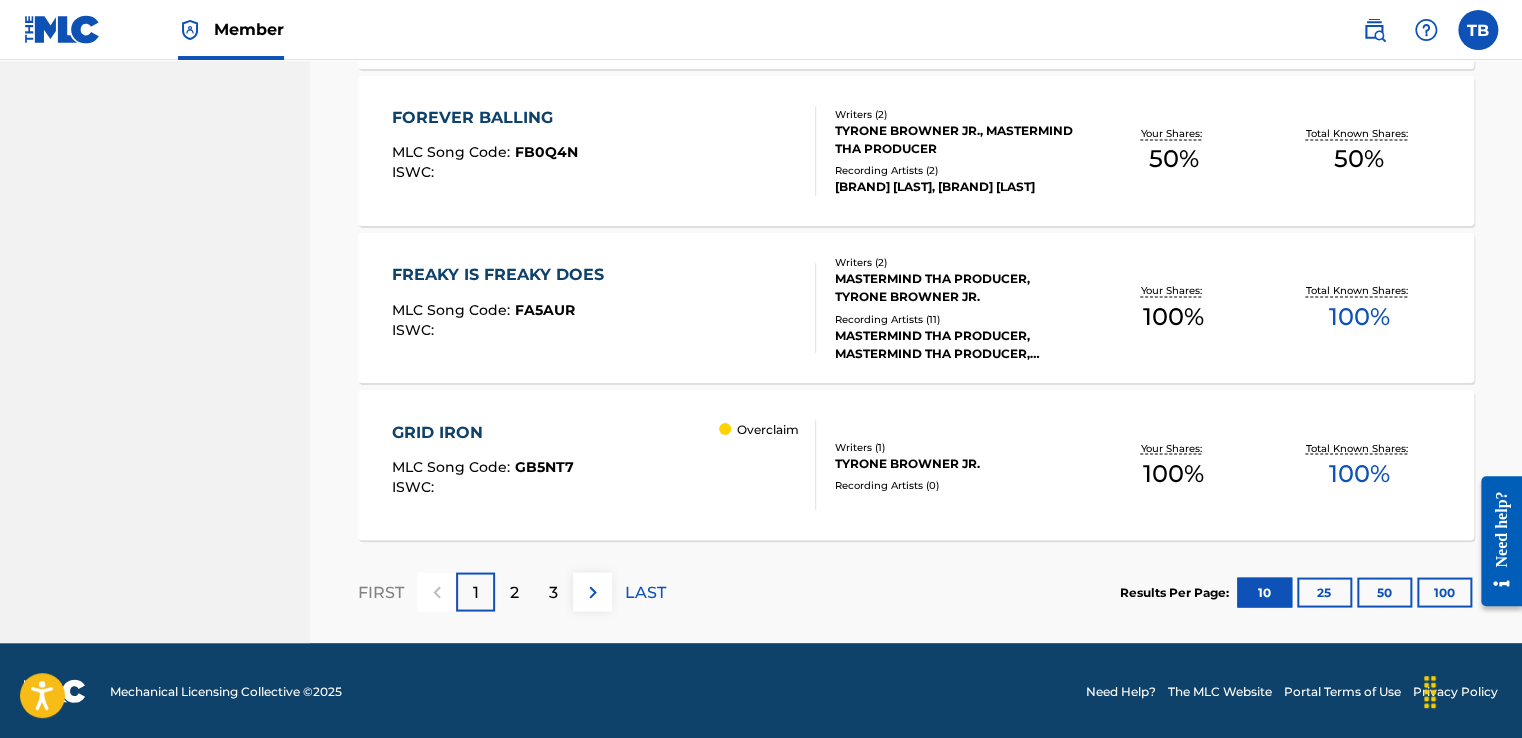click on "Overclaim" at bounding box center [768, 429] 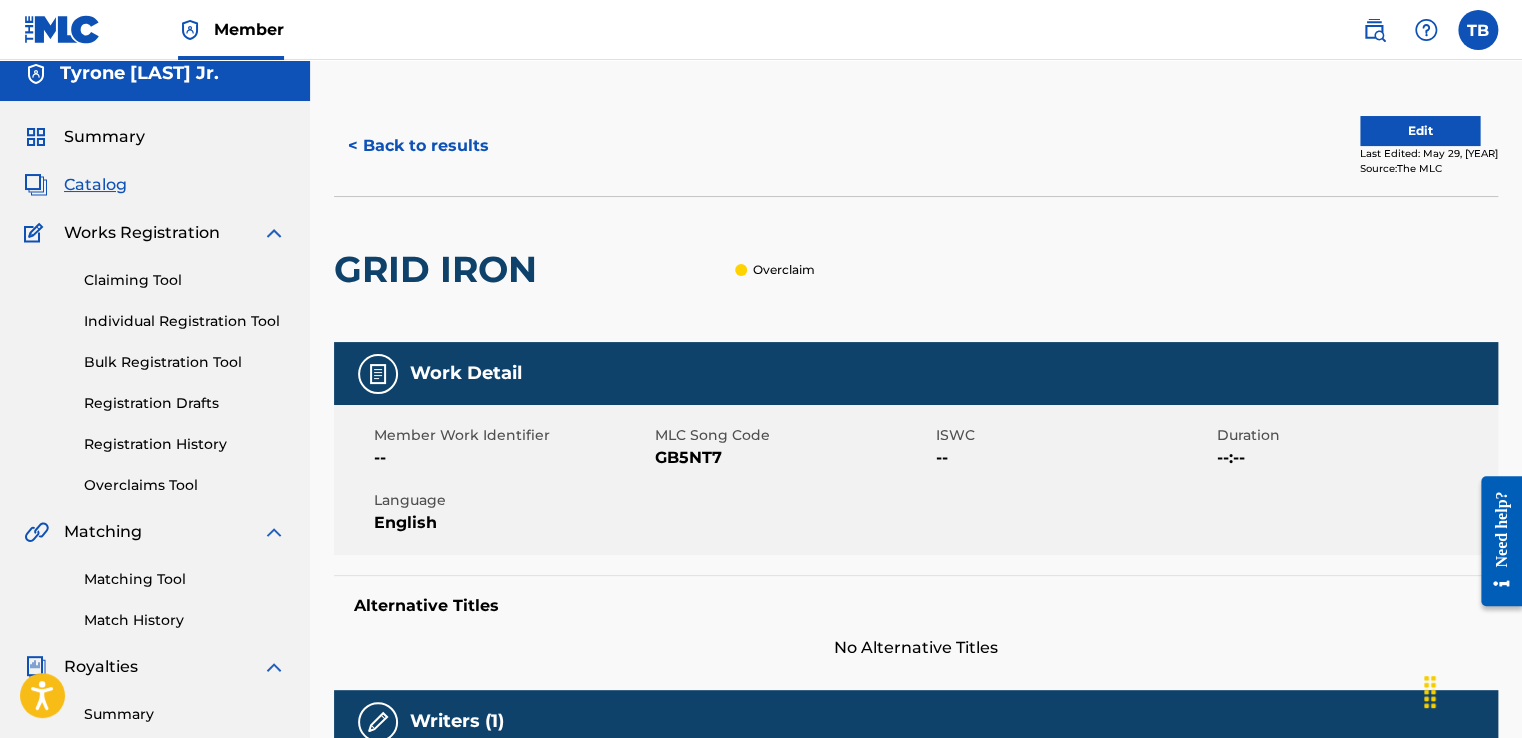 scroll, scrollTop: 0, scrollLeft: 0, axis: both 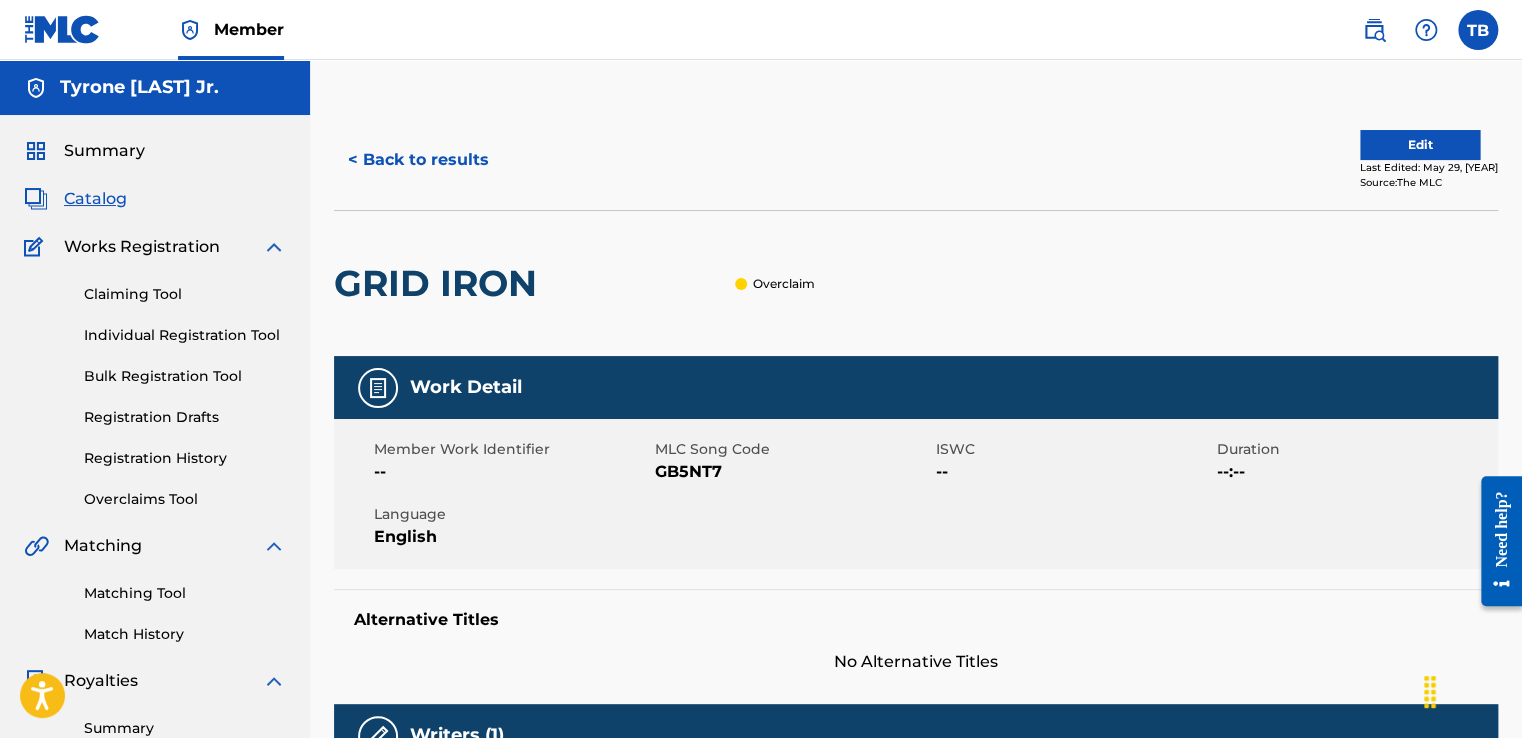 click on "Edit" at bounding box center [1420, 145] 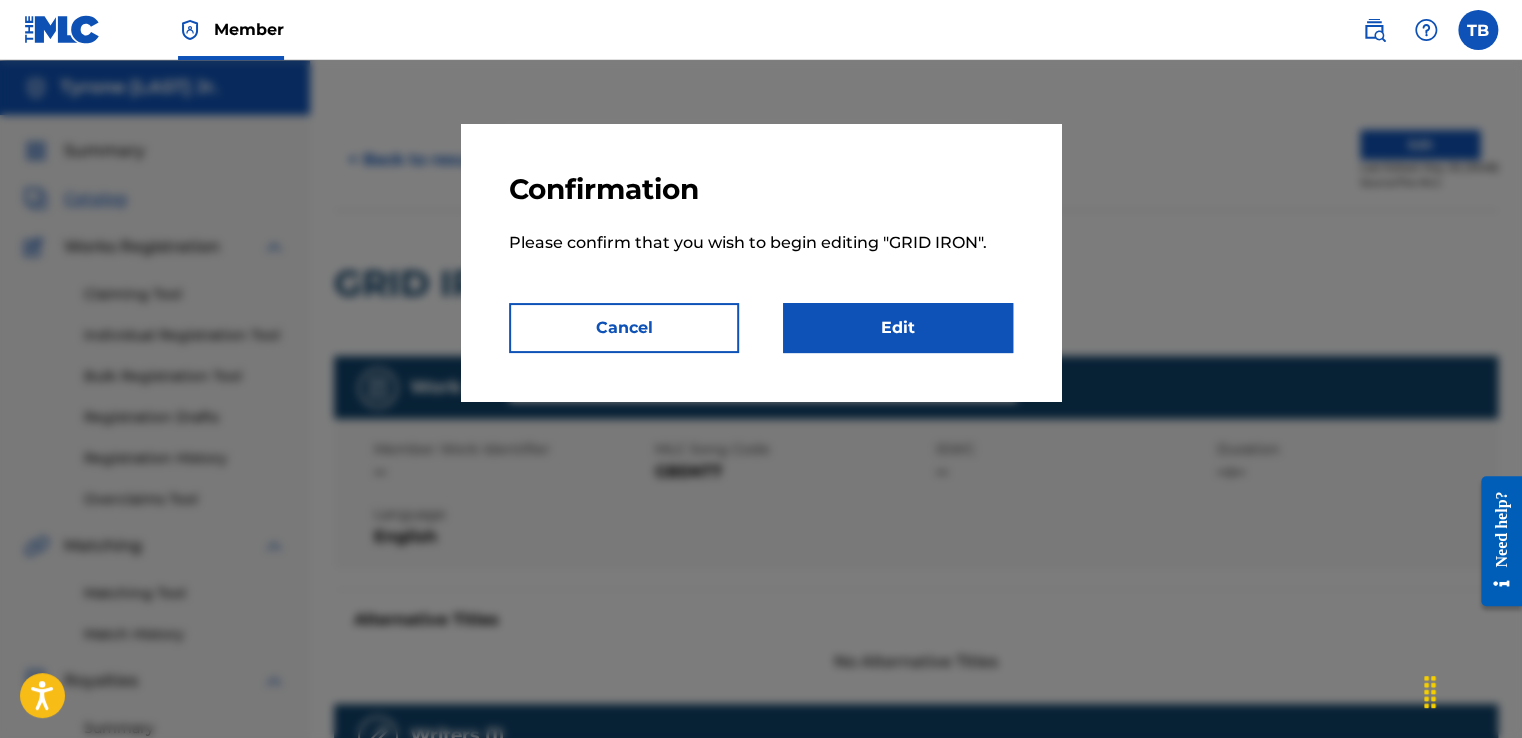 click on "Edit" at bounding box center [898, 328] 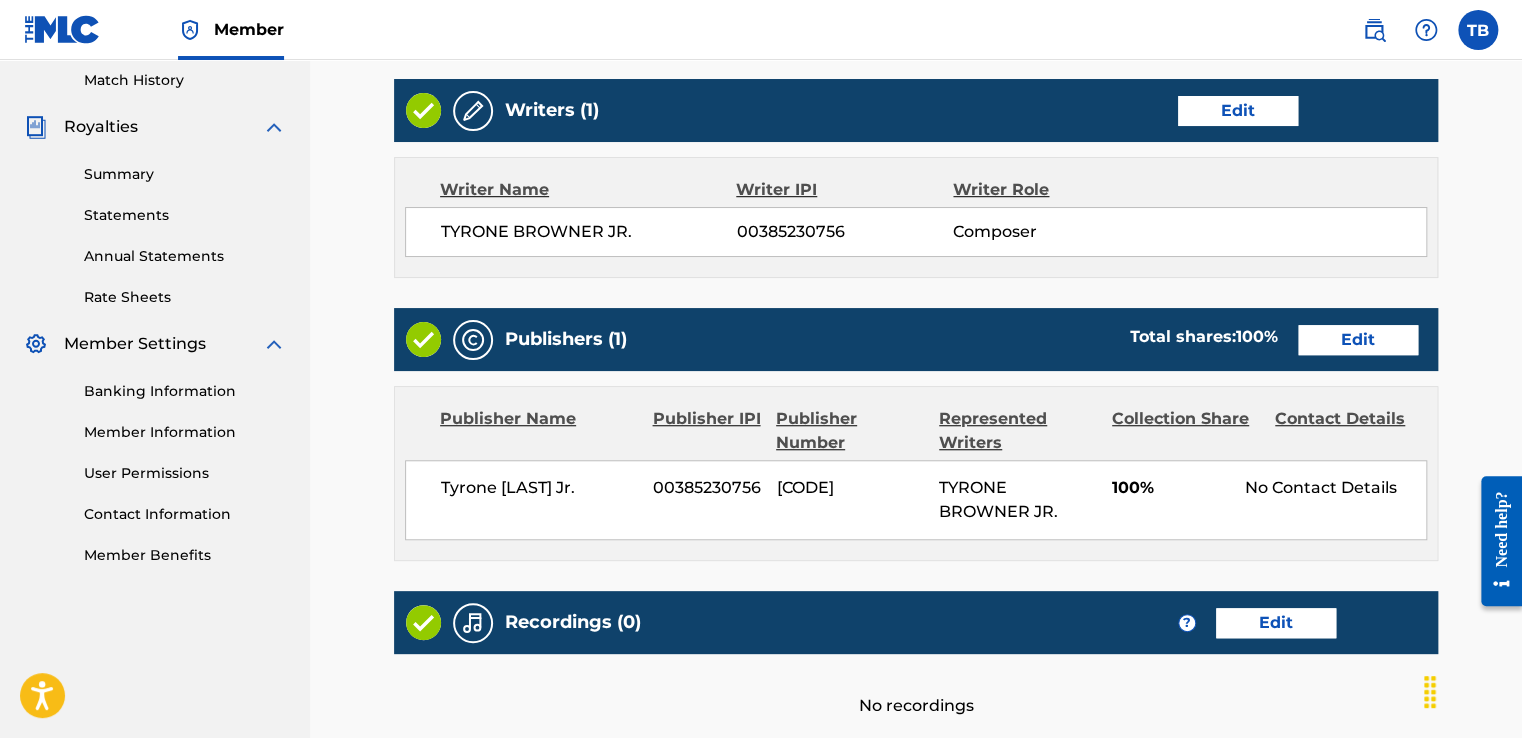 scroll, scrollTop: 758, scrollLeft: 0, axis: vertical 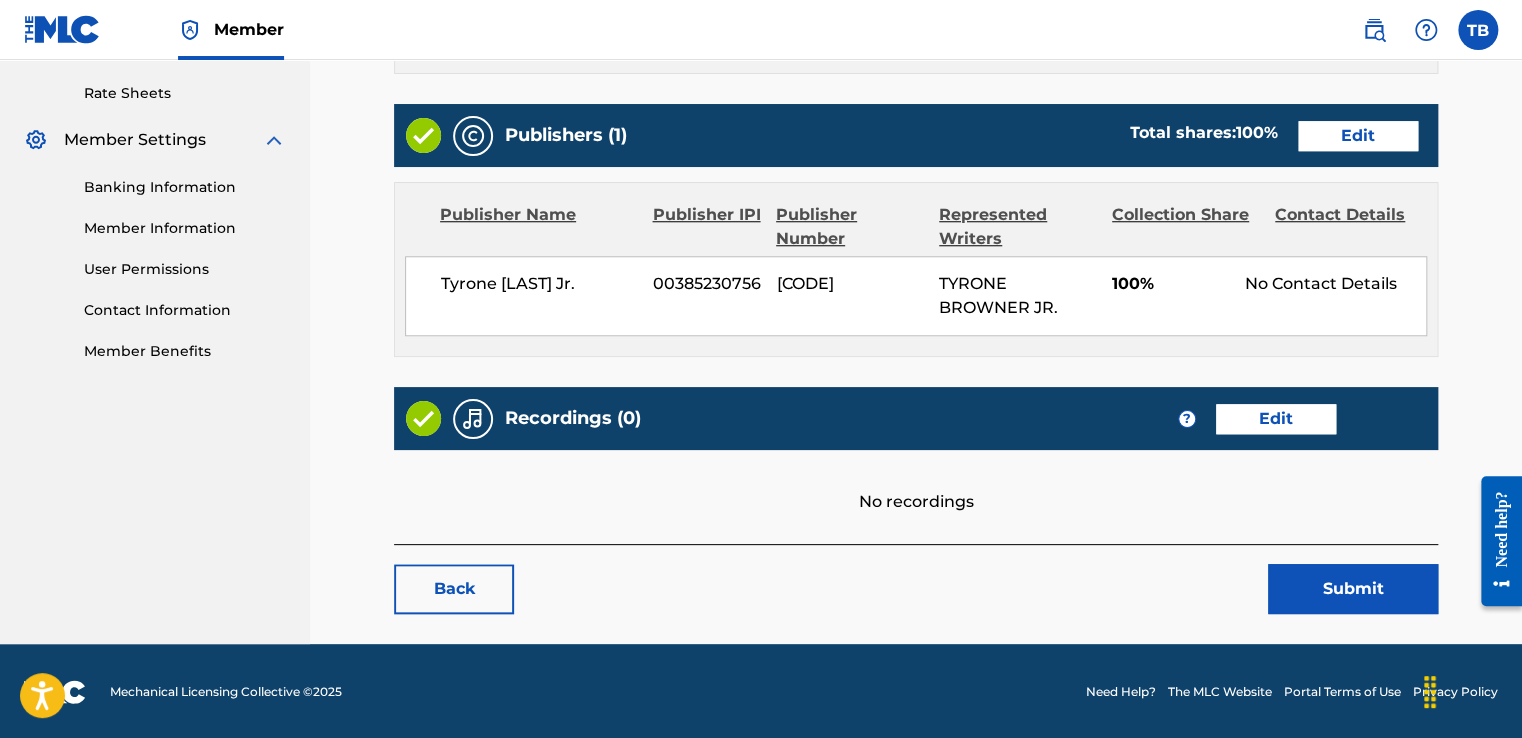 click on "Edit" at bounding box center (1358, 136) 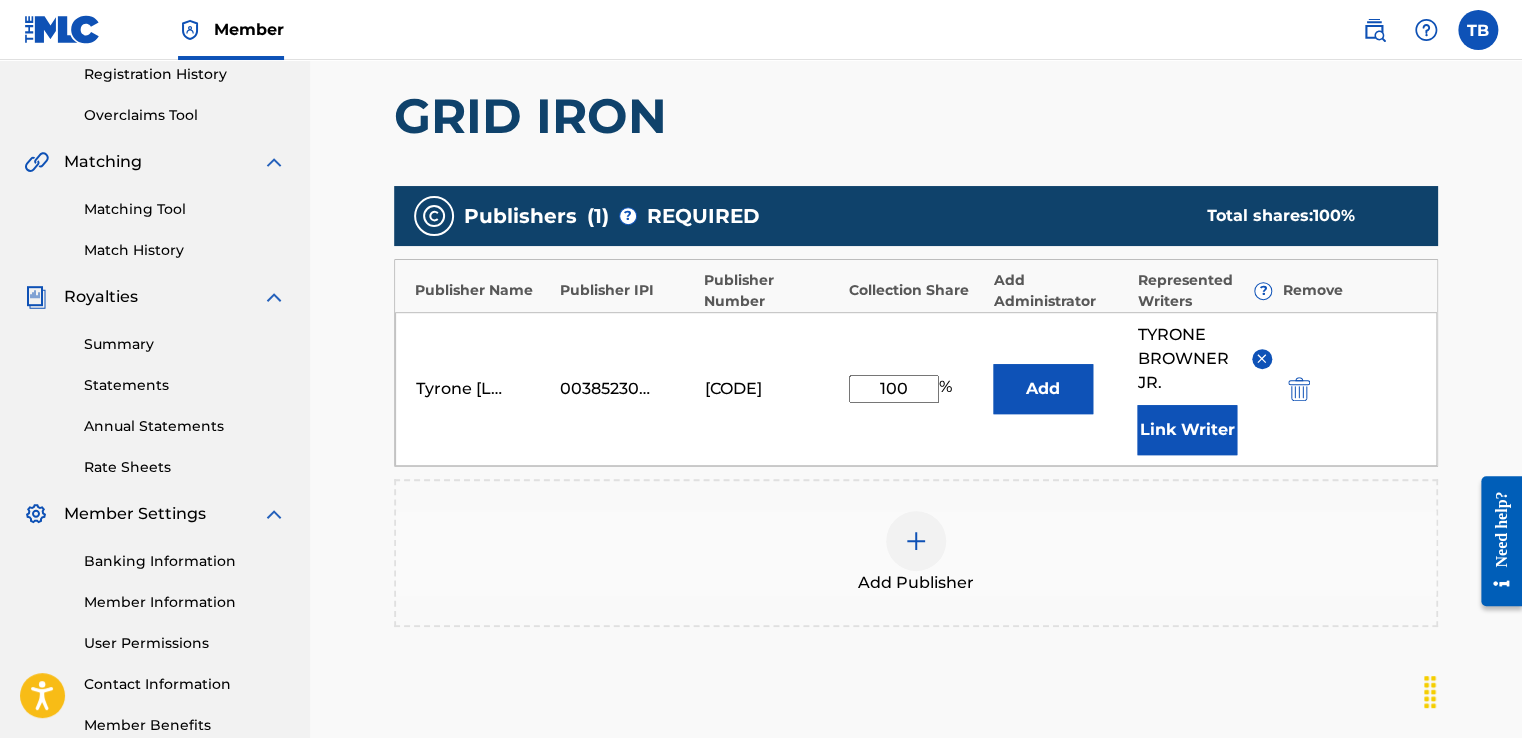scroll, scrollTop: 400, scrollLeft: 0, axis: vertical 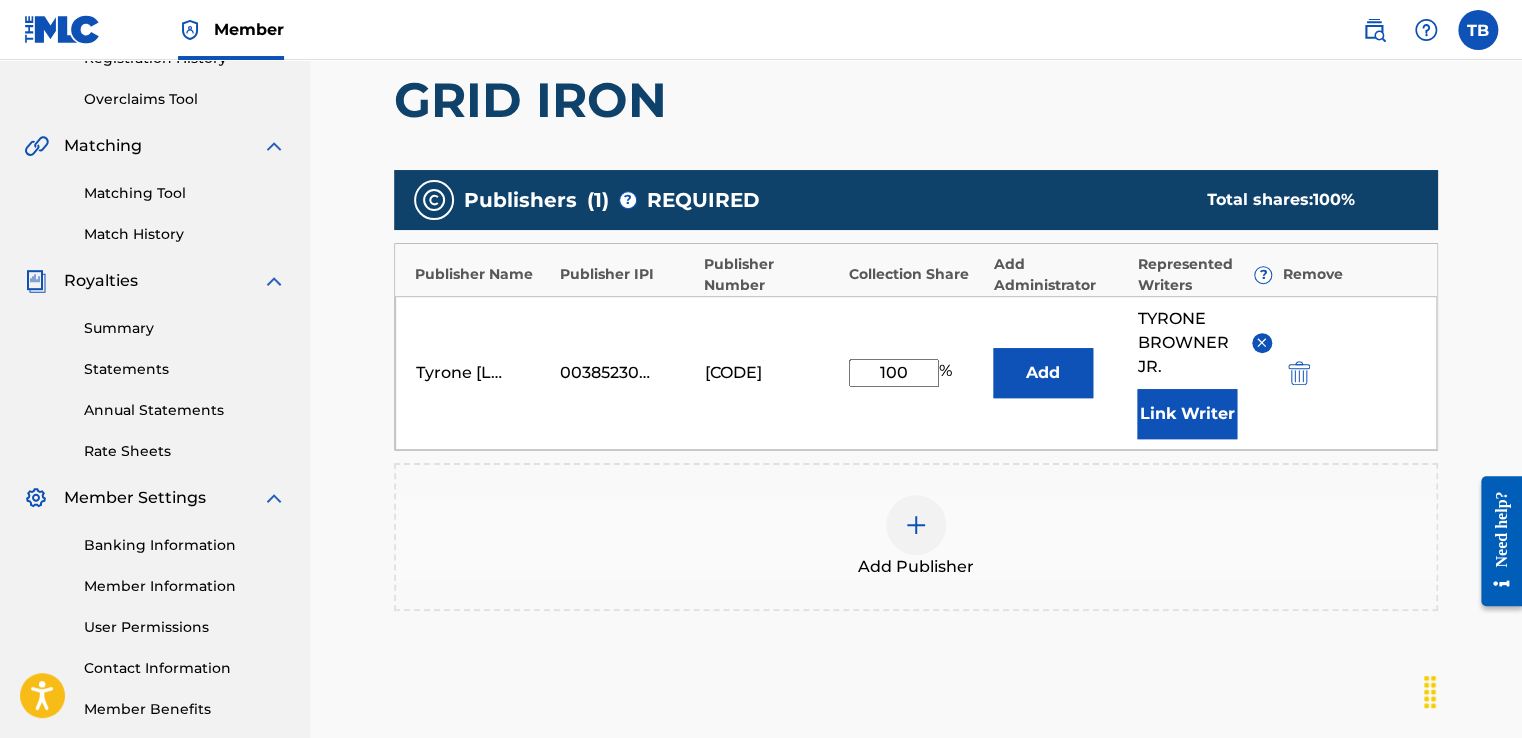 click on "100" at bounding box center [894, 373] 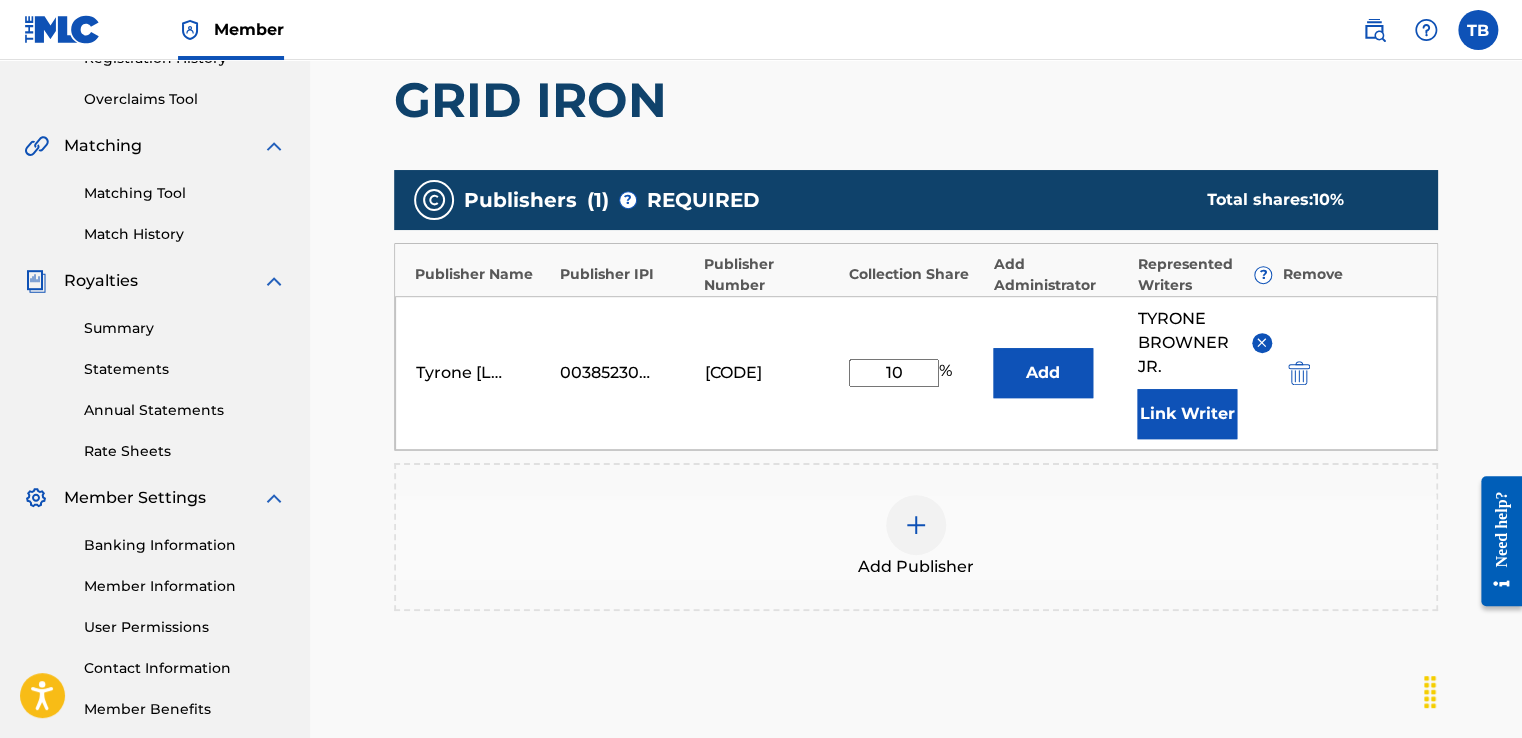 type on "1" 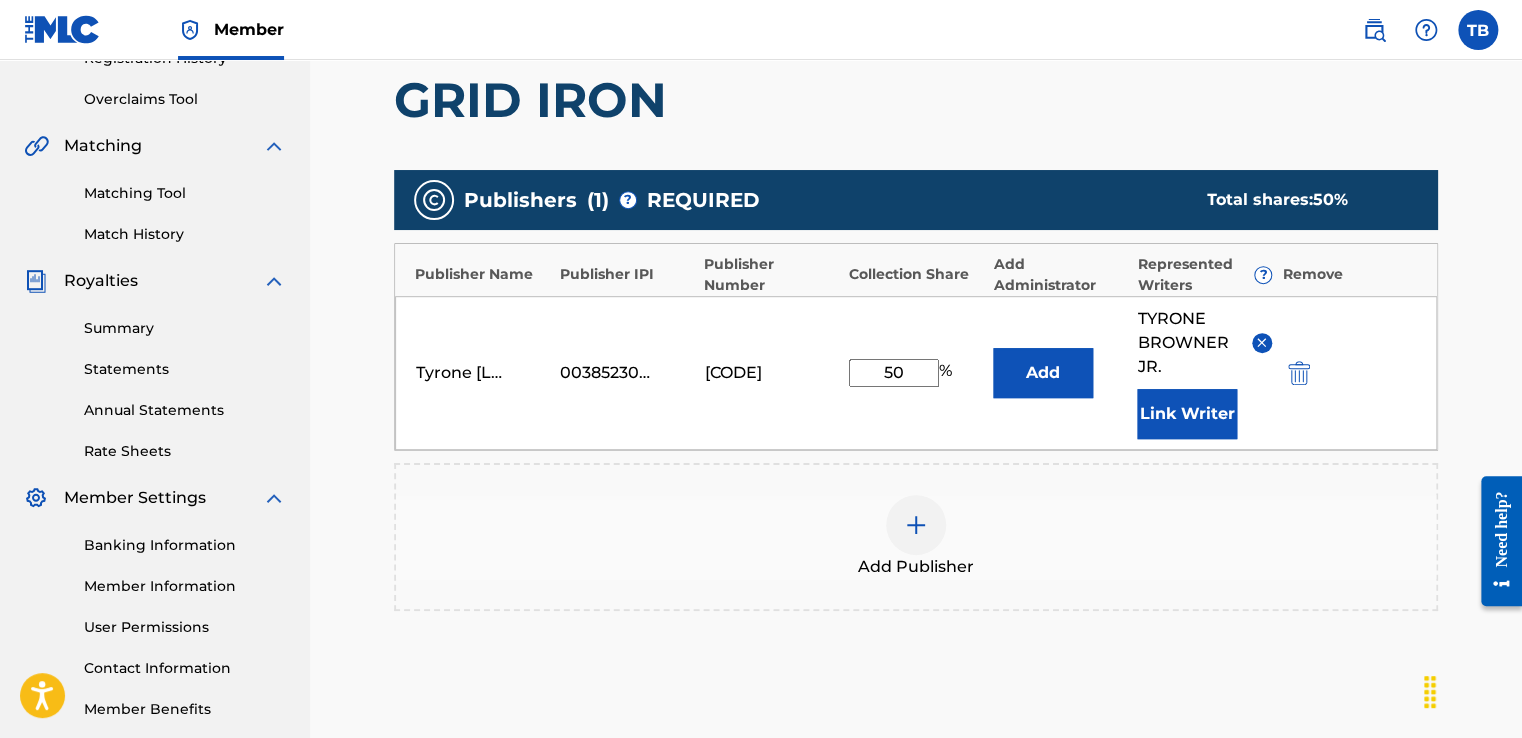 scroll, scrollTop: 500, scrollLeft: 0, axis: vertical 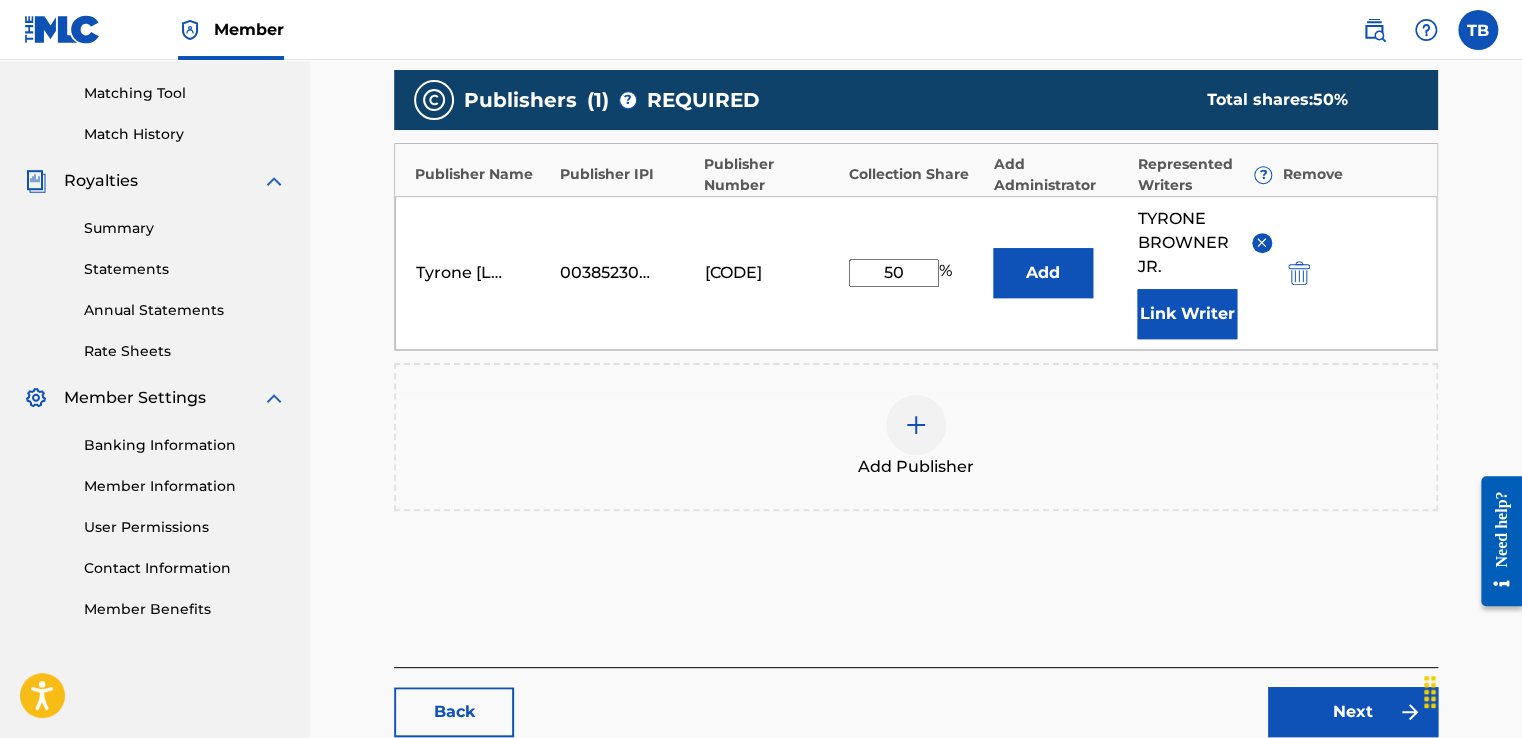 type on "50" 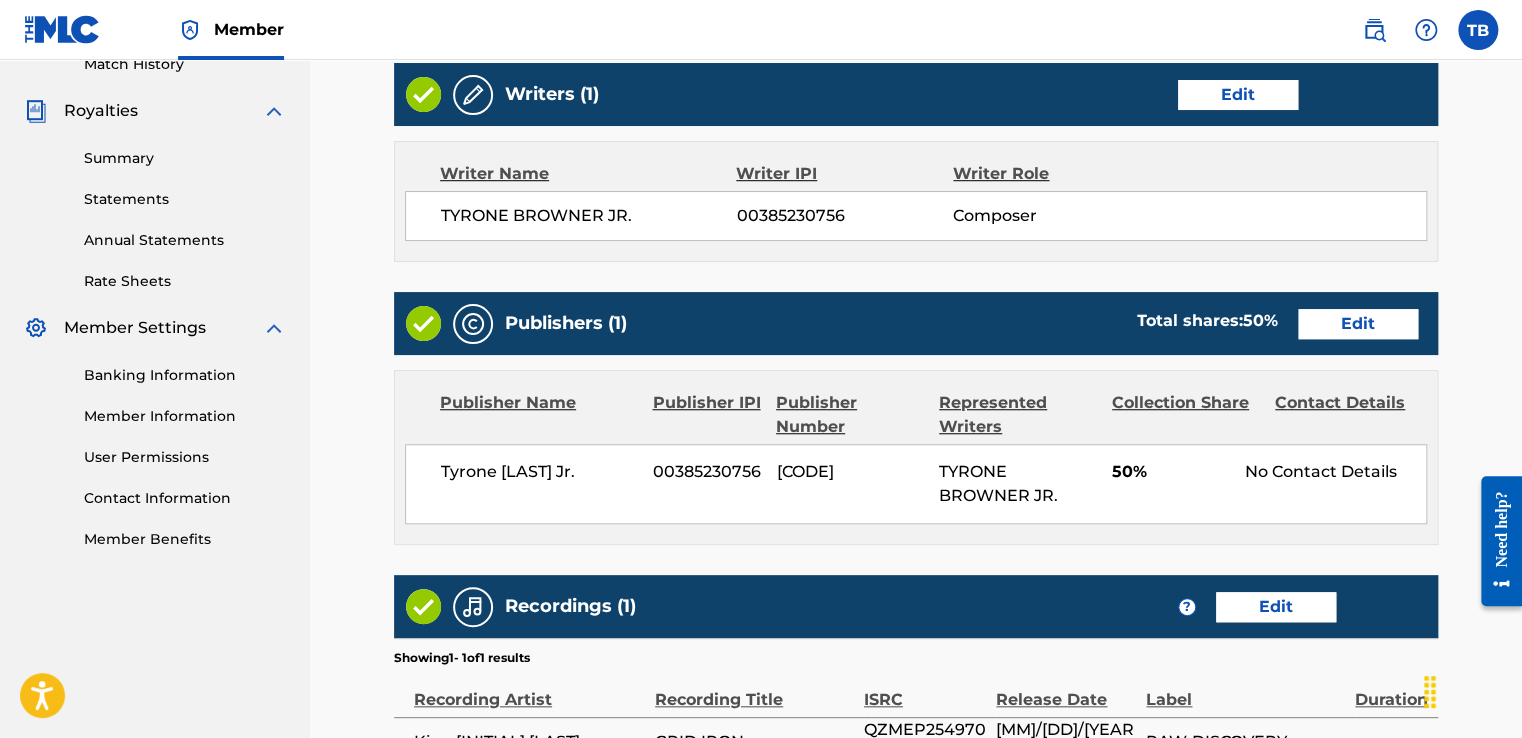 scroll, scrollTop: 523, scrollLeft: 0, axis: vertical 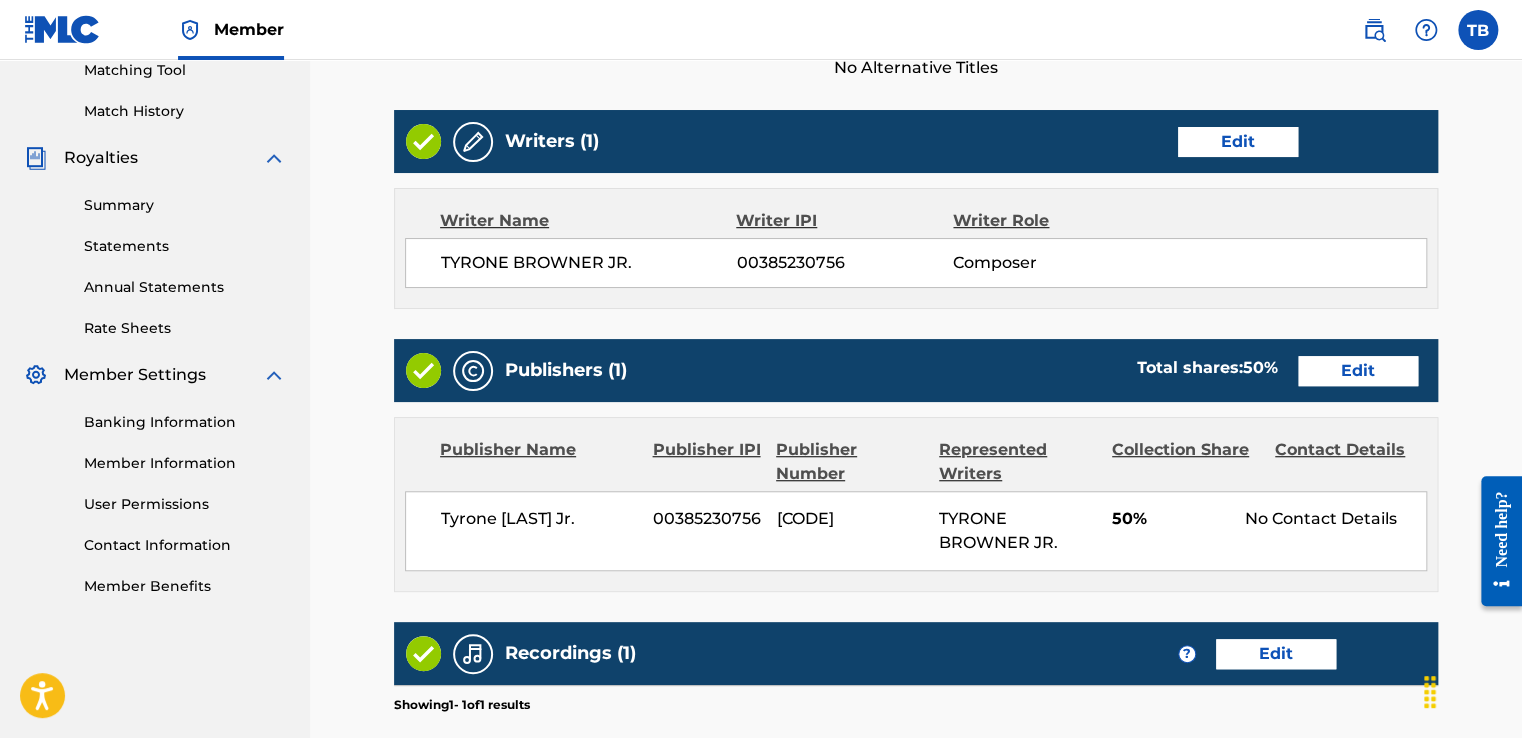 click on "Edit" at bounding box center (1238, 142) 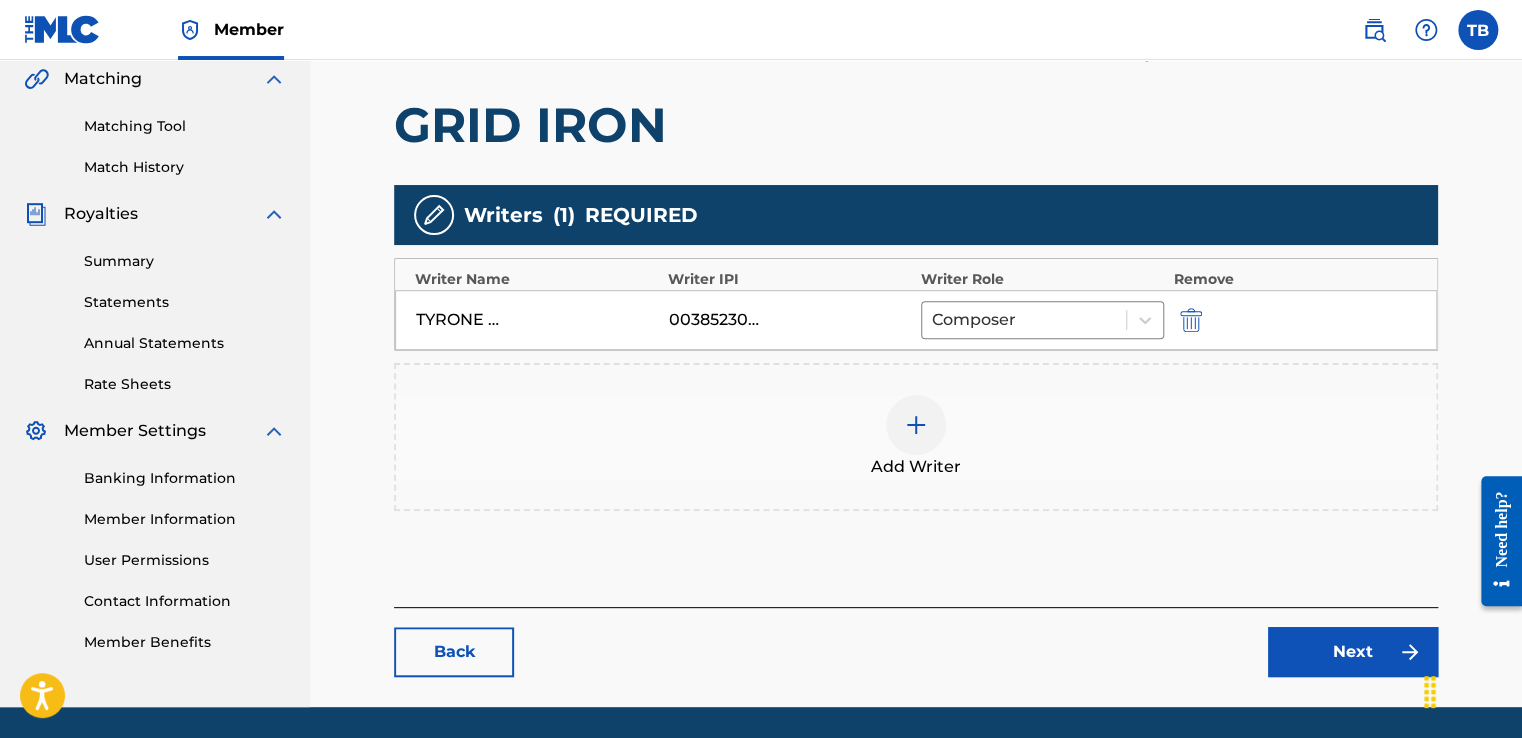 scroll, scrollTop: 500, scrollLeft: 0, axis: vertical 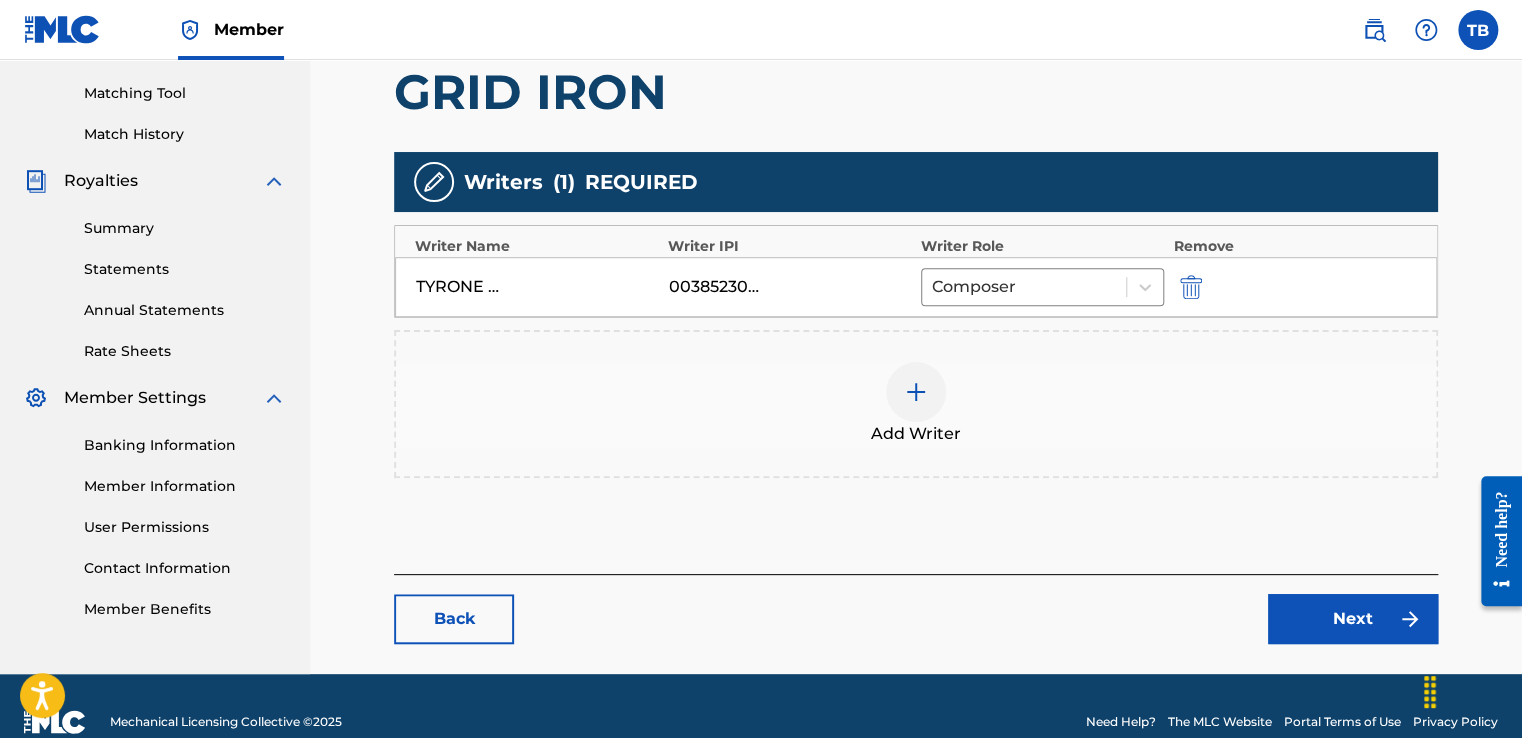click at bounding box center [916, 392] 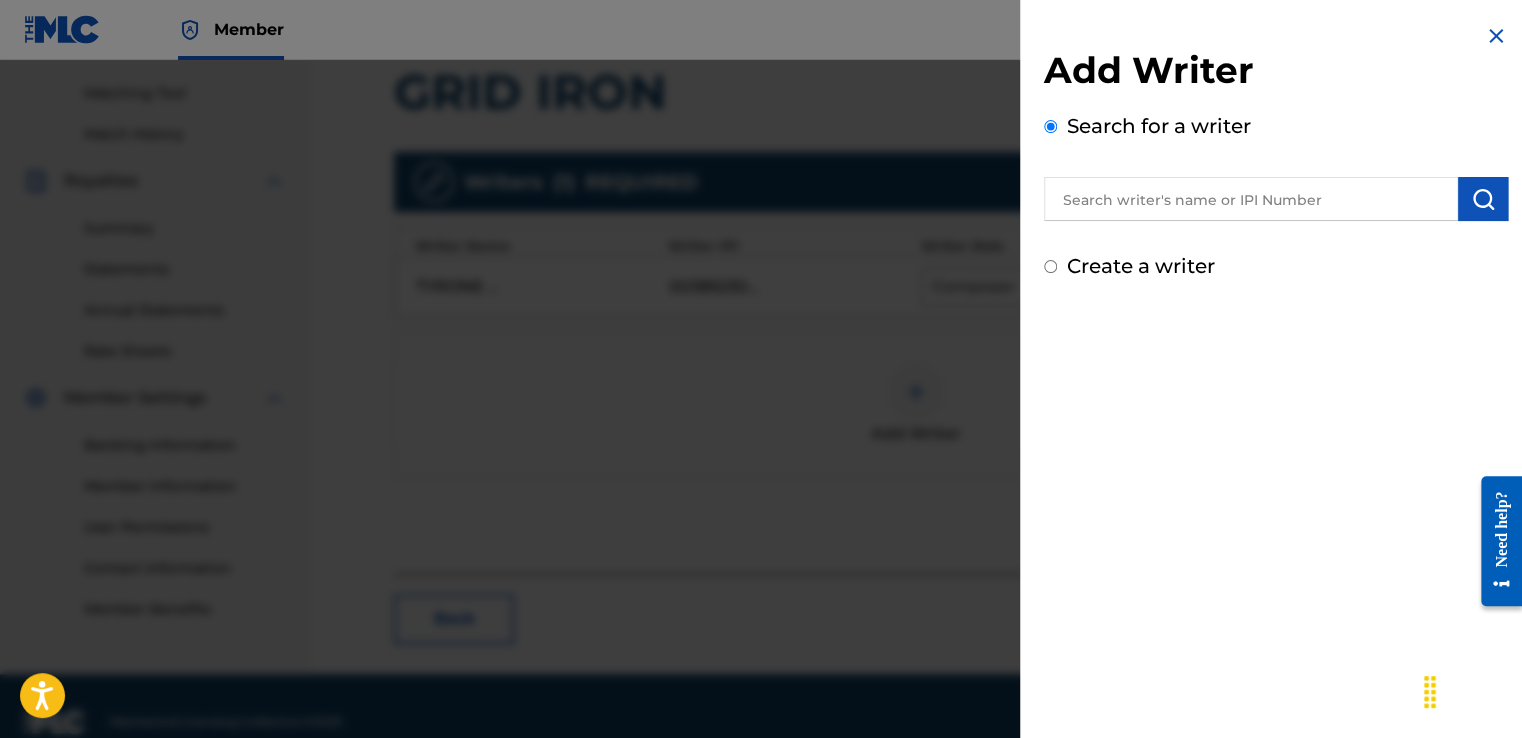 click at bounding box center (1251, 199) 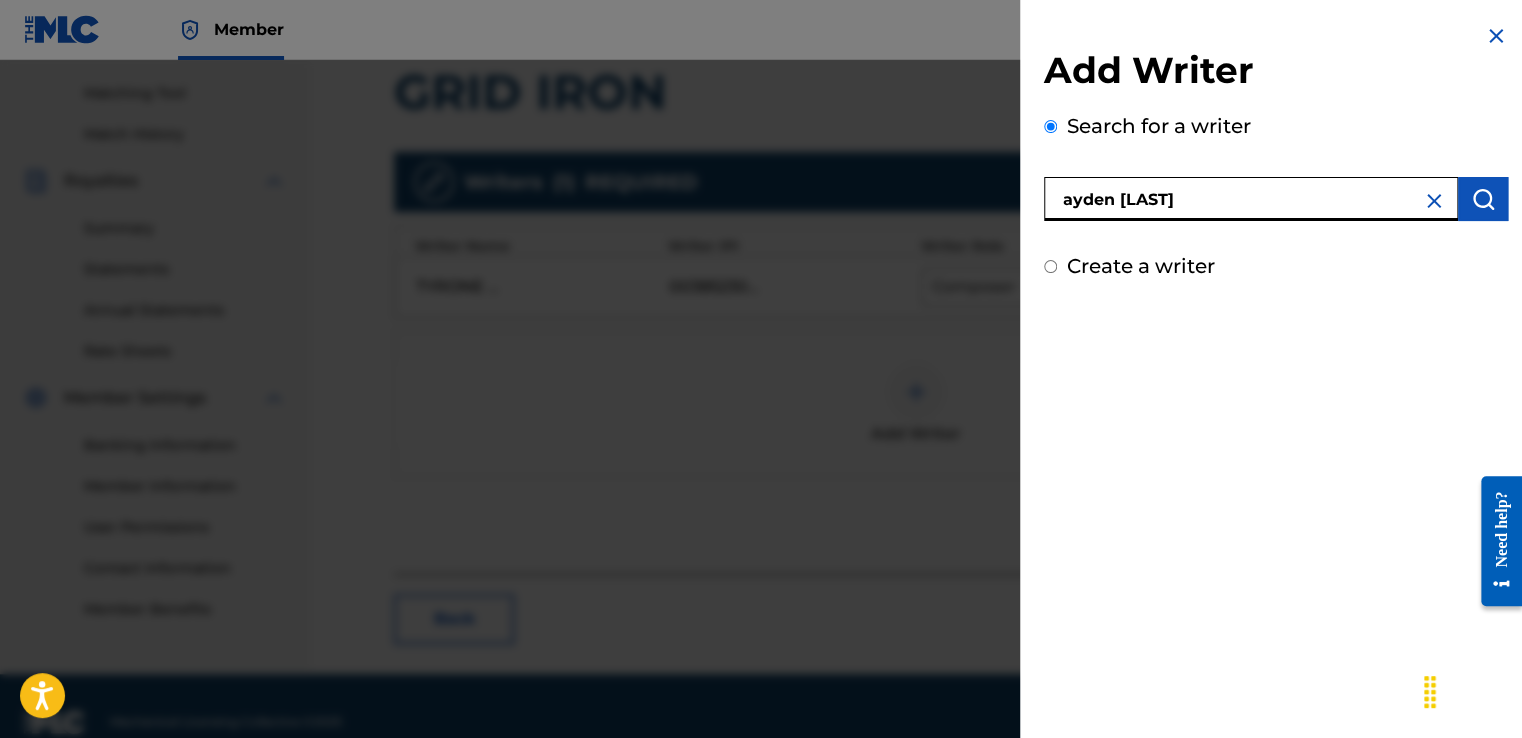 type on "ayden [LAST]" 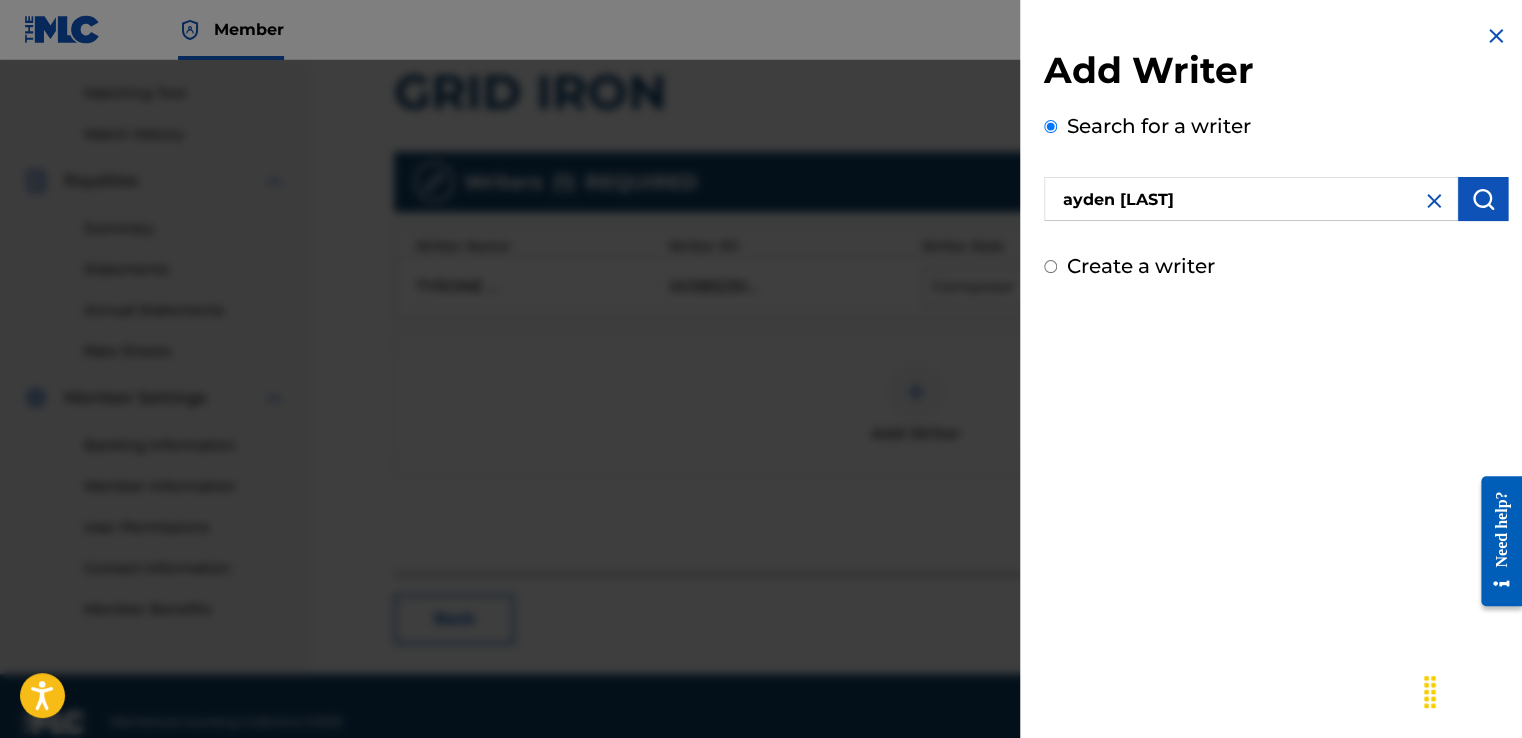 click at bounding box center (1483, 199) 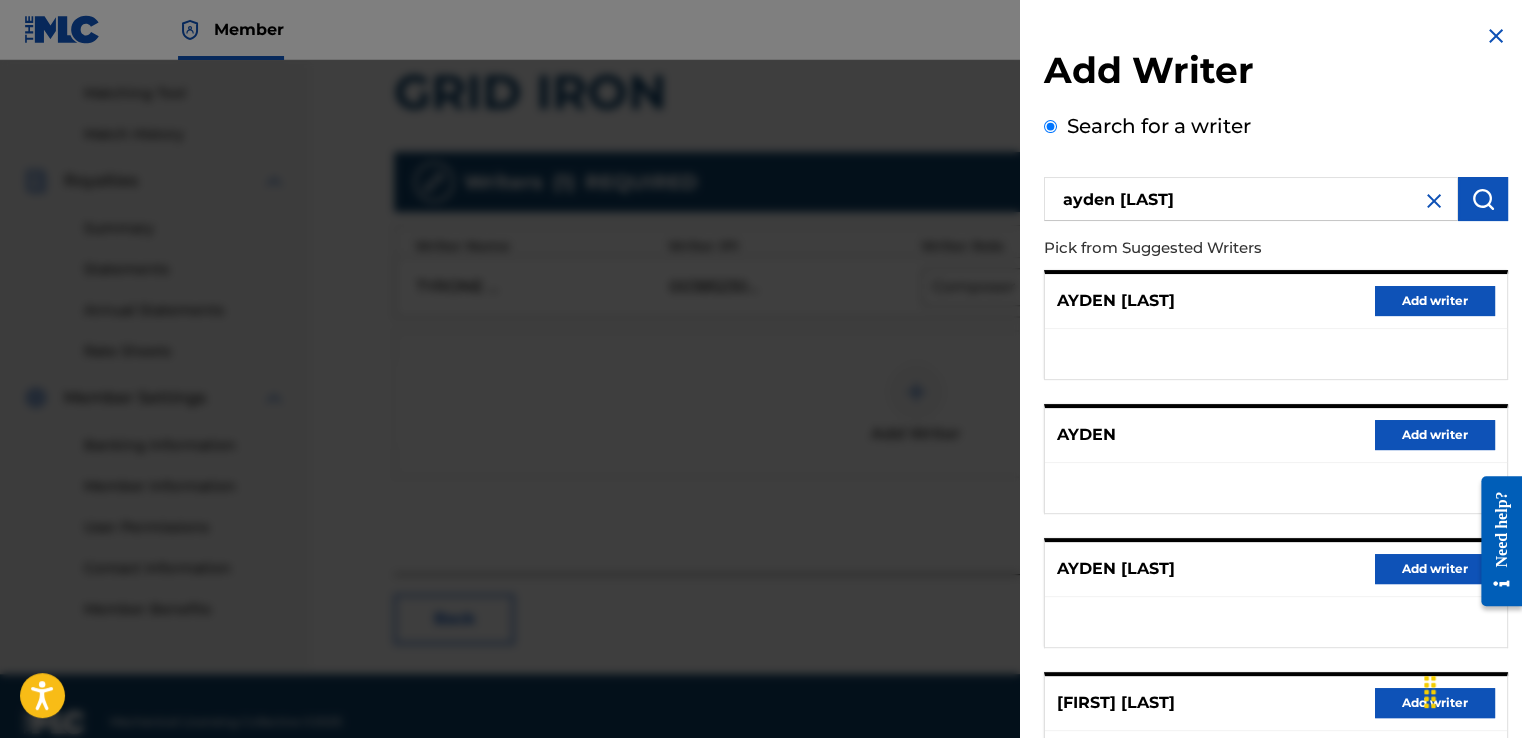 click at bounding box center [1434, 201] 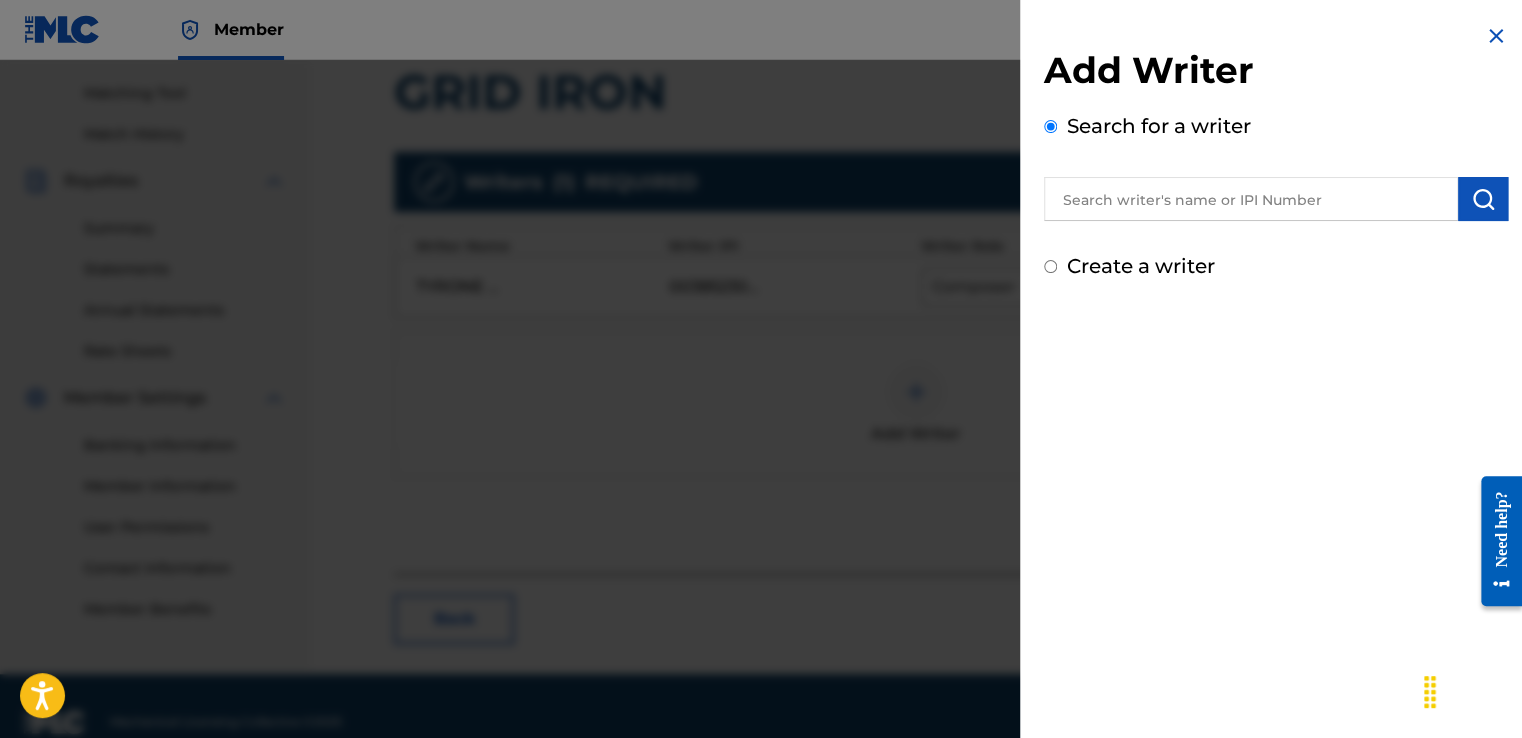 click on "Create a writer" at bounding box center (1050, 266) 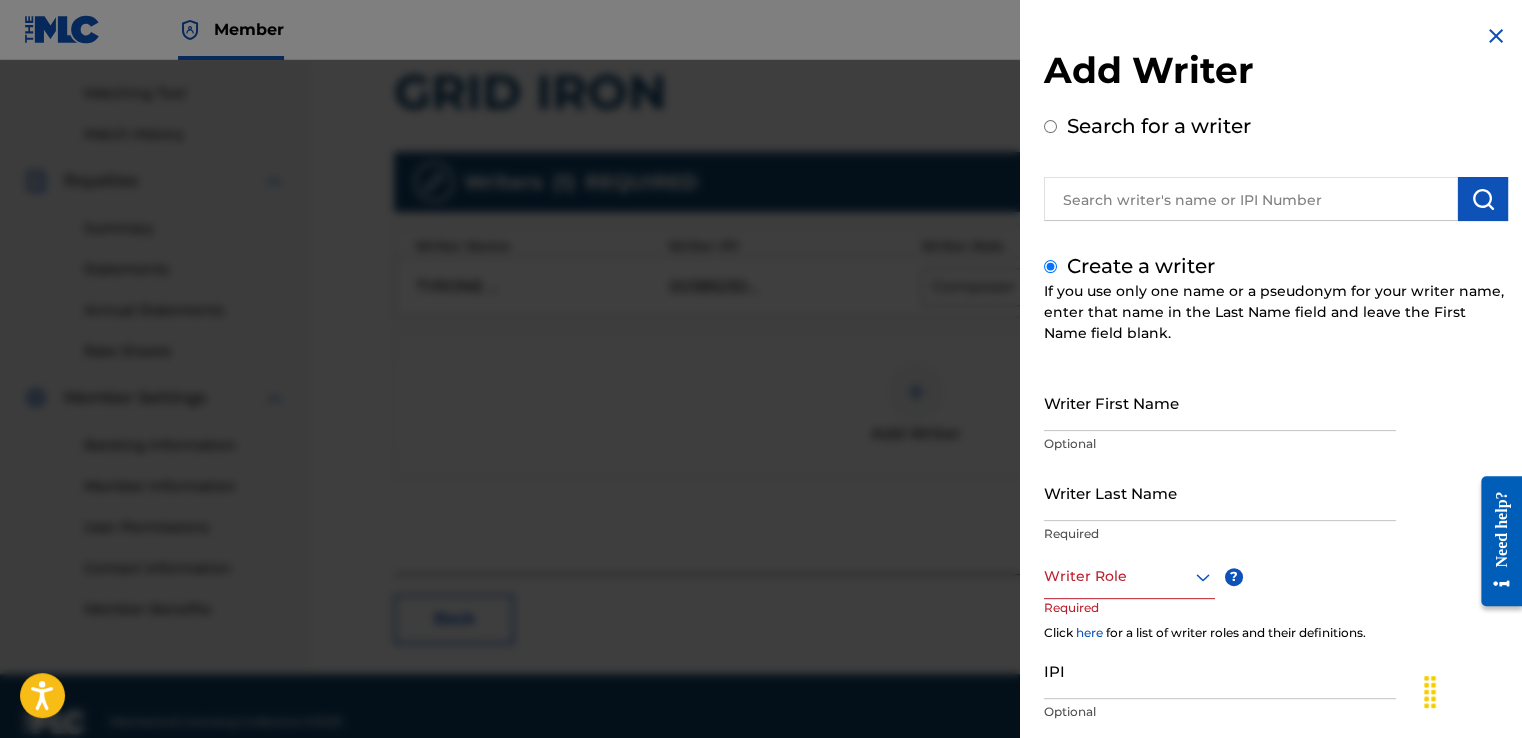 click on "Writer First Name" at bounding box center (1220, 402) 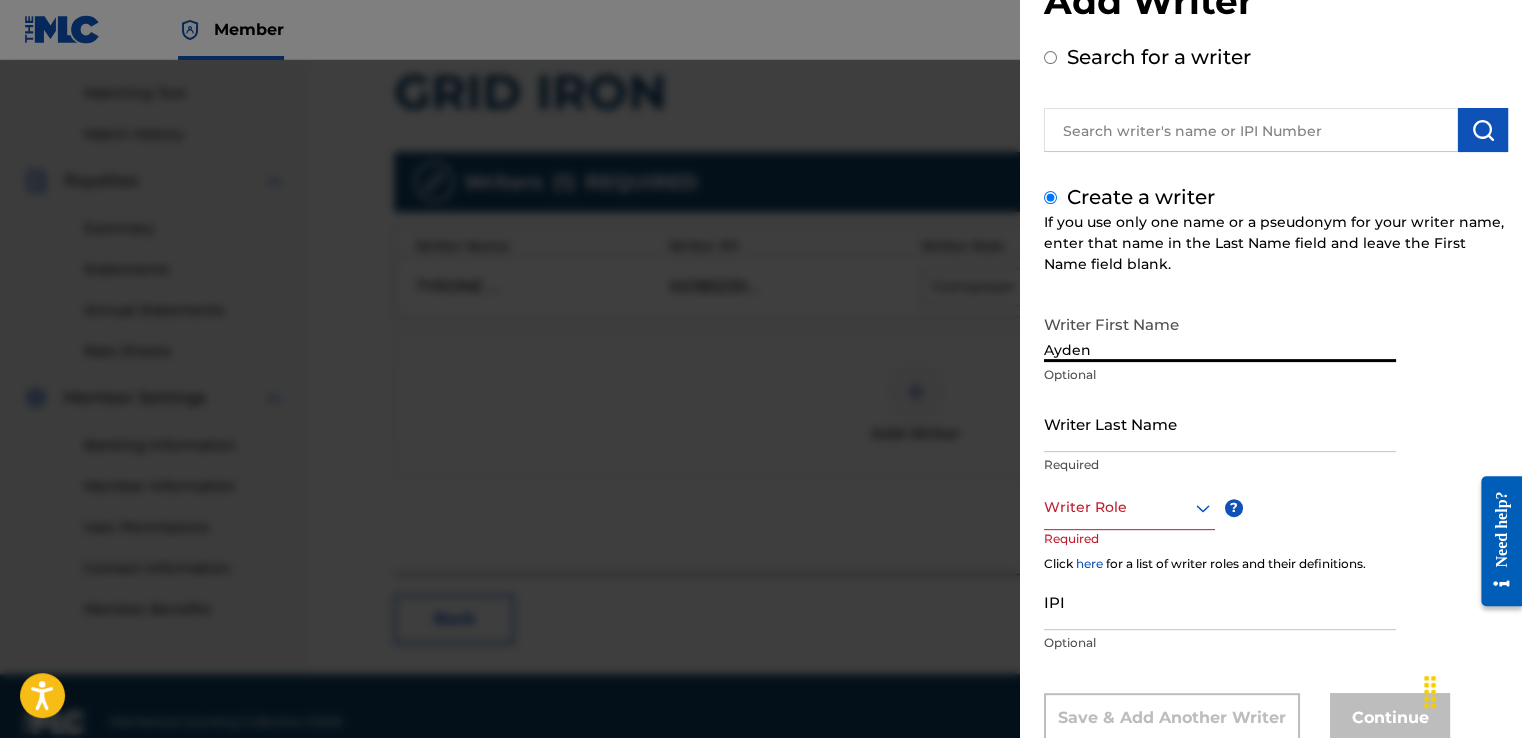 scroll, scrollTop: 100, scrollLeft: 0, axis: vertical 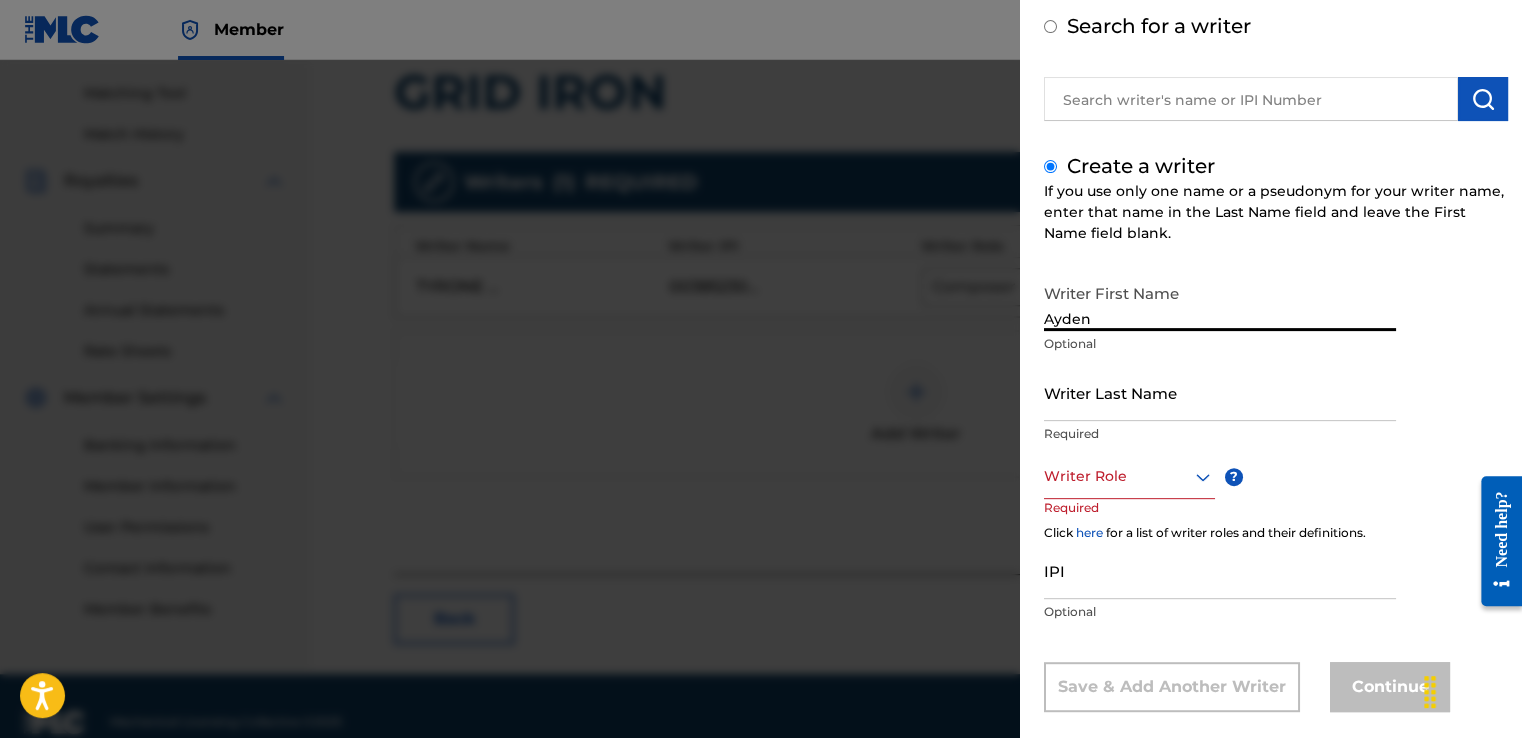 type on "Ayden" 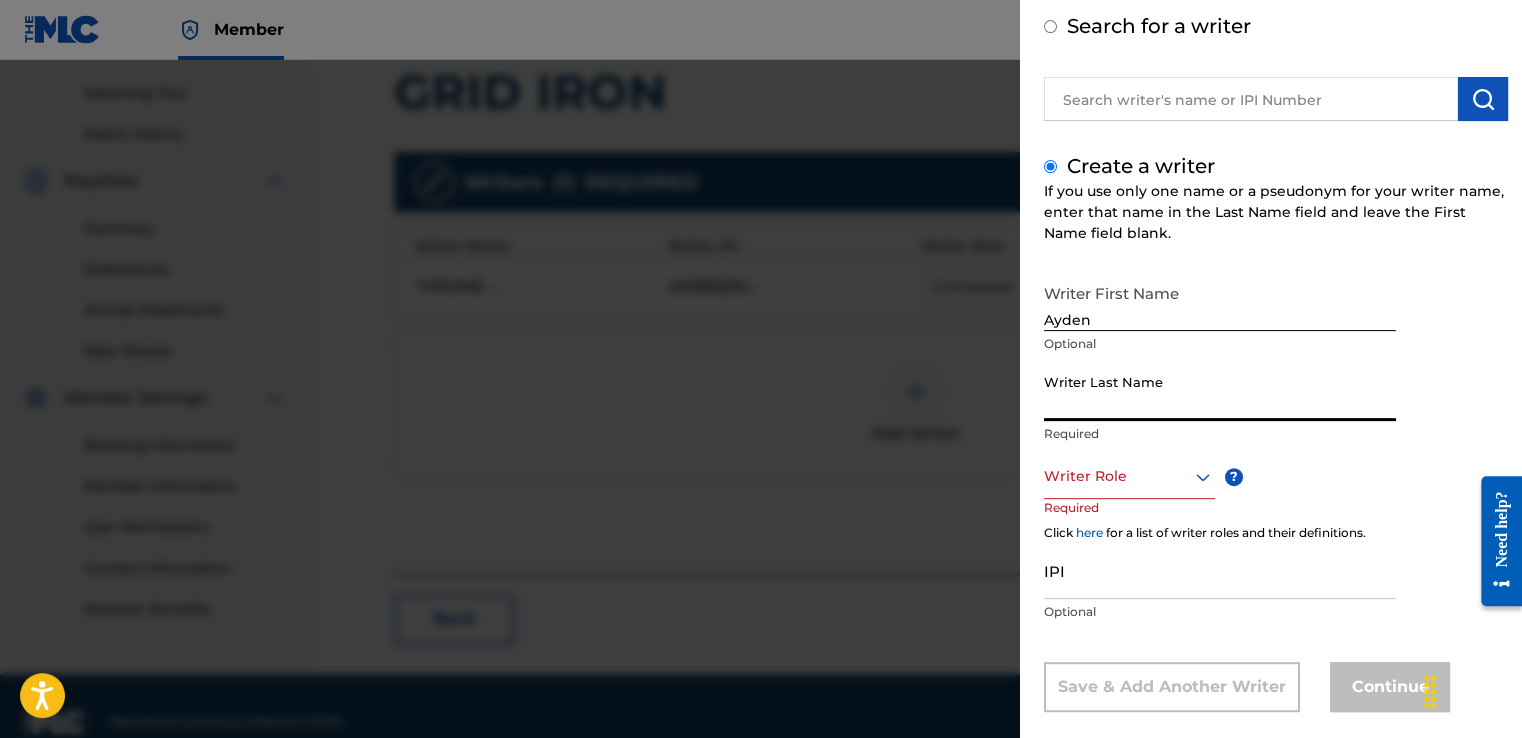 click on "Writer Last Name" at bounding box center [1220, 392] 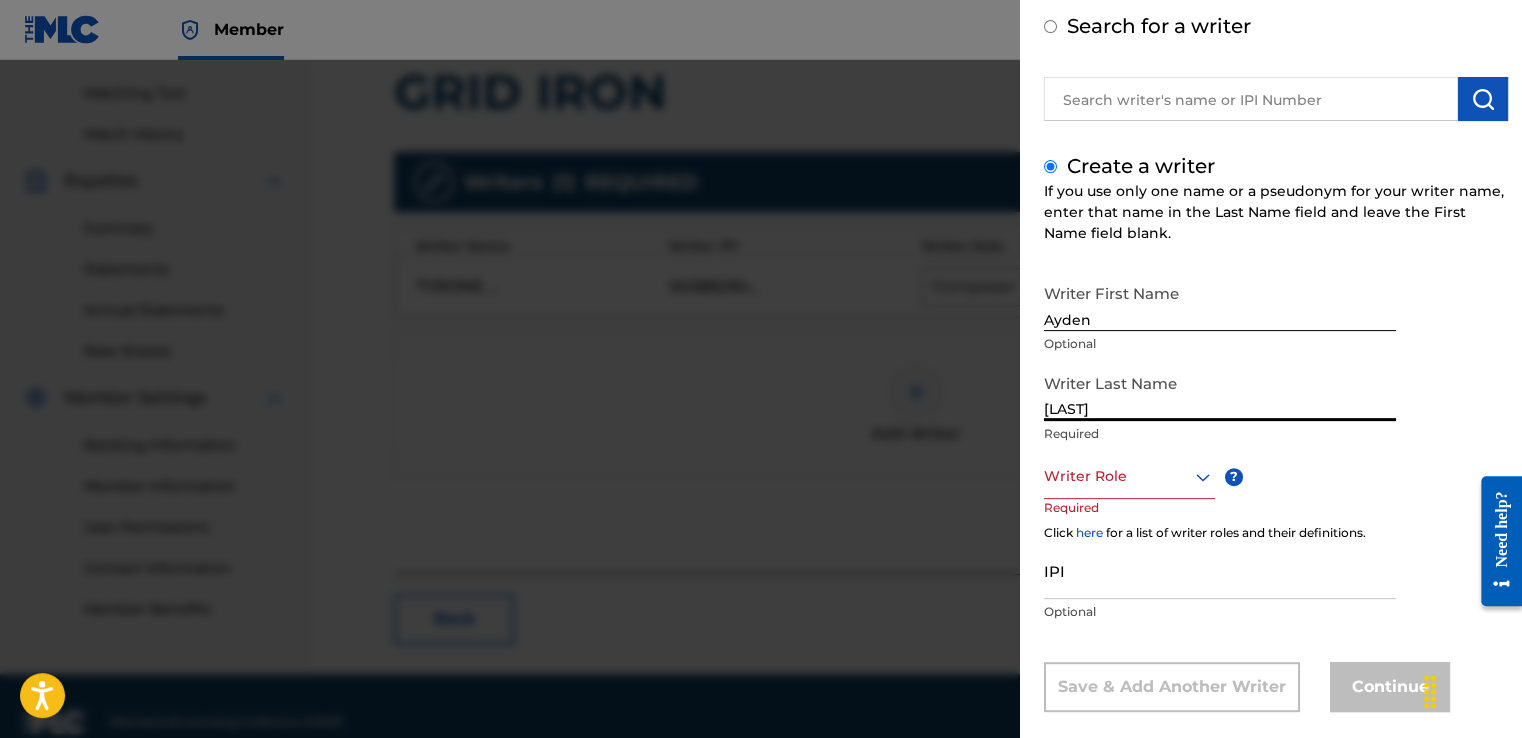 type on "[LAST]" 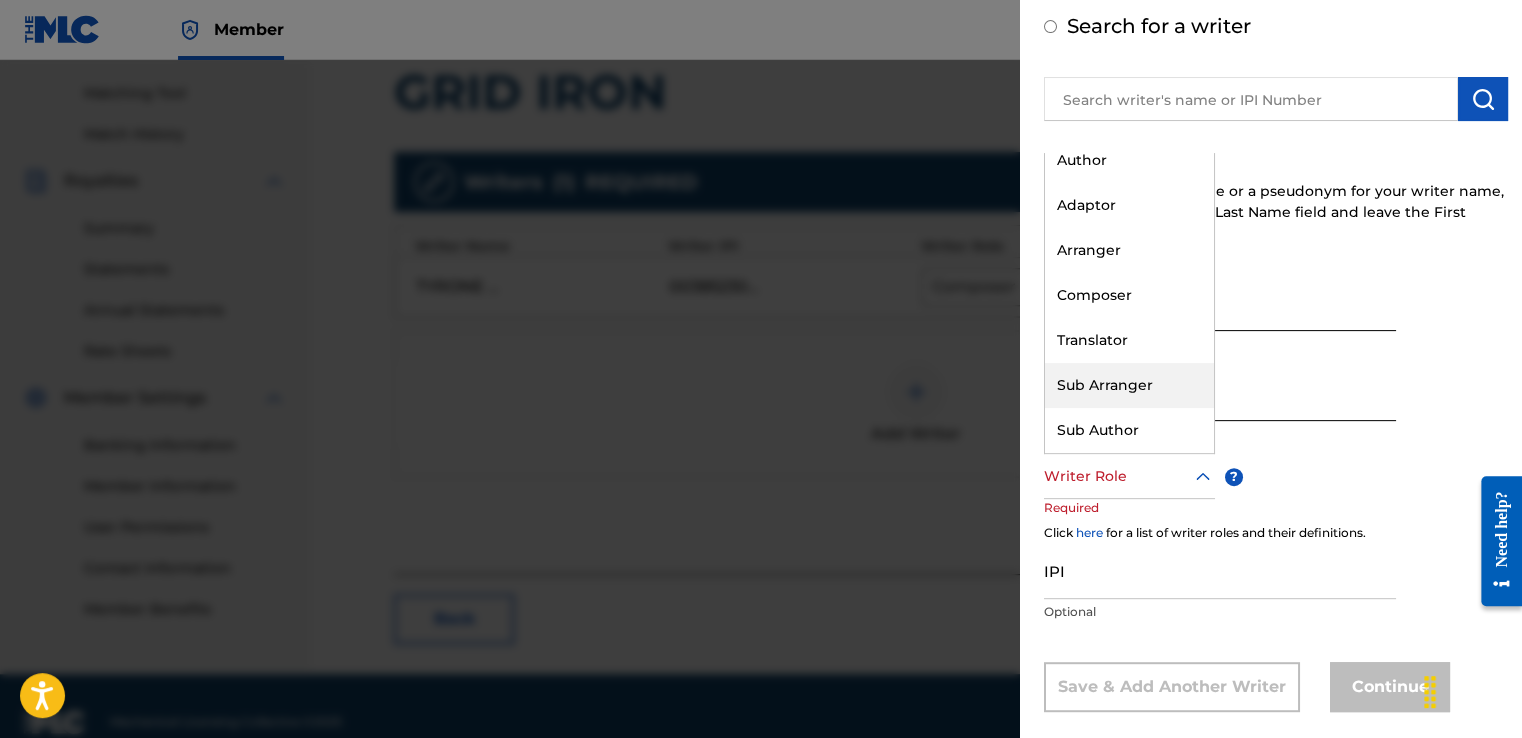 scroll, scrollTop: 0, scrollLeft: 0, axis: both 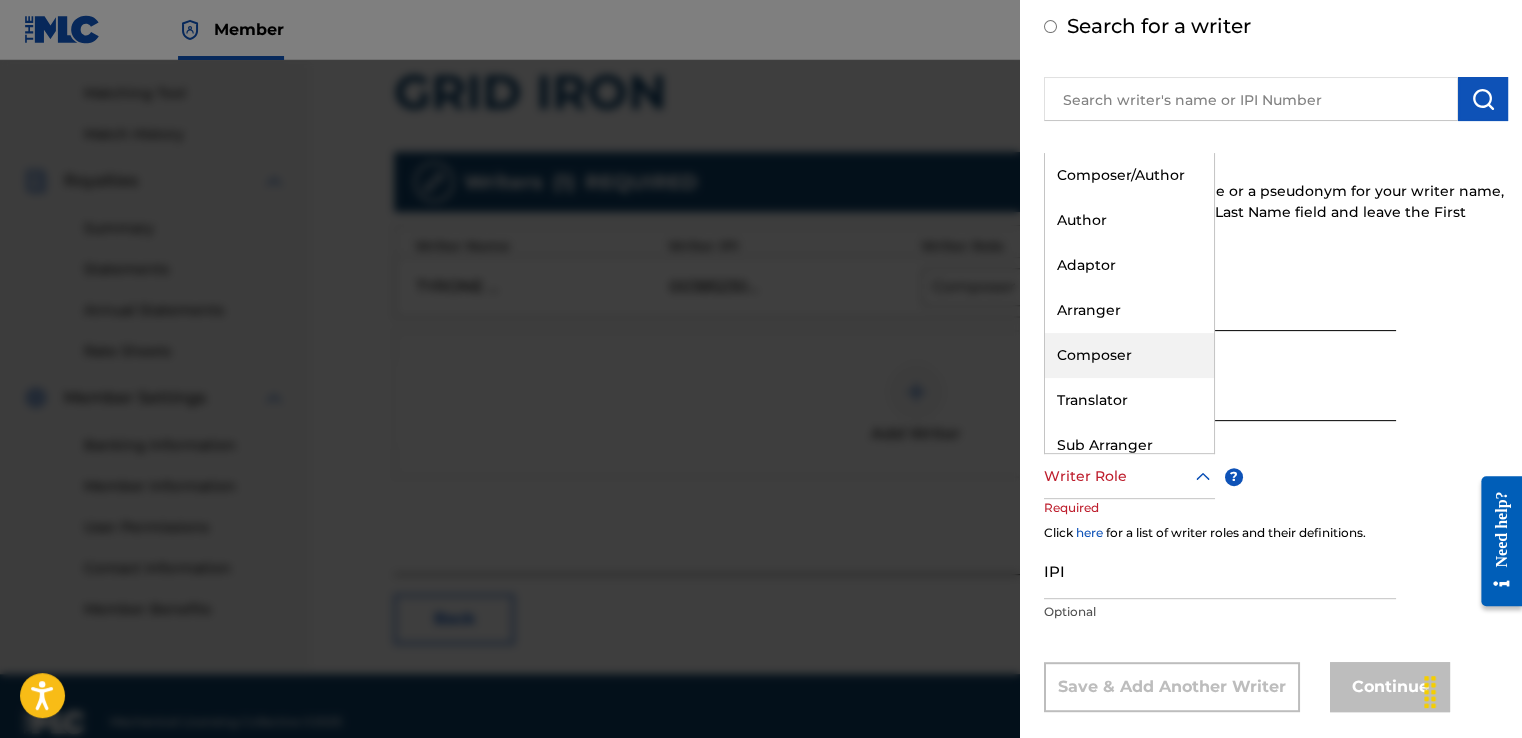 click on "Composer" at bounding box center [1129, 355] 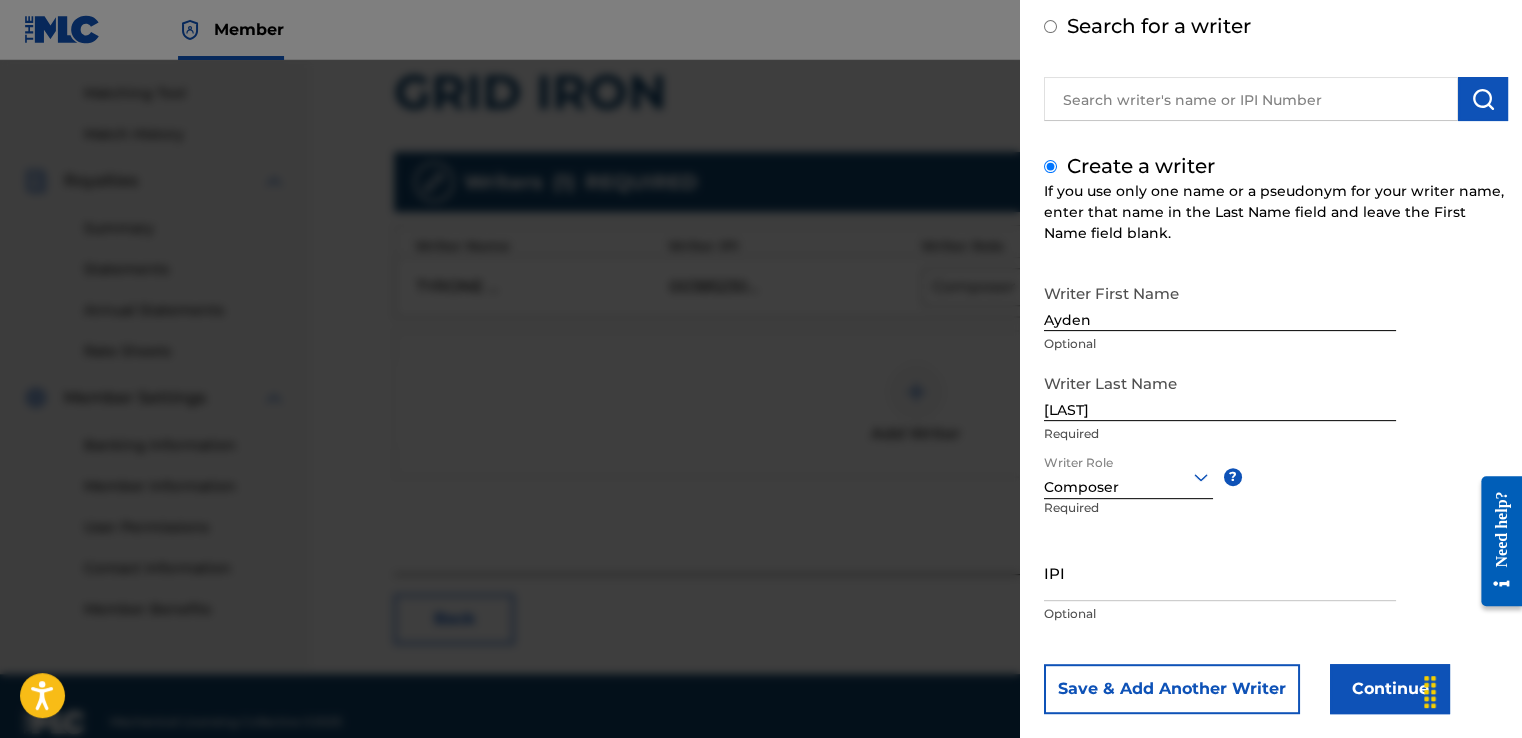 scroll, scrollTop: 129, scrollLeft: 0, axis: vertical 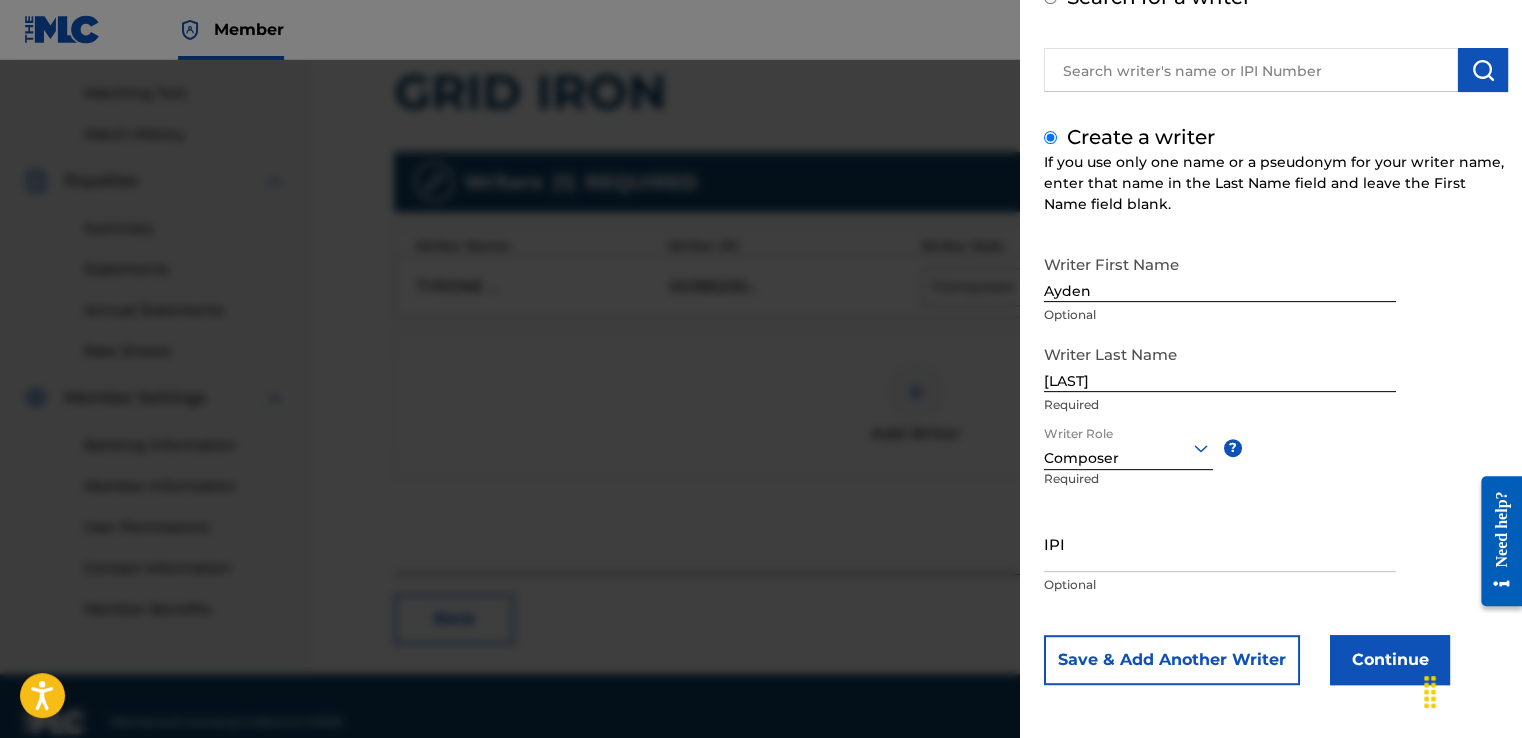 click on "Continue" at bounding box center [1390, 660] 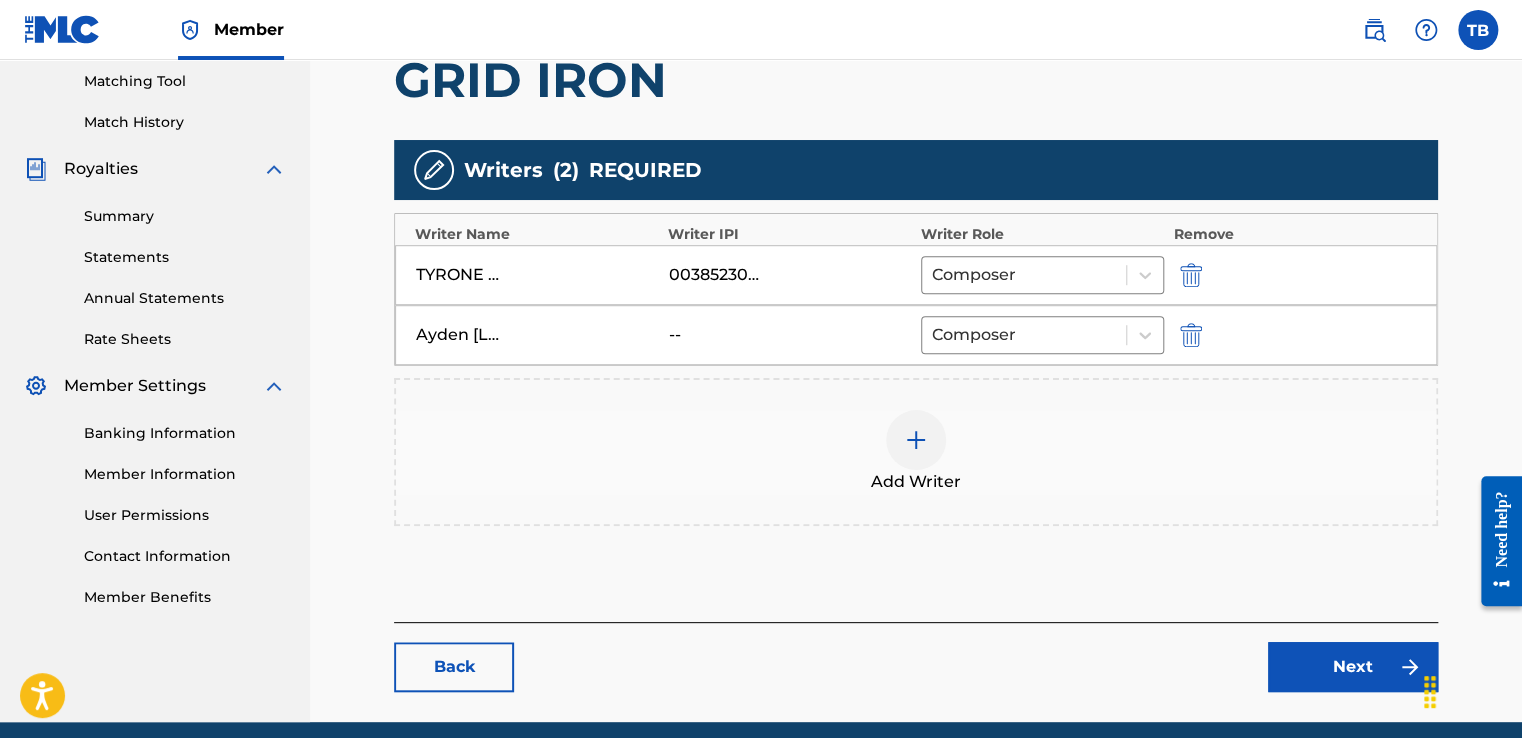 scroll, scrollTop: 589, scrollLeft: 0, axis: vertical 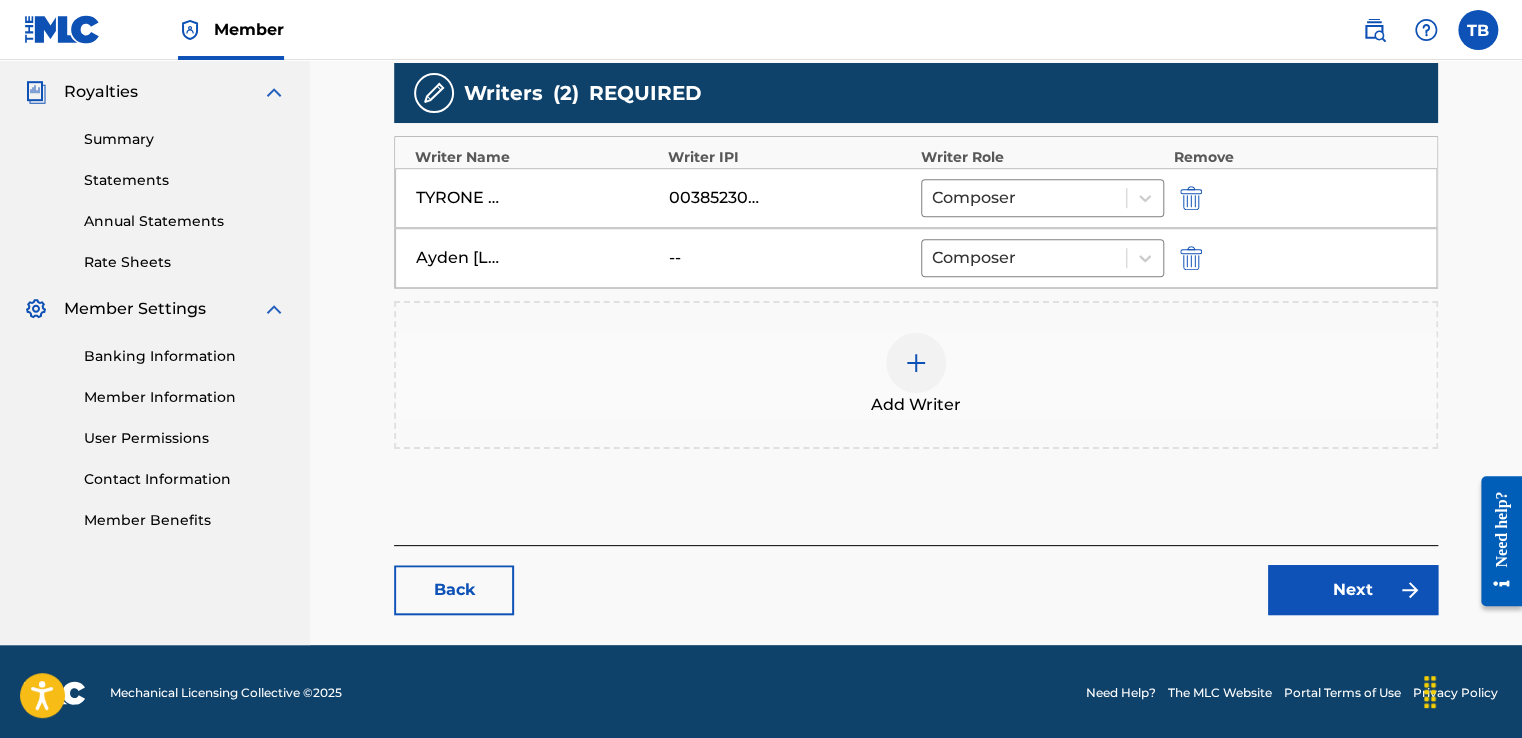 click on "Next" at bounding box center (1353, 590) 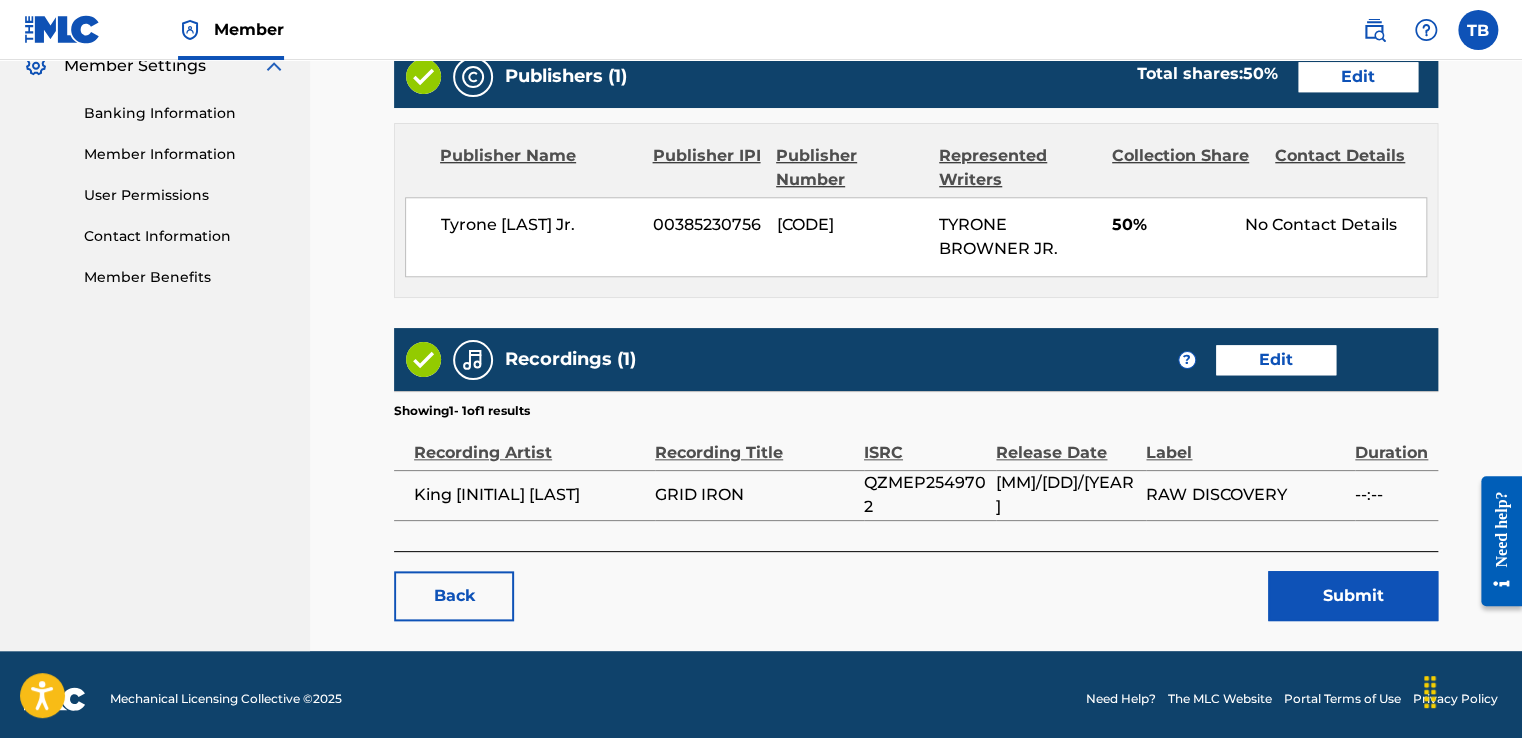 scroll, scrollTop: 838, scrollLeft: 0, axis: vertical 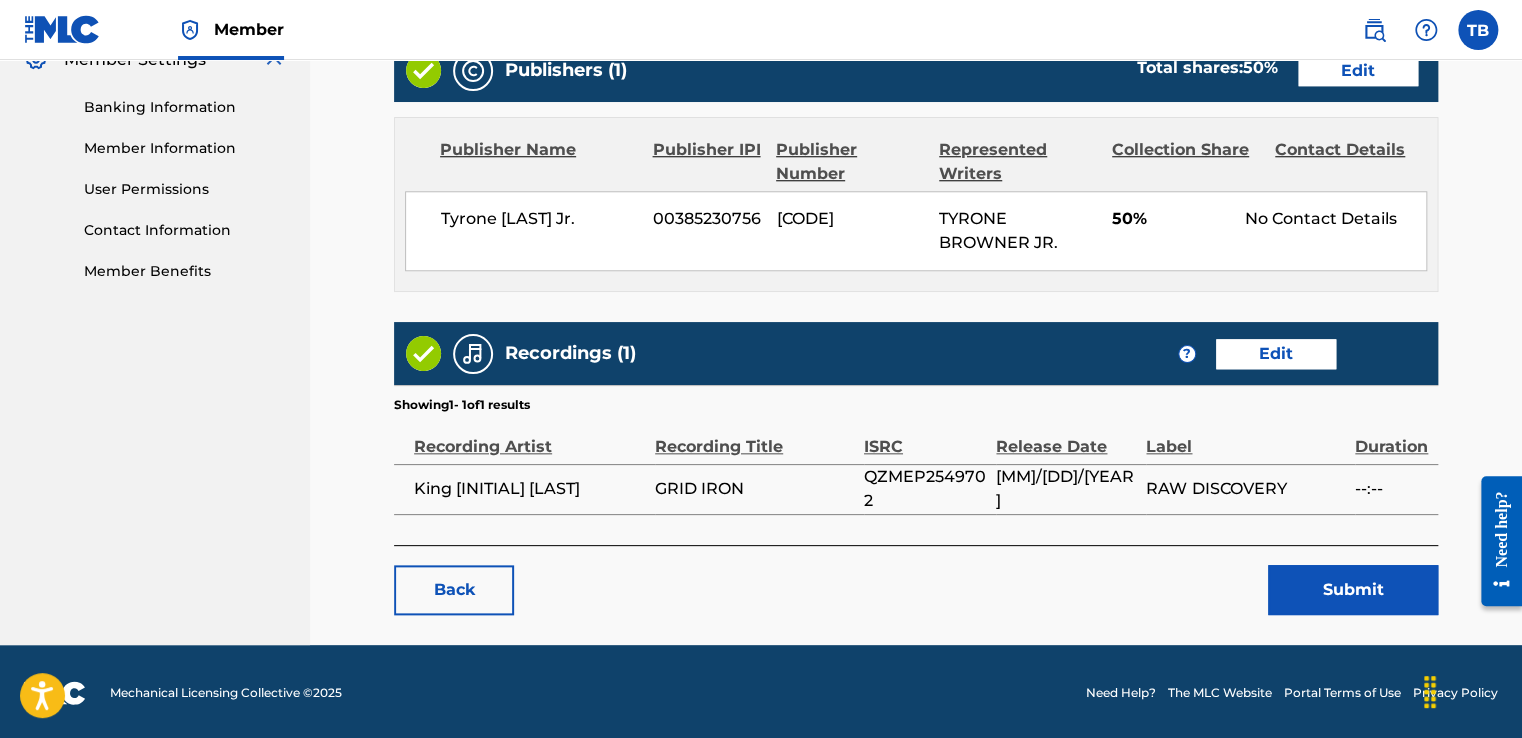 click on "Submit" at bounding box center (1353, 590) 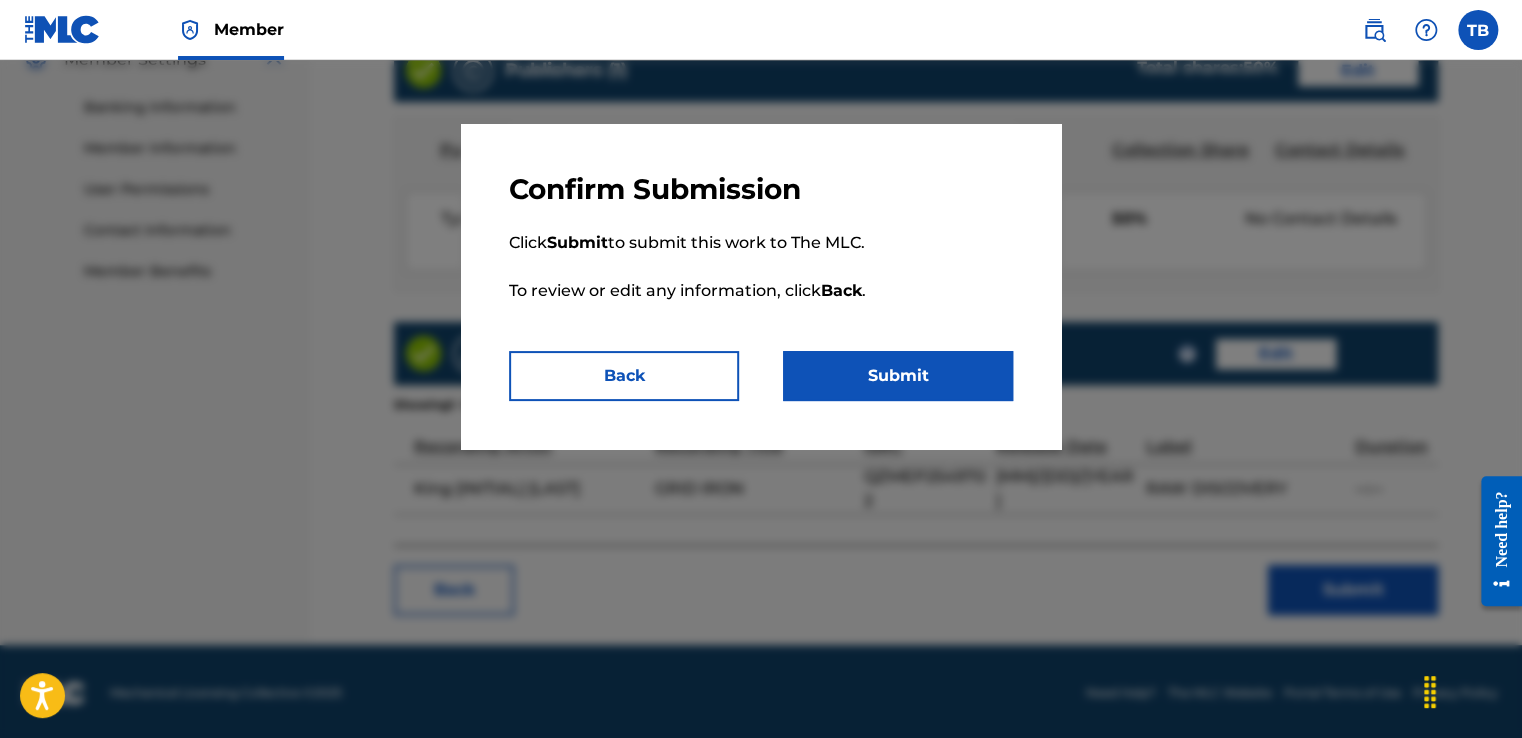 click on "Submit" at bounding box center (898, 376) 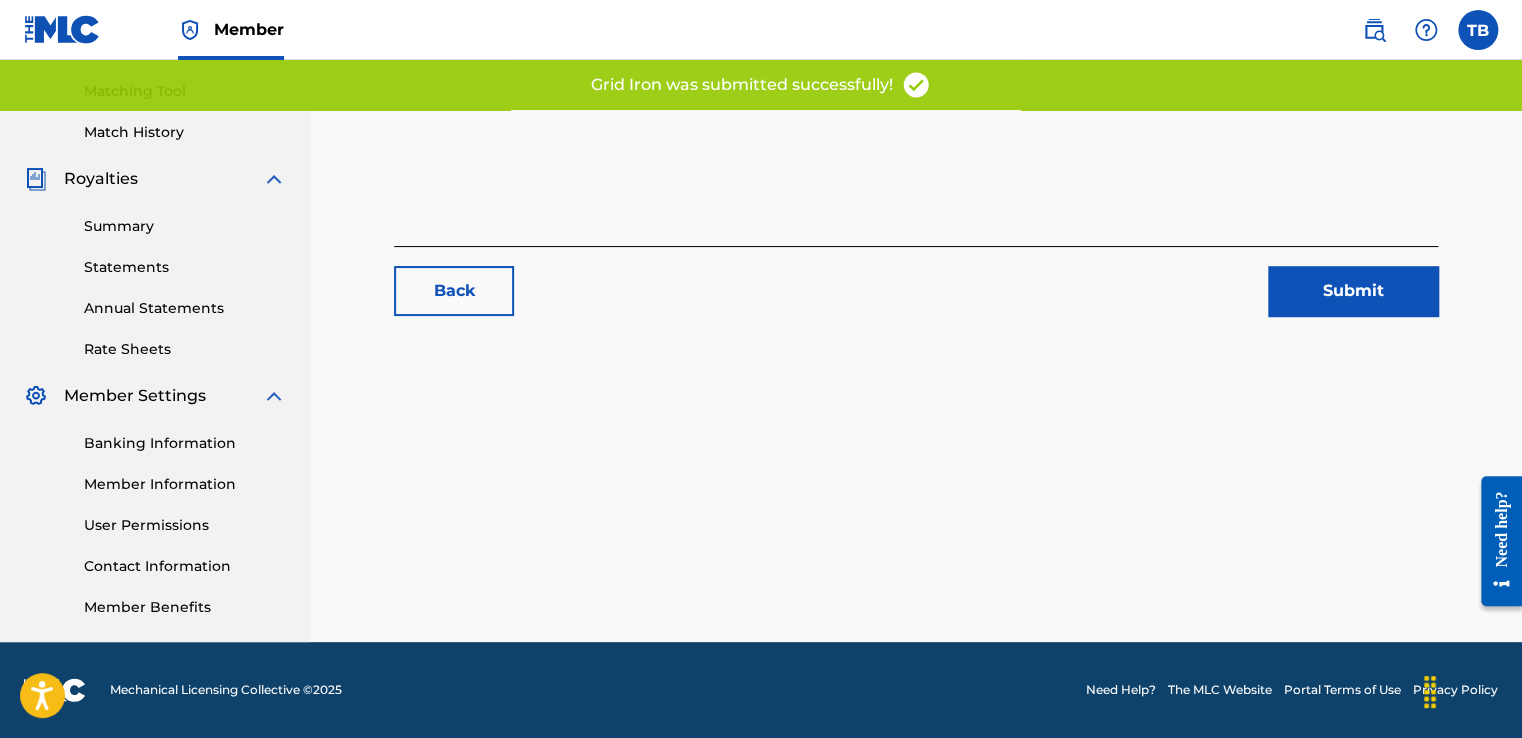 scroll, scrollTop: 0, scrollLeft: 0, axis: both 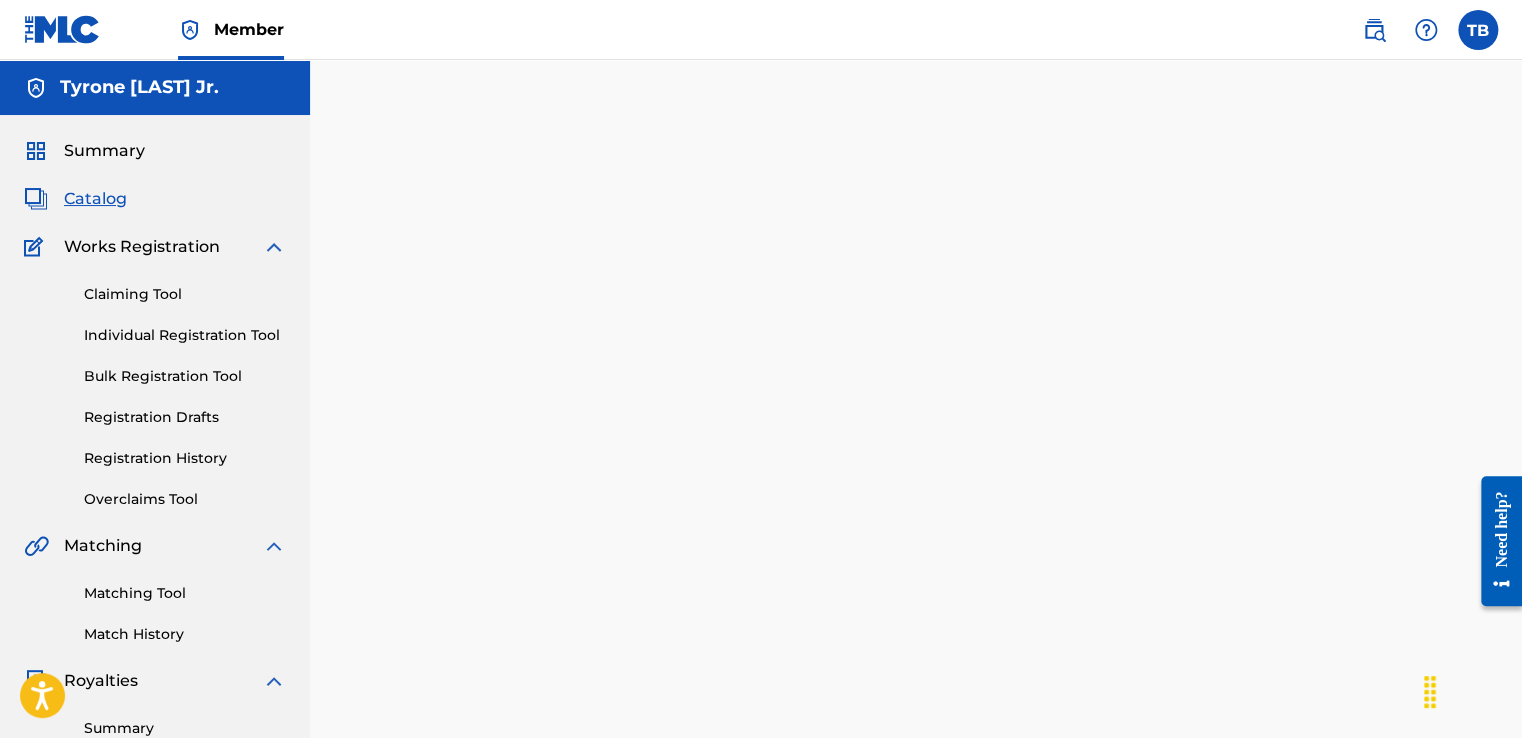 click on "Overclaims Tool" at bounding box center [185, 499] 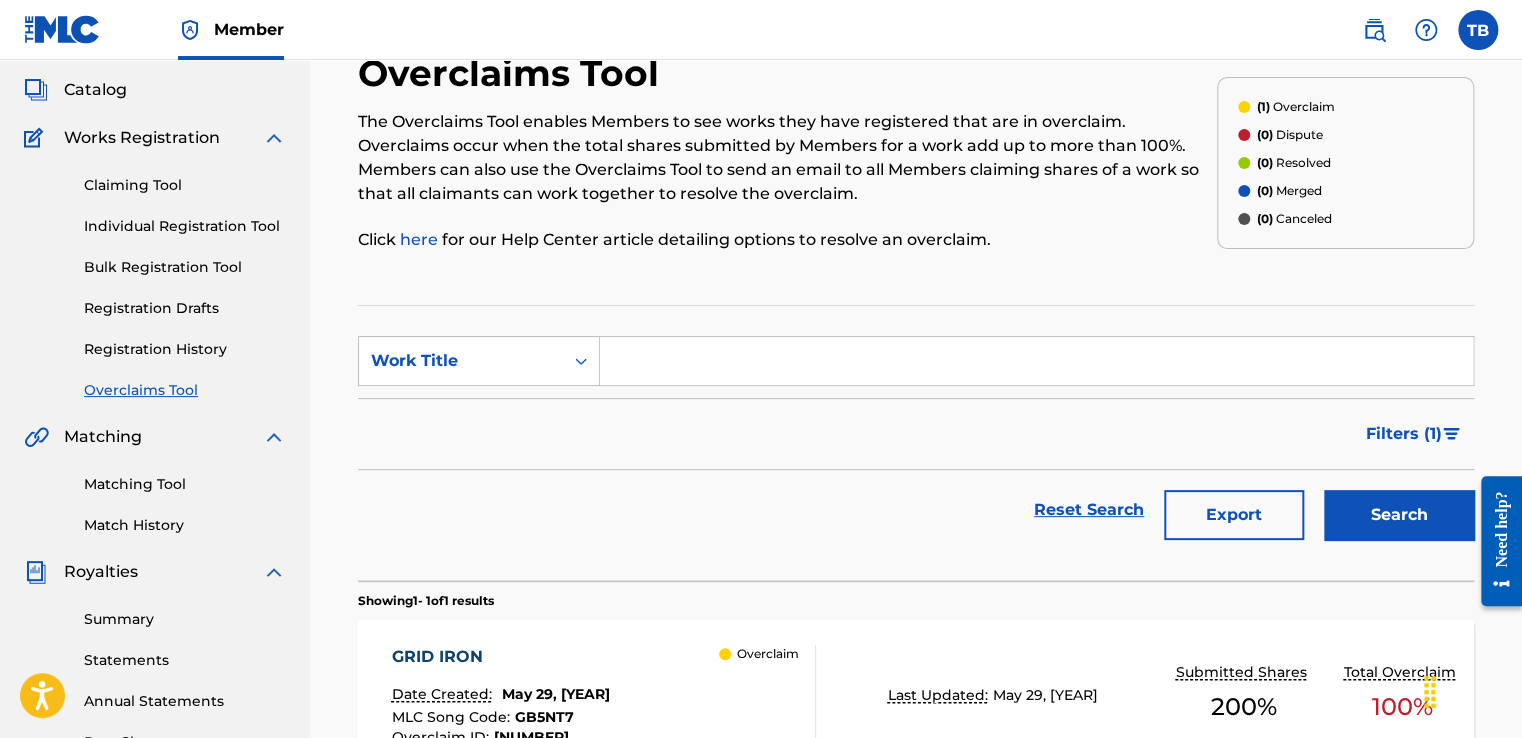 scroll, scrollTop: 1, scrollLeft: 0, axis: vertical 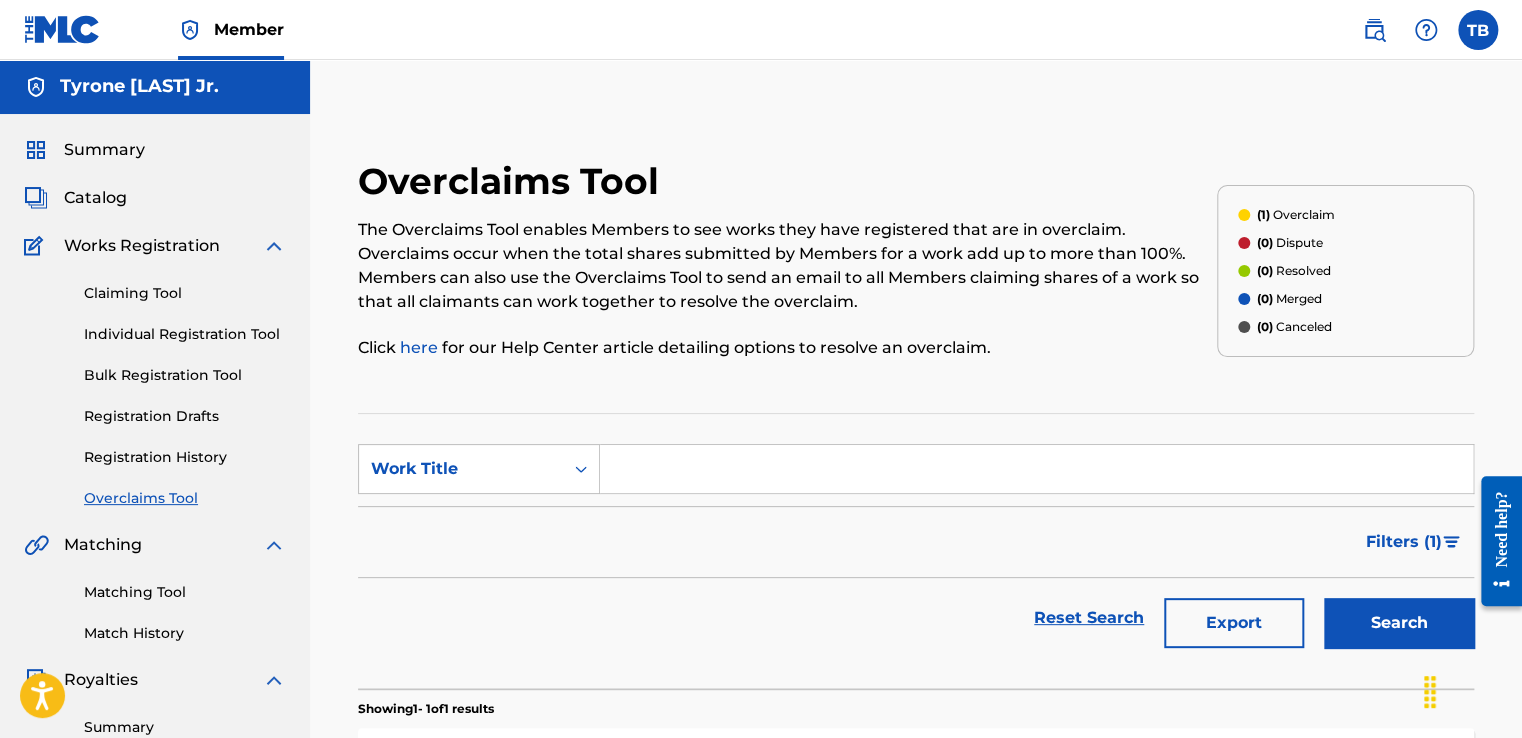 click on "(1) Overclaim" at bounding box center [1295, 215] 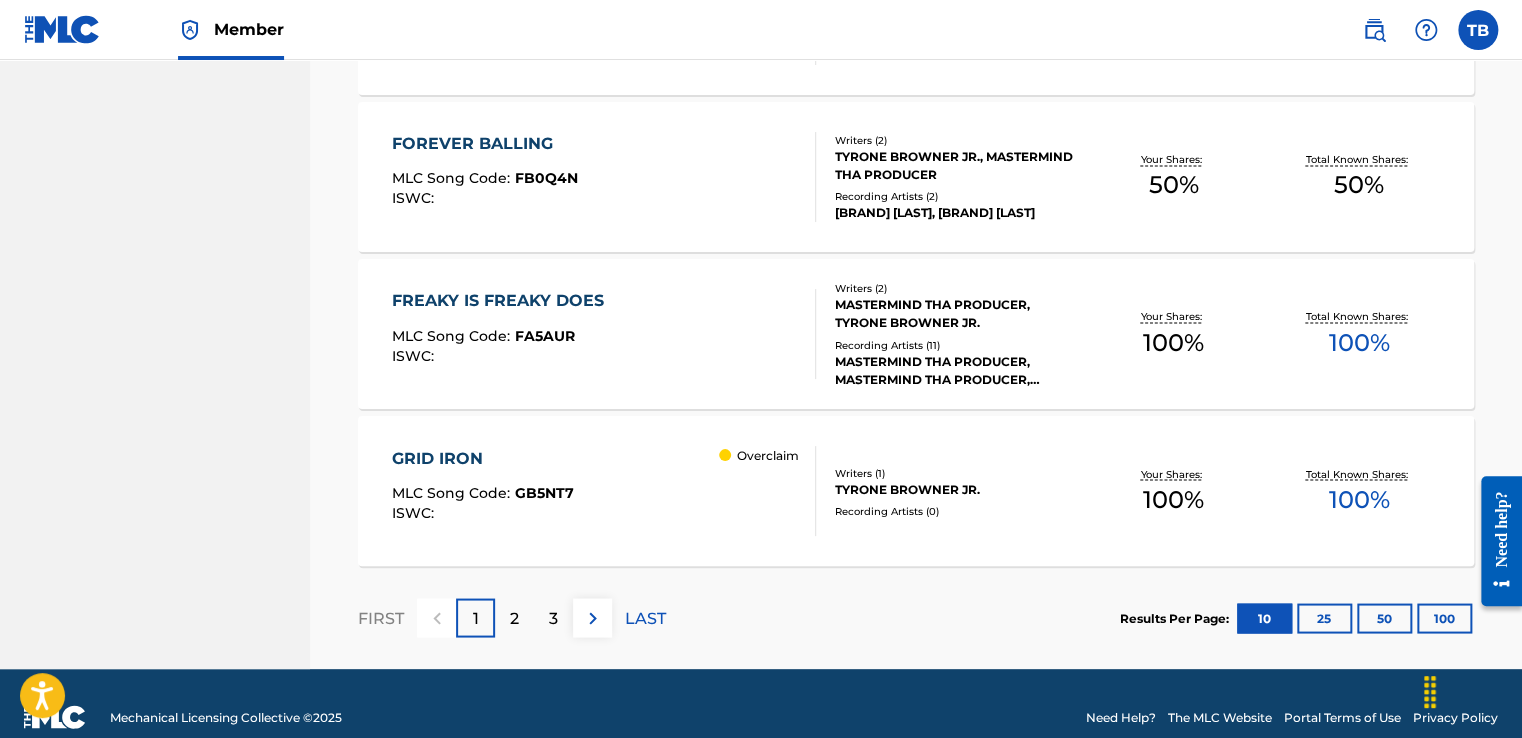 scroll, scrollTop: 1600, scrollLeft: 0, axis: vertical 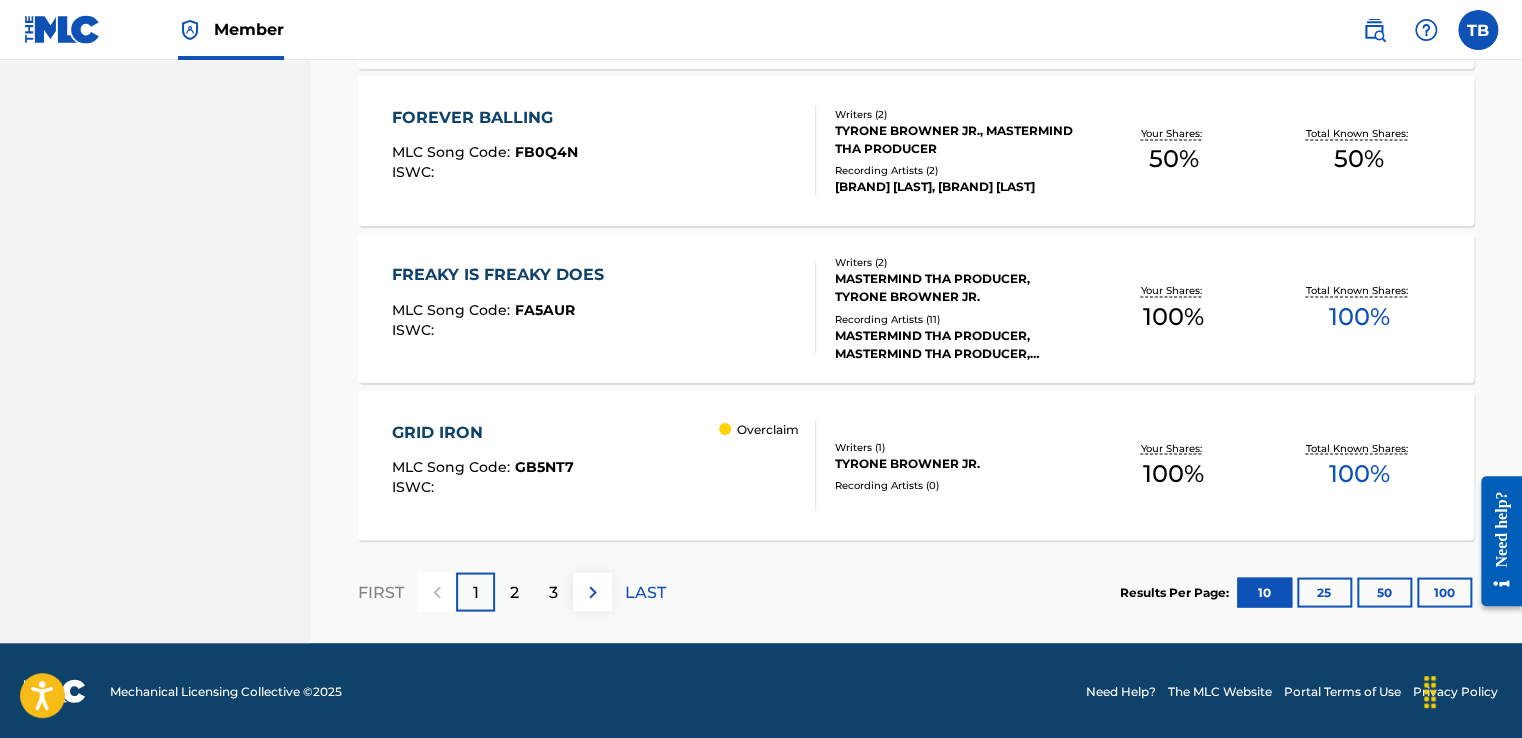 click on "2" at bounding box center (514, 592) 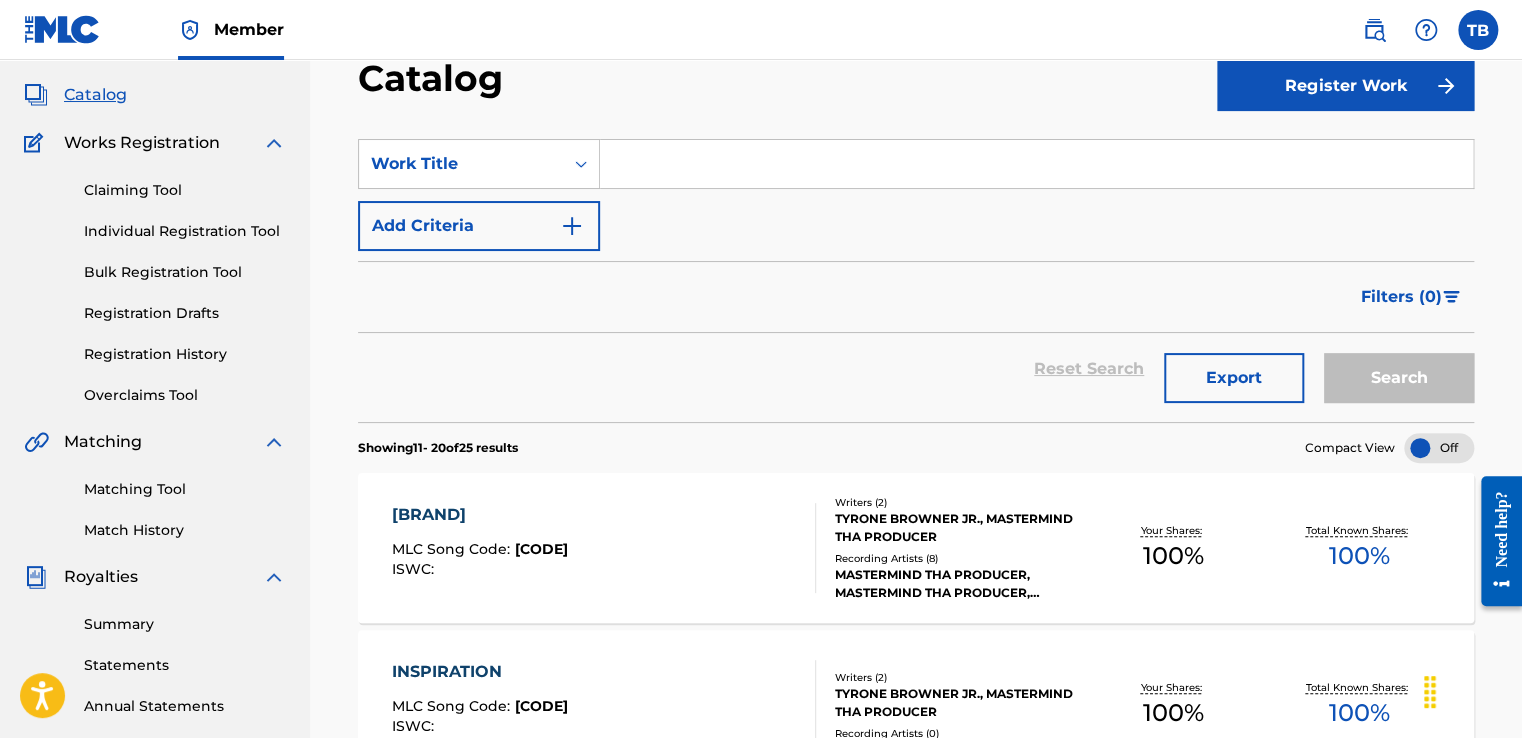 scroll, scrollTop: 0, scrollLeft: 0, axis: both 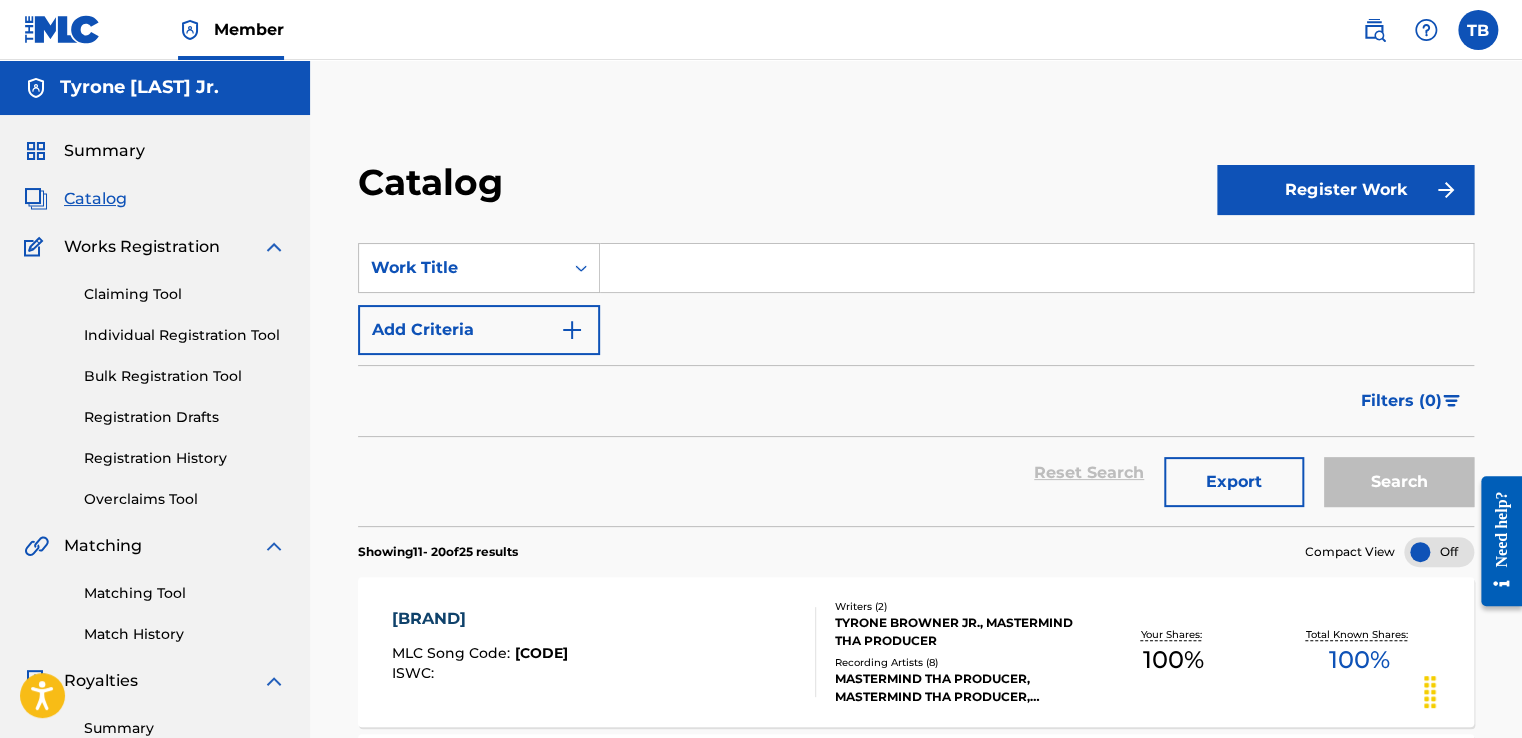 click on "Individual Registration Tool" at bounding box center [185, 335] 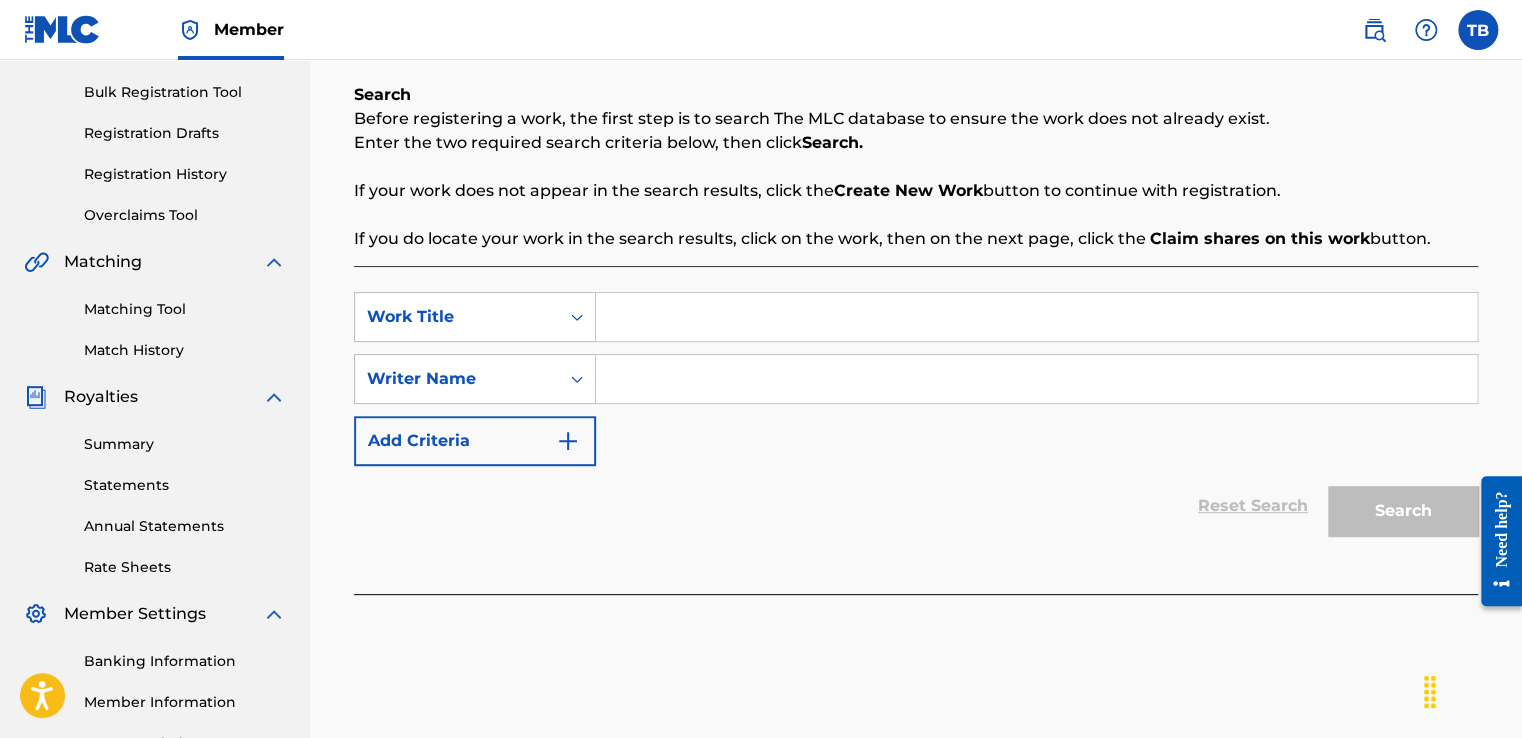 scroll, scrollTop: 300, scrollLeft: 0, axis: vertical 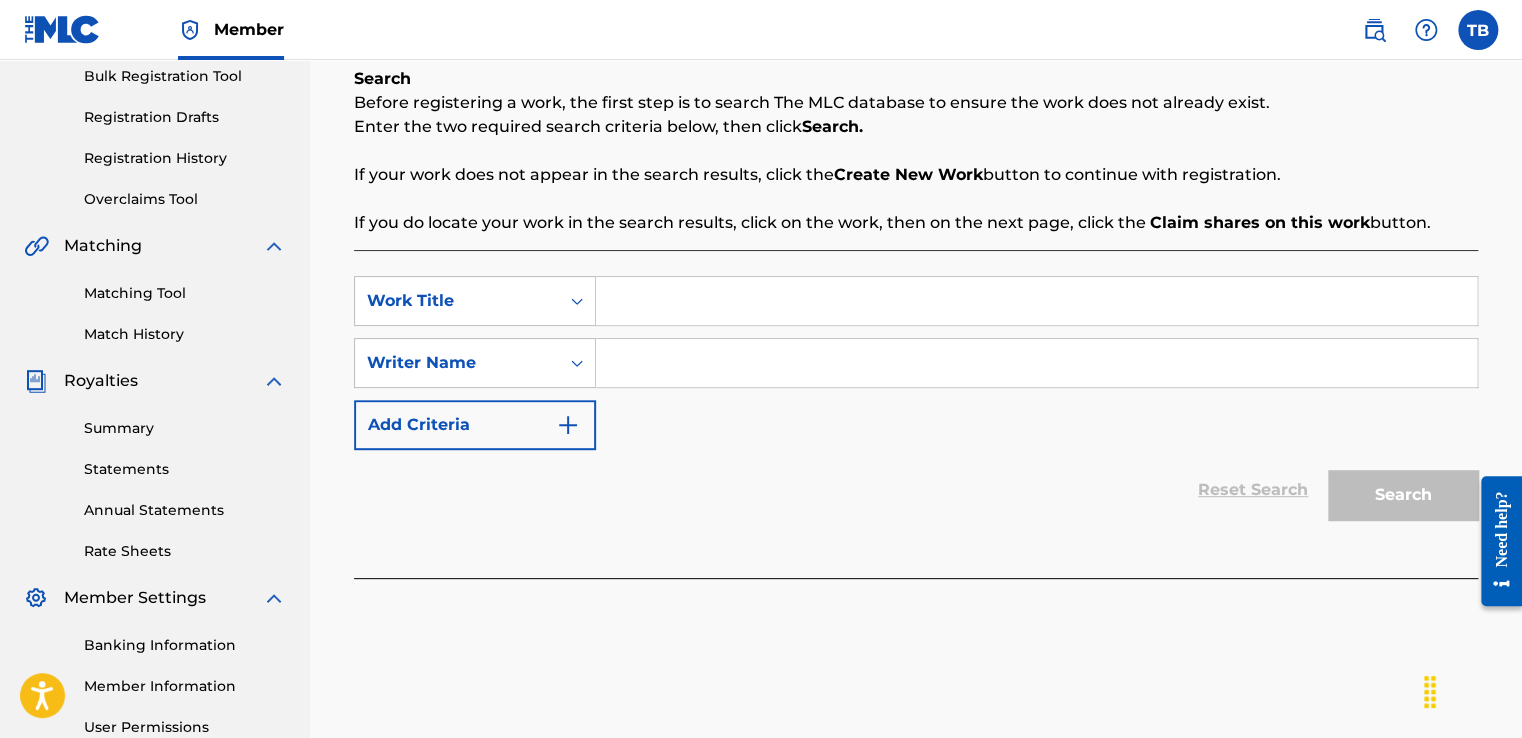 click at bounding box center (1036, 301) 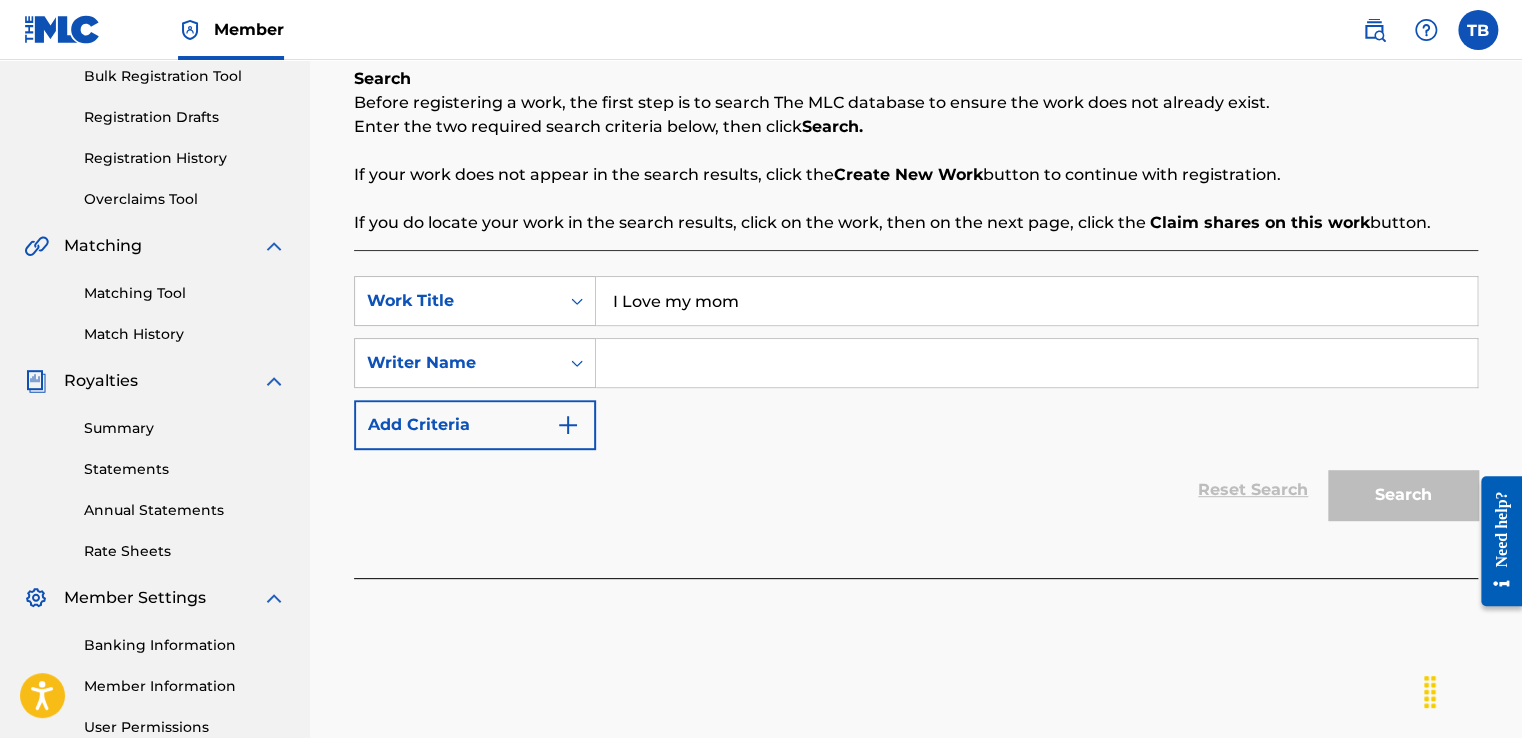 type on "I Love my mom" 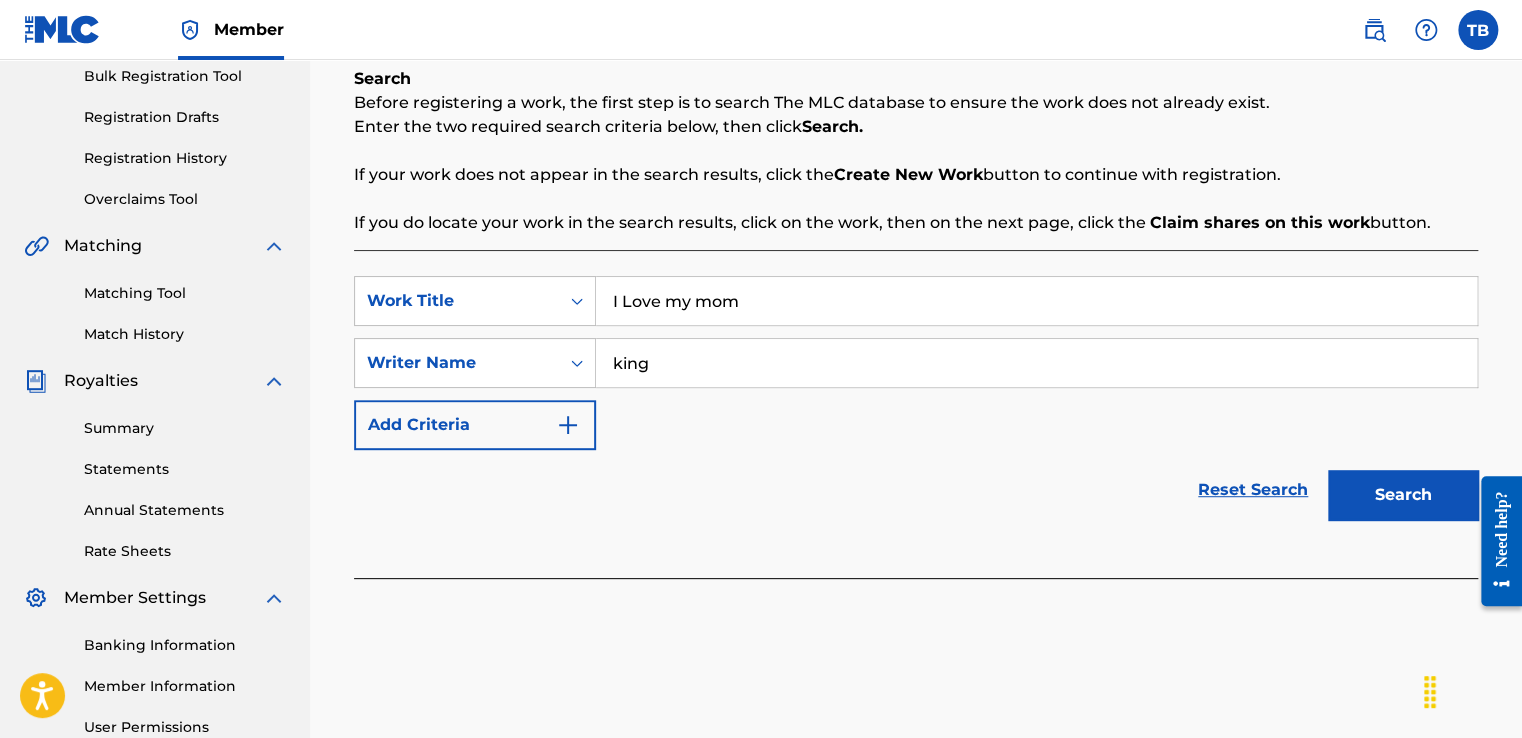 type on "king [LAST]" 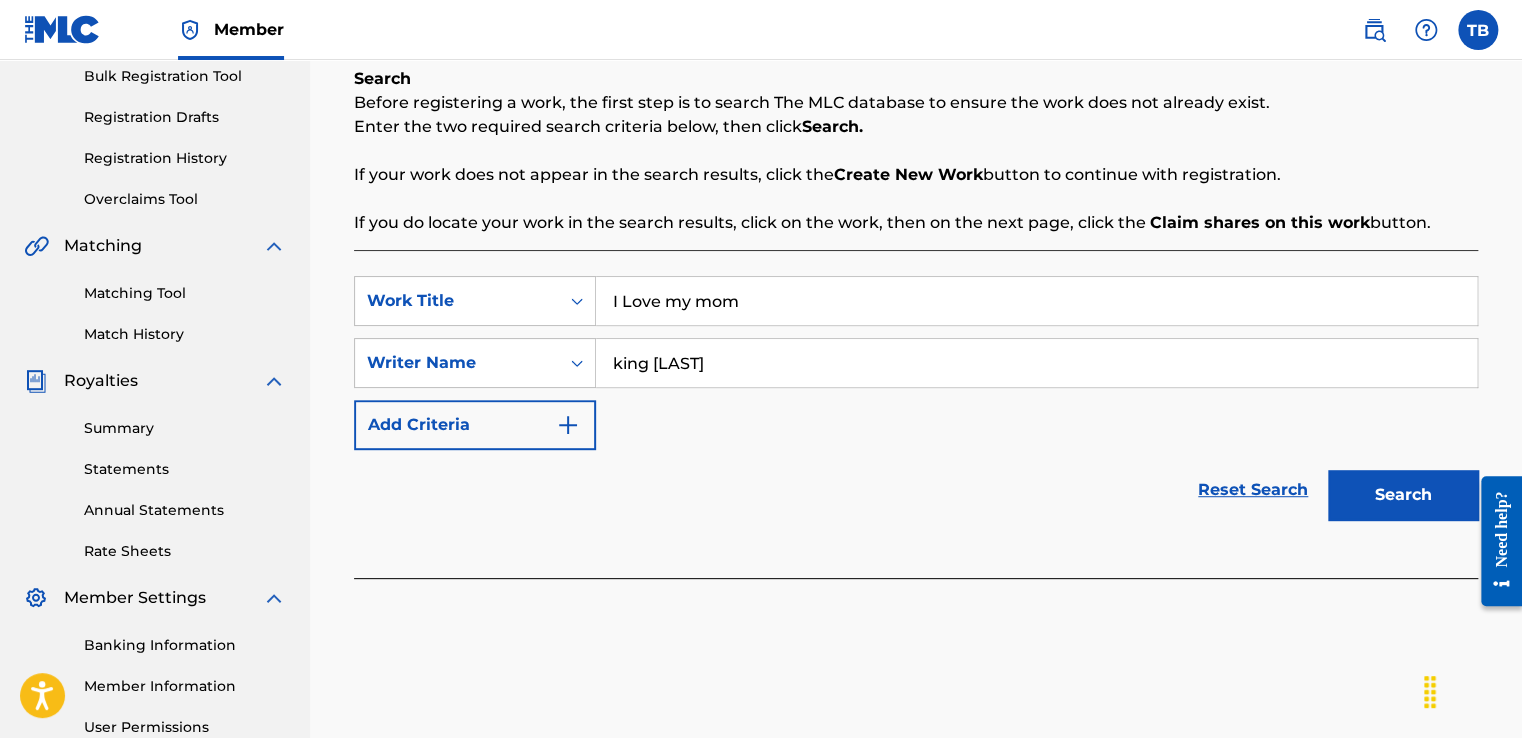 click on "Search" at bounding box center (1403, 495) 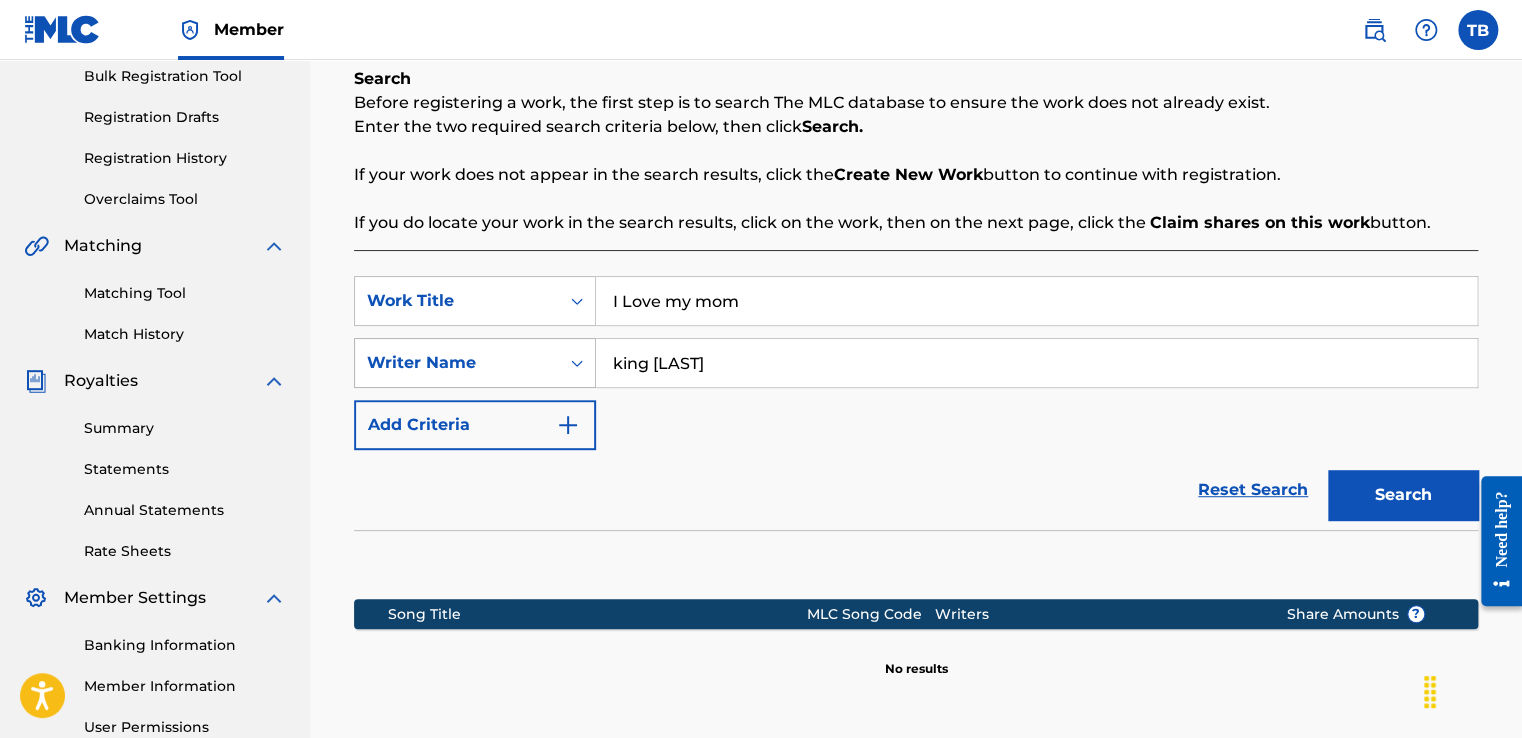 click at bounding box center (577, 363) 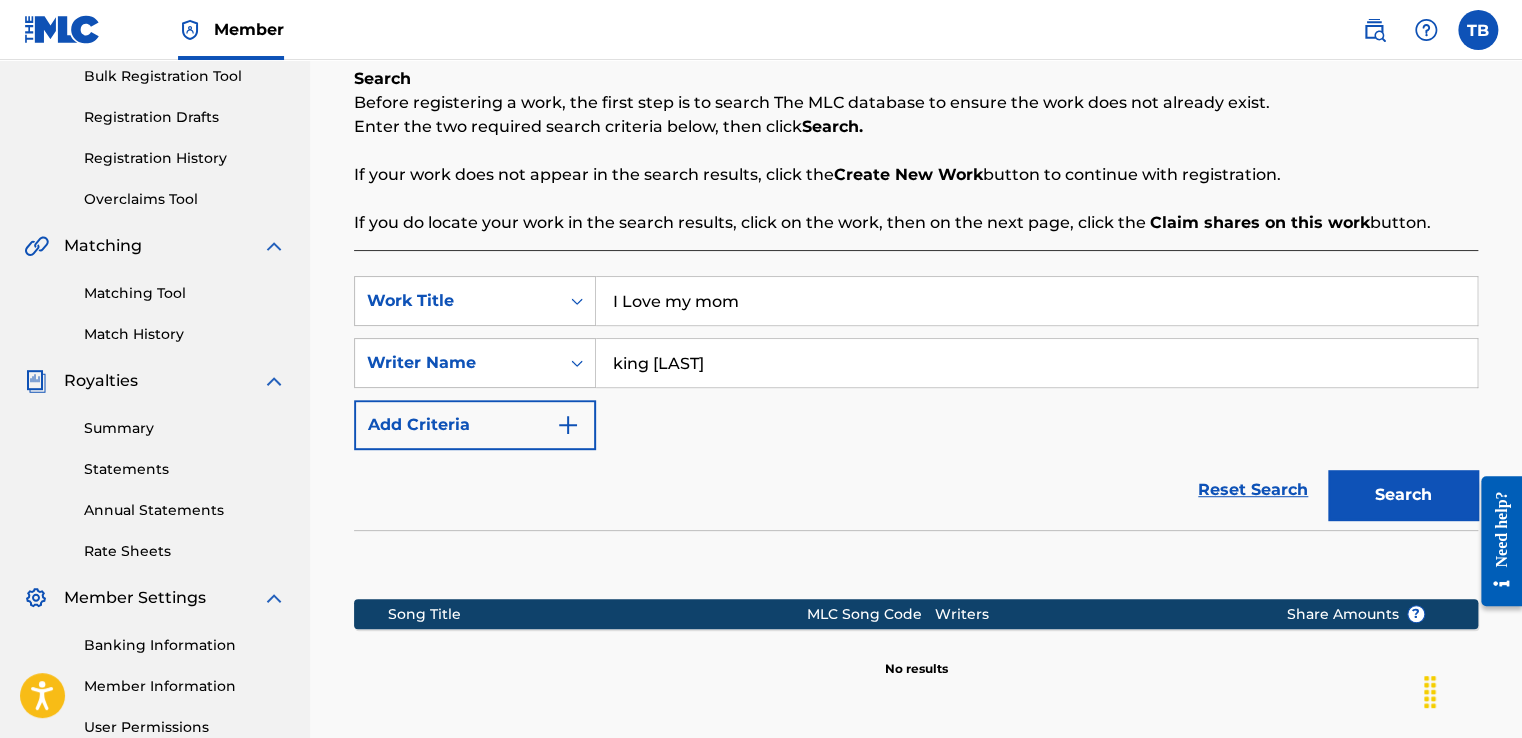 click 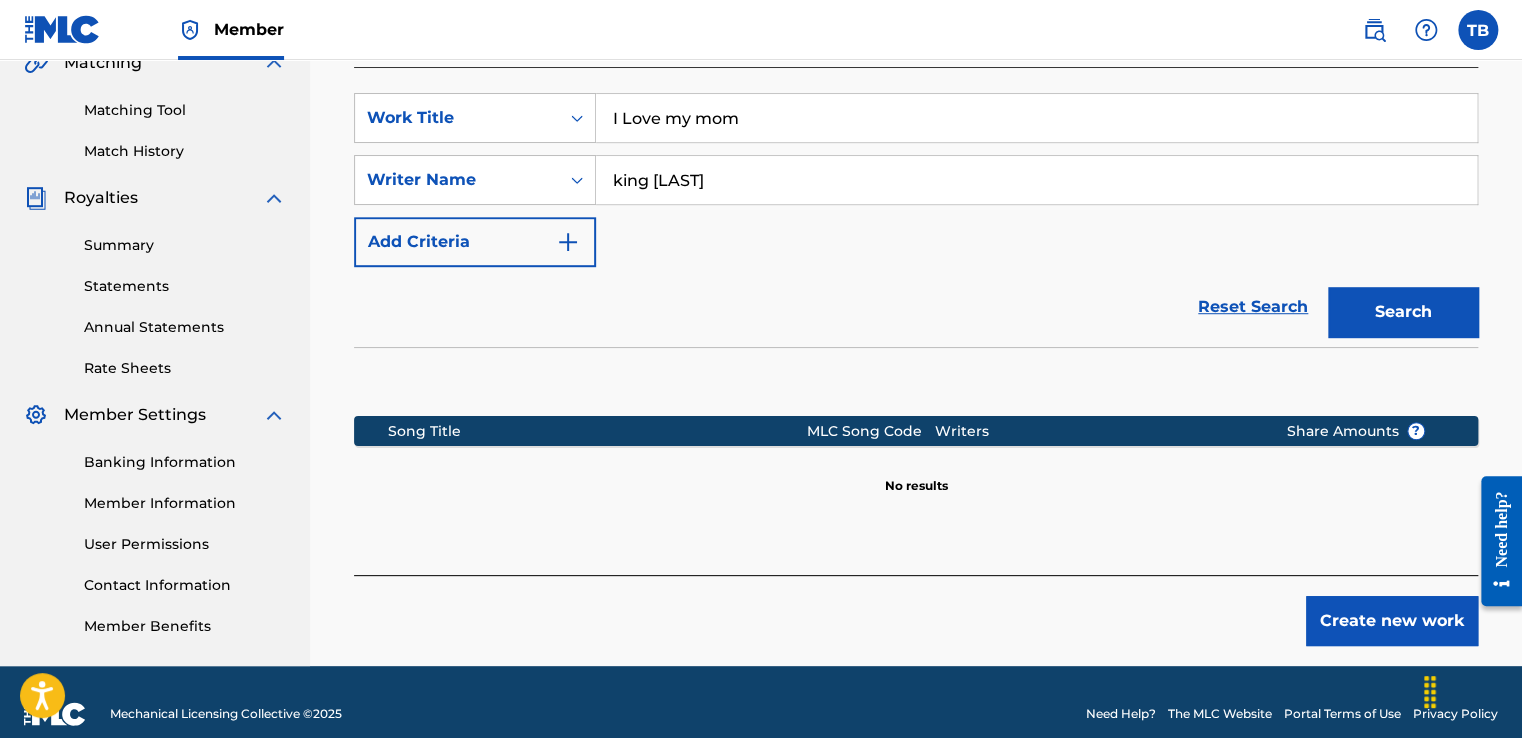 scroll, scrollTop: 506, scrollLeft: 0, axis: vertical 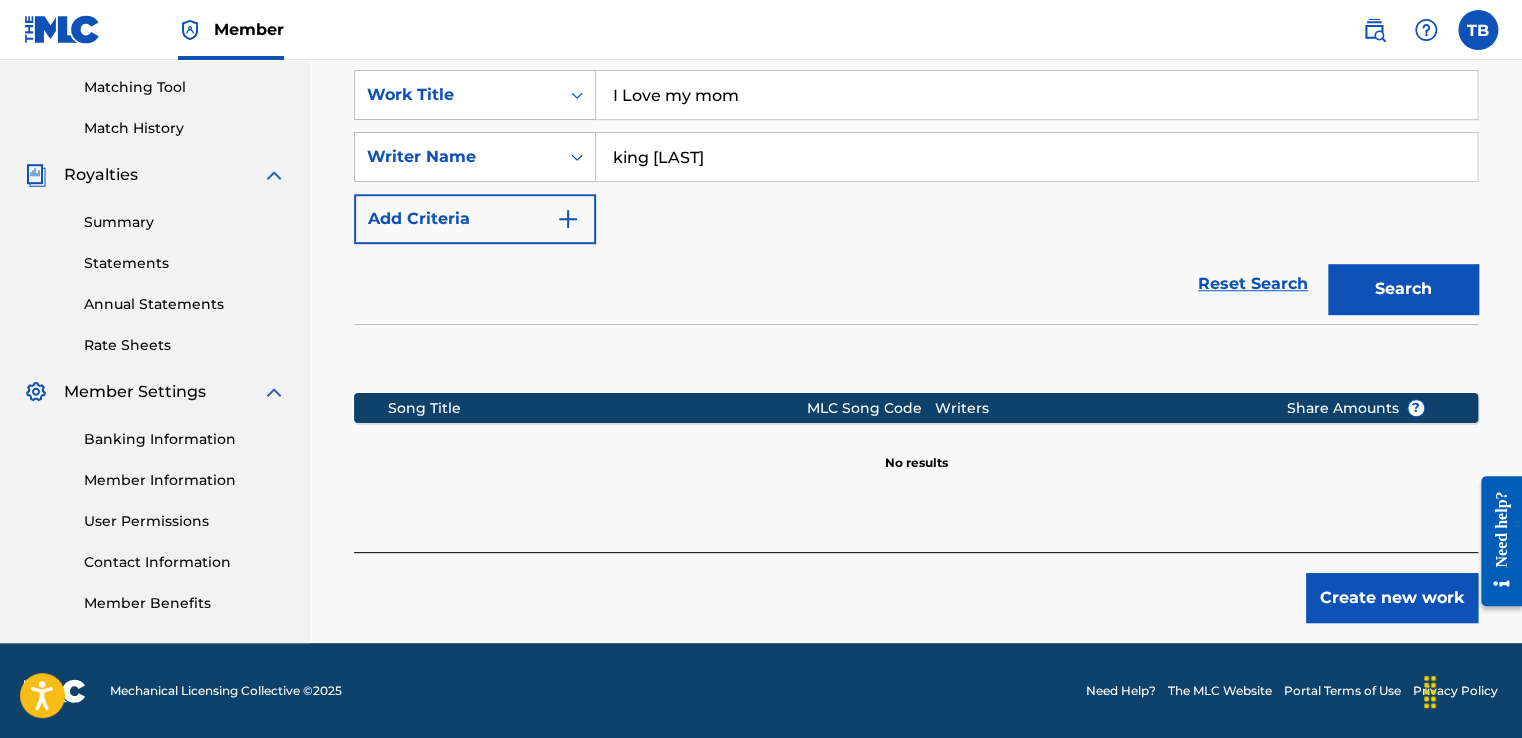 click on "Create new work" at bounding box center [1392, 598] 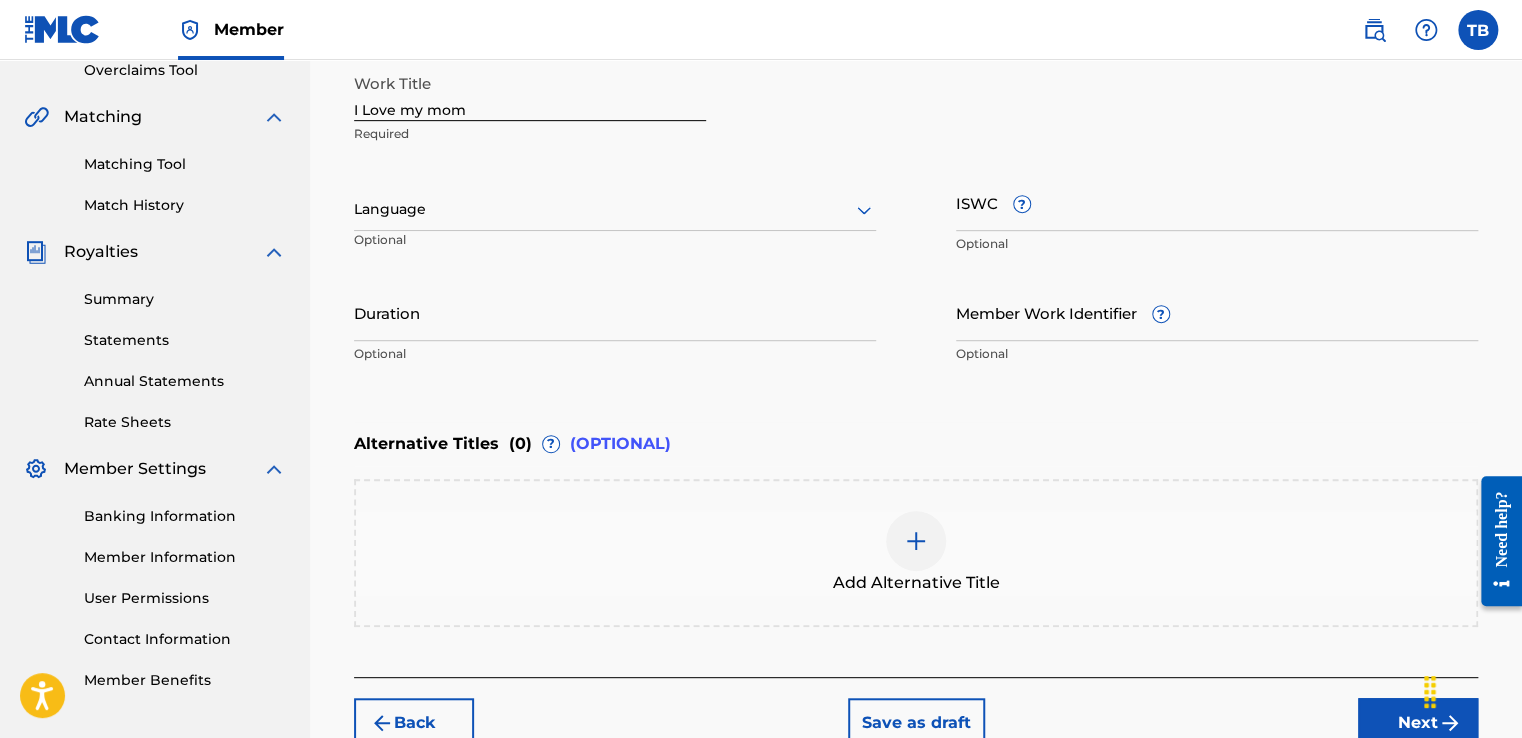 scroll, scrollTop: 106, scrollLeft: 0, axis: vertical 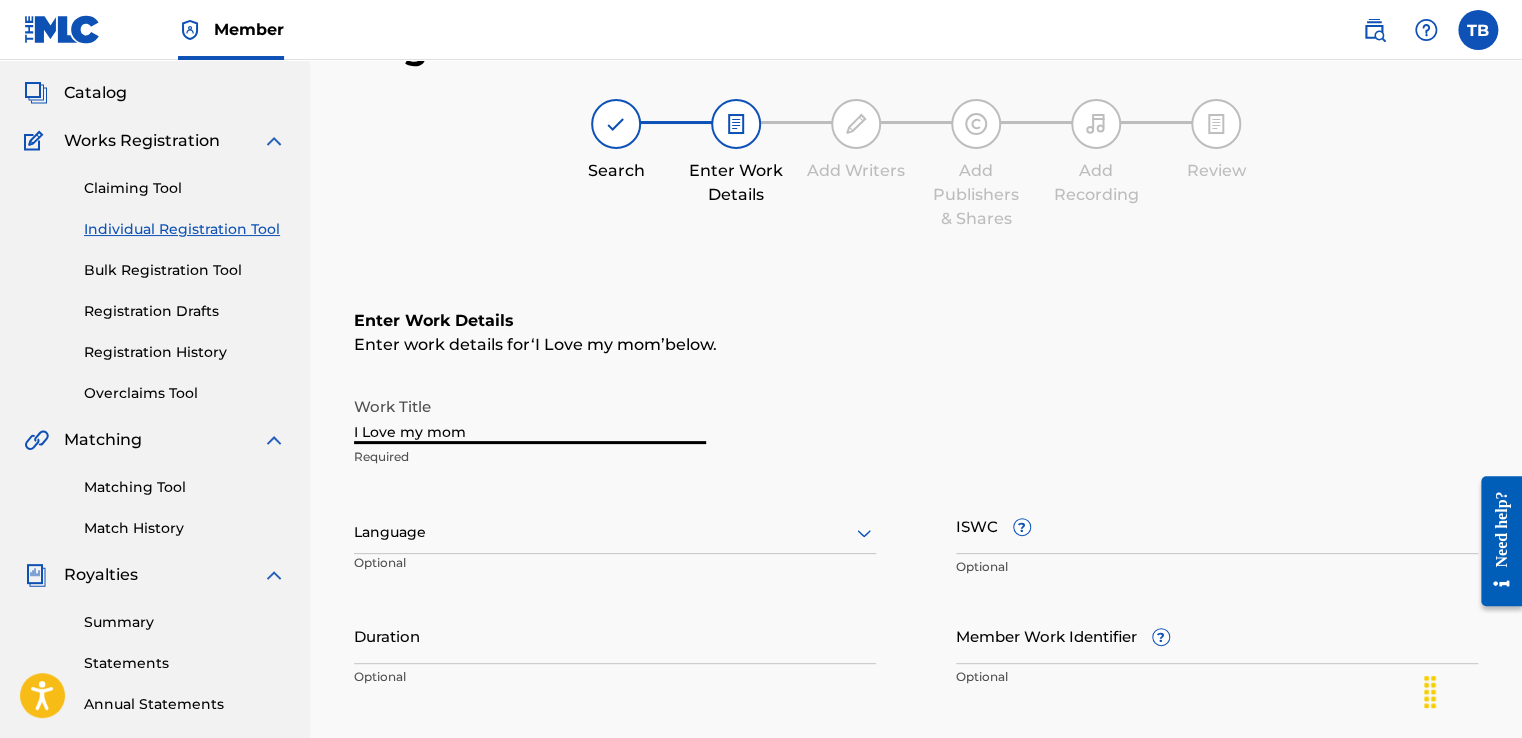 click on "I Love my mom" at bounding box center (530, 415) 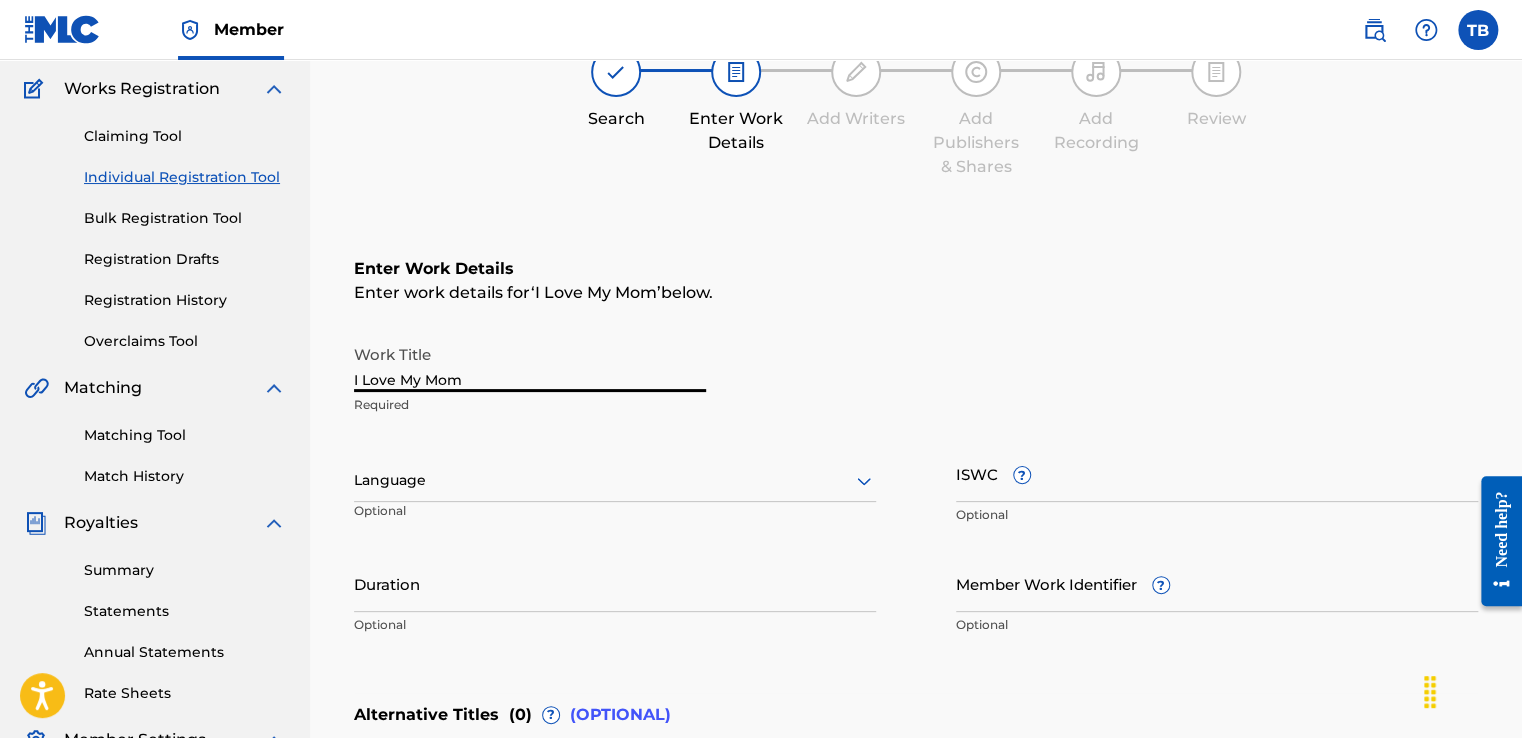 scroll, scrollTop: 206, scrollLeft: 0, axis: vertical 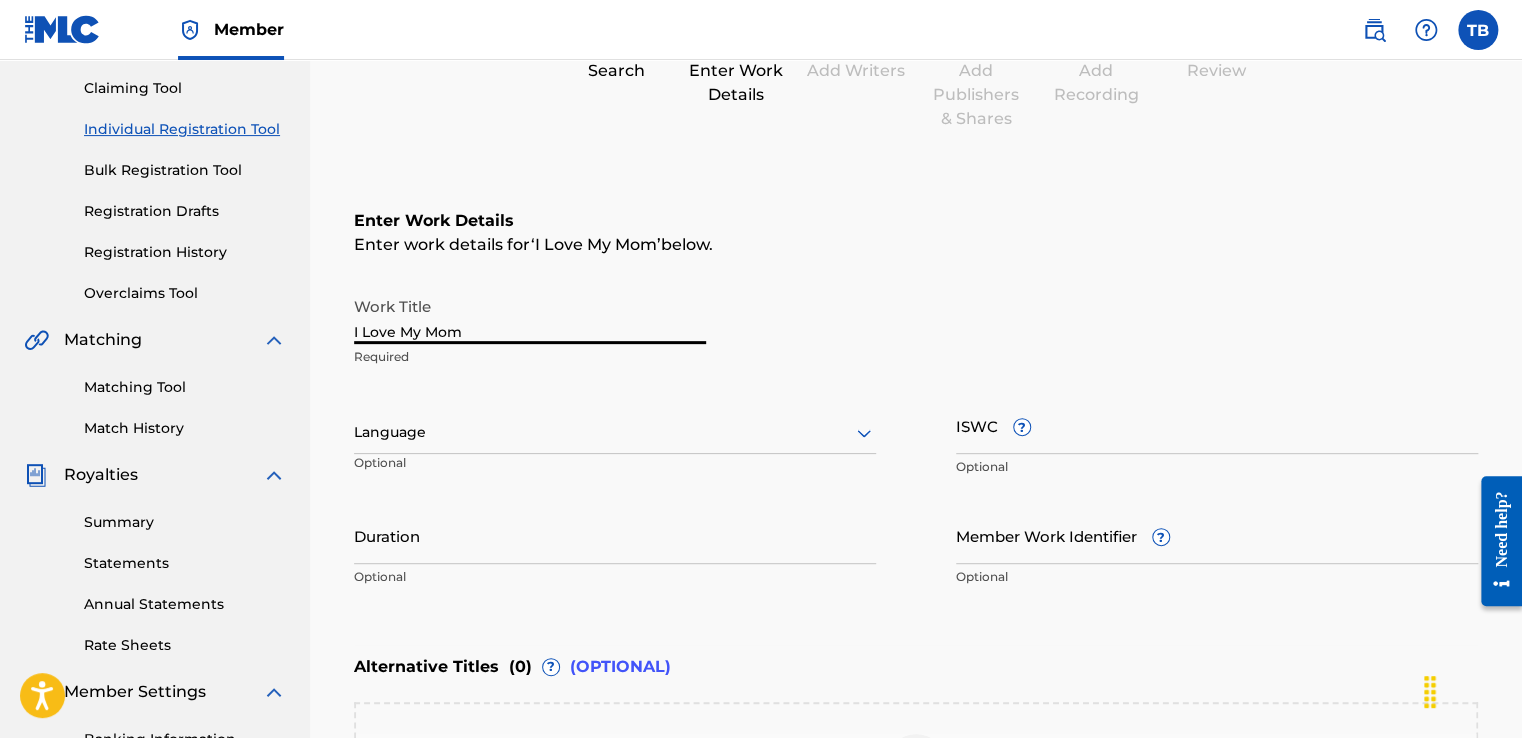 type on "I Love My Mom" 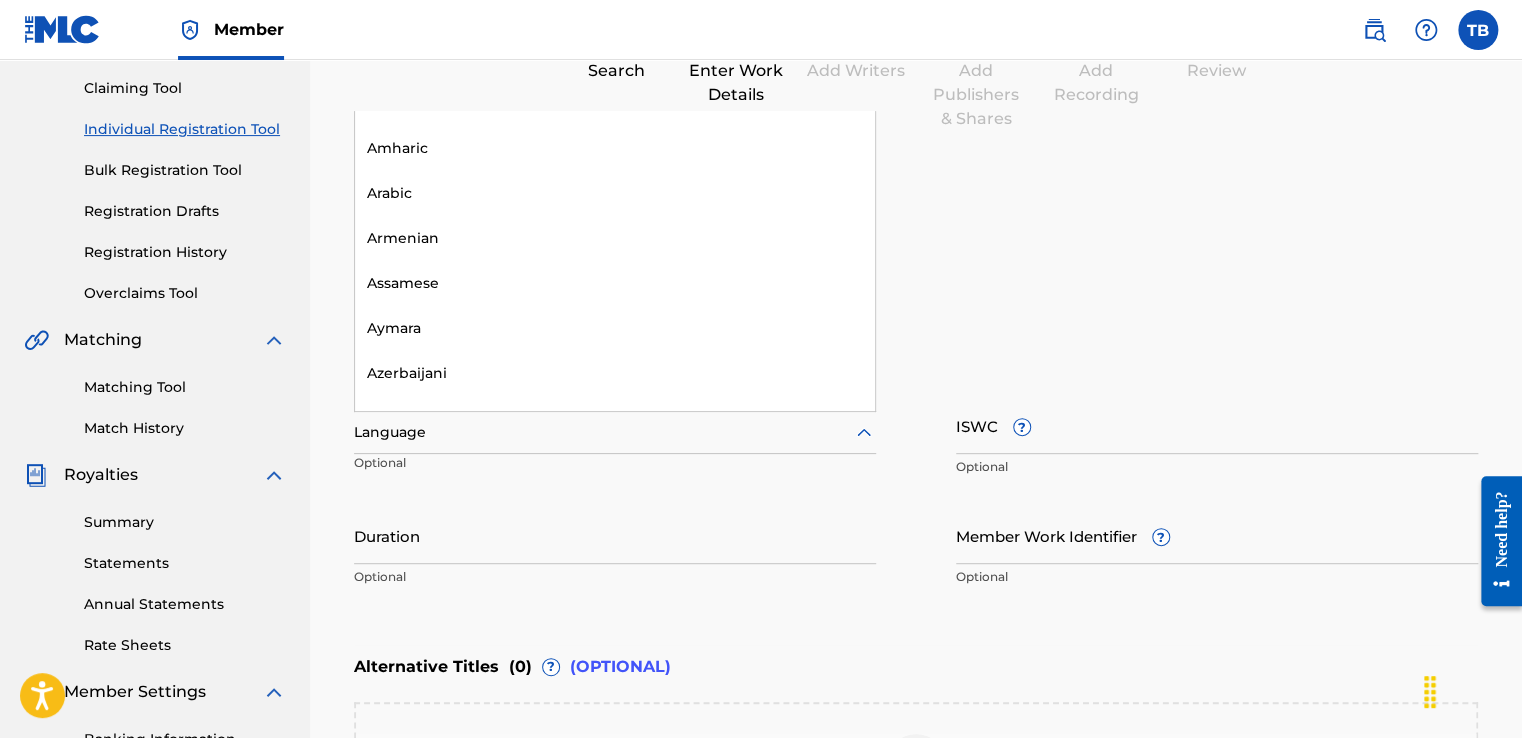 scroll, scrollTop: 0, scrollLeft: 0, axis: both 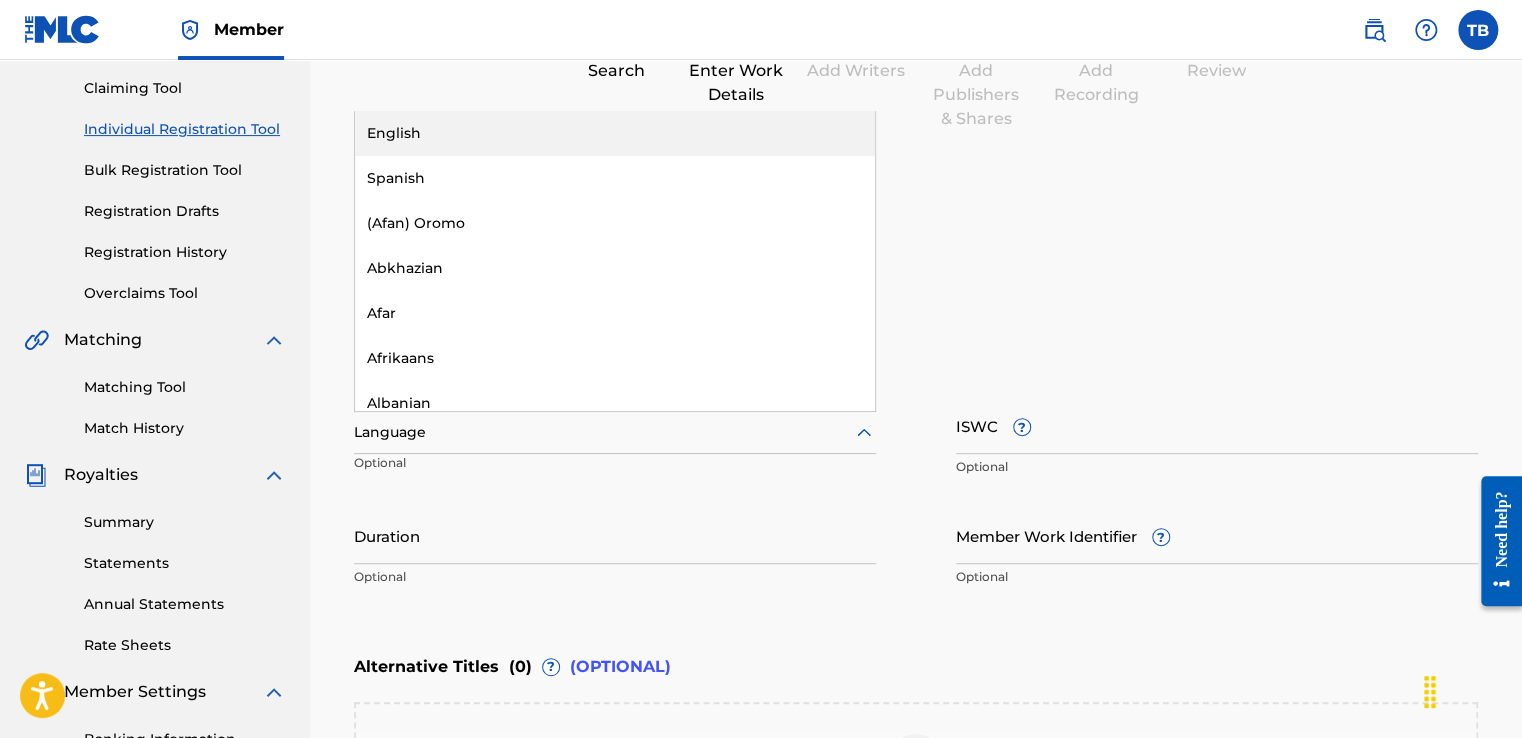 click on "English" at bounding box center (615, 133) 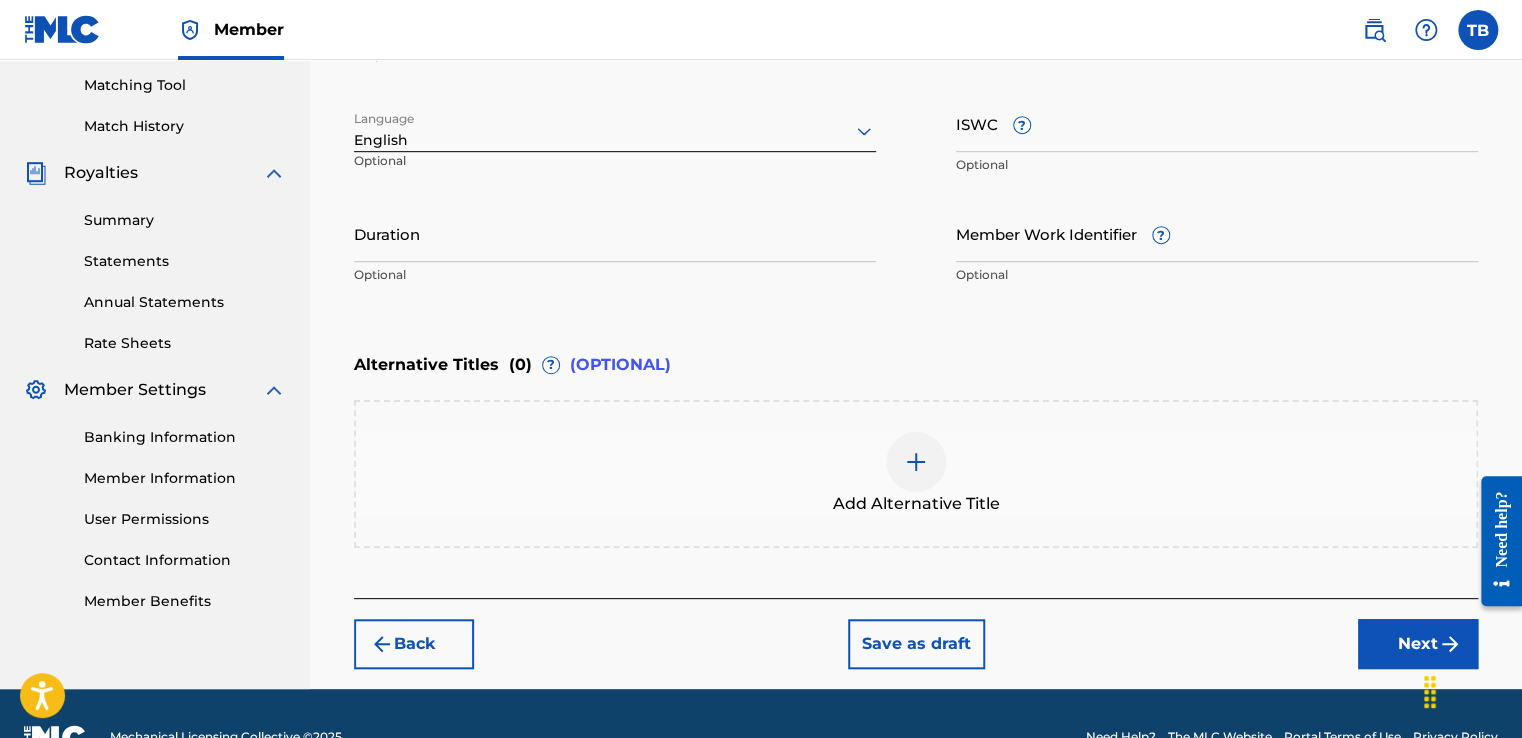 scroll, scrollTop: 552, scrollLeft: 0, axis: vertical 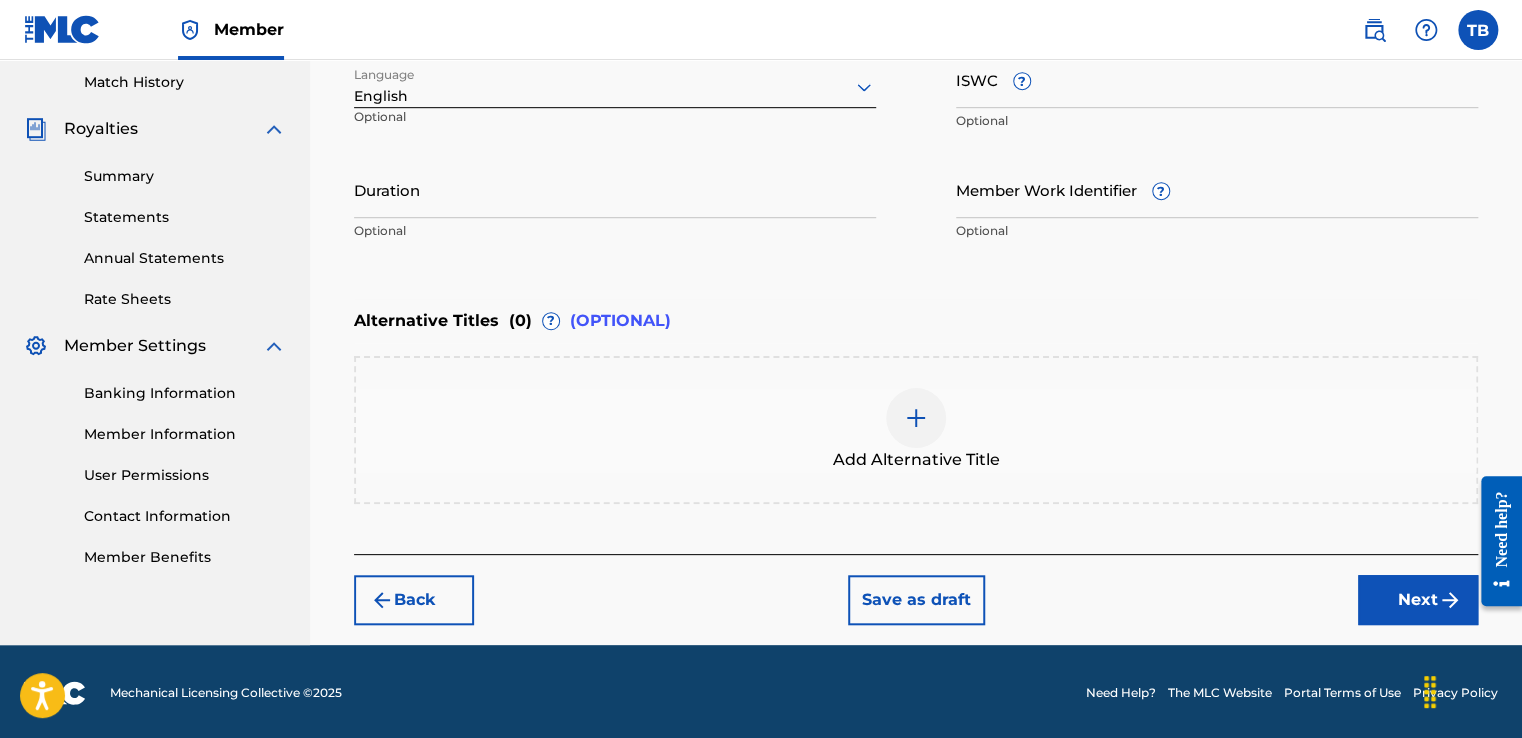click on "Next" at bounding box center (1418, 600) 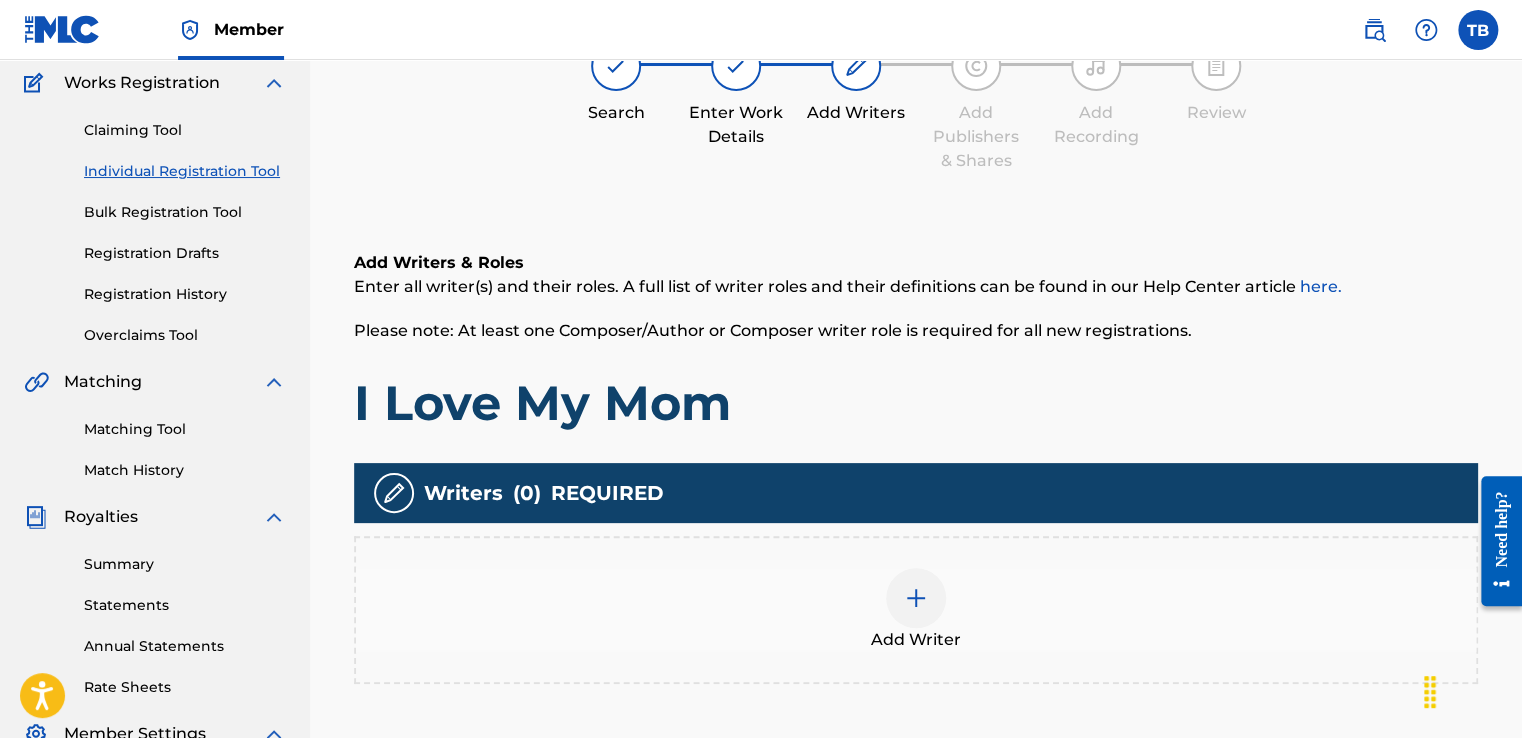 scroll, scrollTop: 290, scrollLeft: 0, axis: vertical 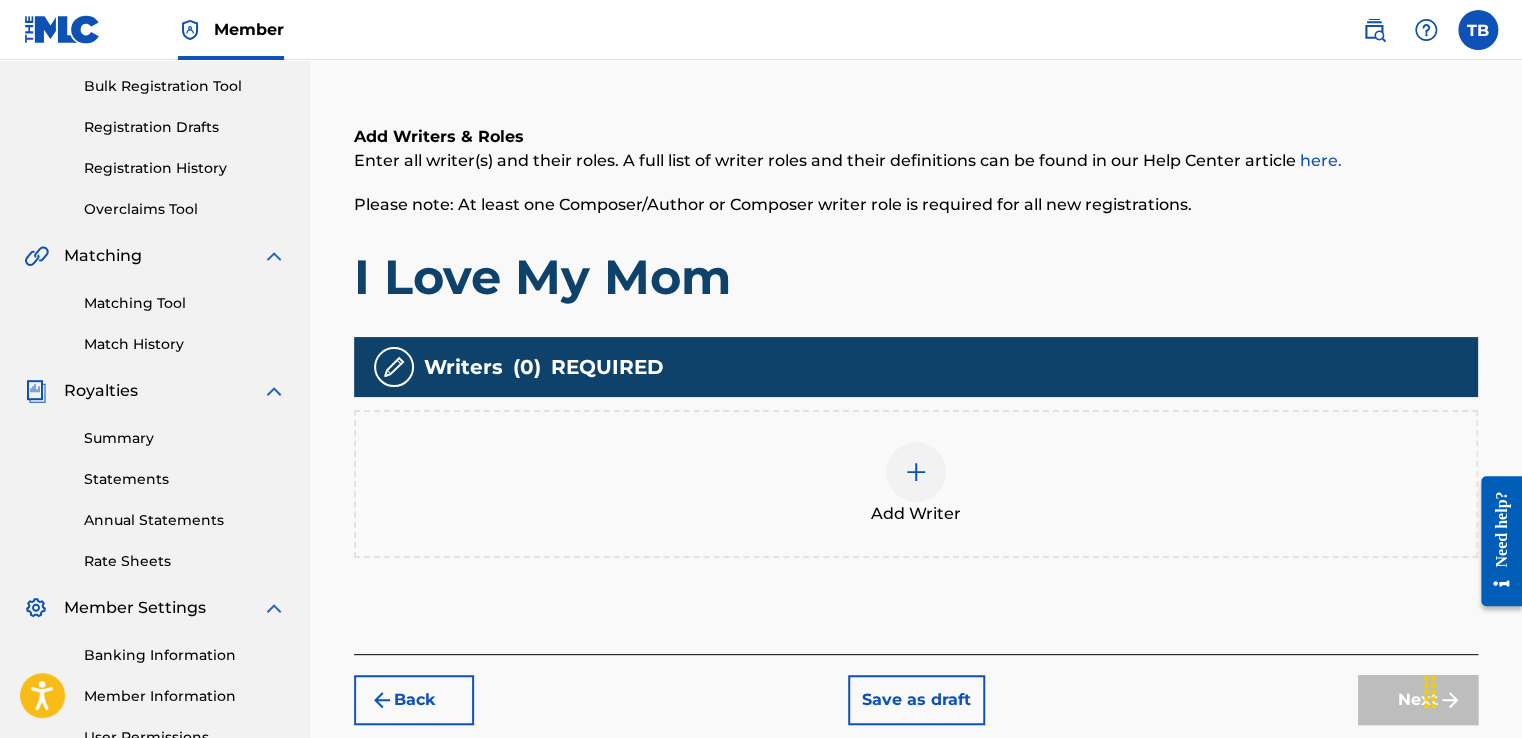 click at bounding box center (916, 472) 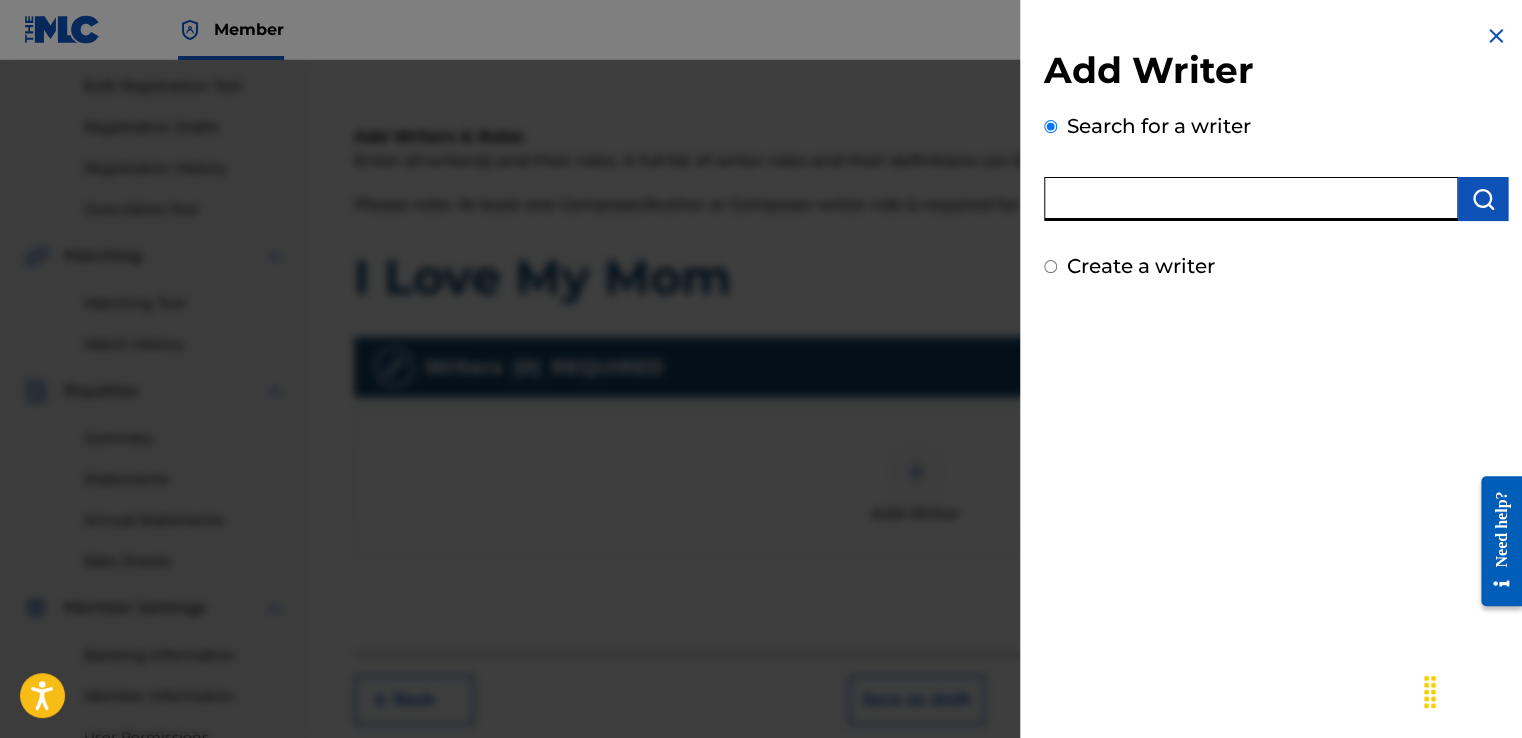 click at bounding box center [1251, 199] 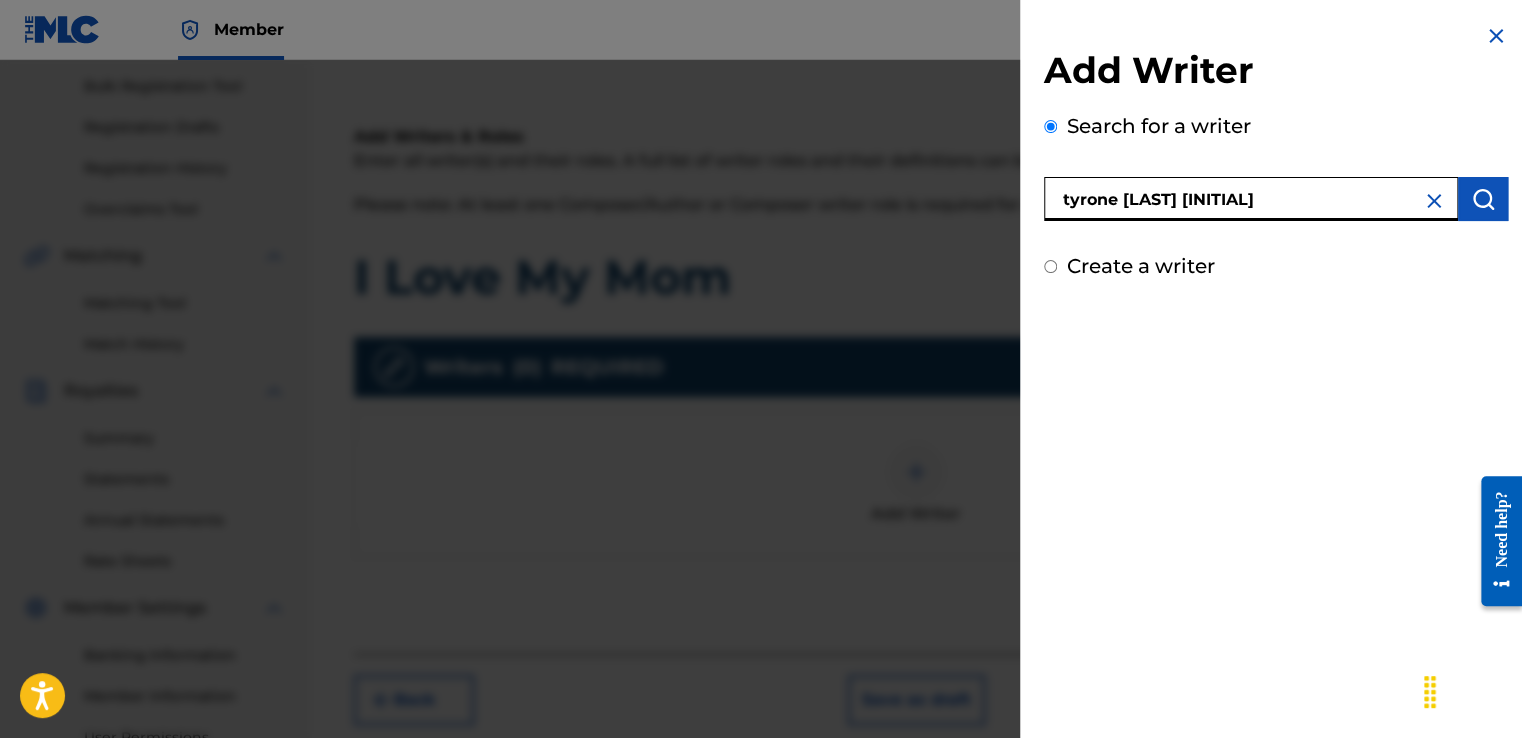 type on "tyrone [LAST] [INITIAL]" 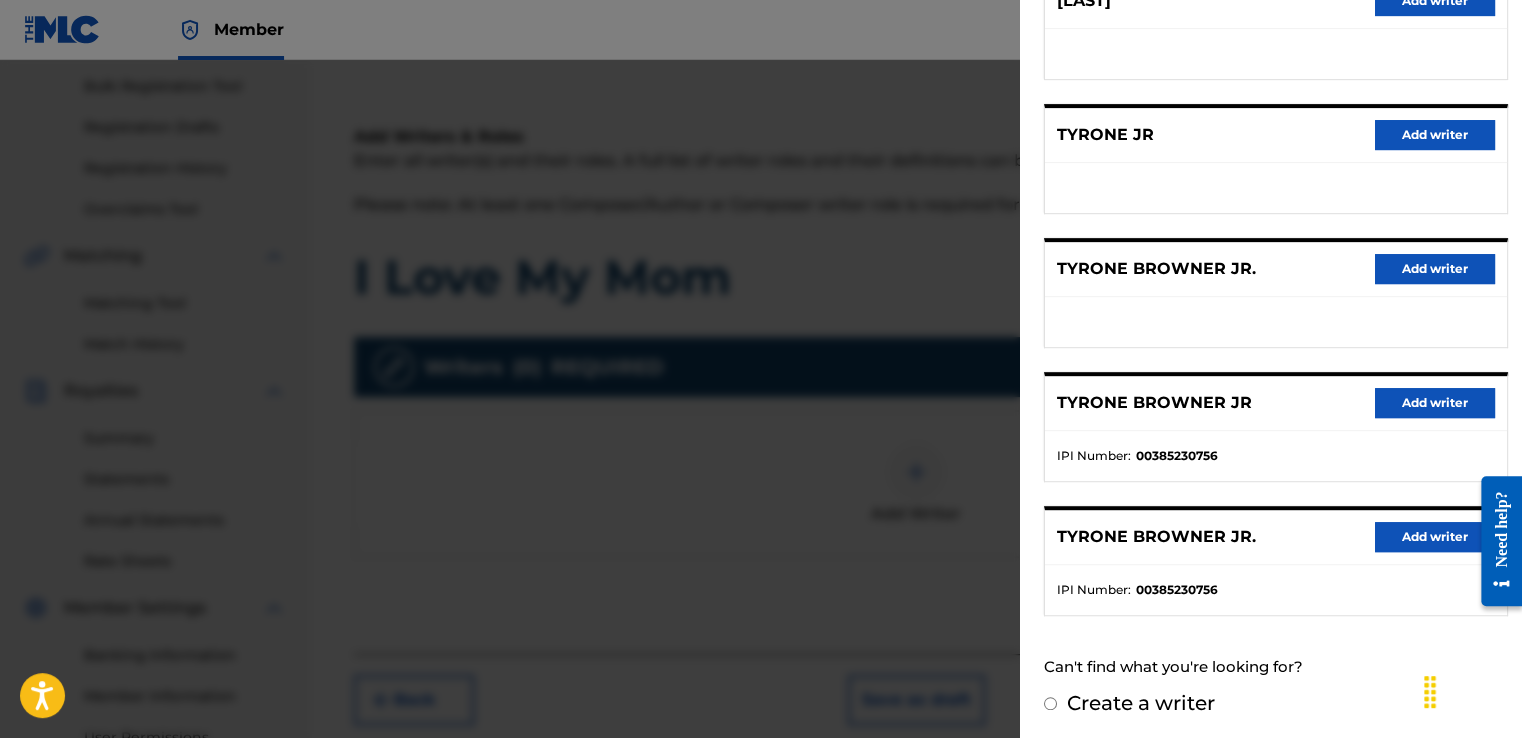 scroll, scrollTop: 301, scrollLeft: 0, axis: vertical 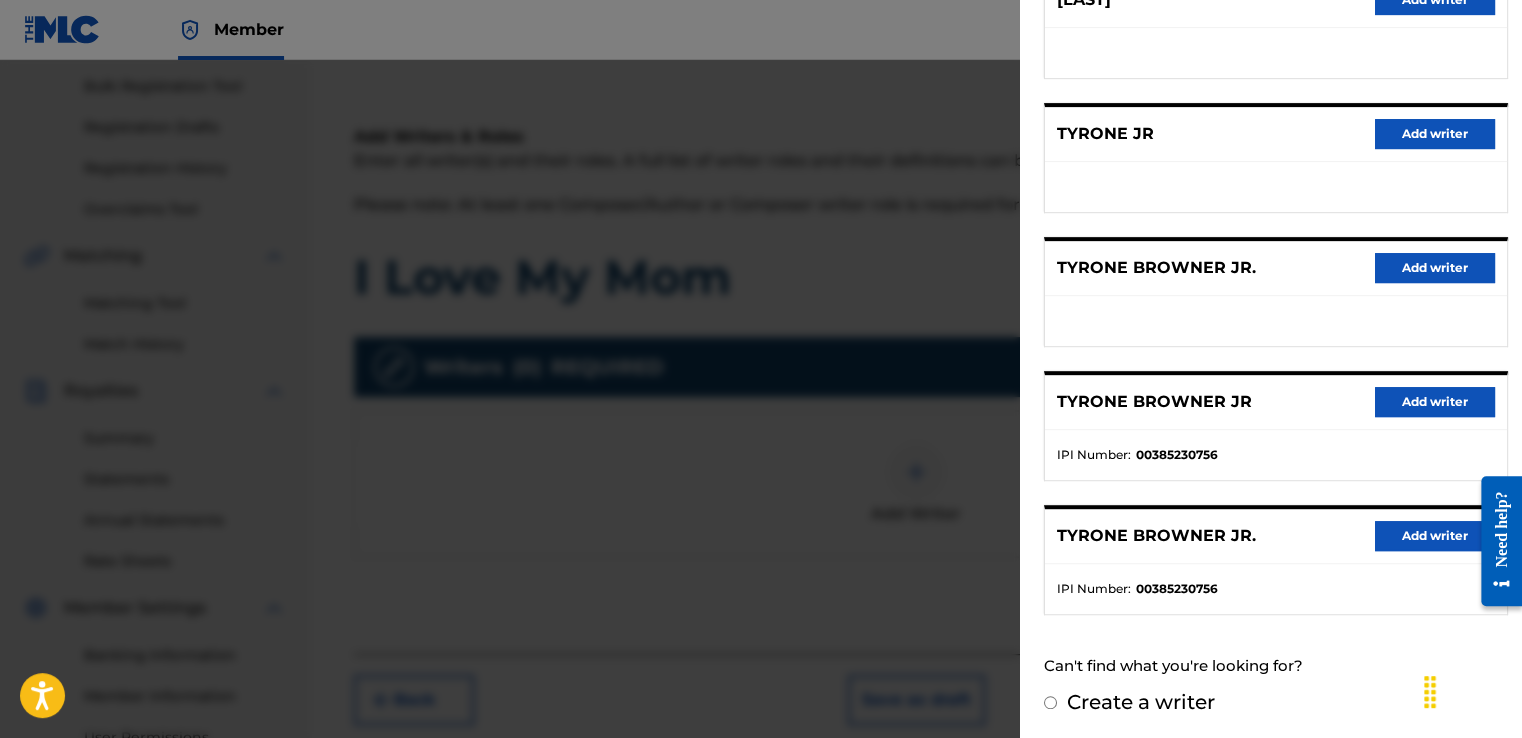 click on "Add writer" at bounding box center [1435, 402] 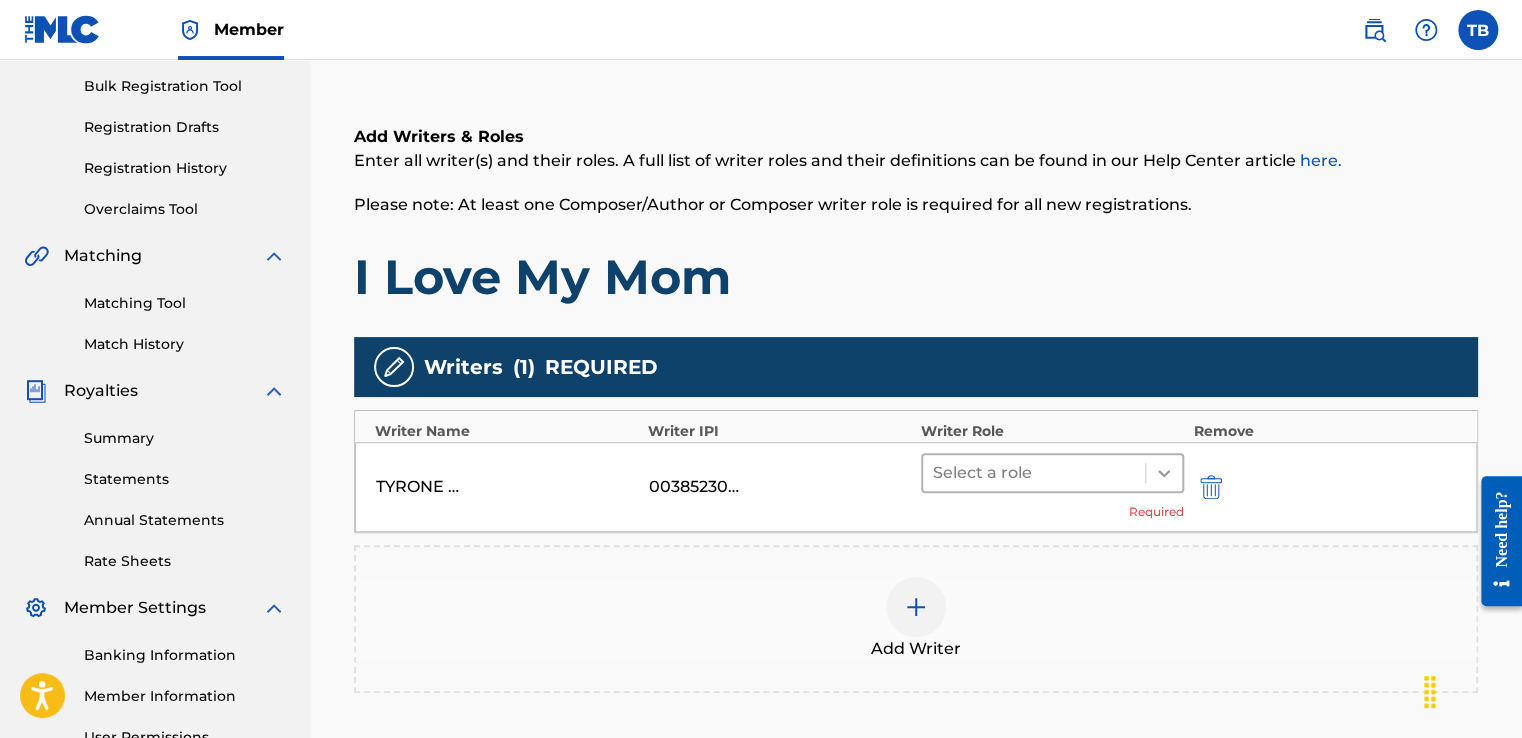 click 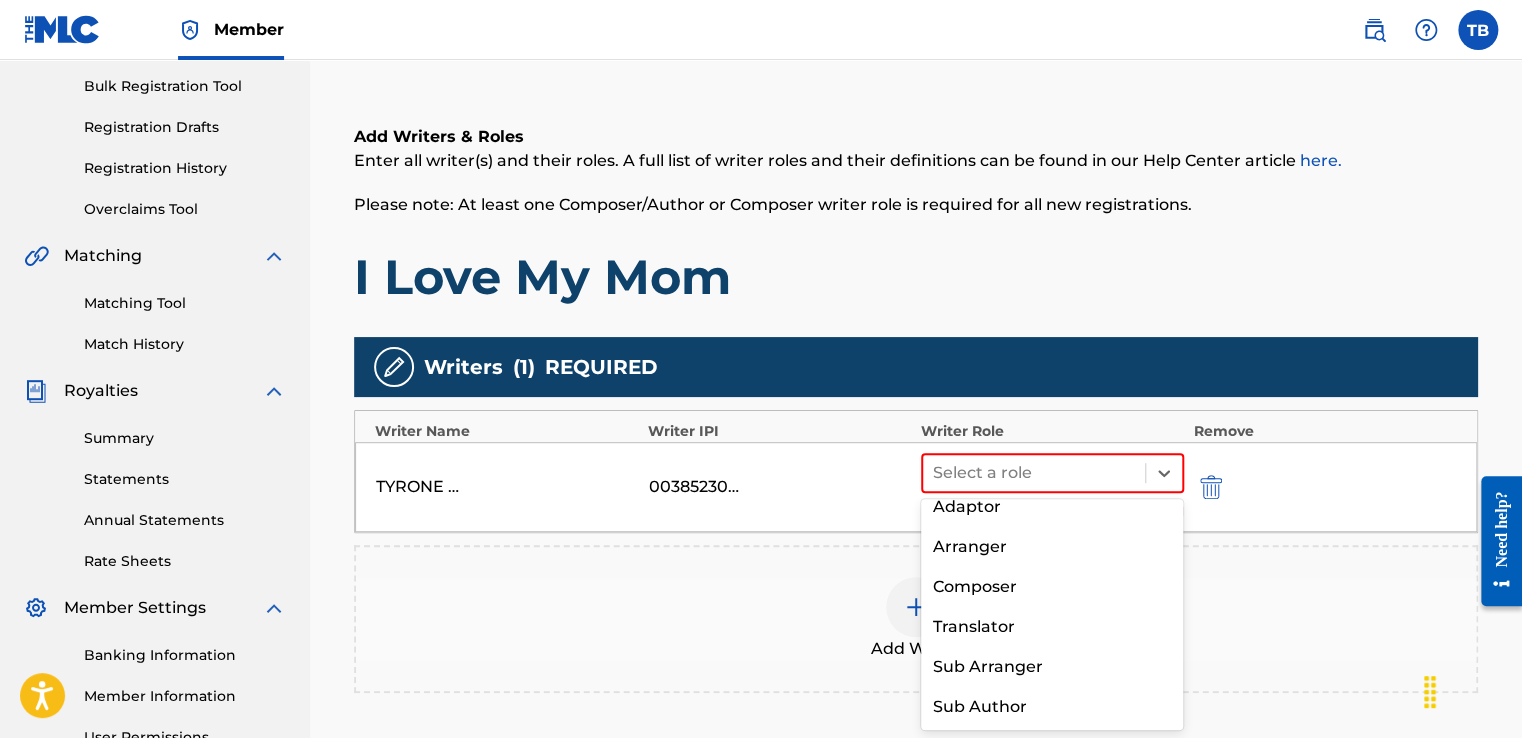 scroll, scrollTop: 0, scrollLeft: 0, axis: both 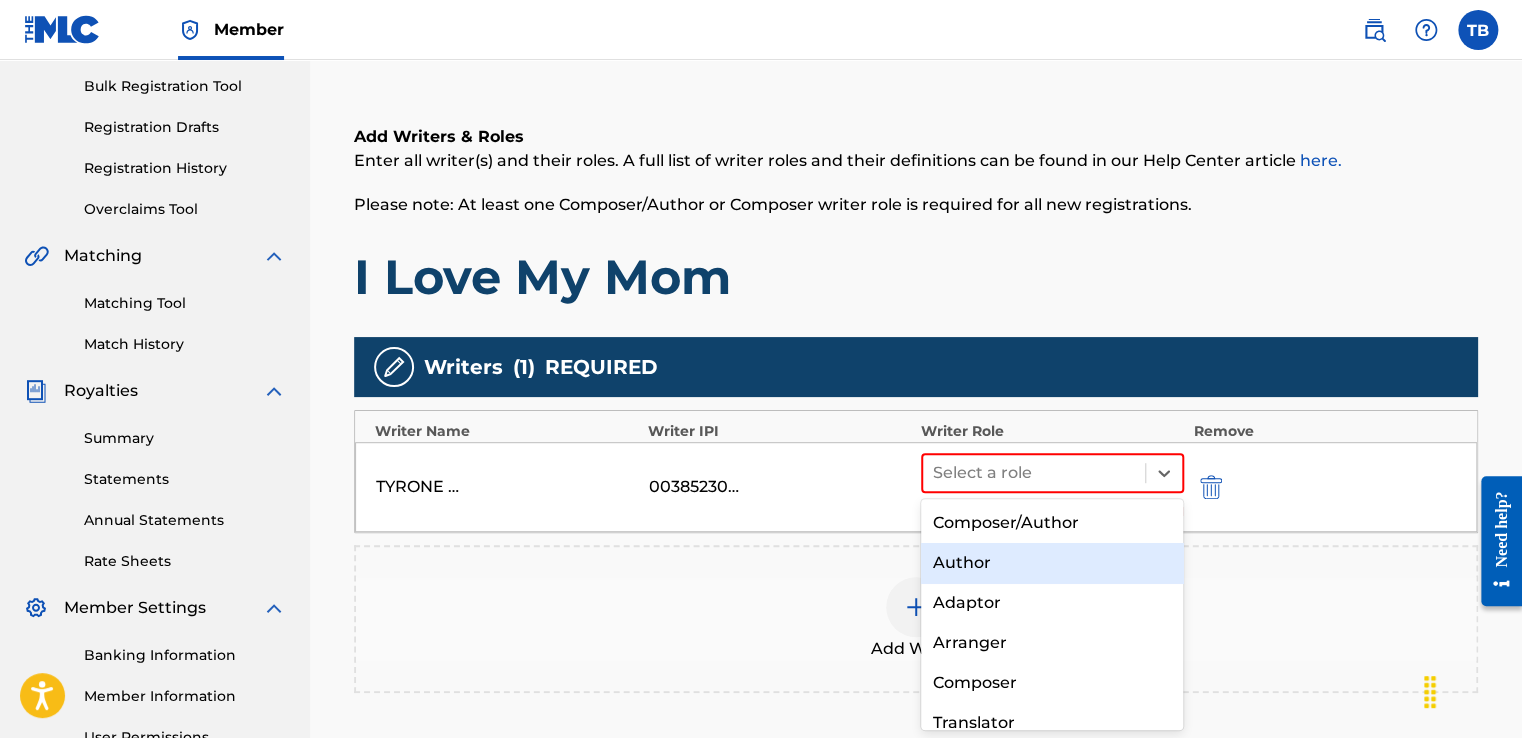 click on "Author" at bounding box center (1052, 563) 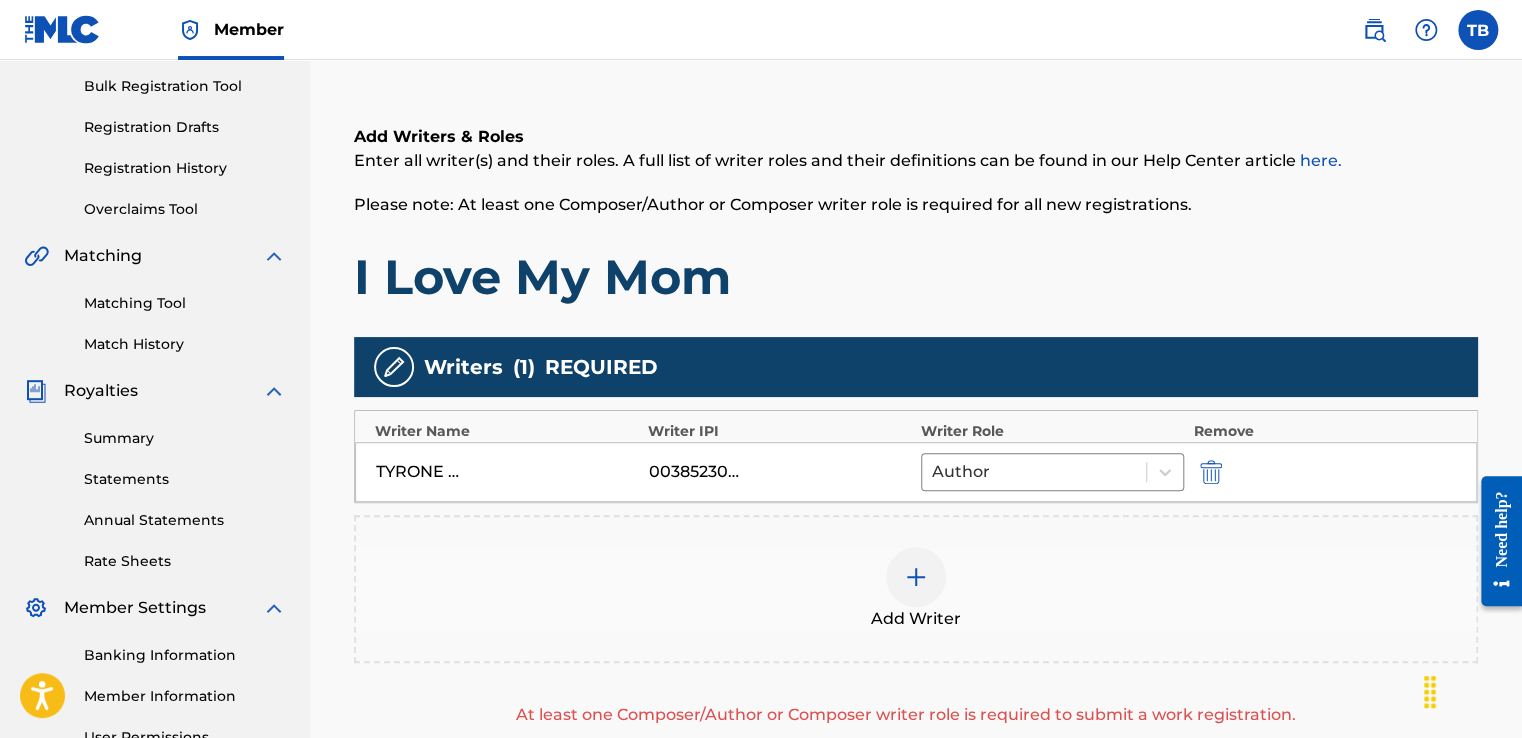 click at bounding box center (916, 577) 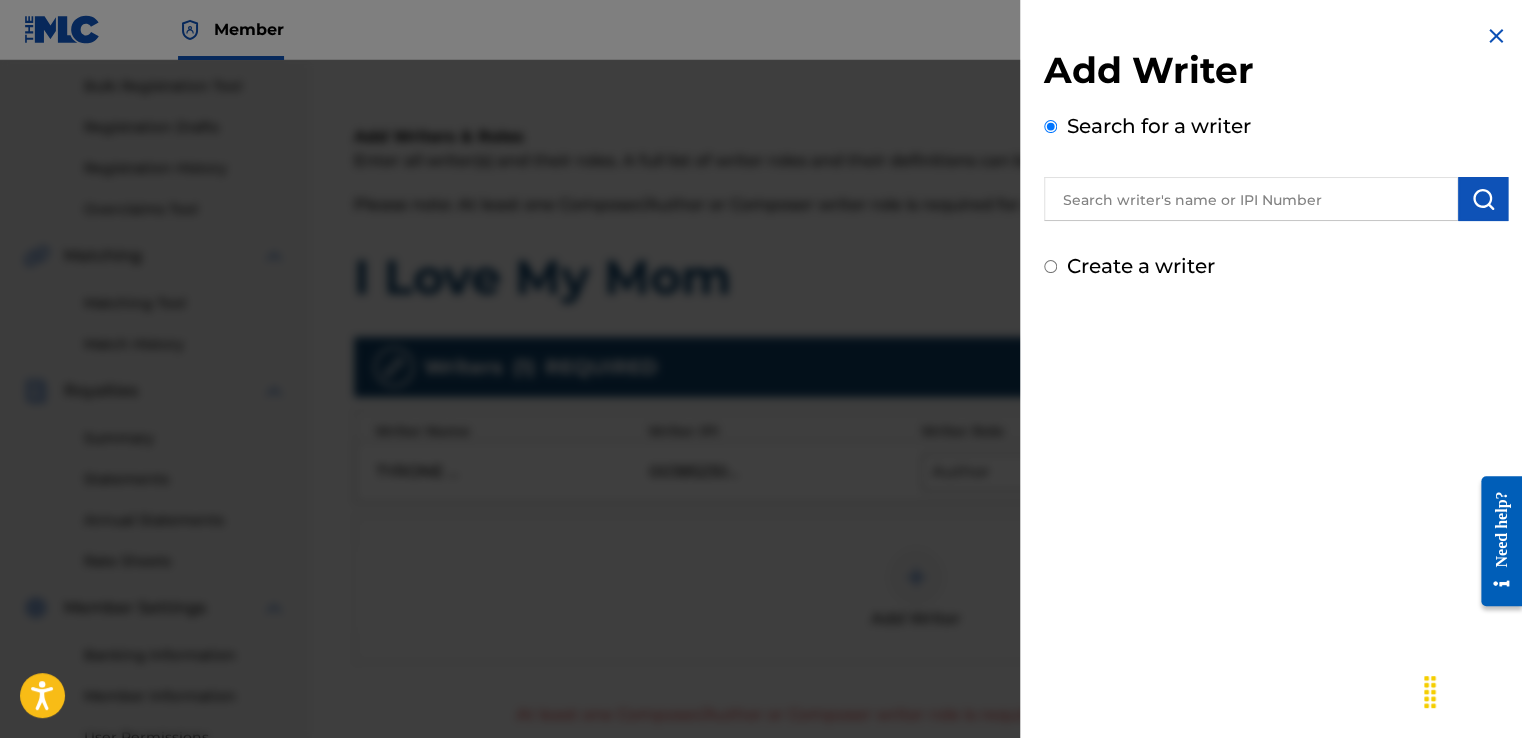 click at bounding box center (1251, 199) 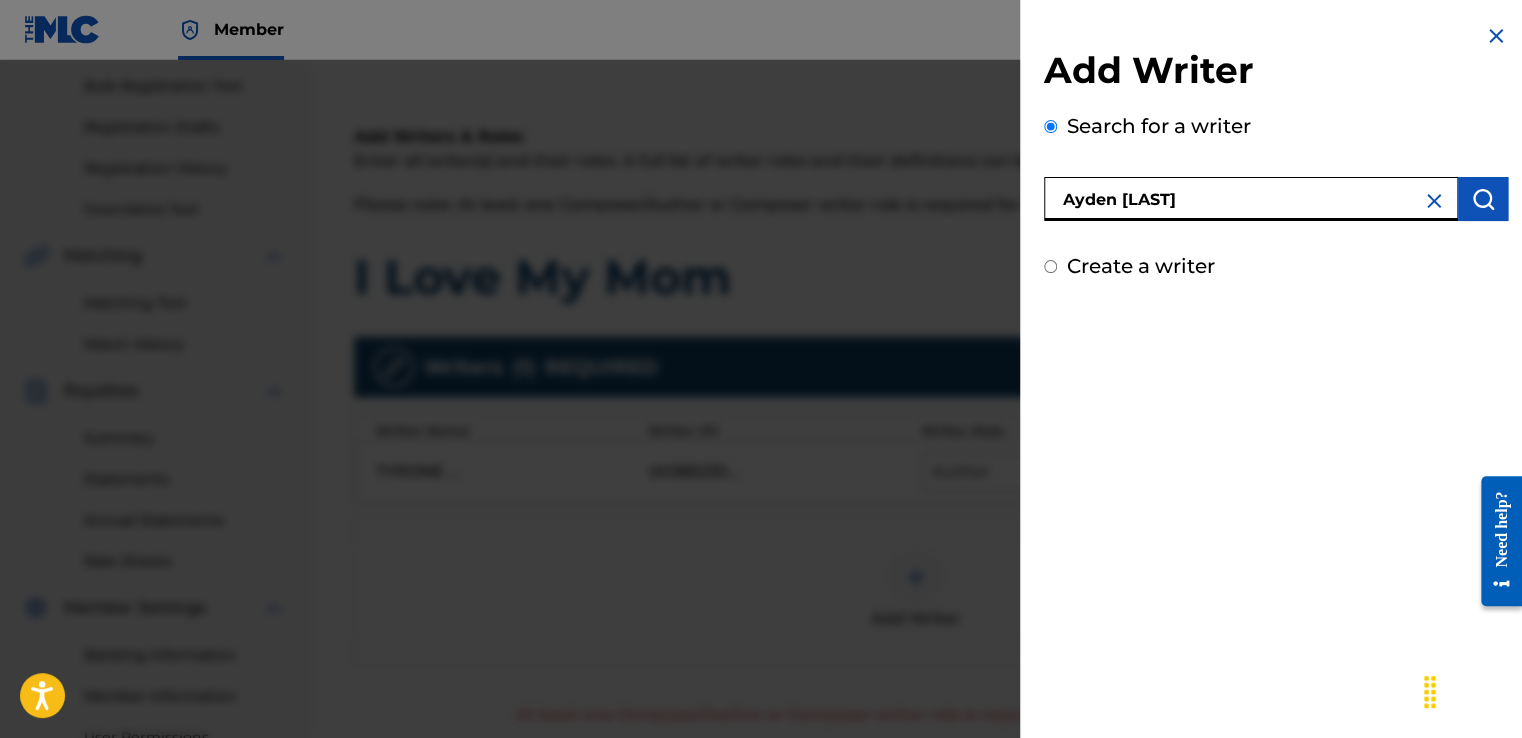 type on "Ayden [LAST]" 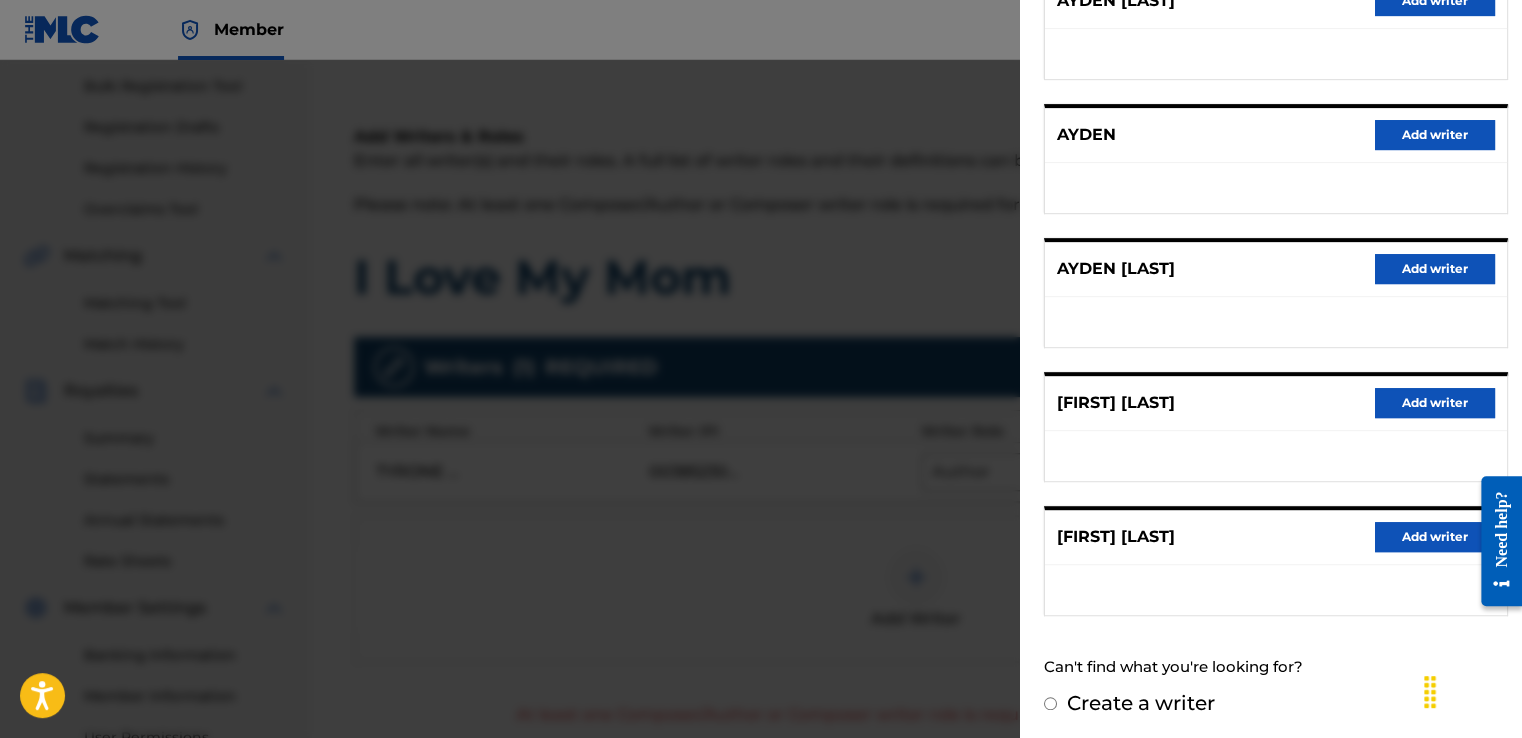 scroll, scrollTop: 301, scrollLeft: 0, axis: vertical 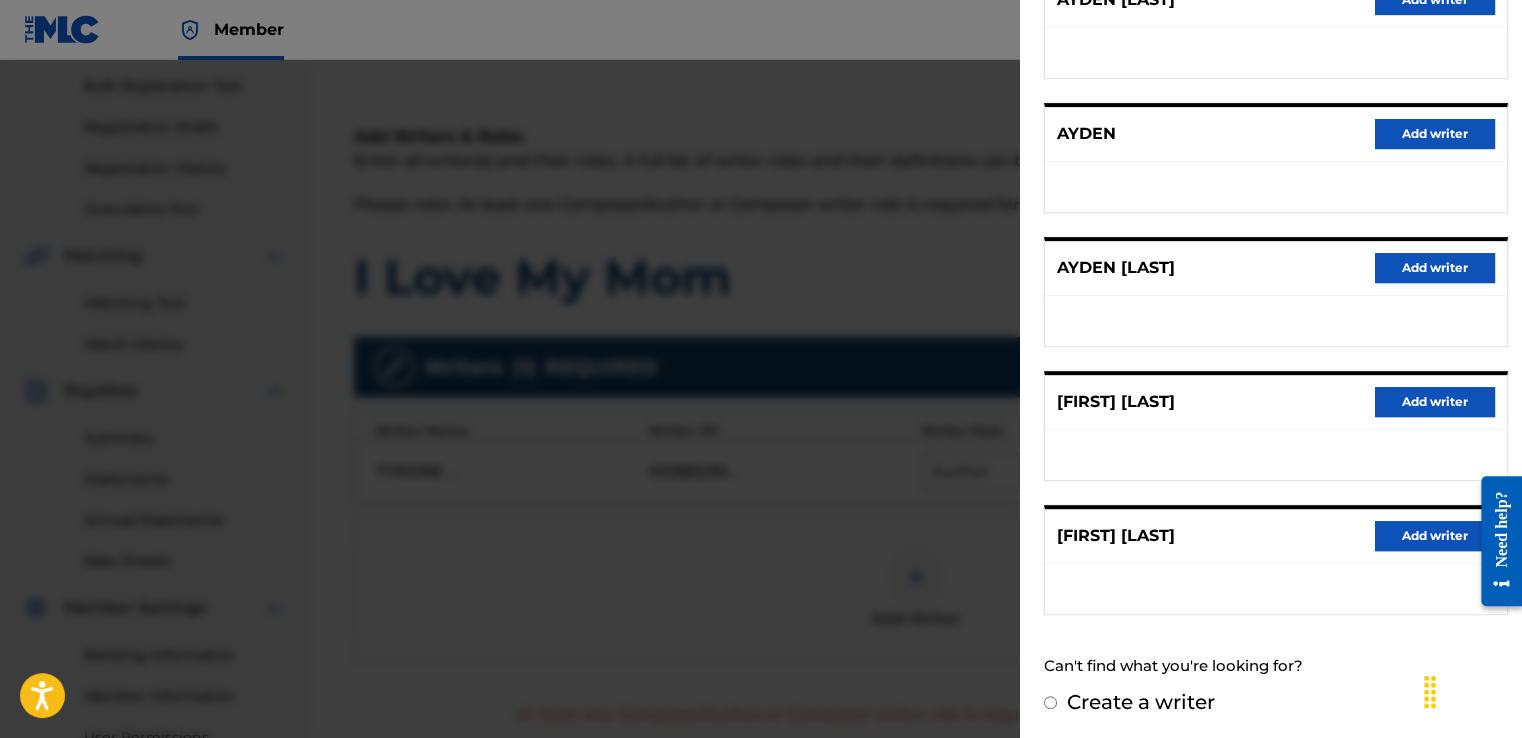 click on "Add writer" at bounding box center (1435, 268) 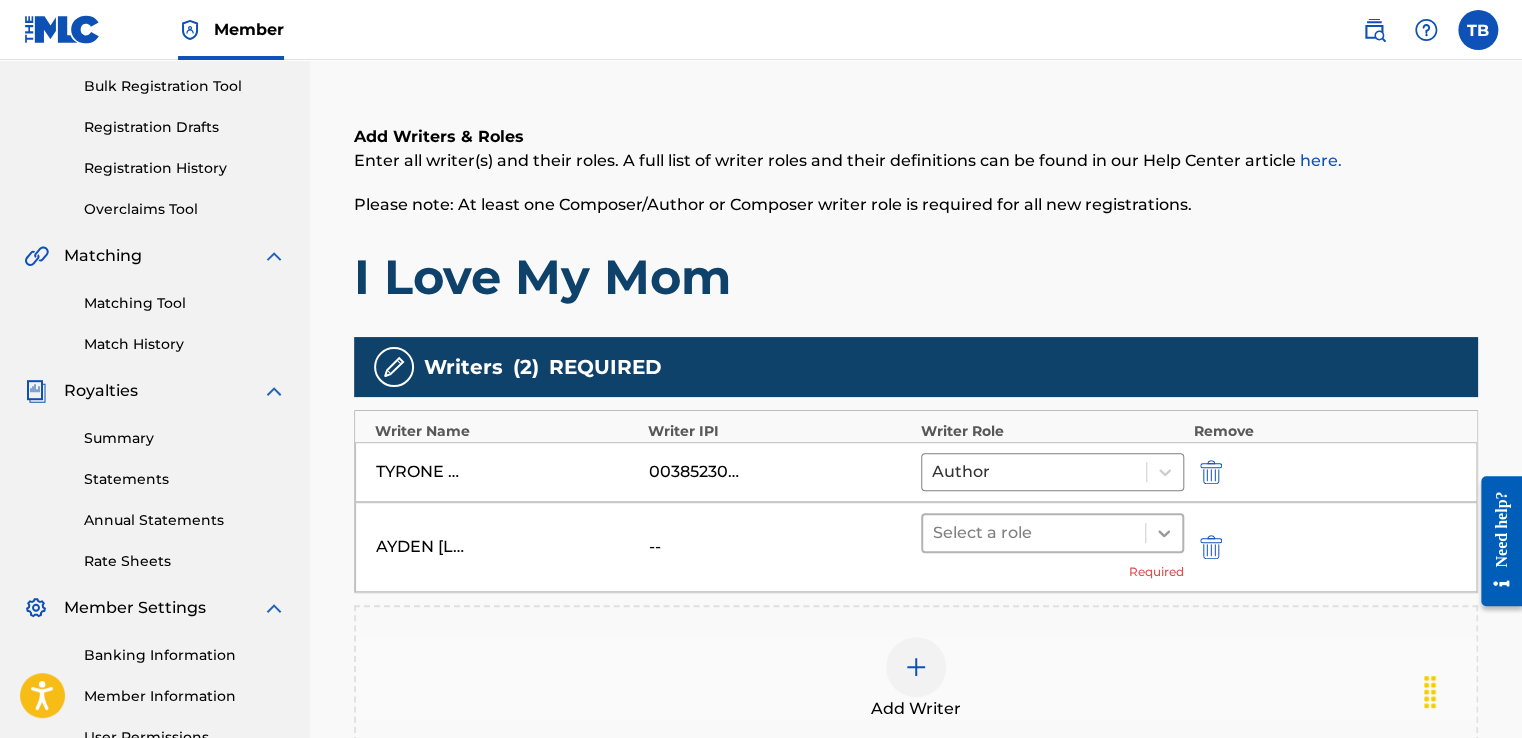 click 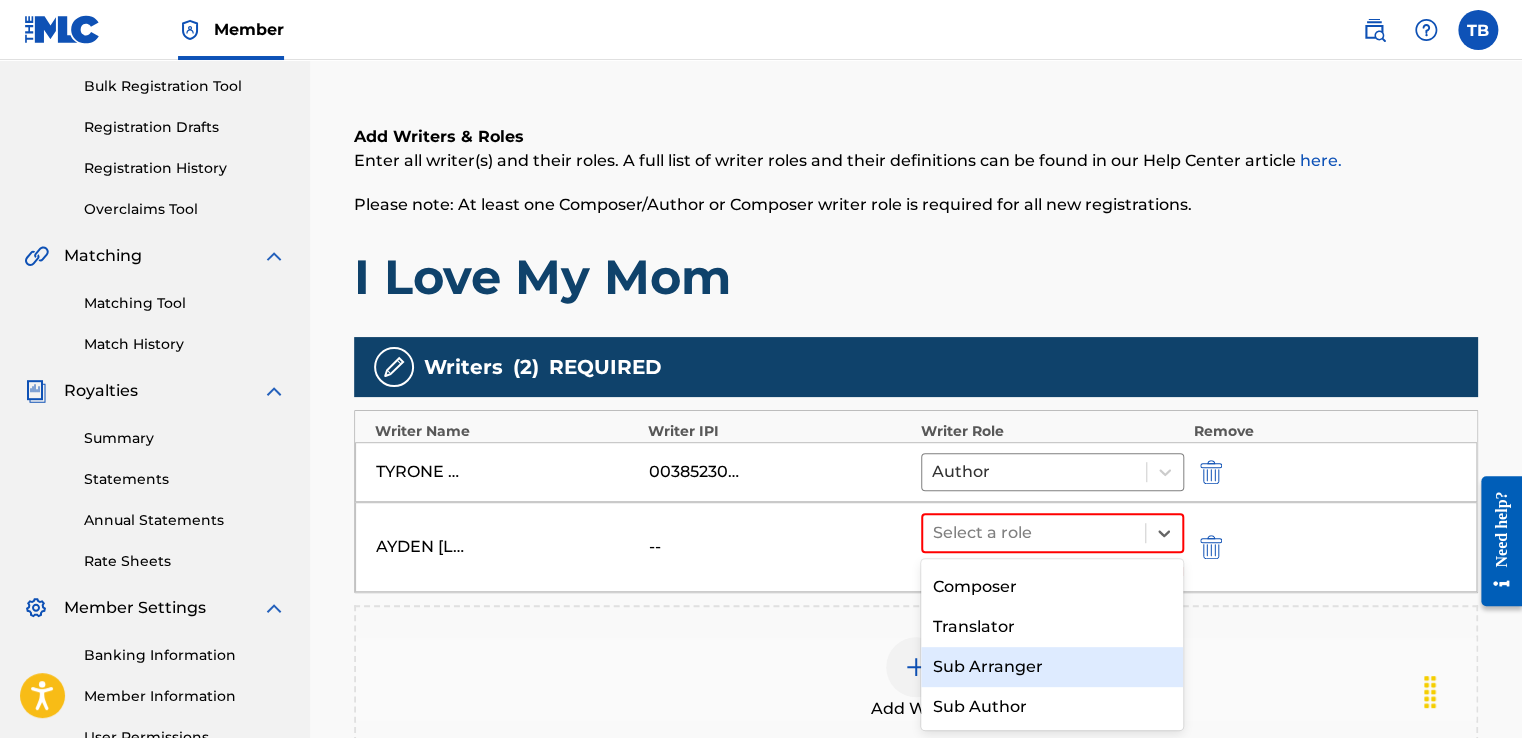 scroll, scrollTop: 156, scrollLeft: 0, axis: vertical 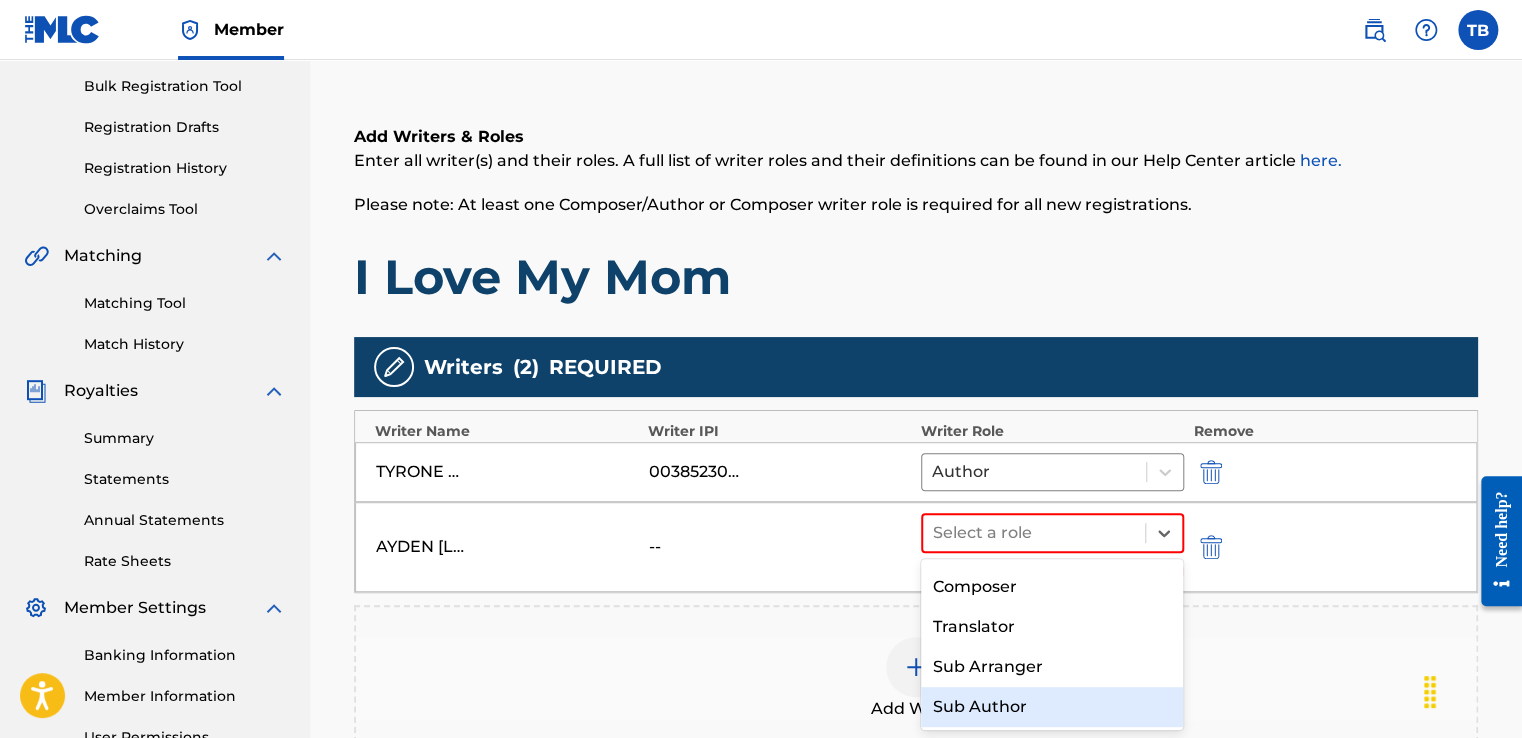 click on "Sub Author" at bounding box center [1052, 707] 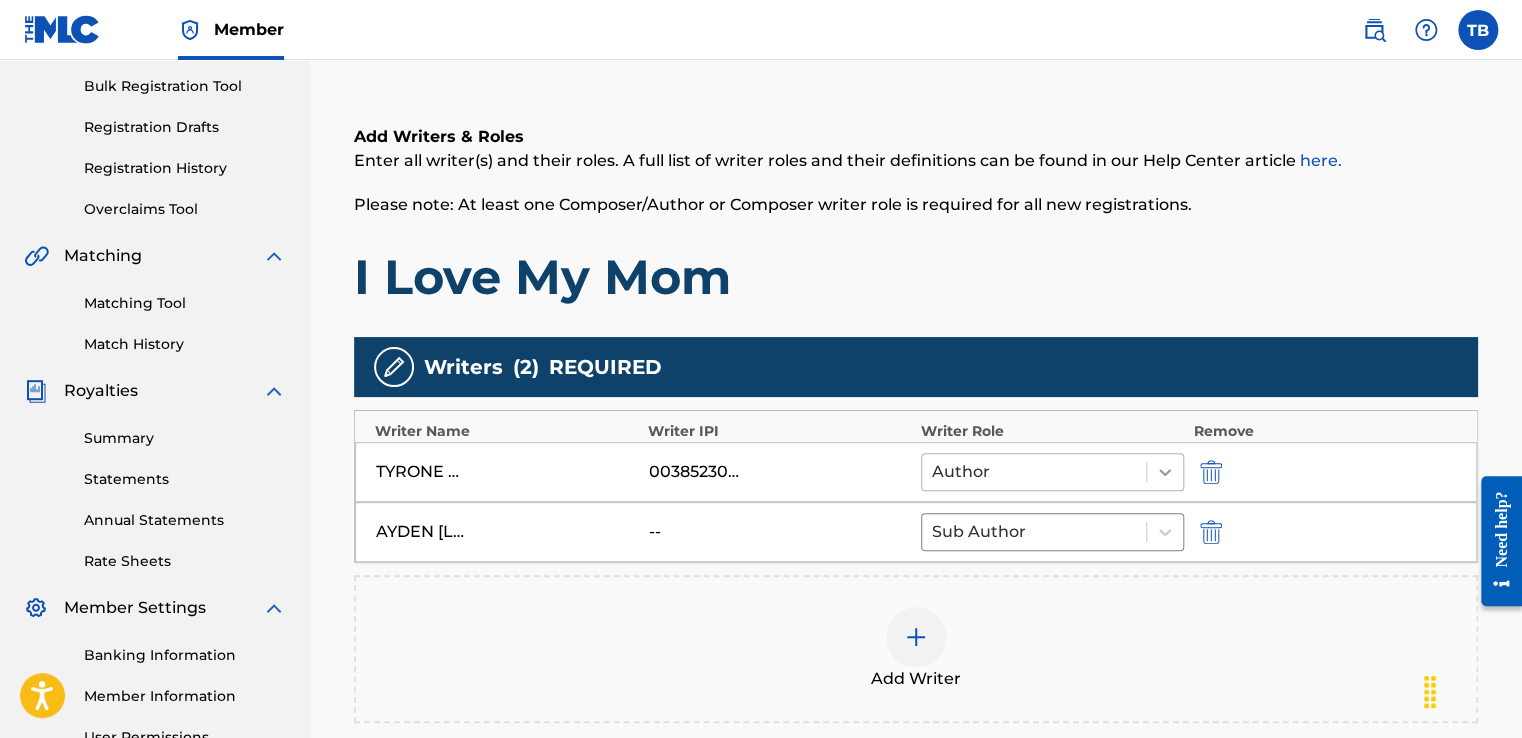 click 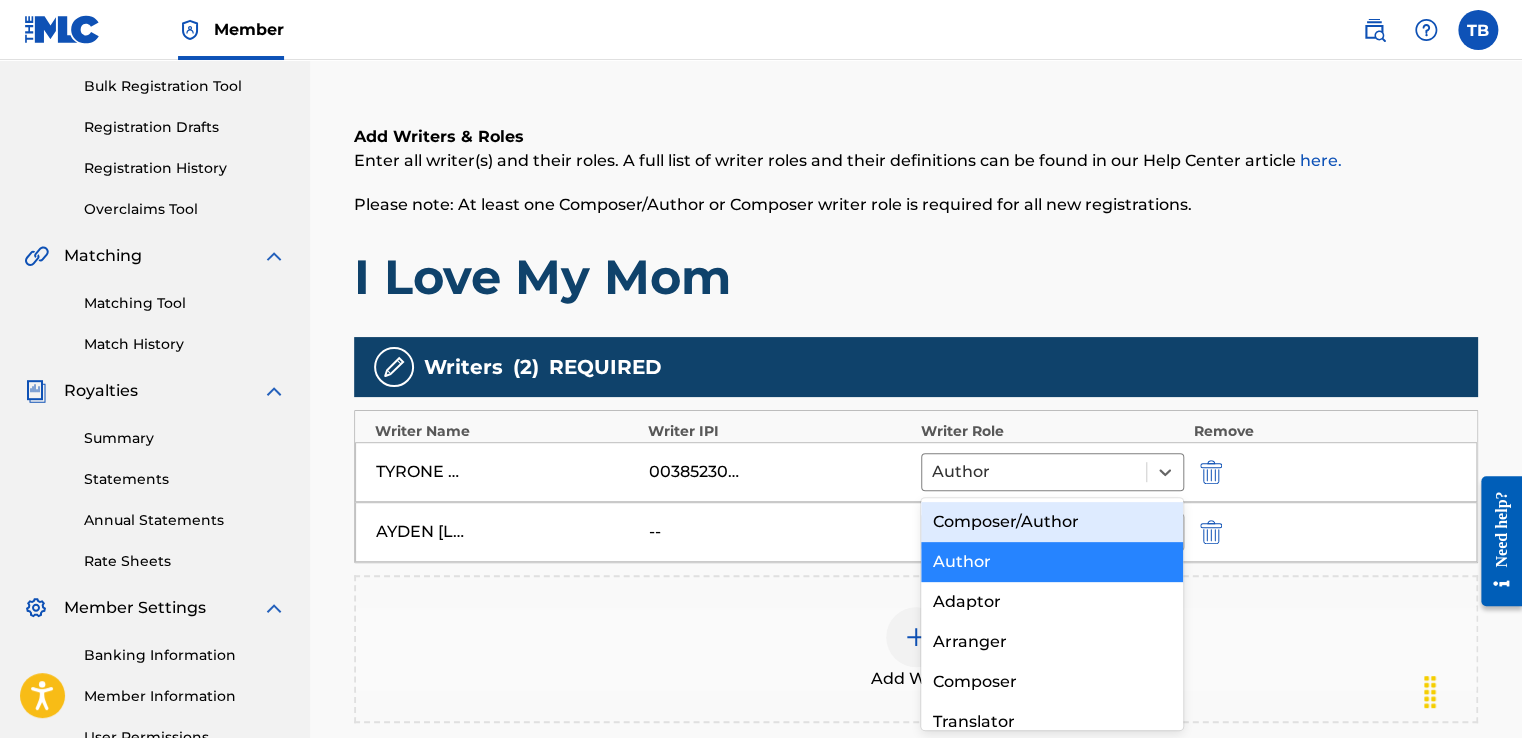 click on "Composer/Author" at bounding box center [1052, 522] 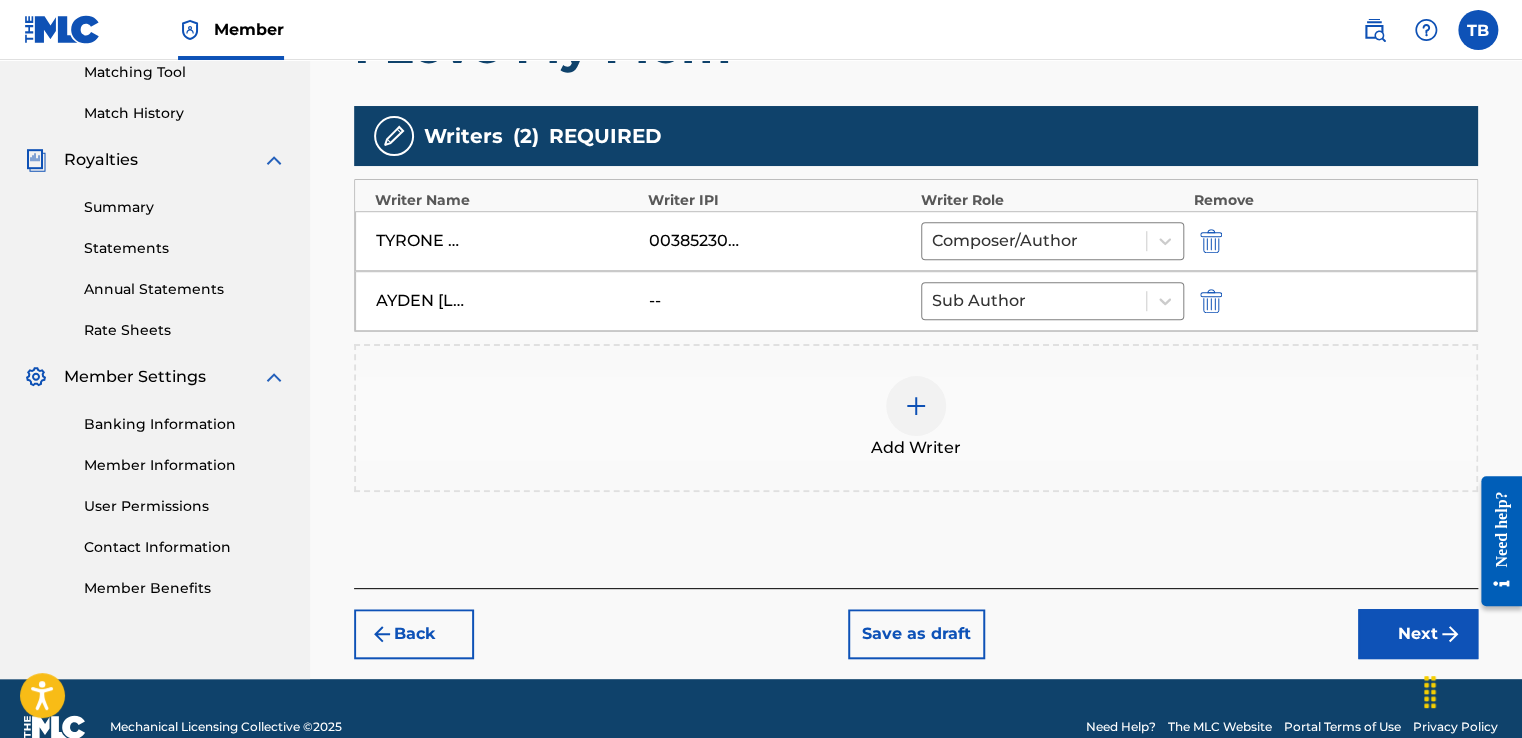 scroll, scrollTop: 555, scrollLeft: 0, axis: vertical 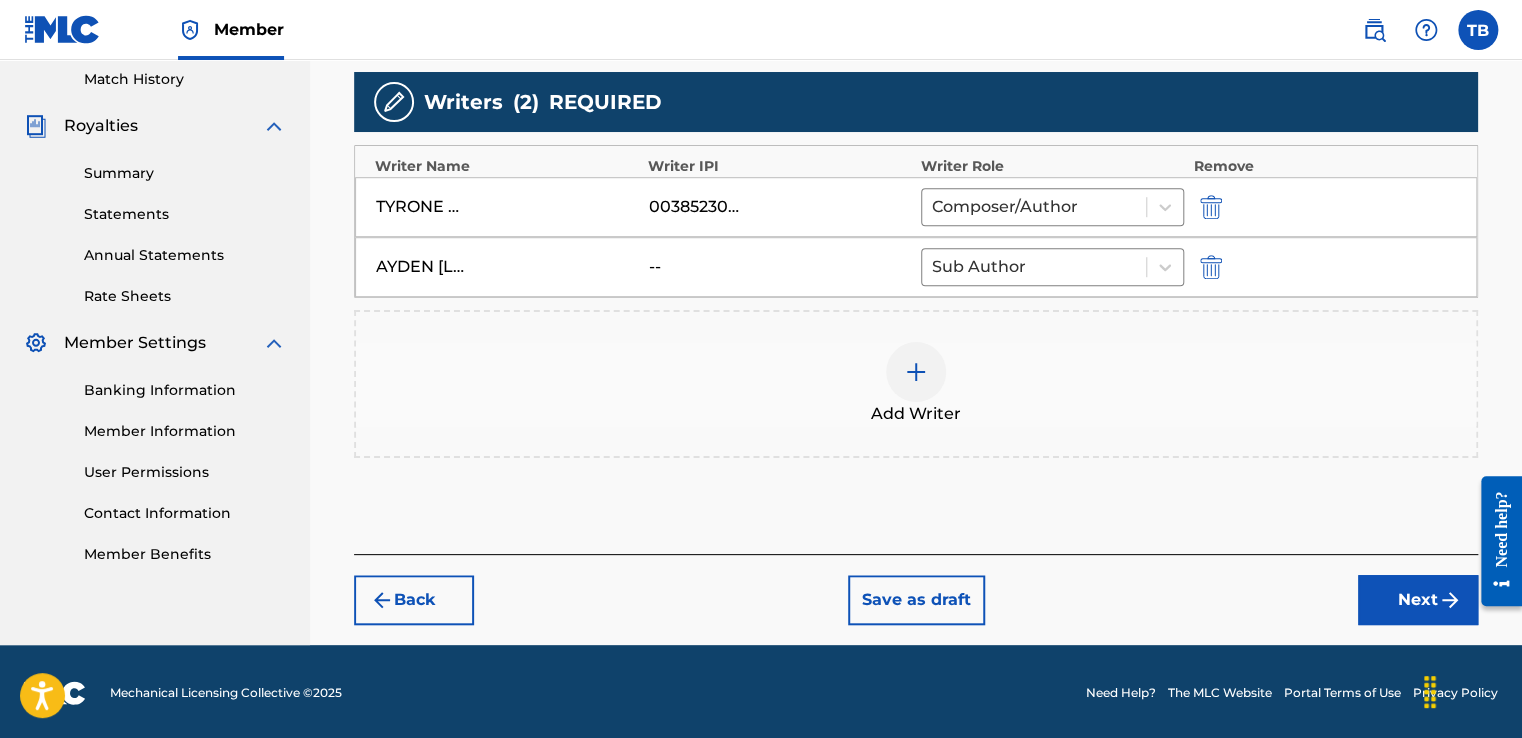 click on "Next" at bounding box center (1418, 600) 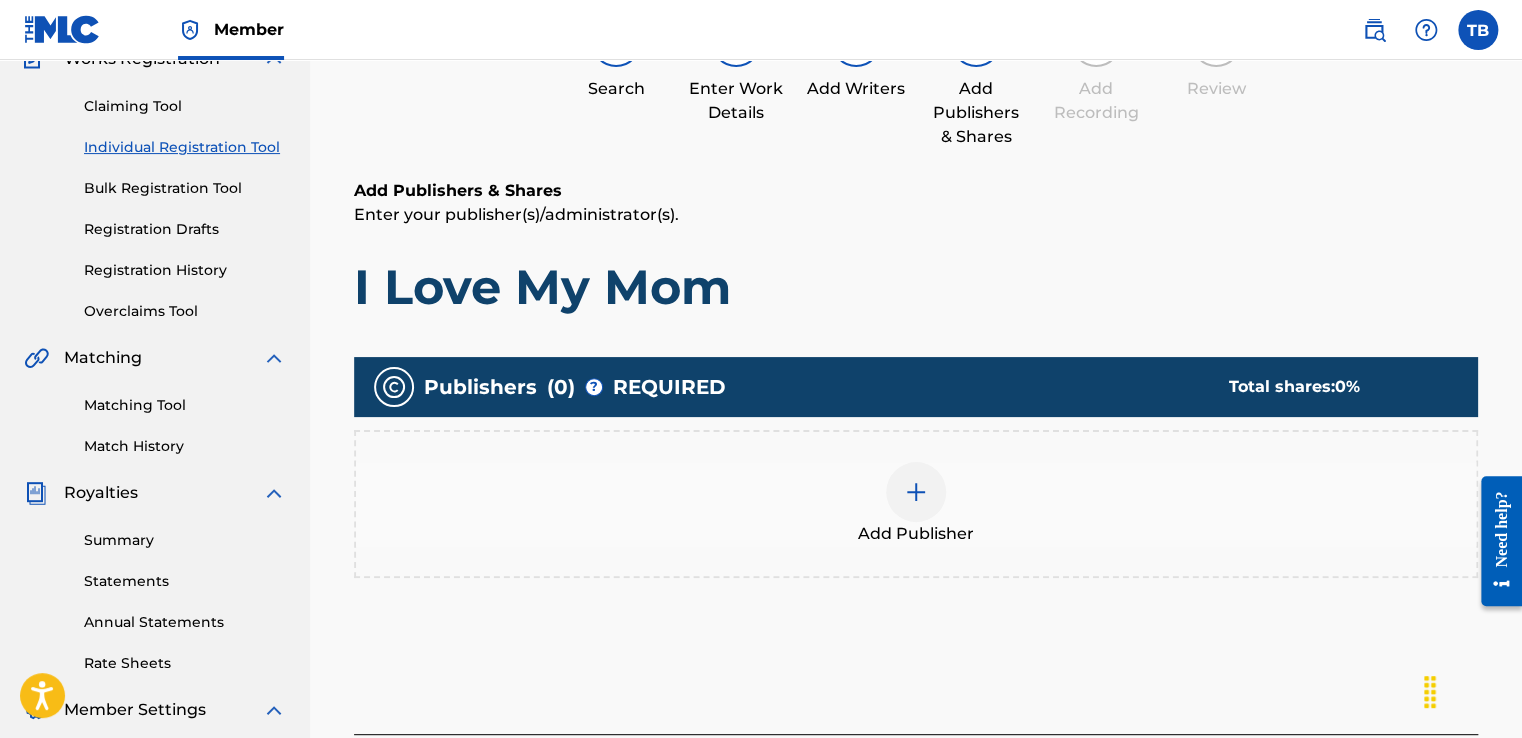 scroll, scrollTop: 290, scrollLeft: 0, axis: vertical 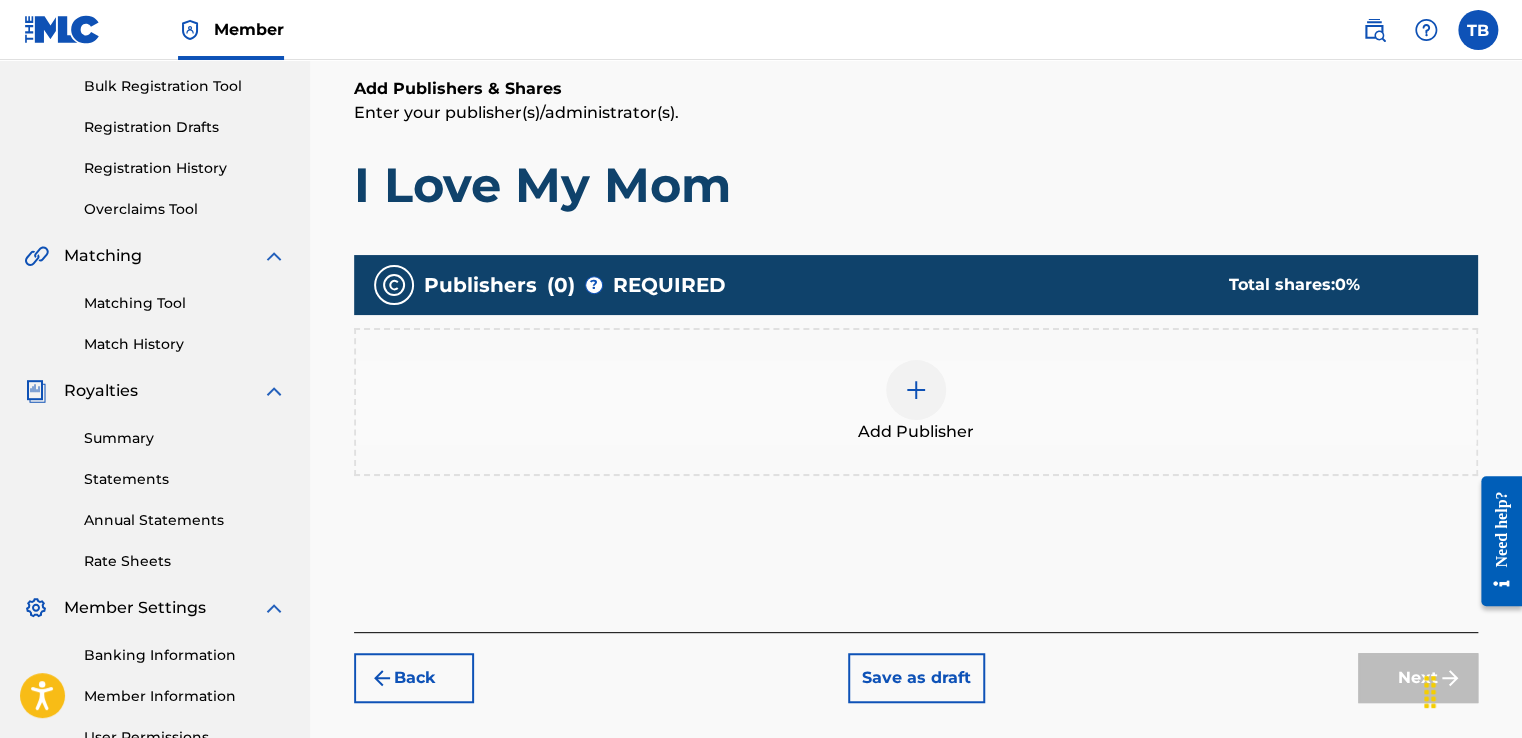 click at bounding box center [916, 390] 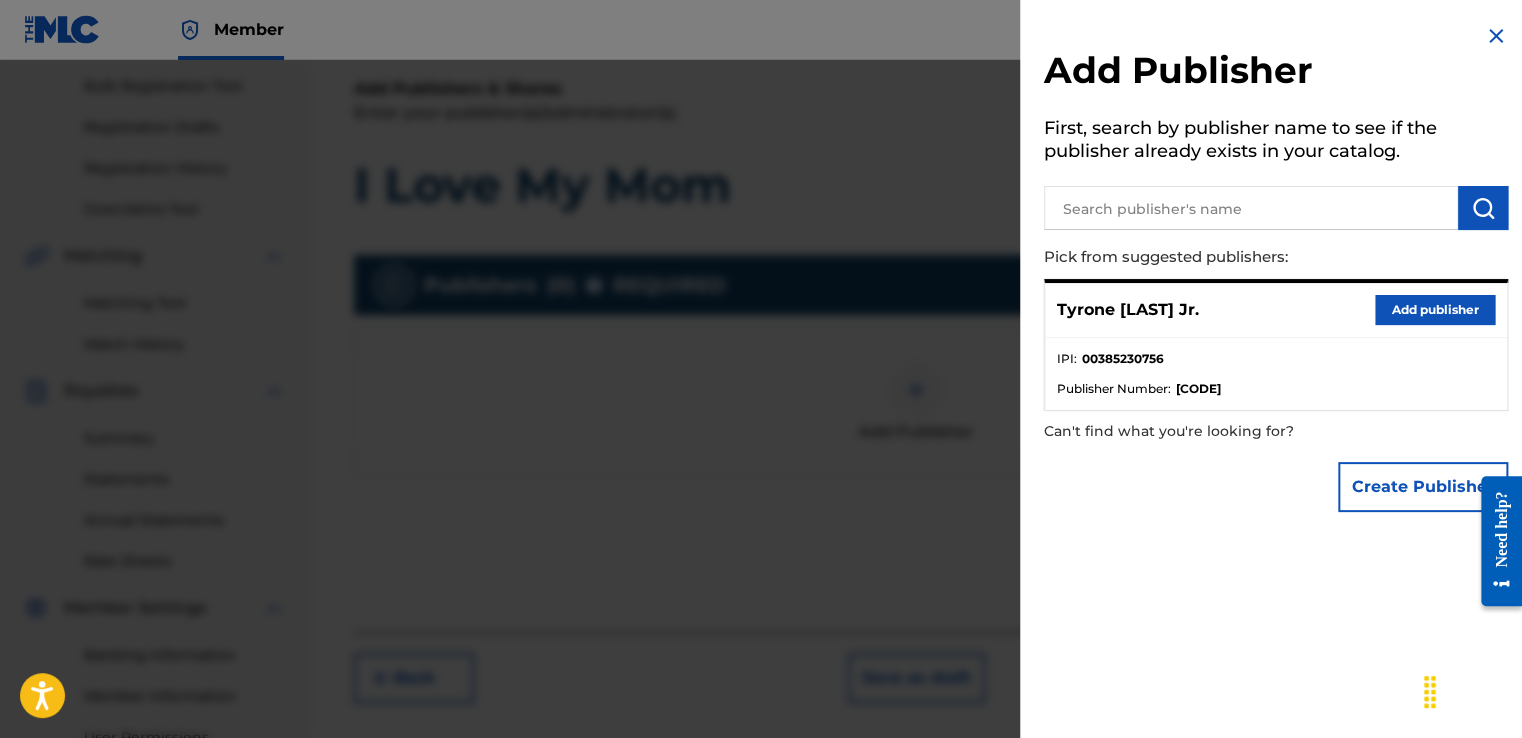 click on "Add publisher" at bounding box center (1435, 310) 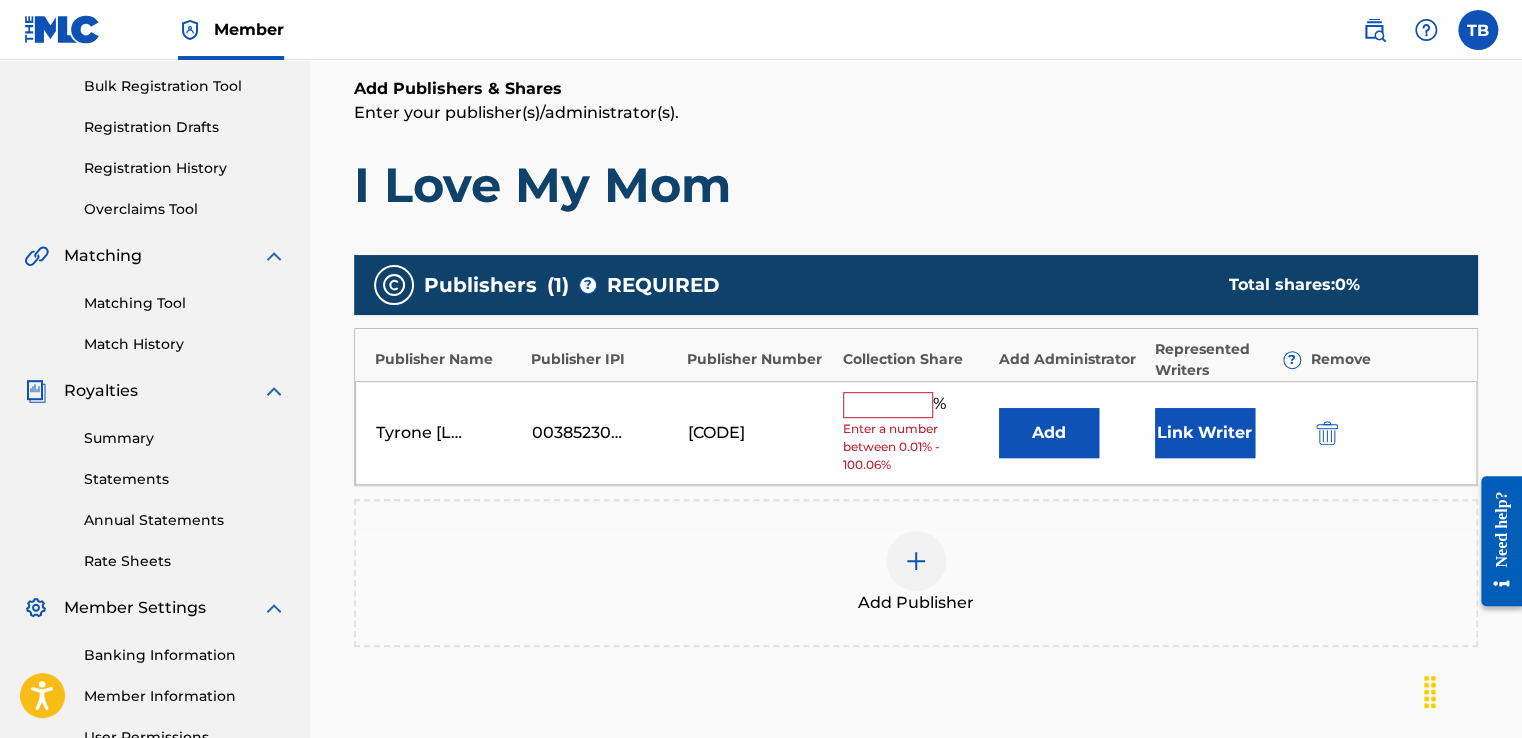 click at bounding box center (888, 405) 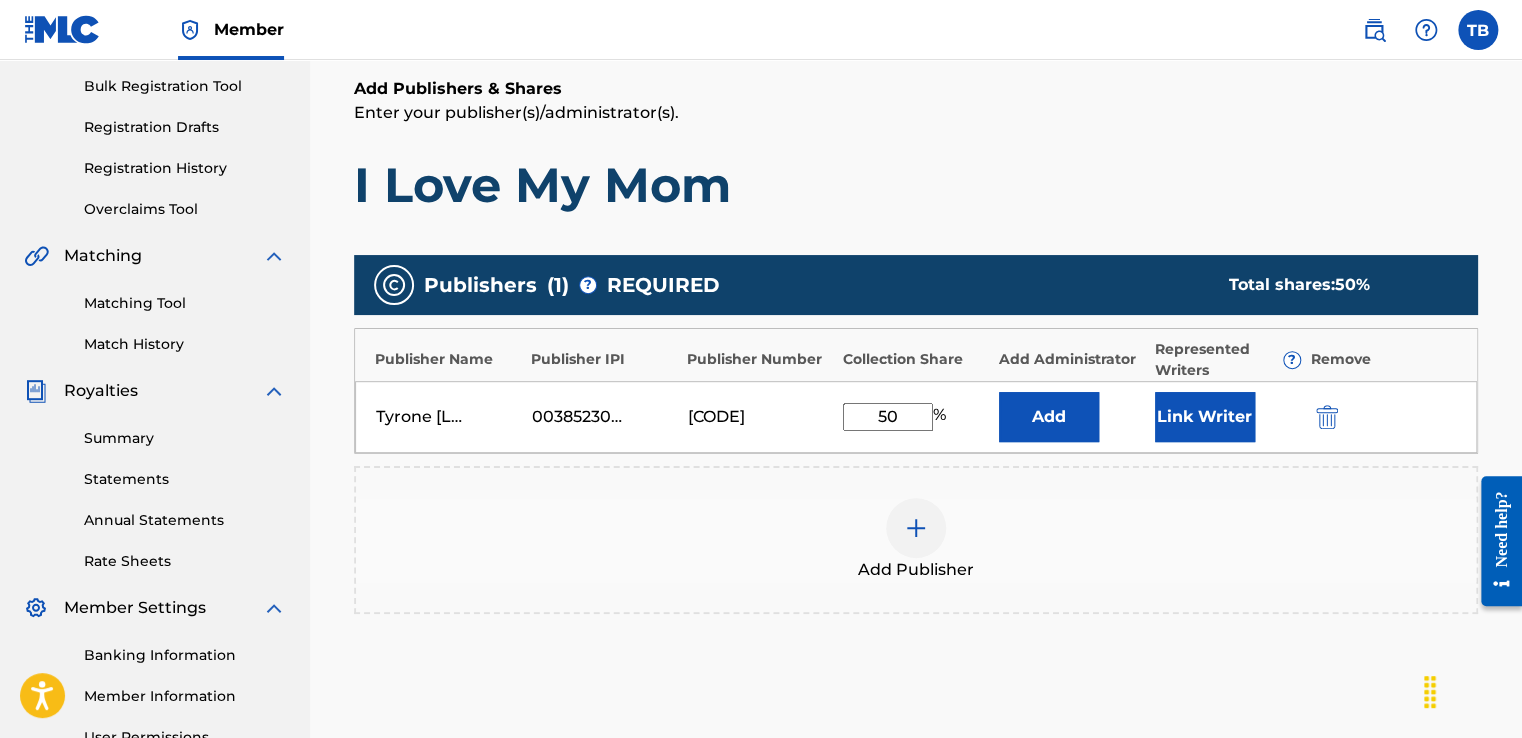 click on "Add" at bounding box center (1049, 417) 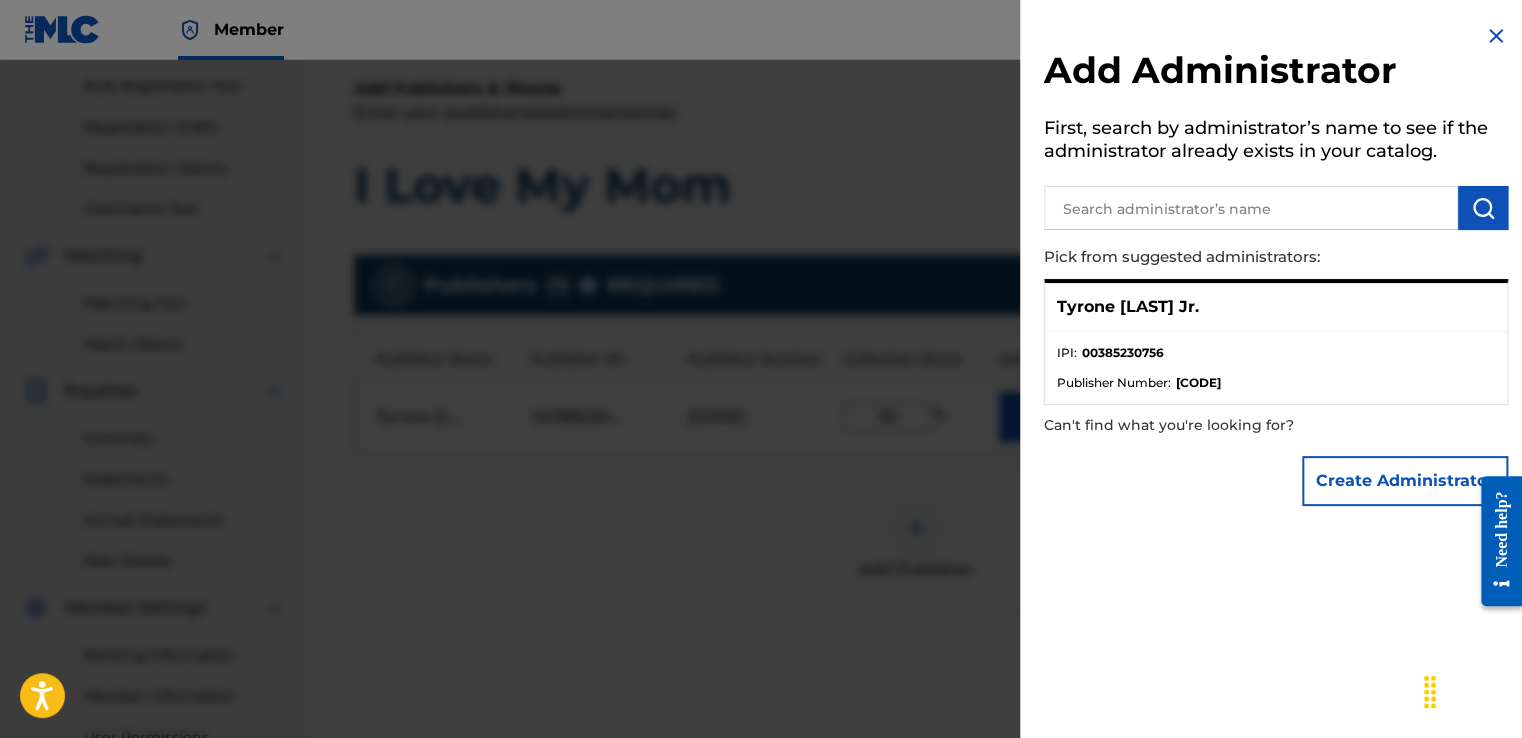 click on "Tyrone [LAST] Jr." at bounding box center [1128, 307] 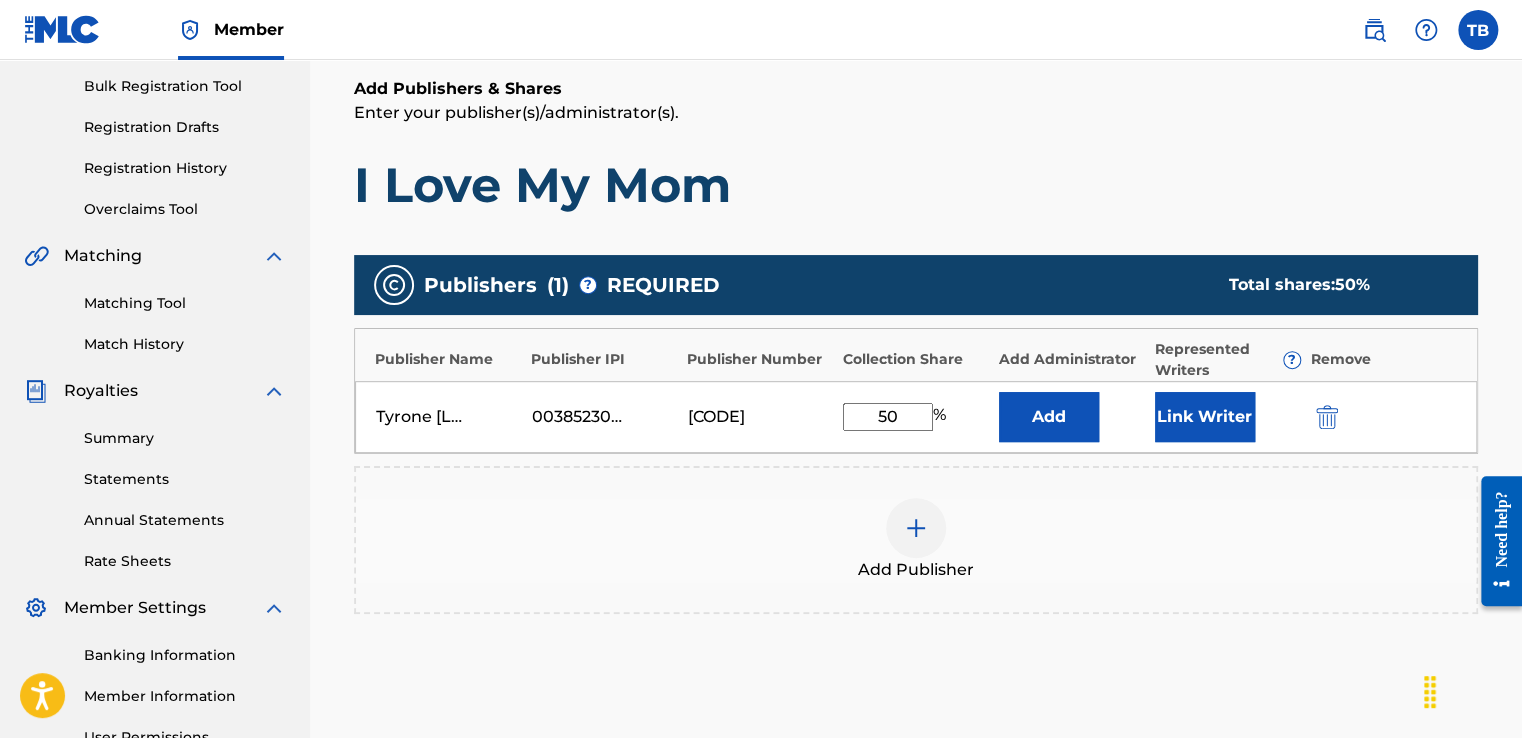click on "Link Writer" at bounding box center [1205, 417] 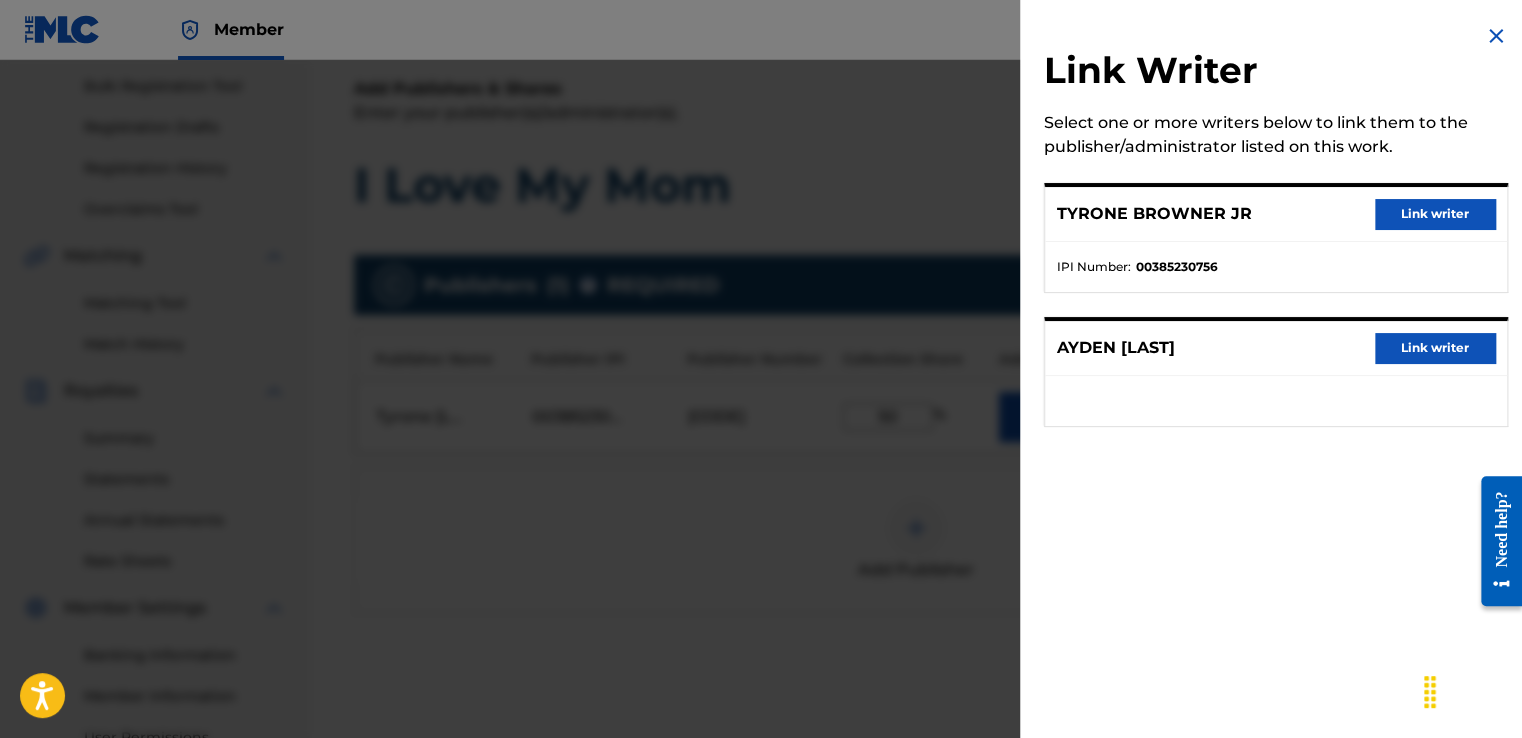 click on "Link writer" at bounding box center (1435, 214) 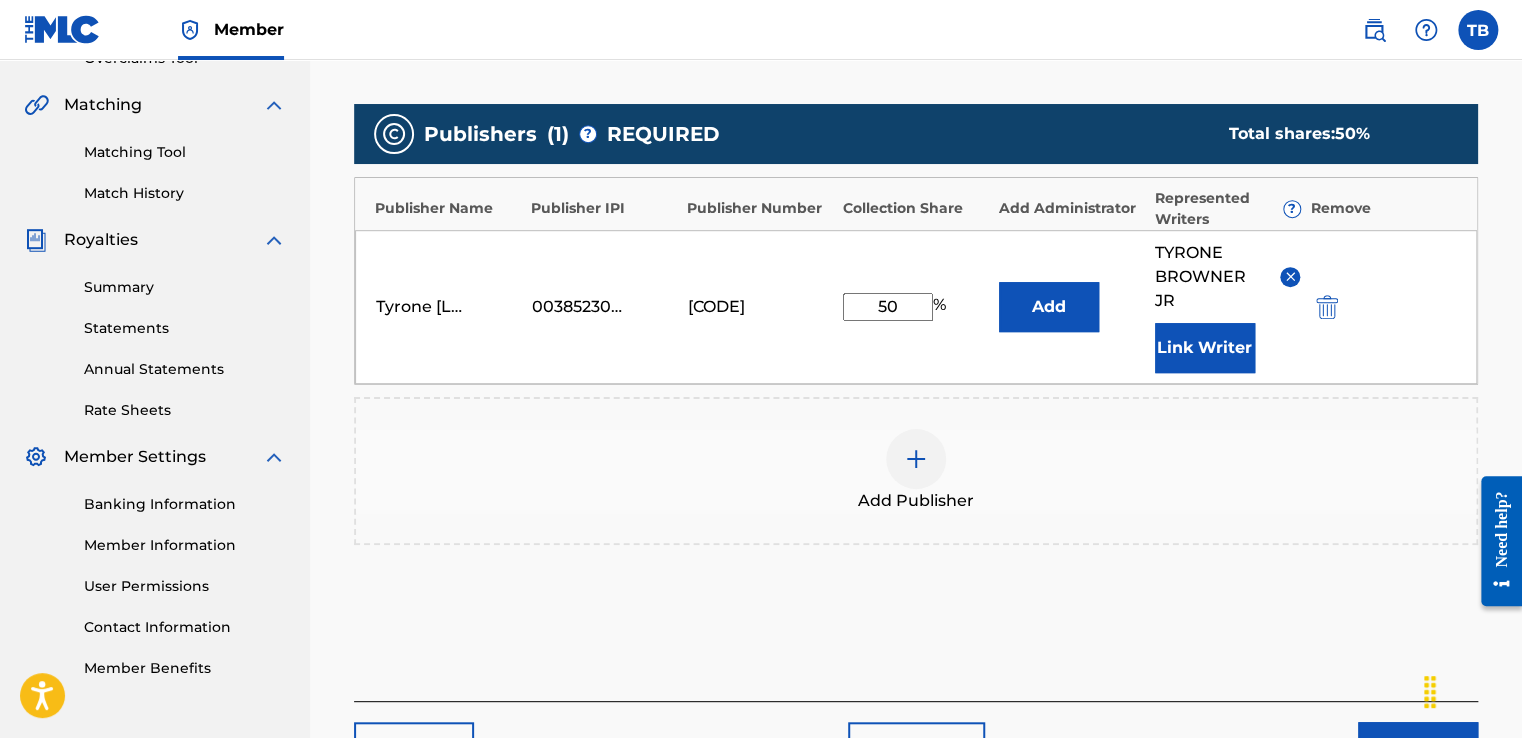 scroll, scrollTop: 488, scrollLeft: 0, axis: vertical 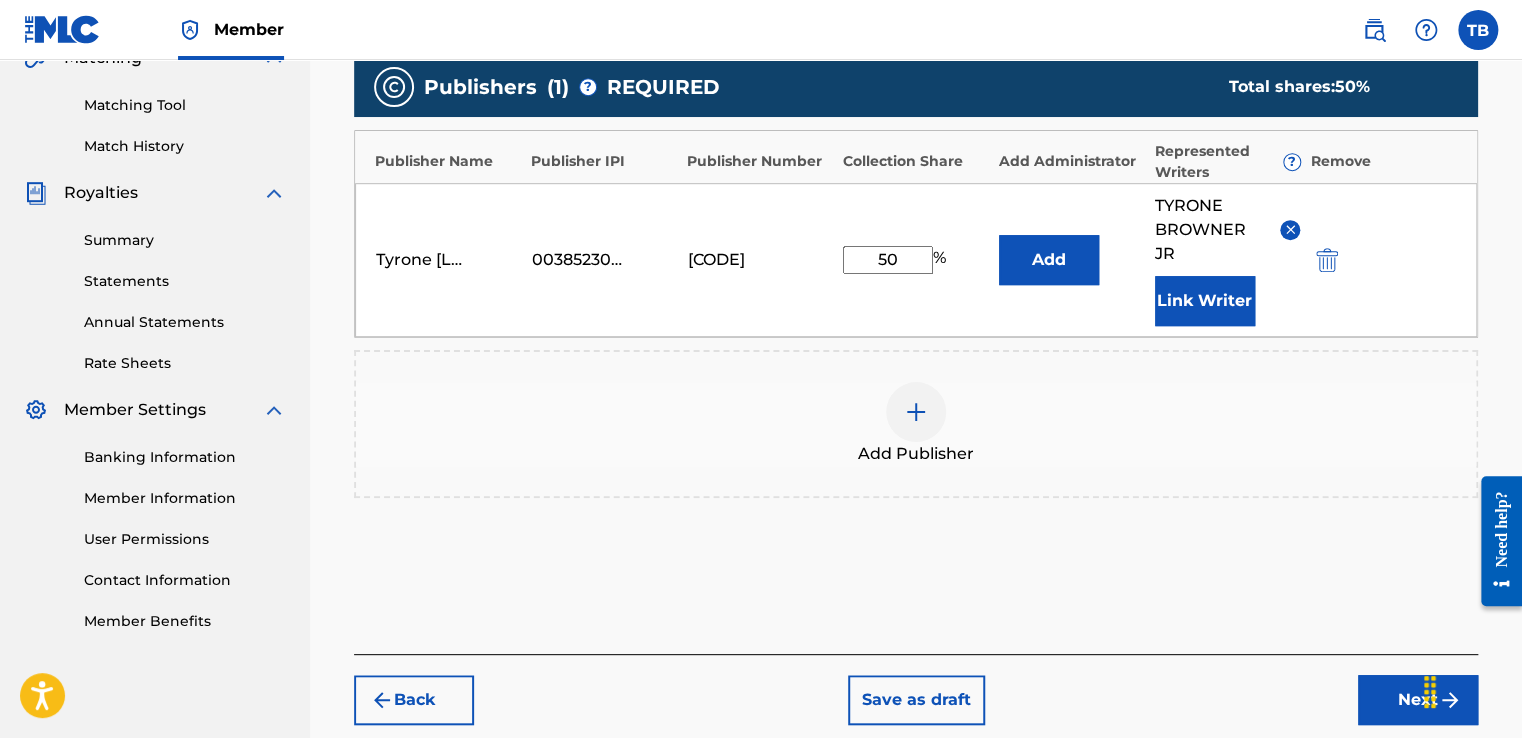 click on "Next" at bounding box center (1418, 700) 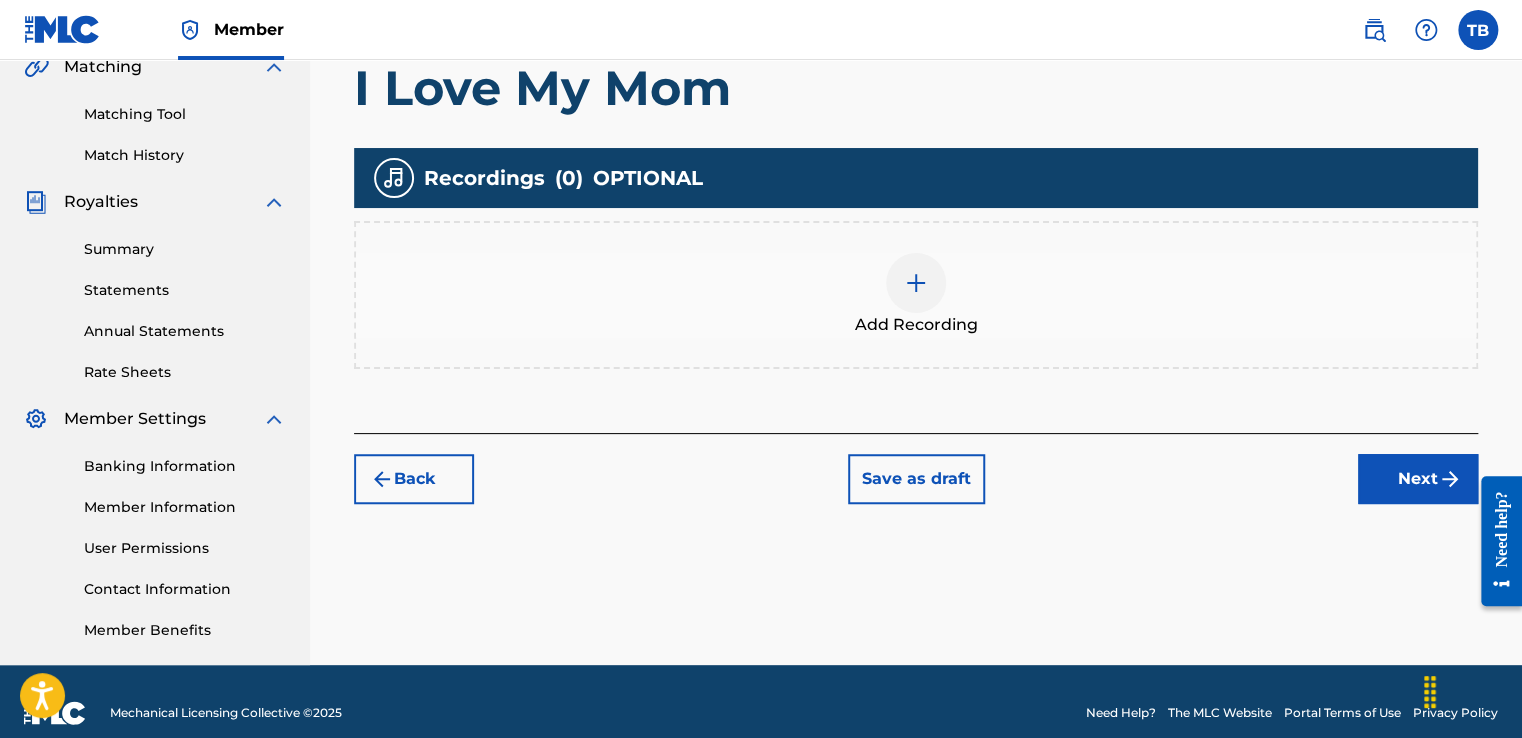 scroll, scrollTop: 490, scrollLeft: 0, axis: vertical 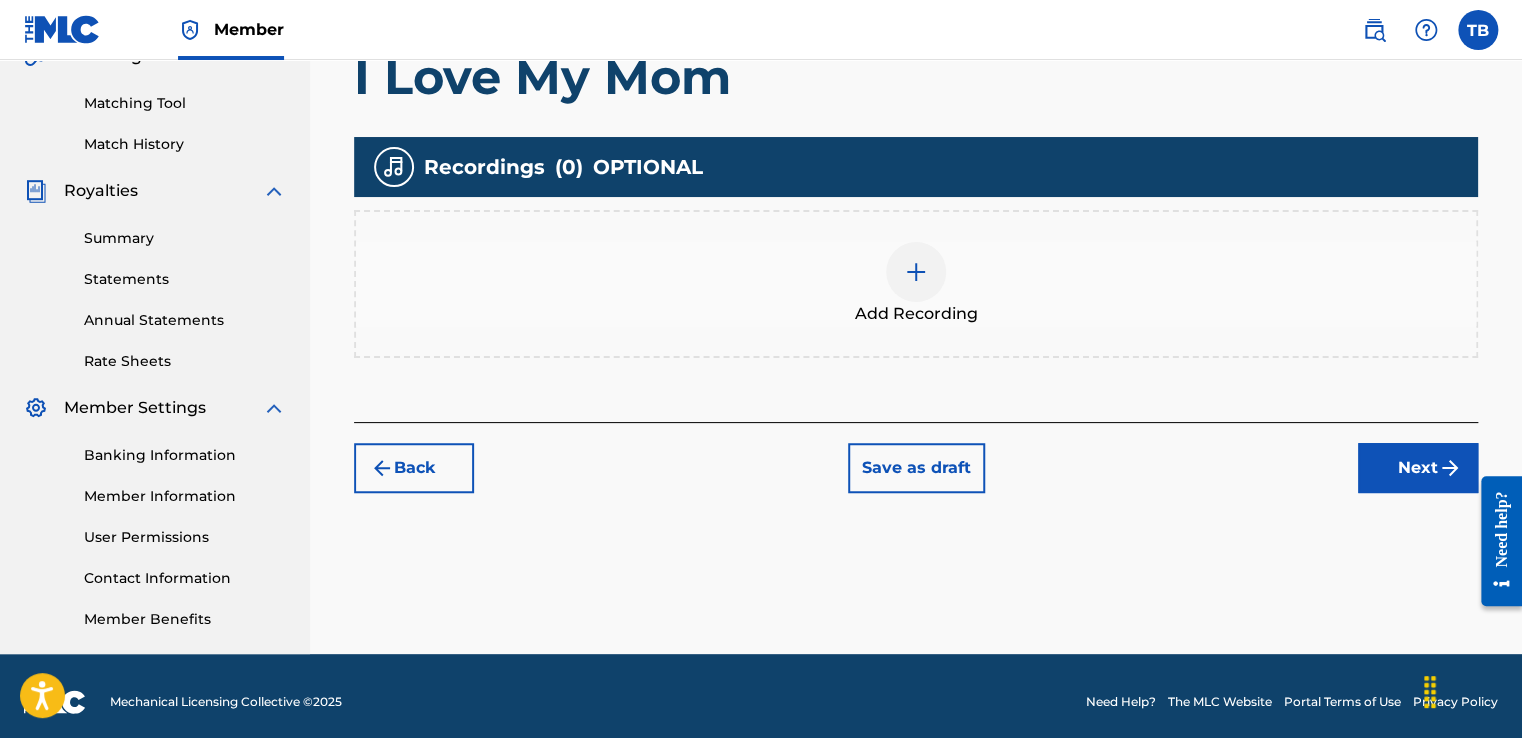 click at bounding box center [916, 272] 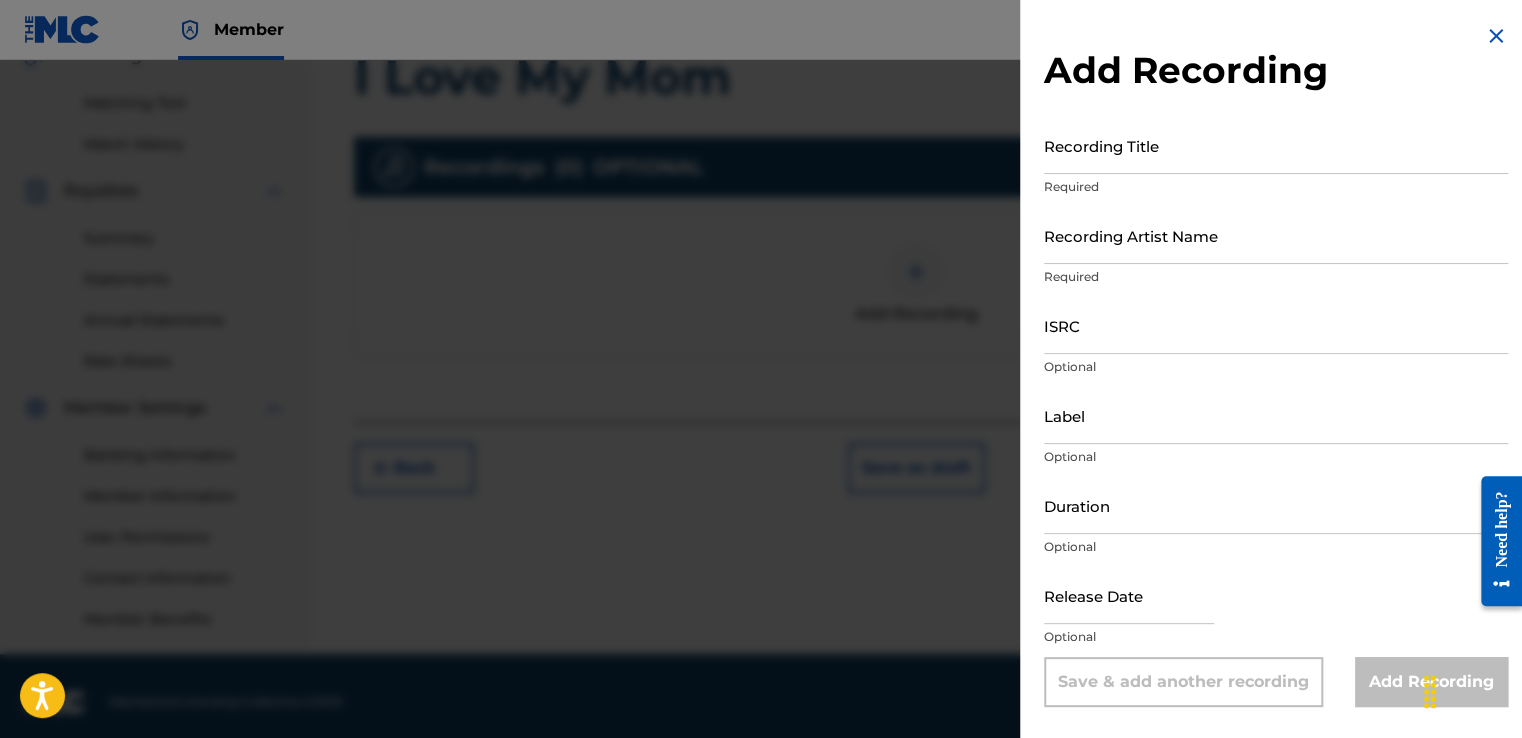 click on "Recording Title" at bounding box center [1276, 145] 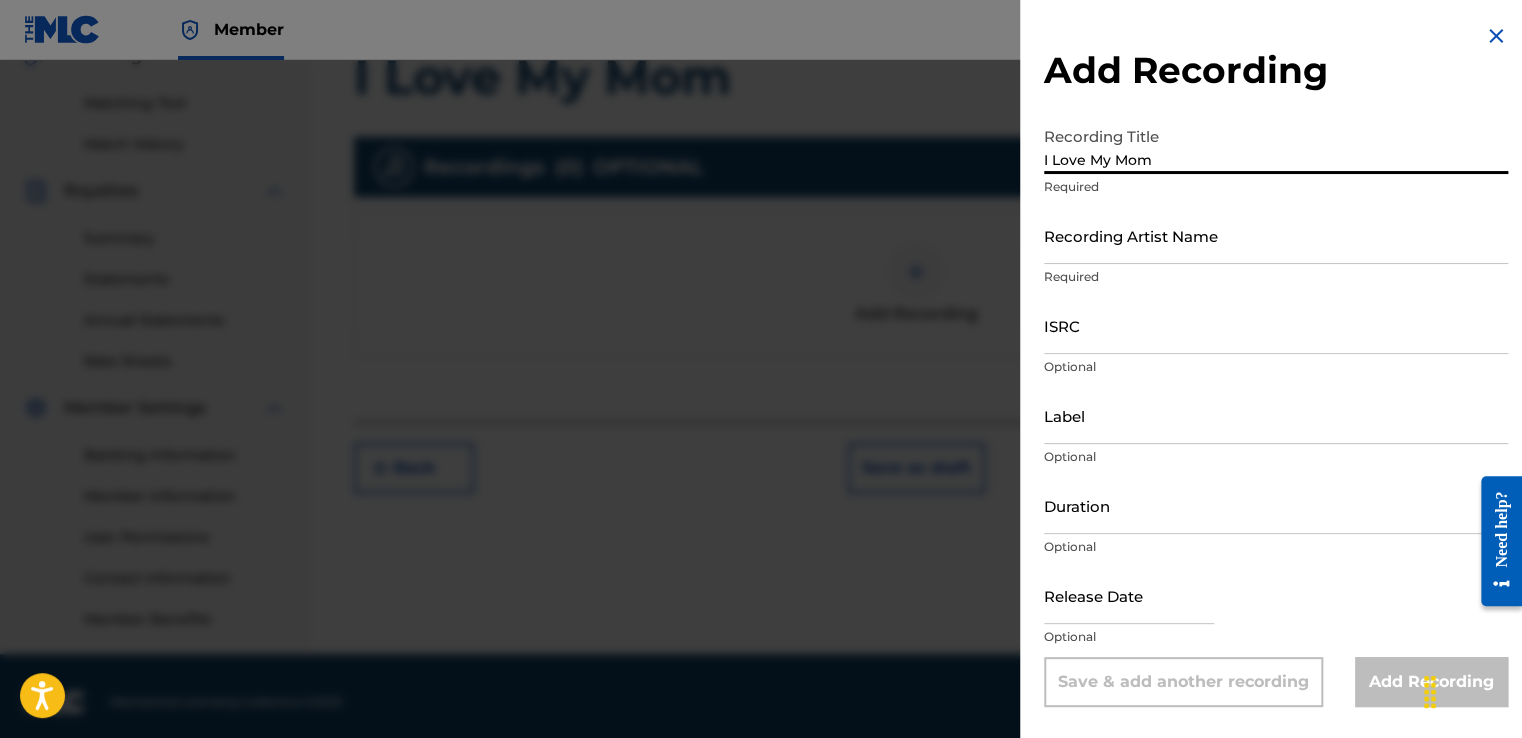type on "I Love My Mom" 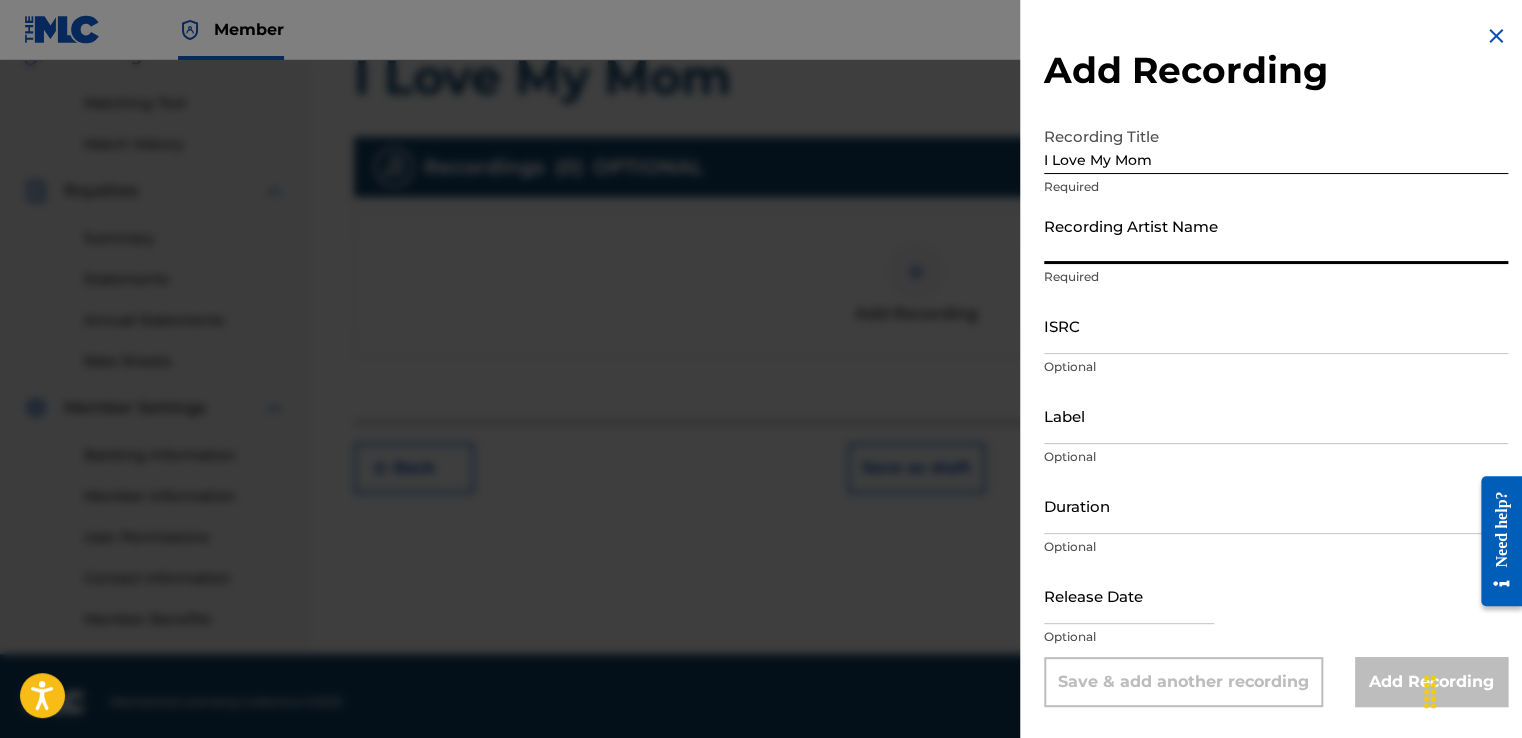 click on "Recording Artist Name" at bounding box center (1276, 235) 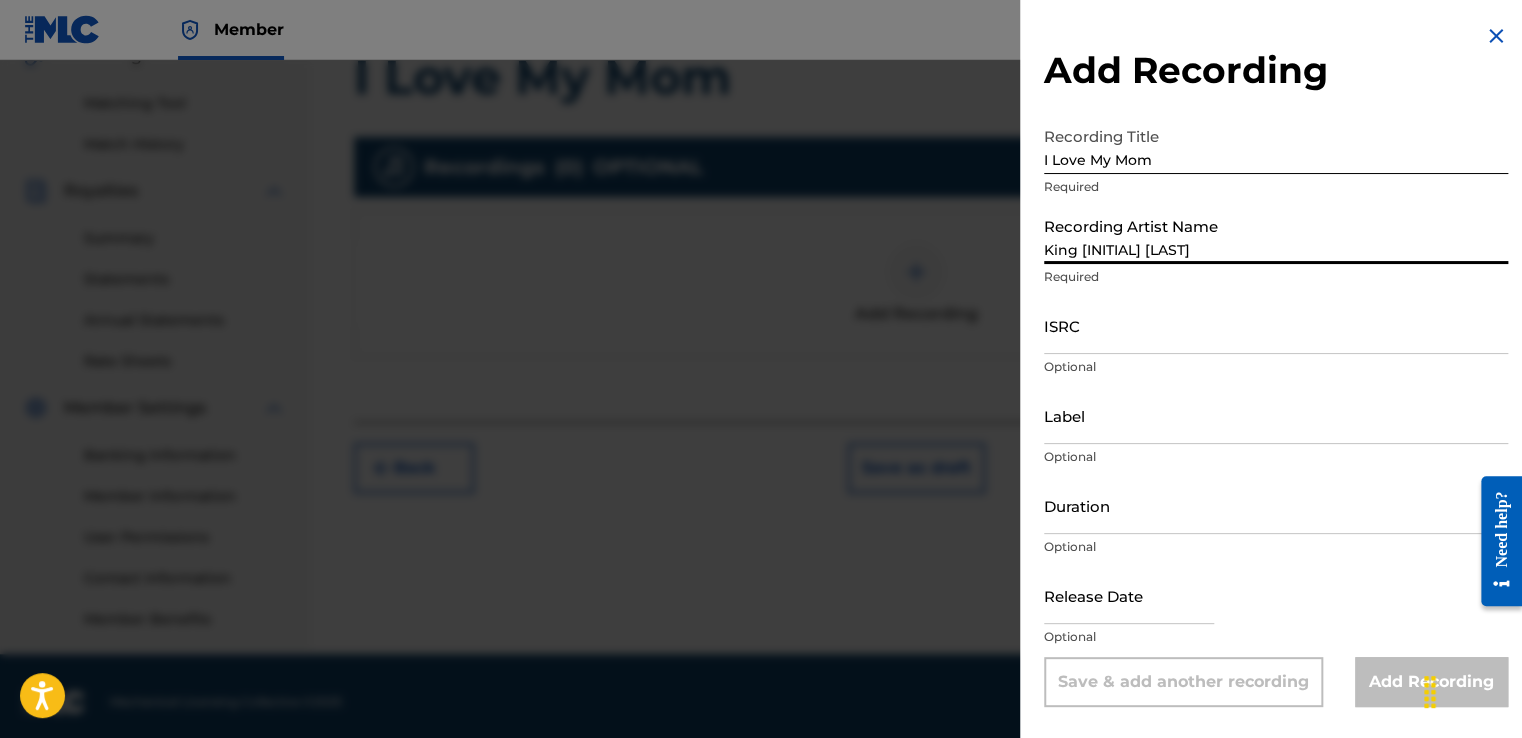 type on "Raw Discovery" 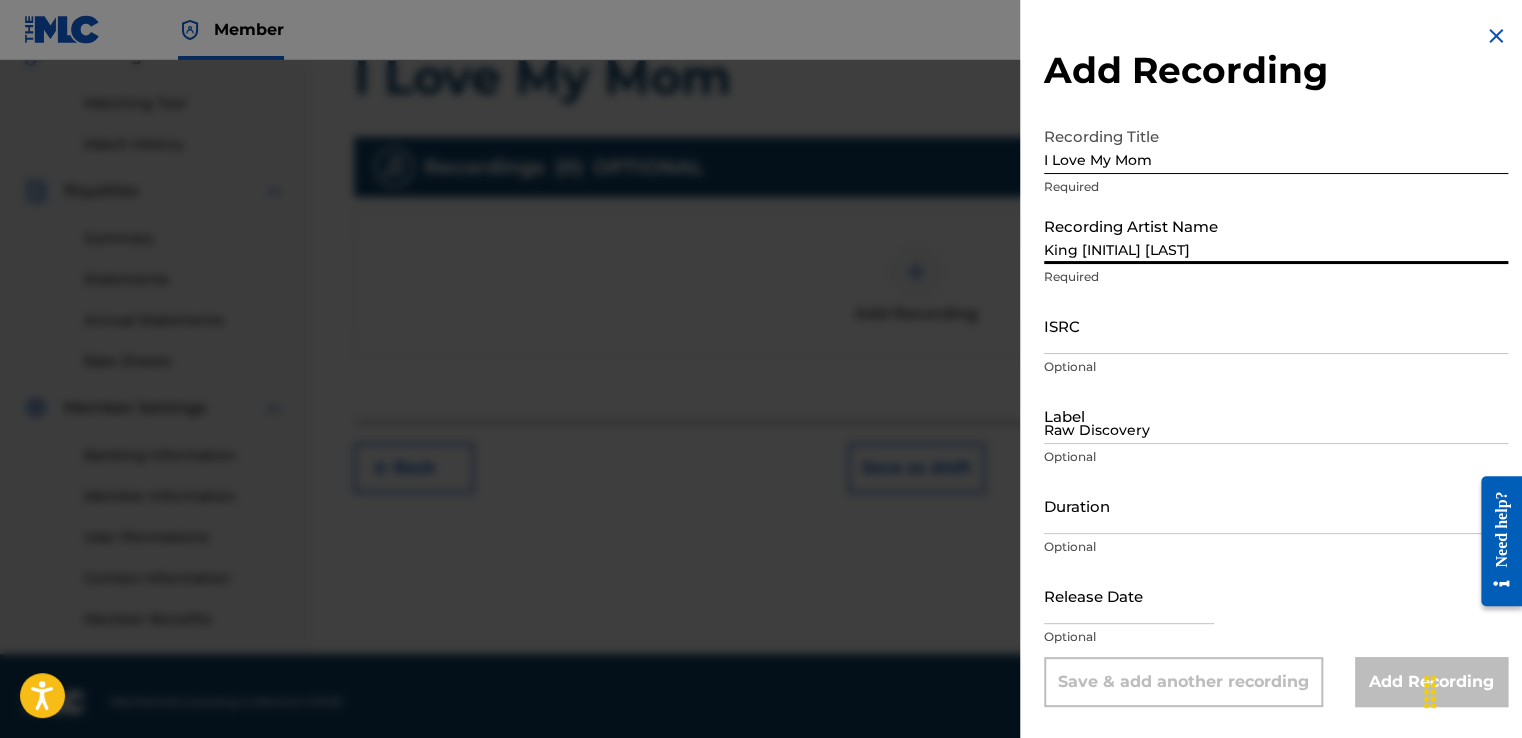 type on "April 18 [YEAR]" 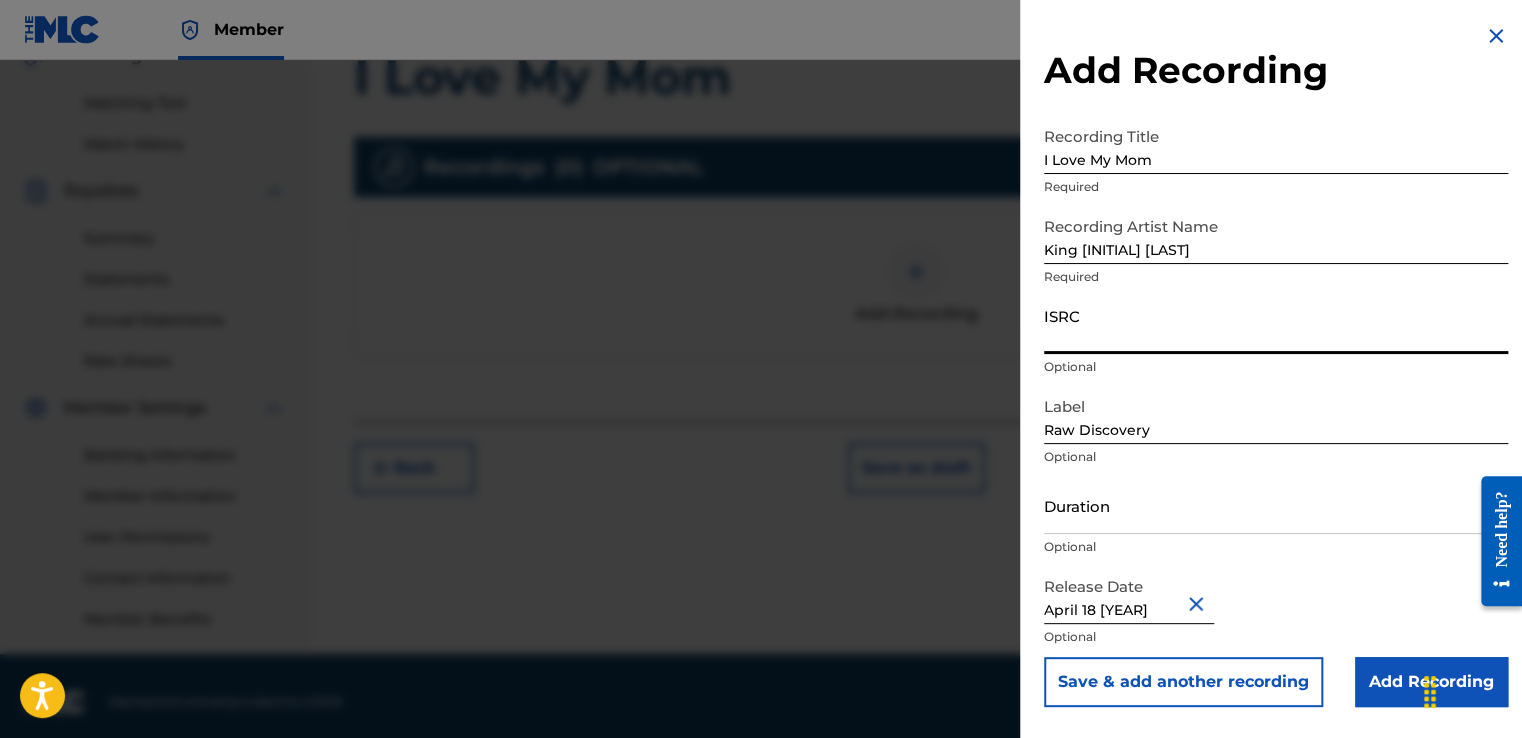 paste on "QZTBE2585277" 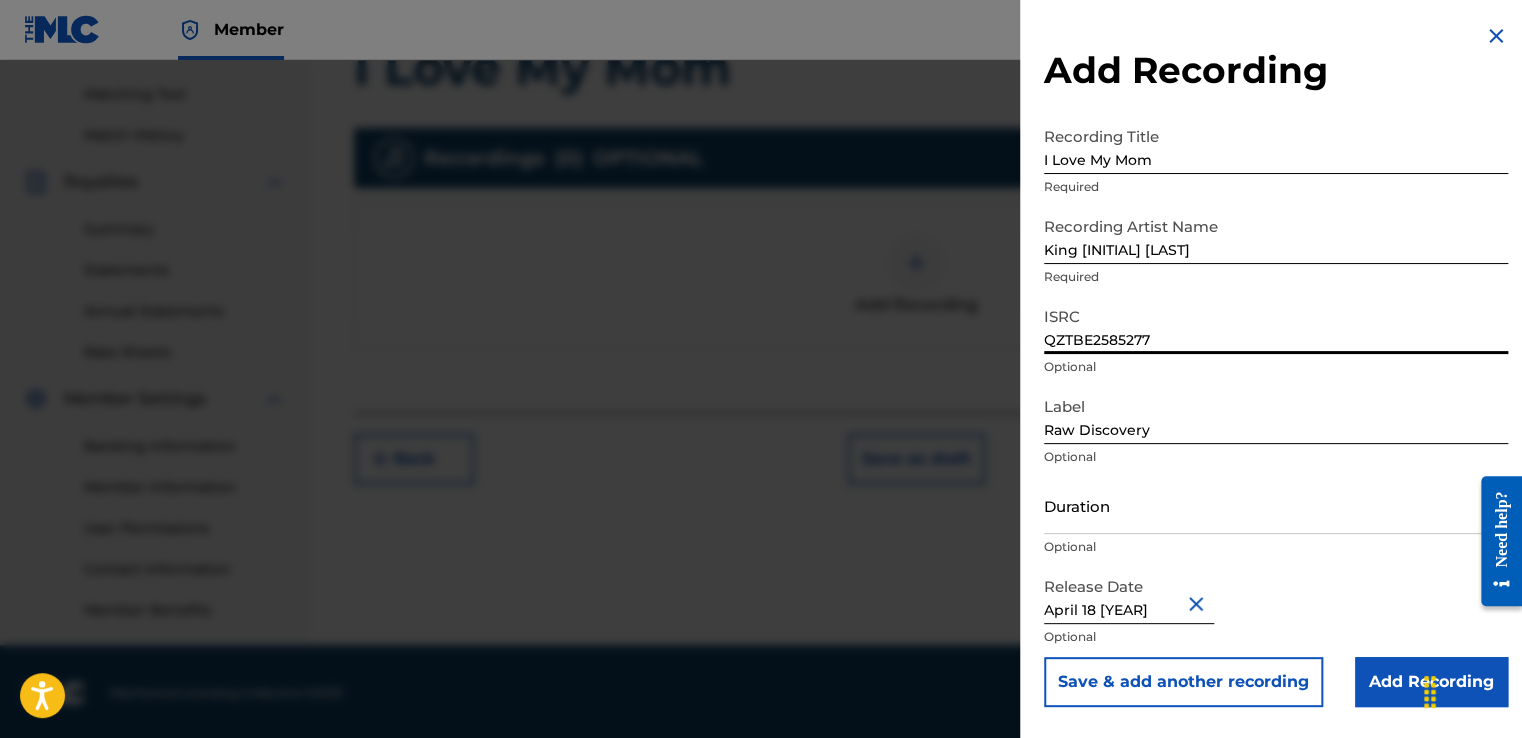 scroll, scrollTop: 501, scrollLeft: 0, axis: vertical 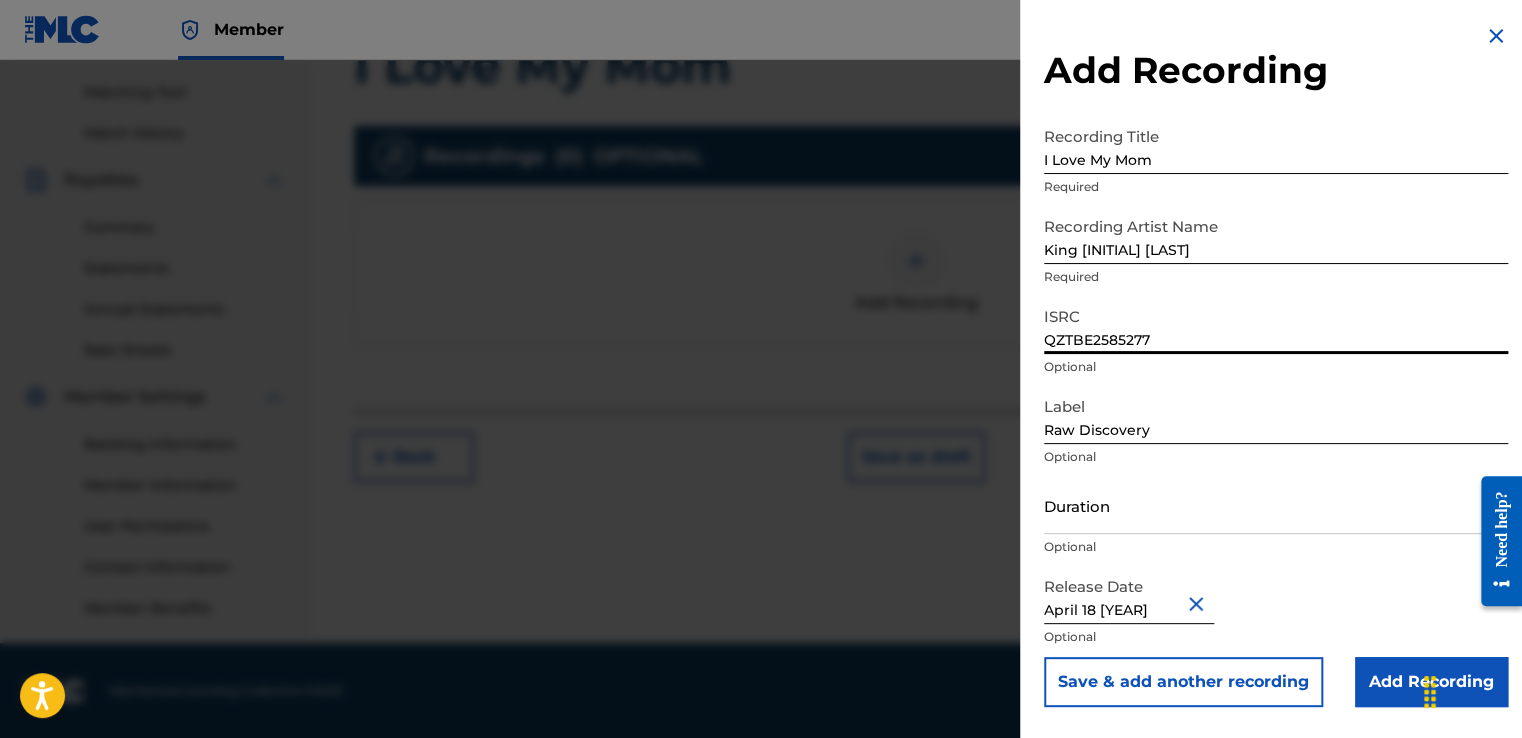 type on "QZTBE2585277" 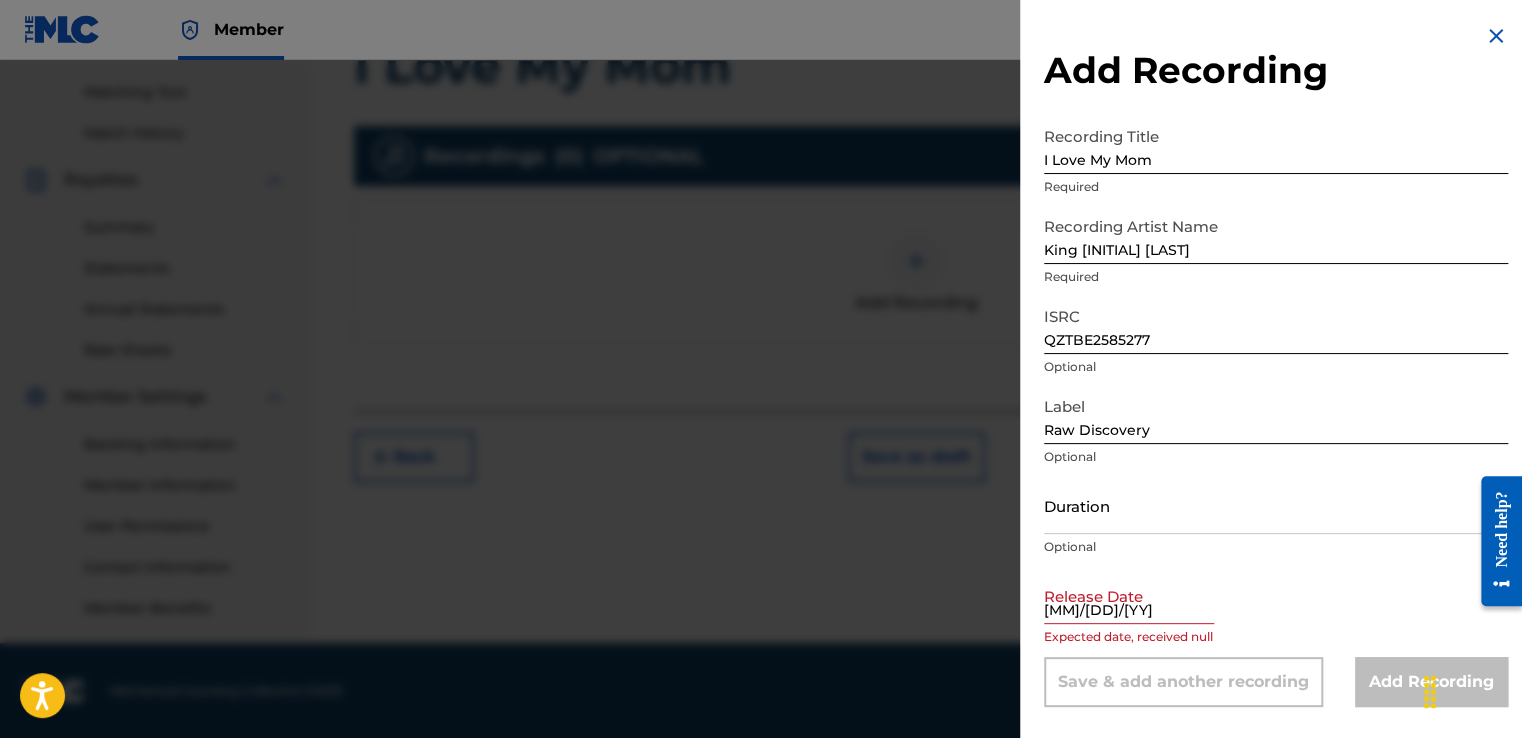 type on "07/18/2025" 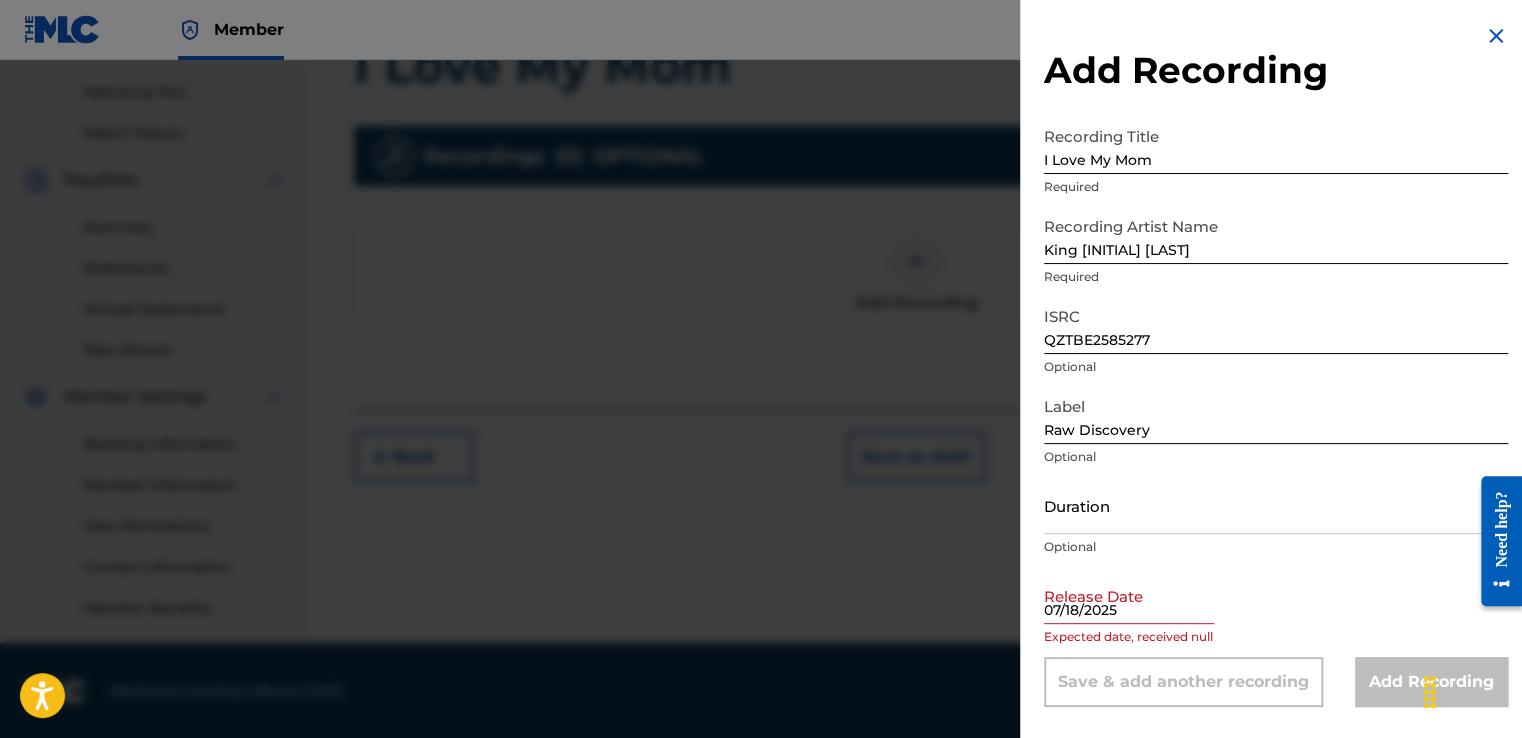click on "07/18/2025" at bounding box center (1129, 595) 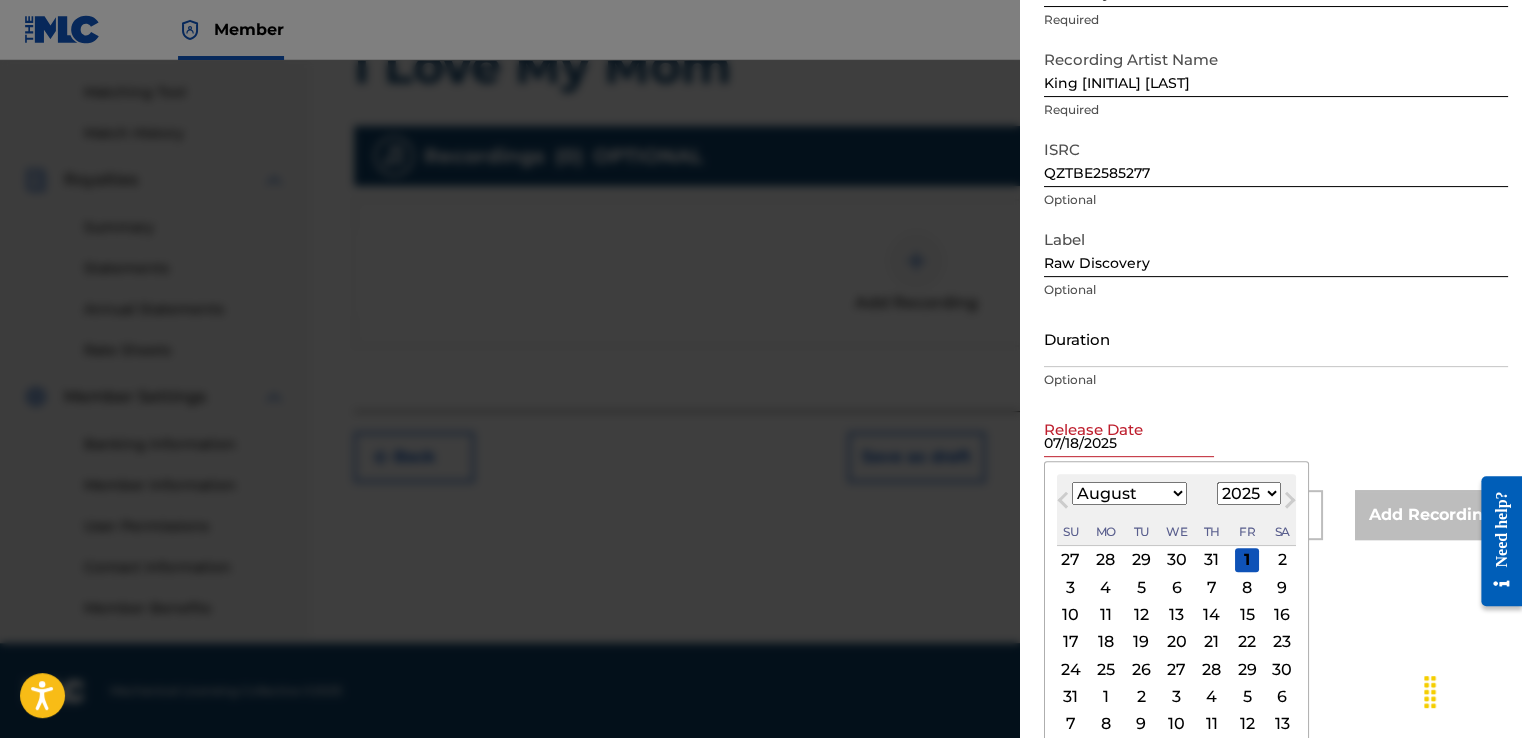 scroll, scrollTop: 178, scrollLeft: 0, axis: vertical 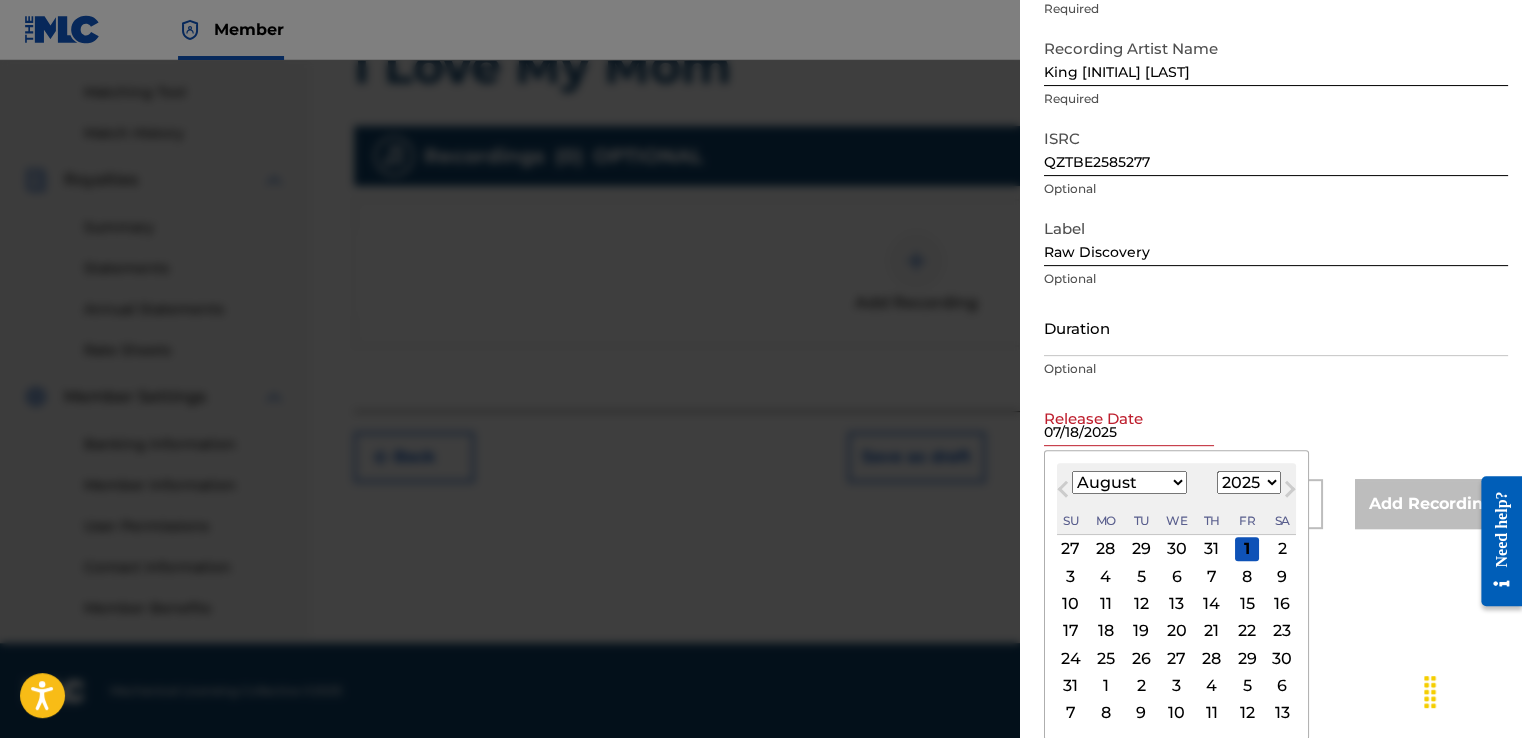 type on "07/18/2025" 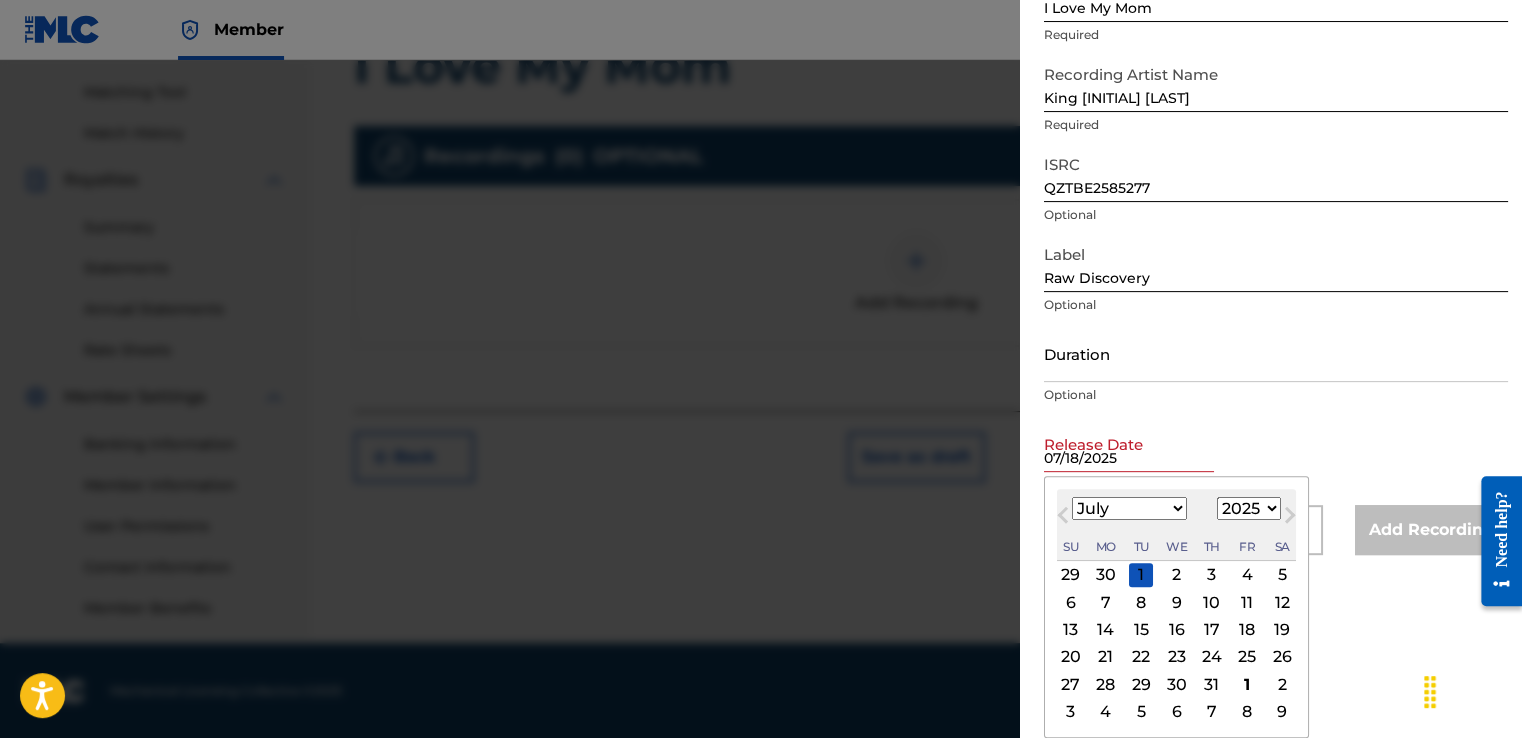 scroll, scrollTop: 151, scrollLeft: 0, axis: vertical 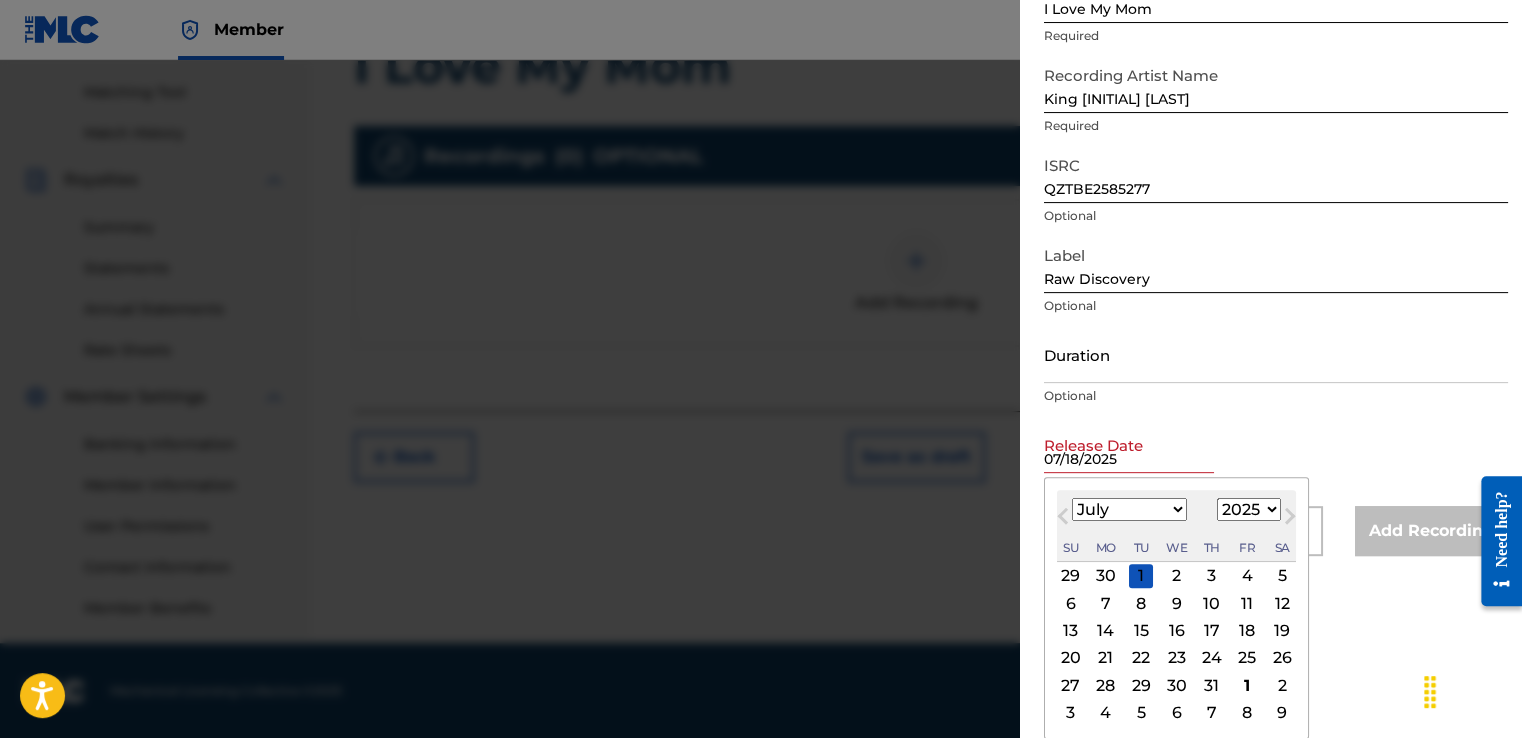 click on "18" at bounding box center (1247, 631) 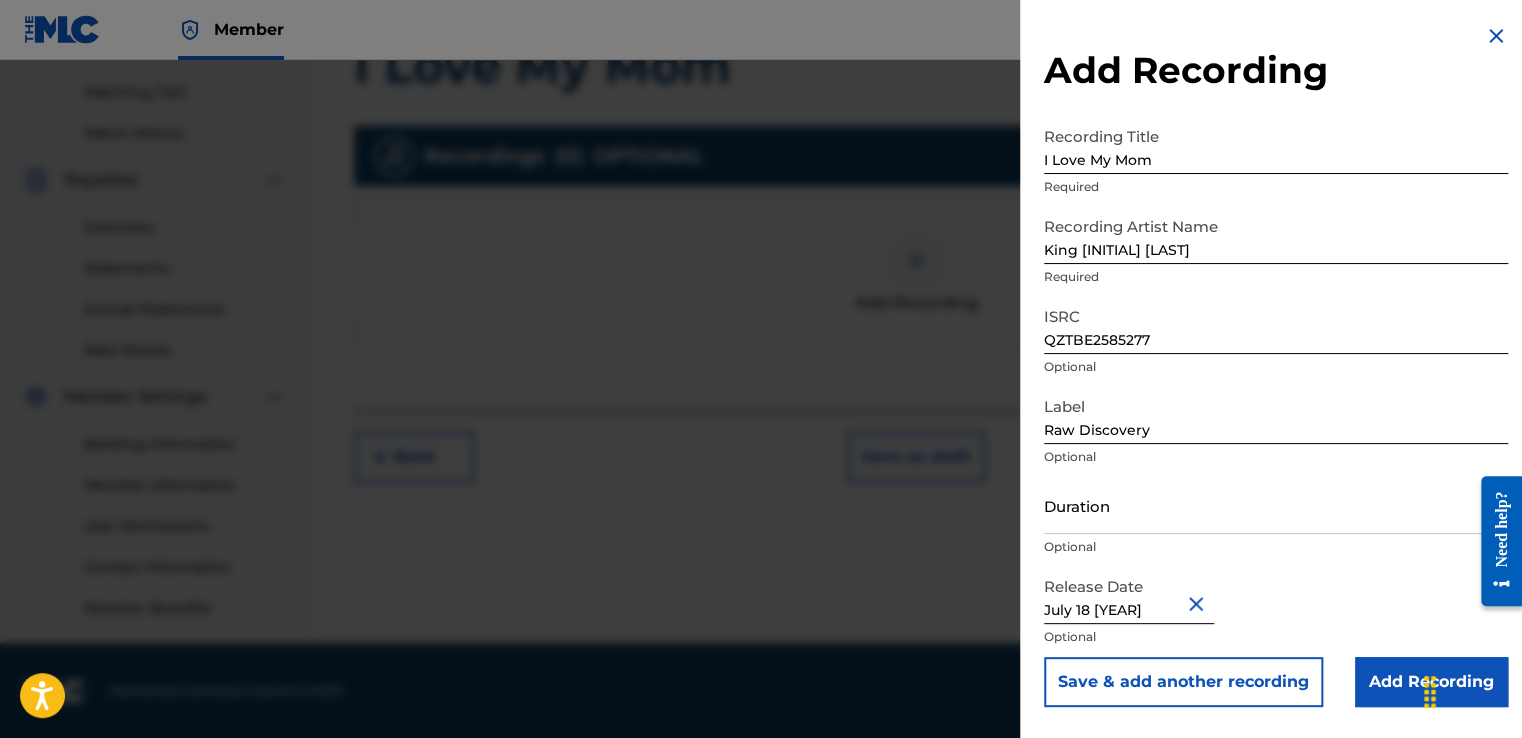 scroll, scrollTop: 0, scrollLeft: 0, axis: both 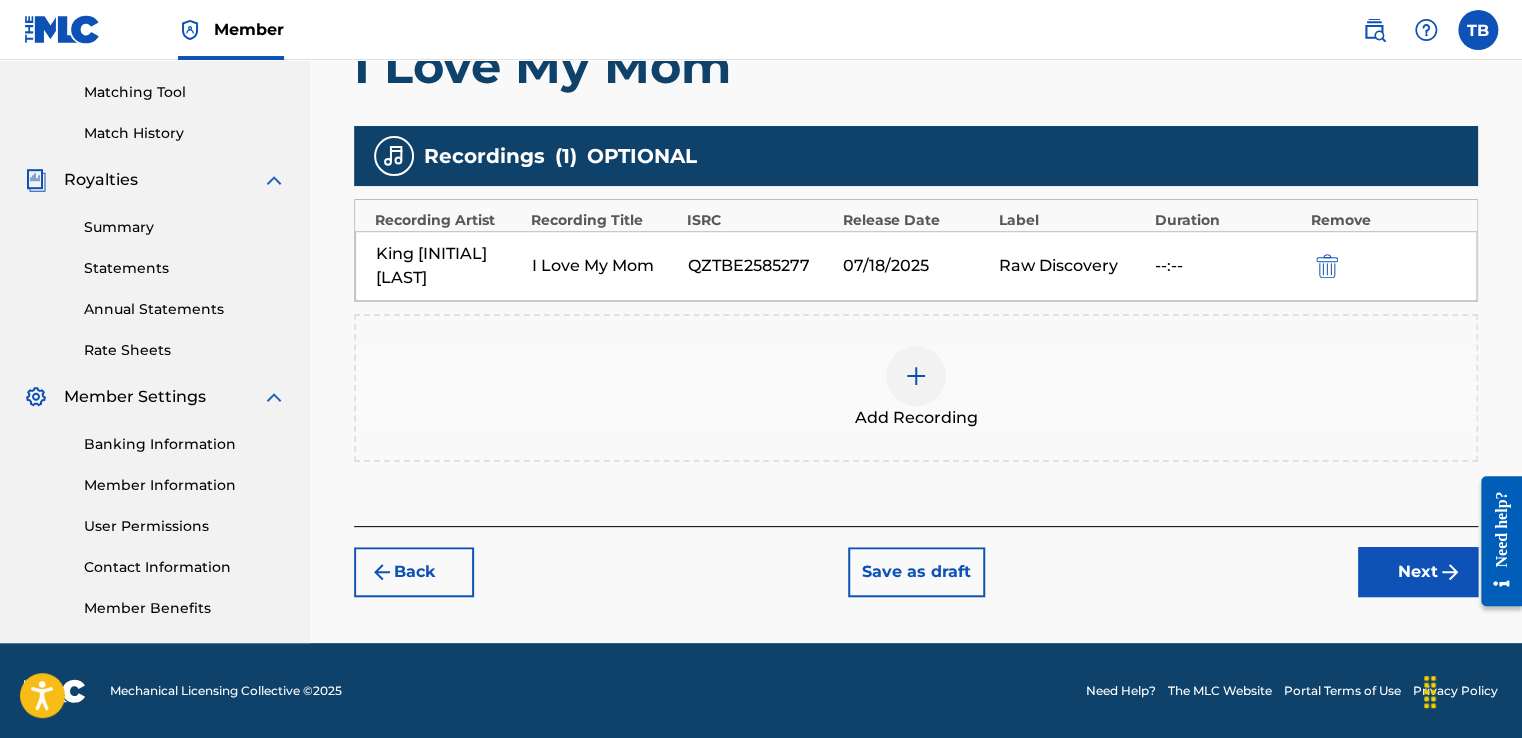 click on "Next" at bounding box center [1418, 572] 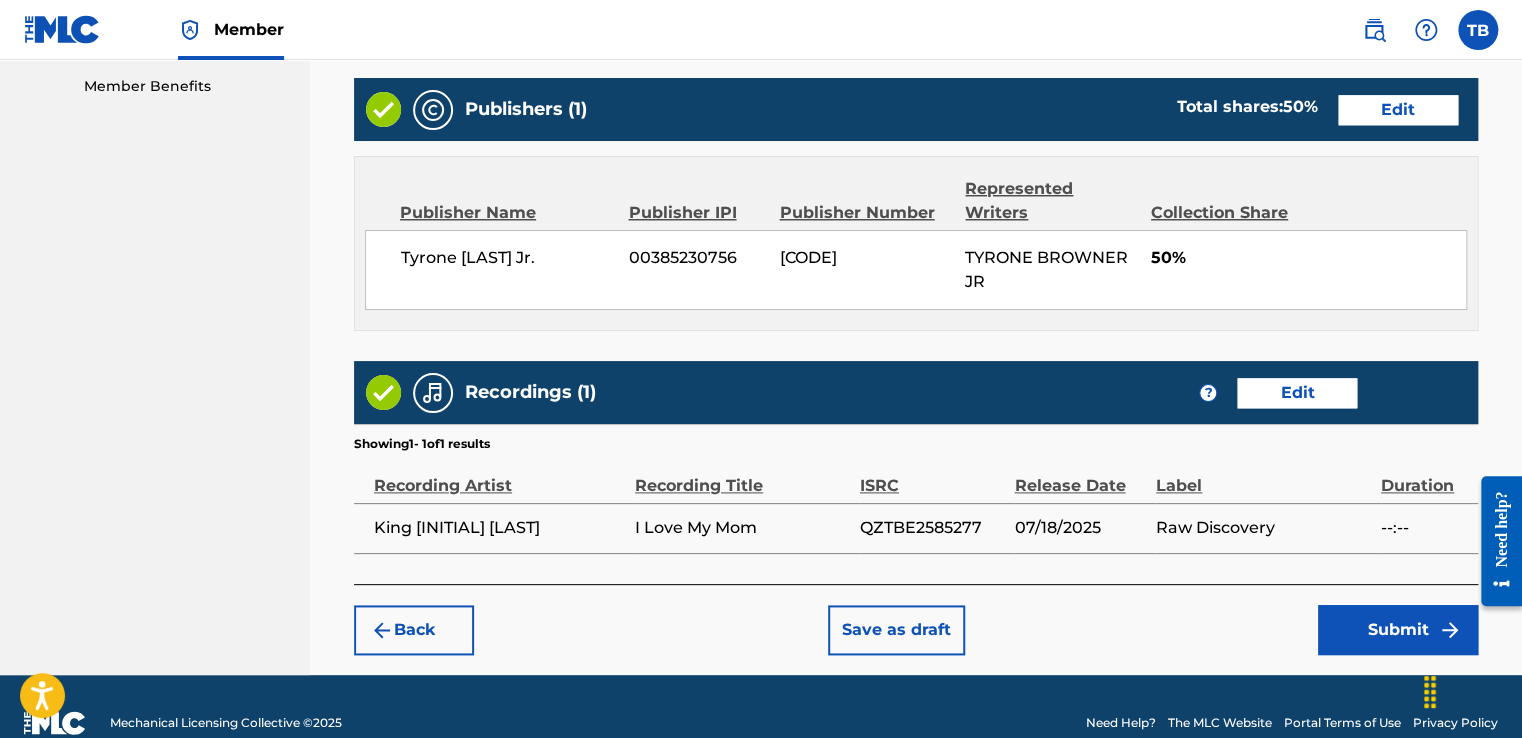 scroll, scrollTop: 1052, scrollLeft: 0, axis: vertical 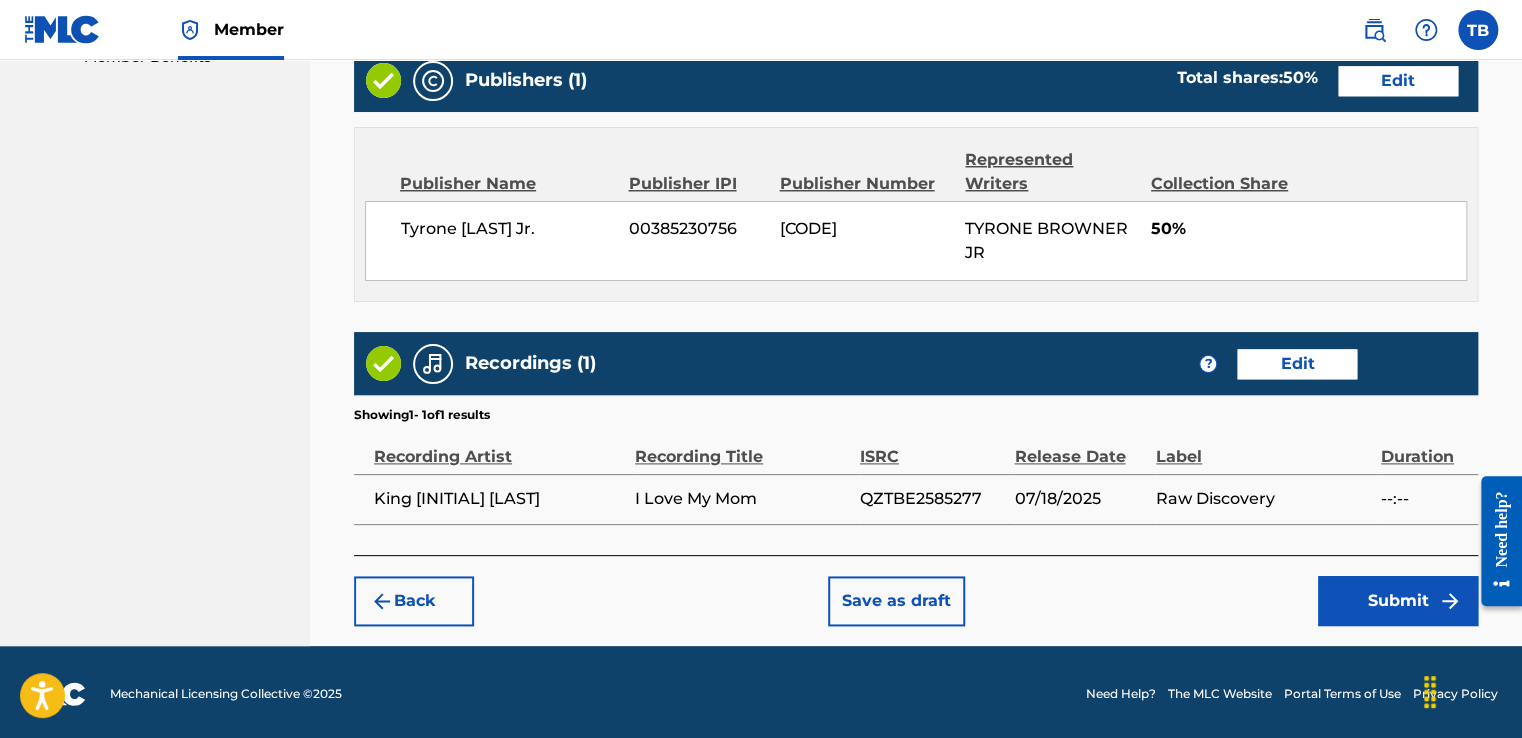 click on "Submit" at bounding box center (1398, 601) 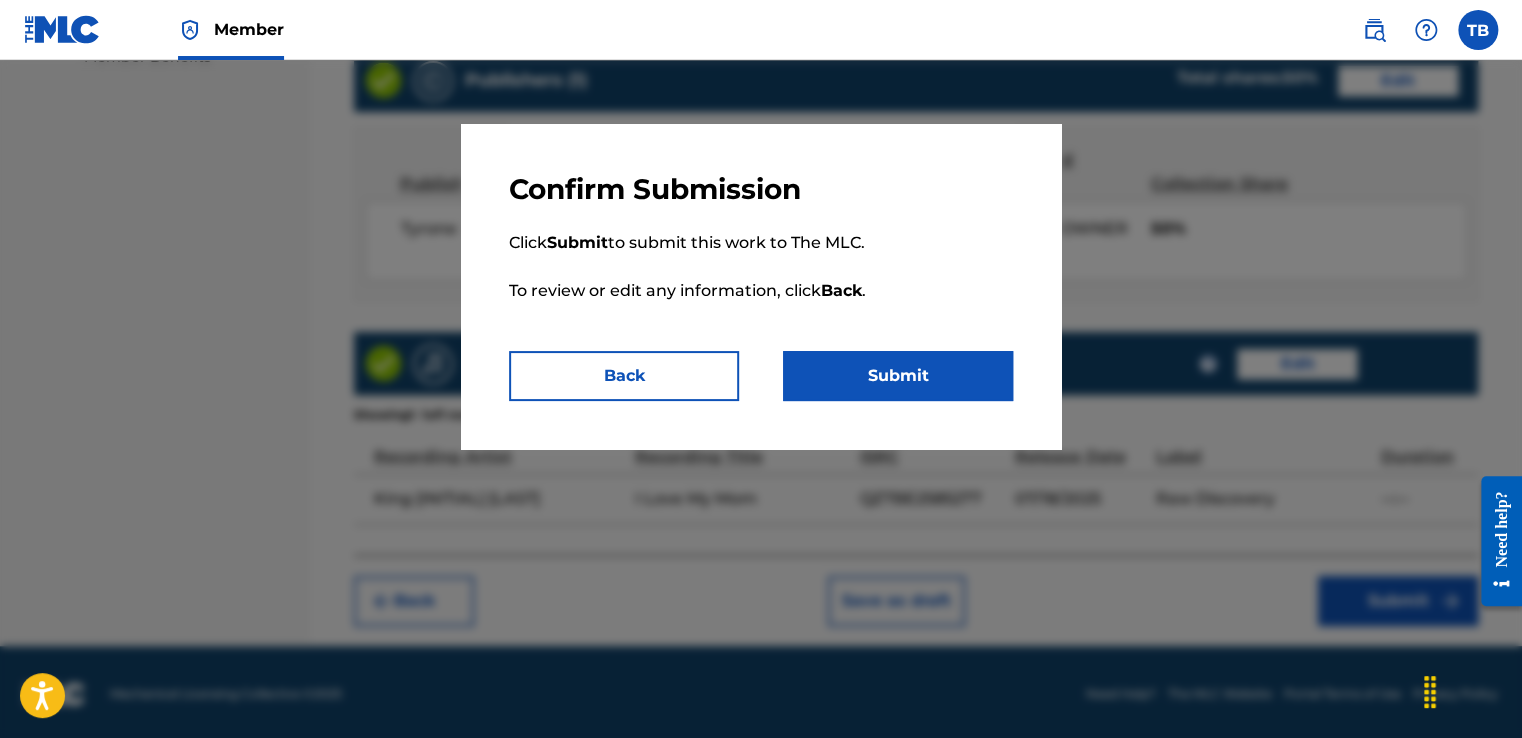 click on "Submit" at bounding box center (898, 376) 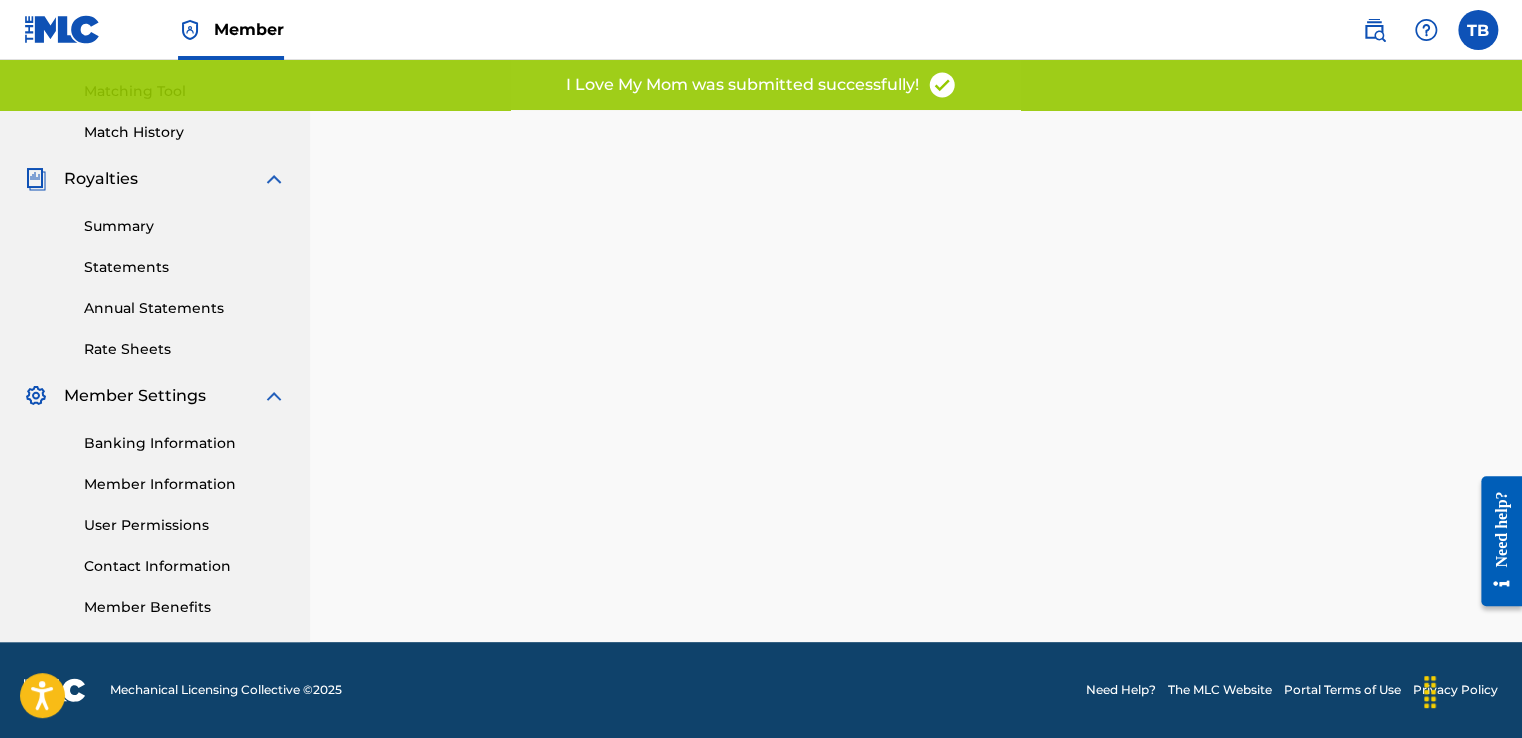 scroll, scrollTop: 0, scrollLeft: 0, axis: both 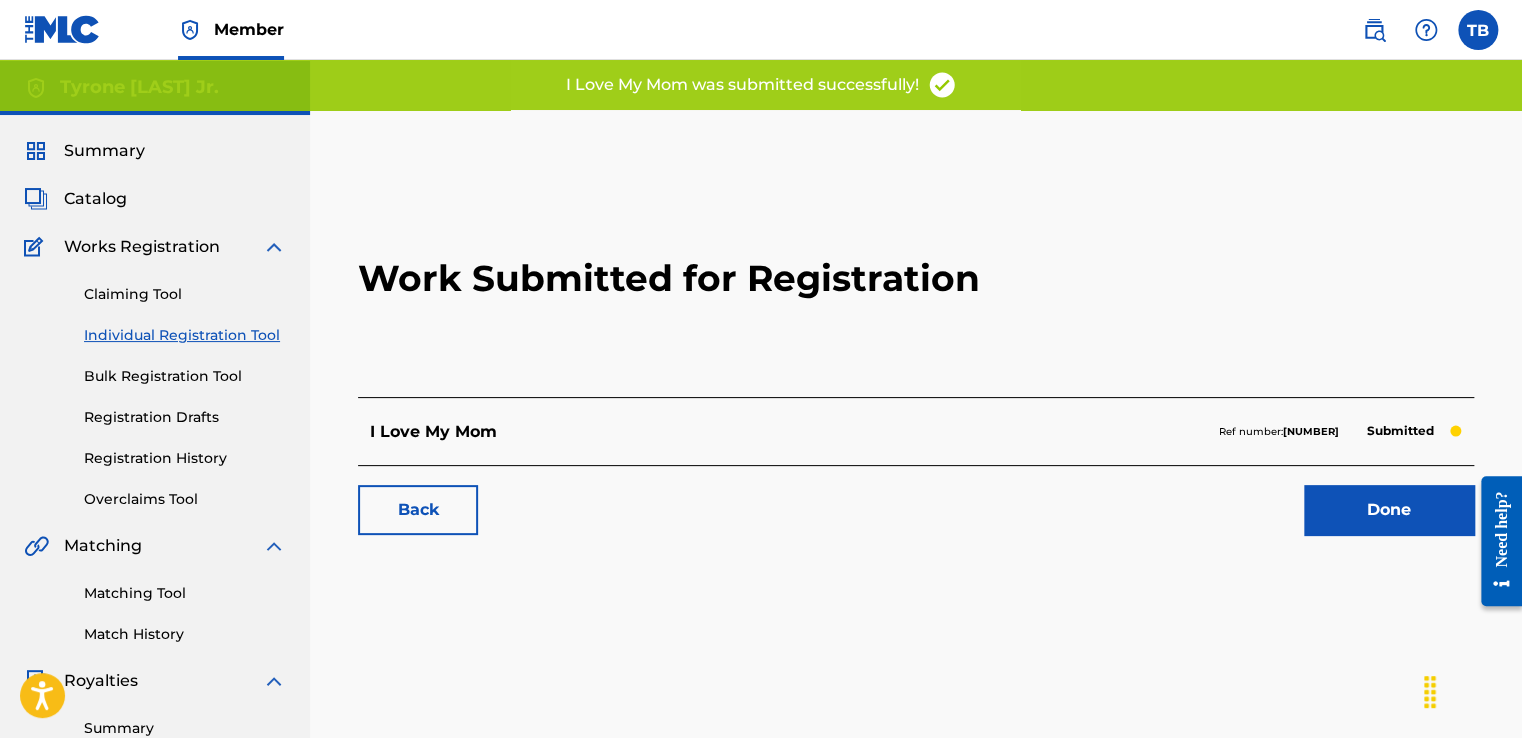 click on "Done" at bounding box center [1389, 510] 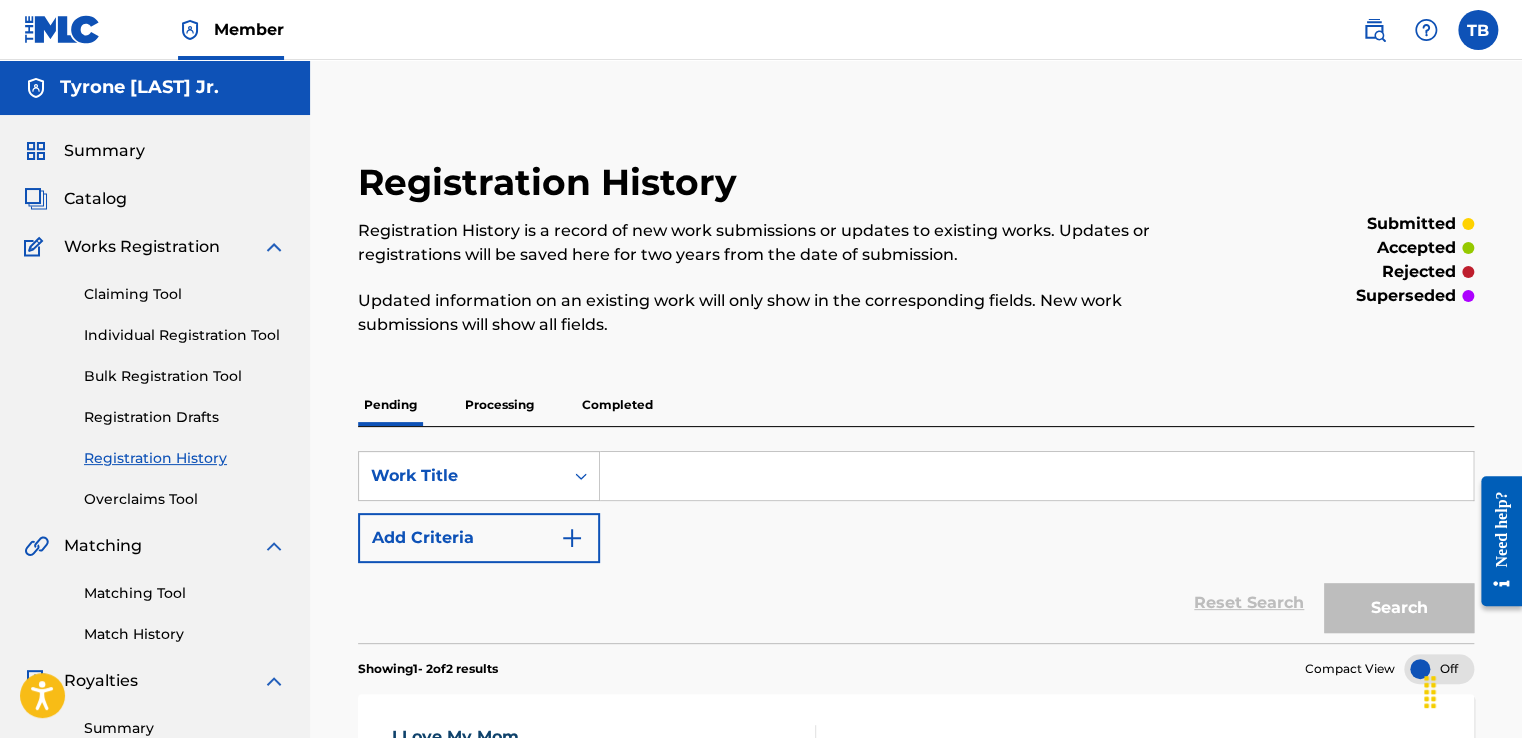 click at bounding box center [1478, 30] 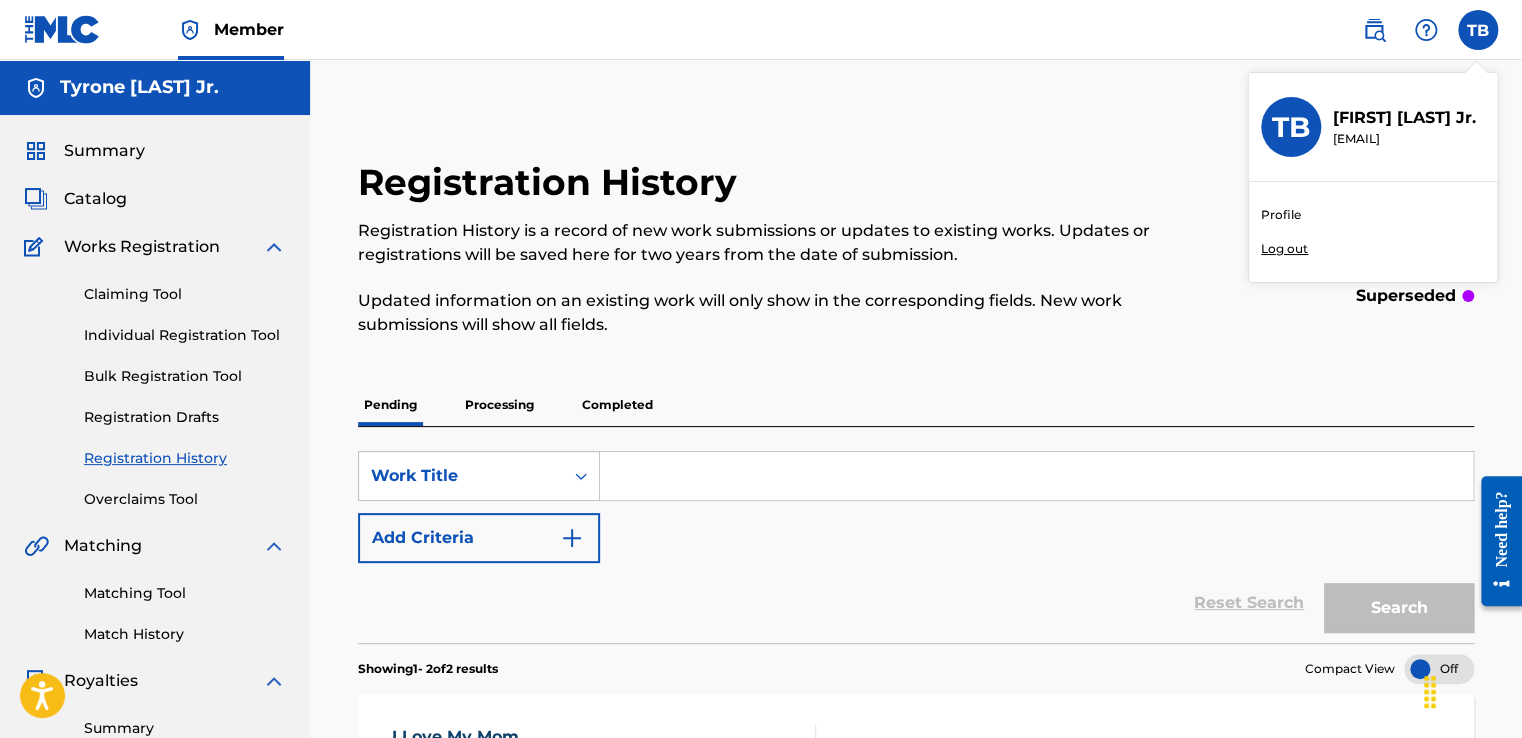 click on "Log out" at bounding box center [1284, 249] 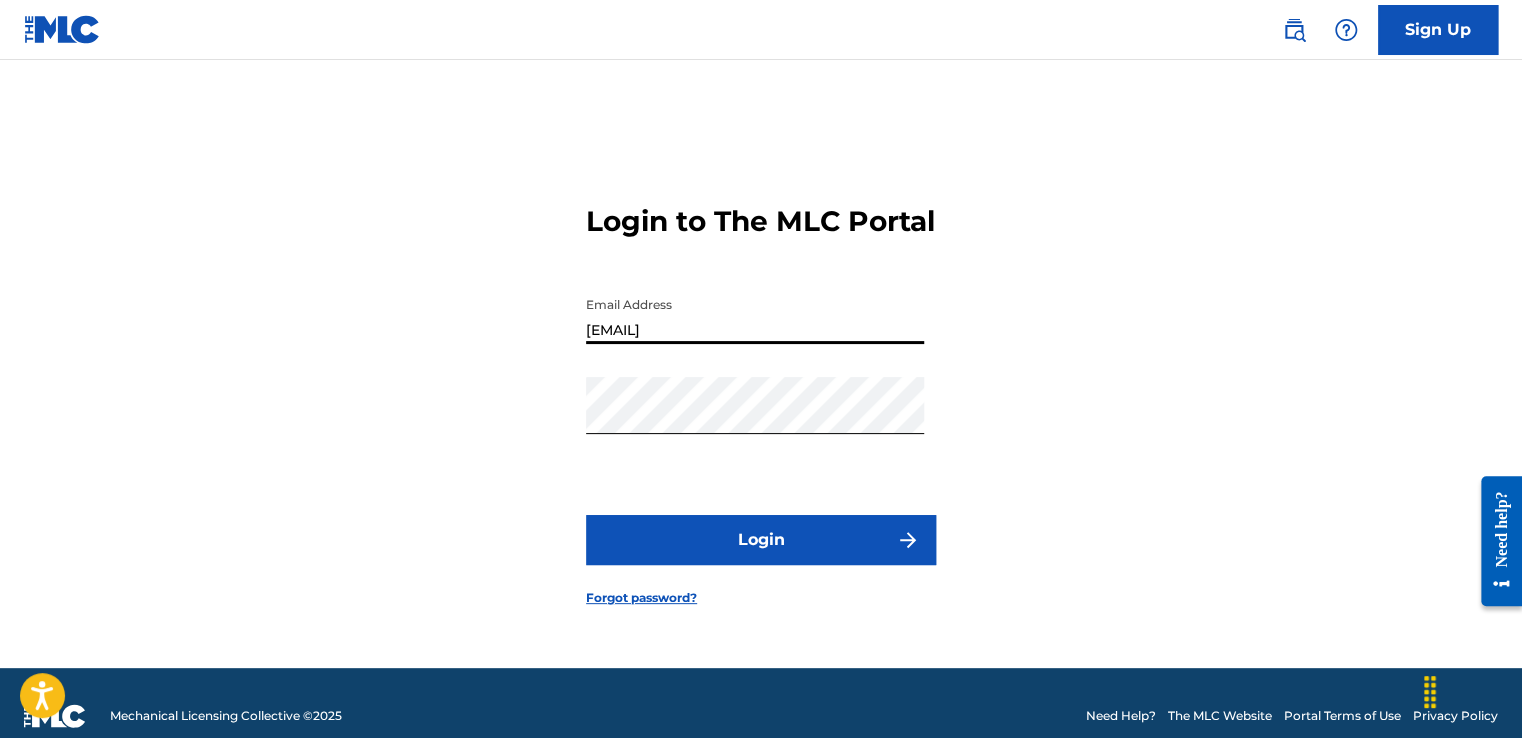 click on "[EMAIL]" at bounding box center (755, 315) 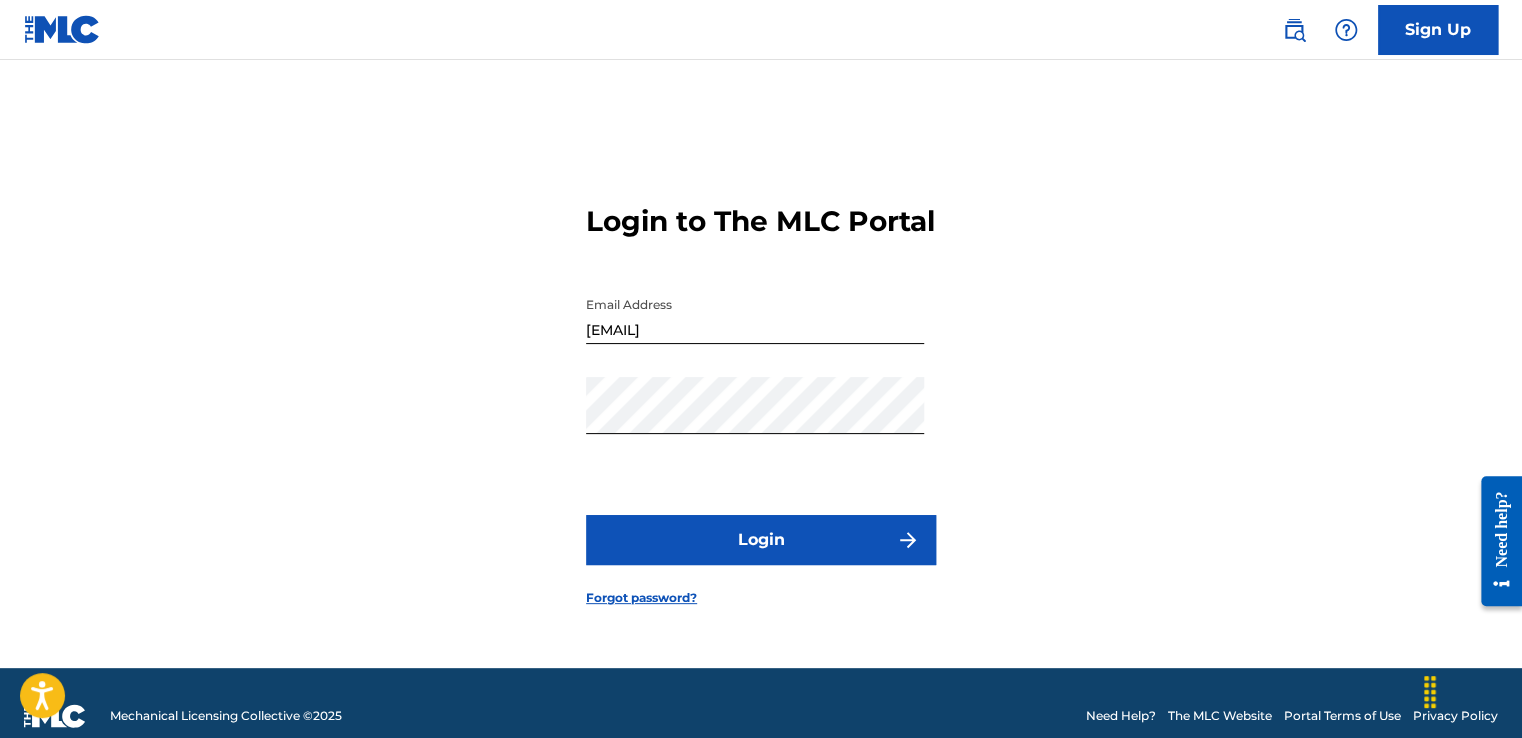 click on "Login" at bounding box center [761, 540] 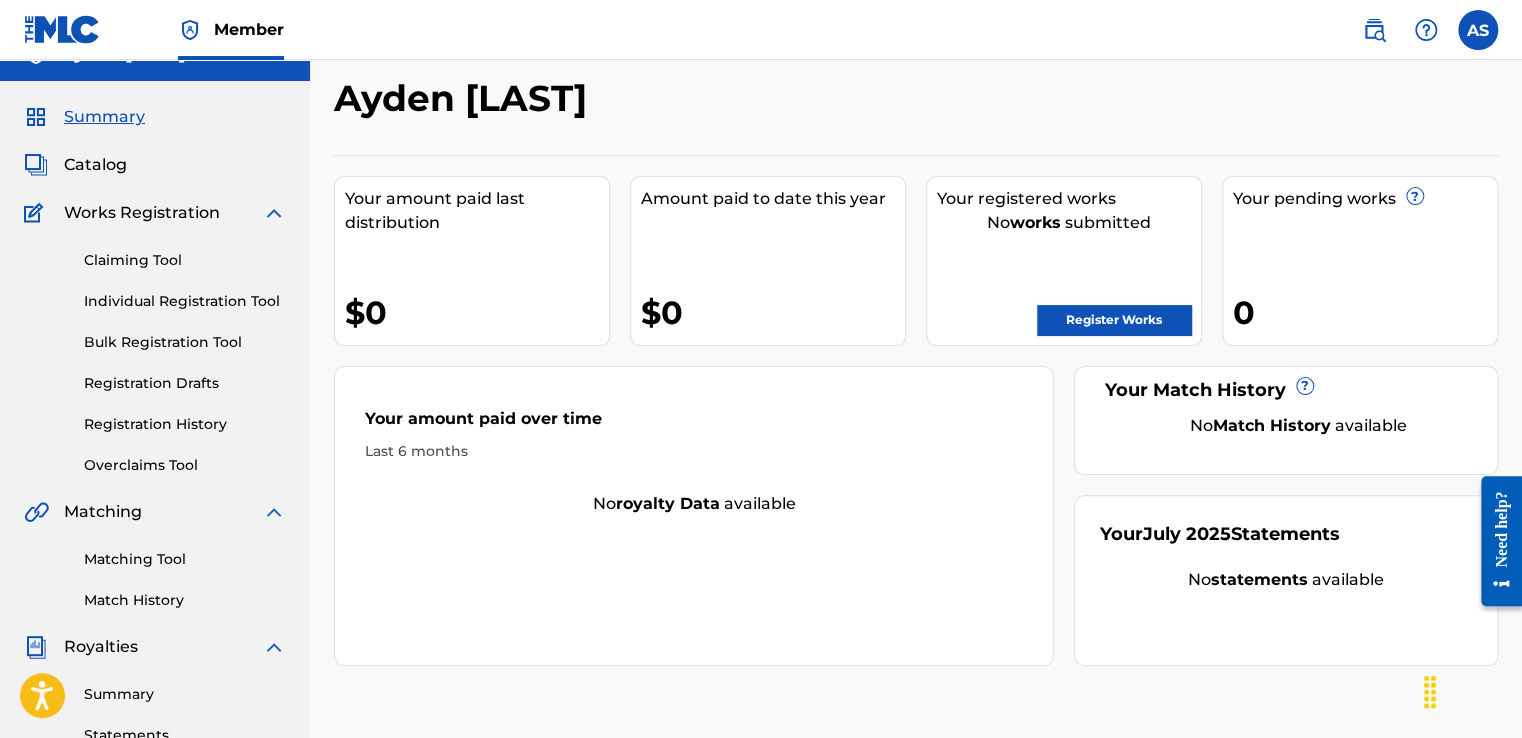 scroll, scrollTop: 0, scrollLeft: 0, axis: both 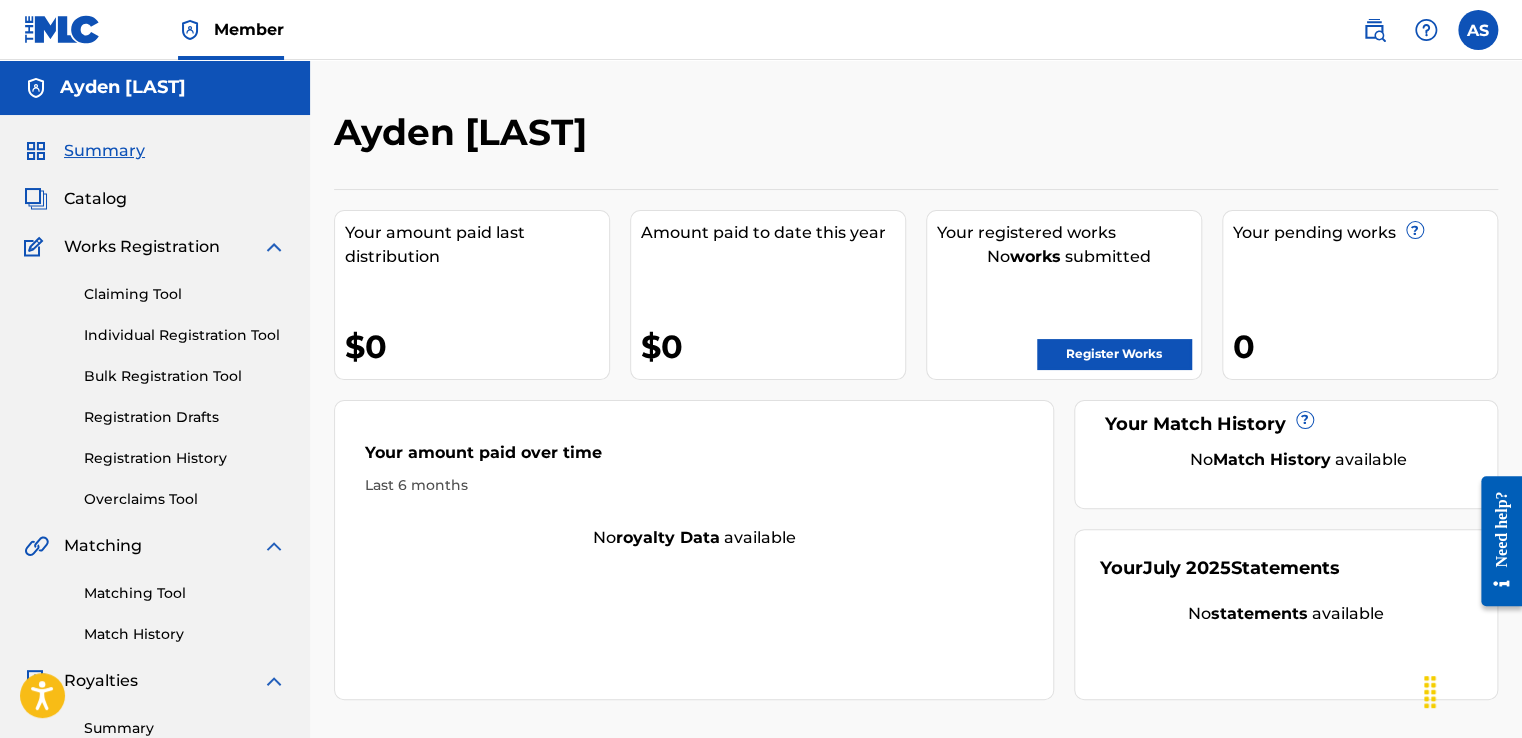 click on "Catalog" at bounding box center [95, 199] 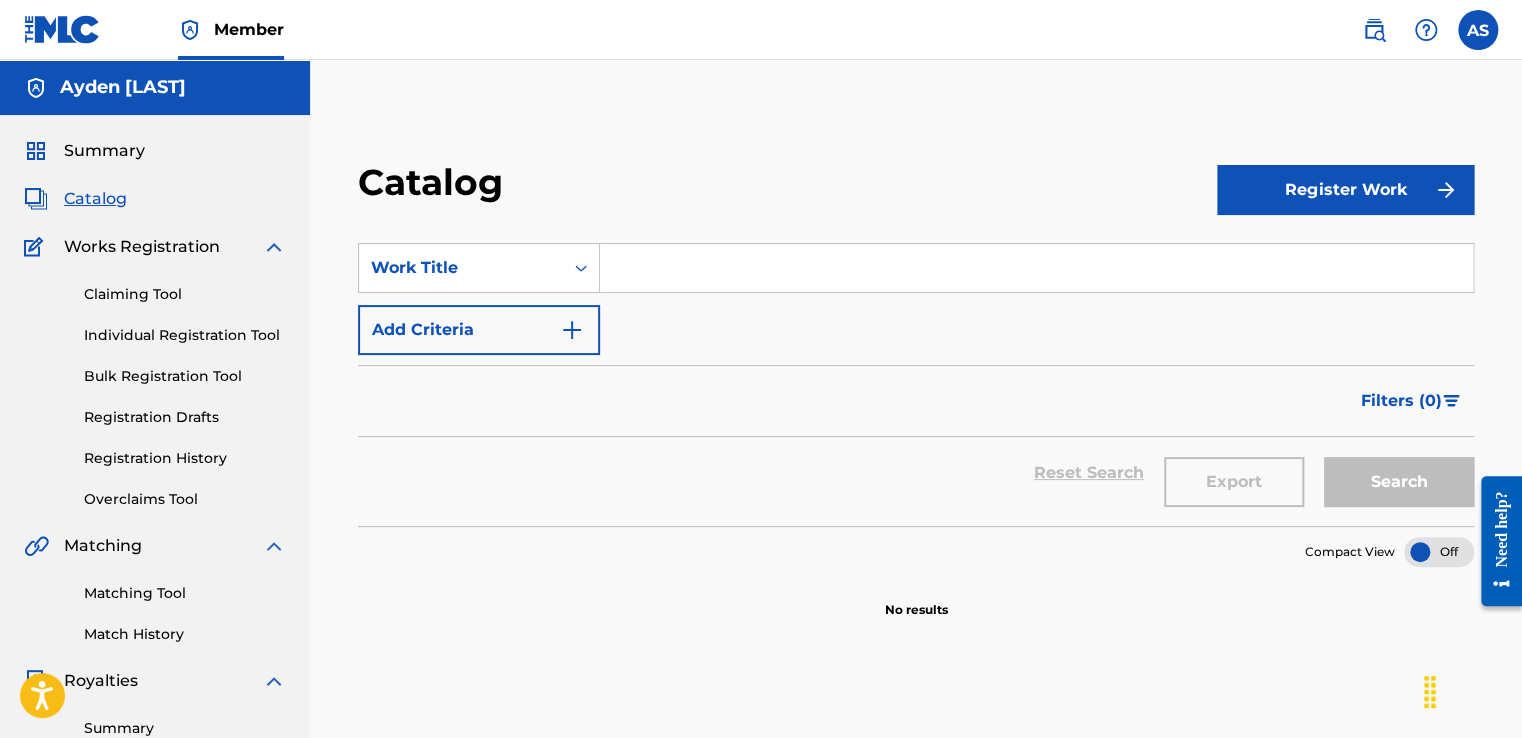 click on "Register Work" at bounding box center (1345, 190) 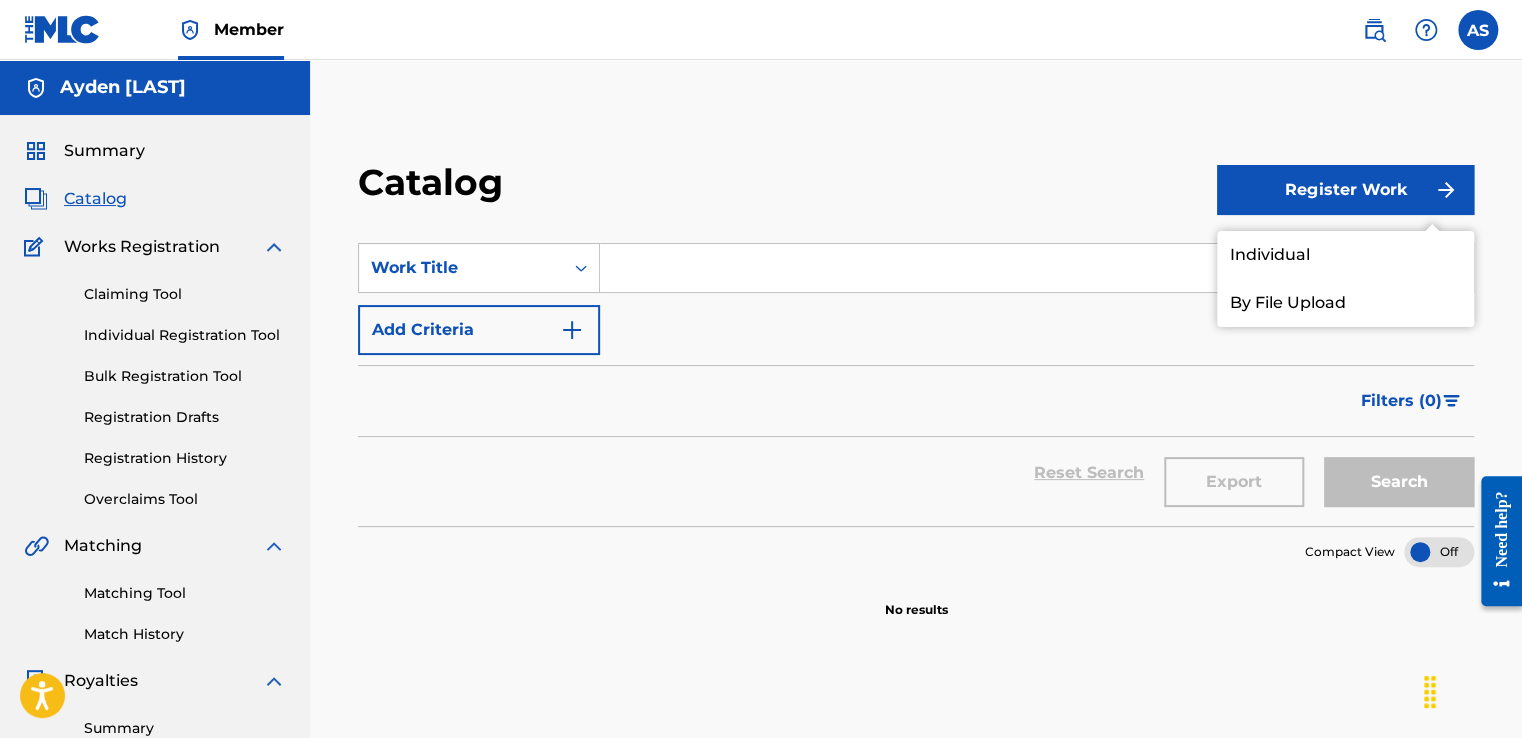 click on "Individual" at bounding box center [1345, 255] 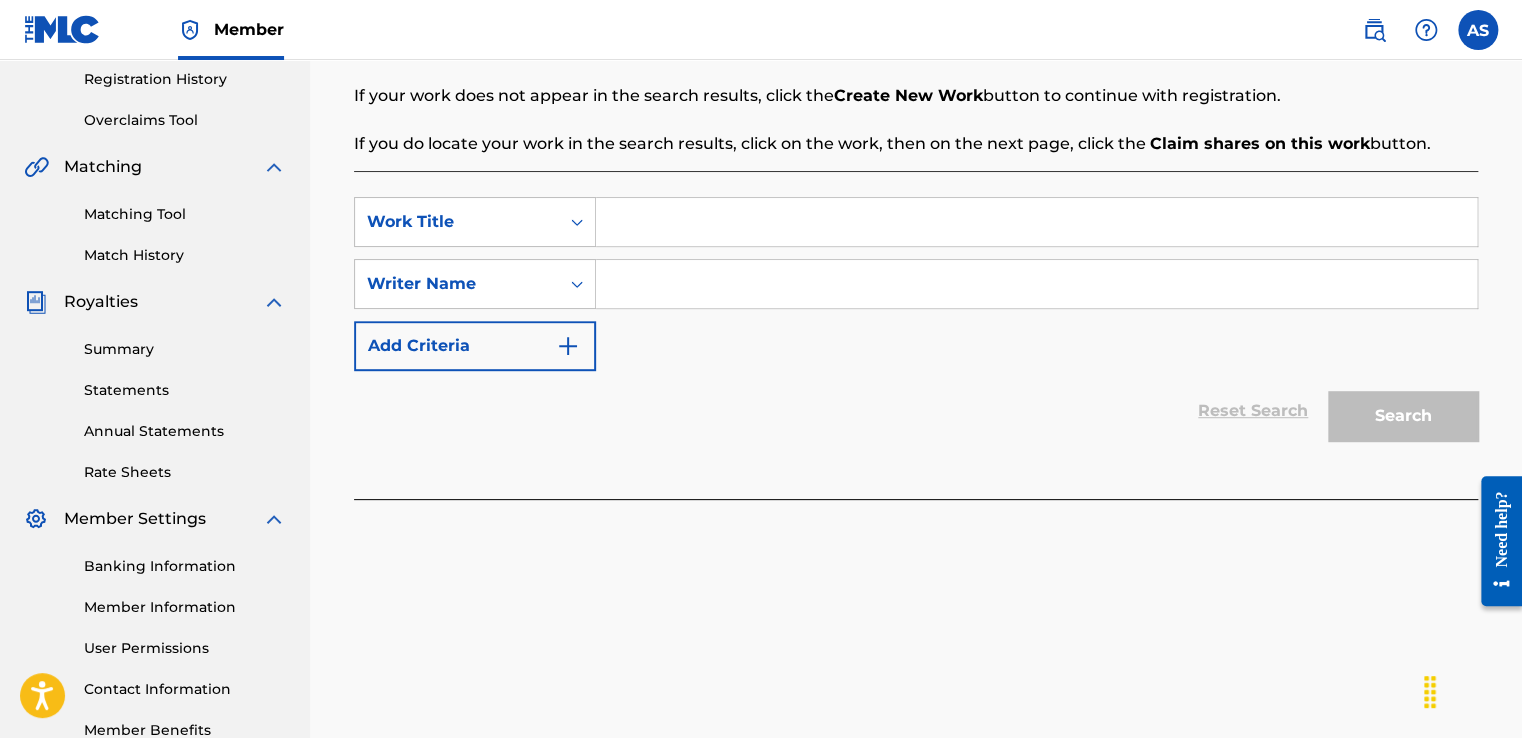 scroll, scrollTop: 400, scrollLeft: 0, axis: vertical 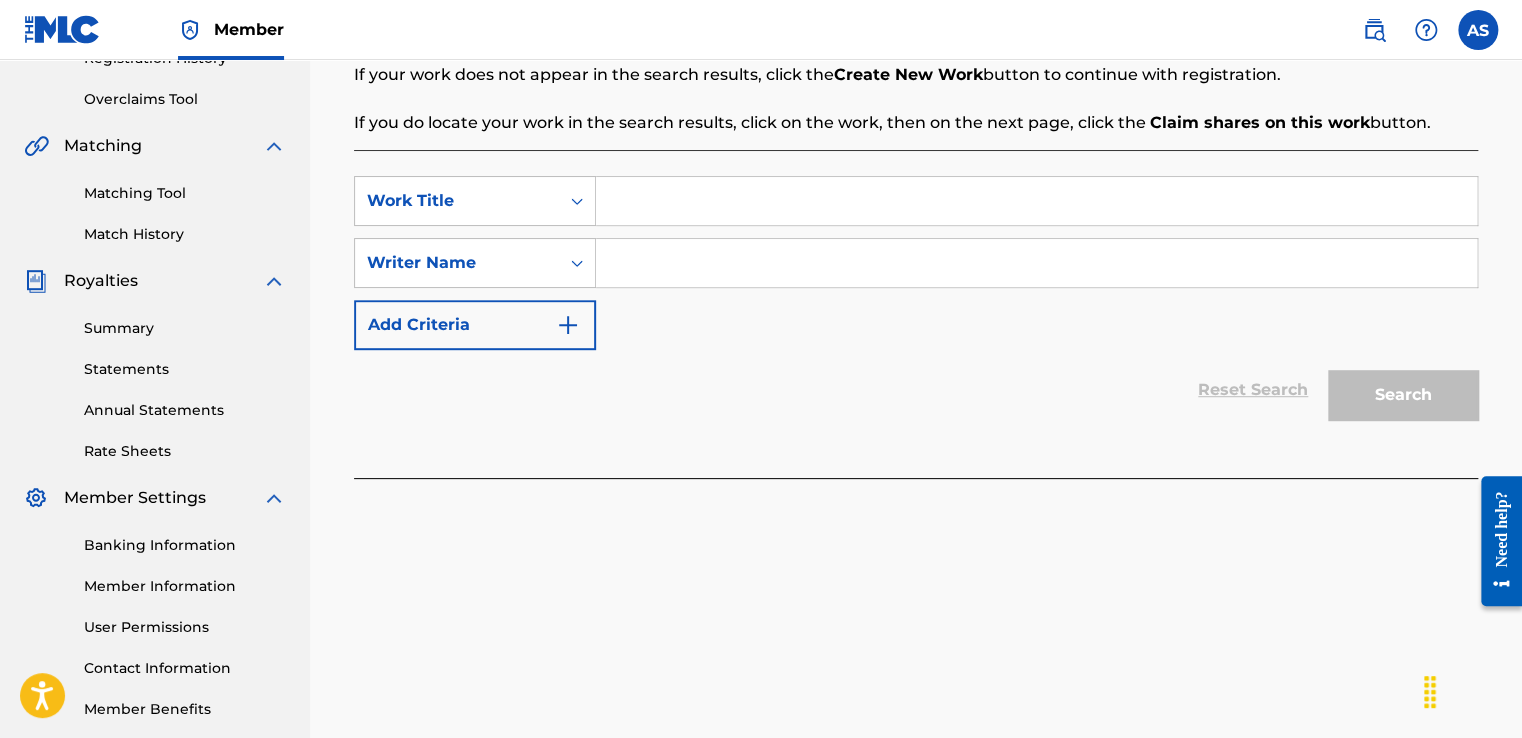 click at bounding box center (1036, 201) 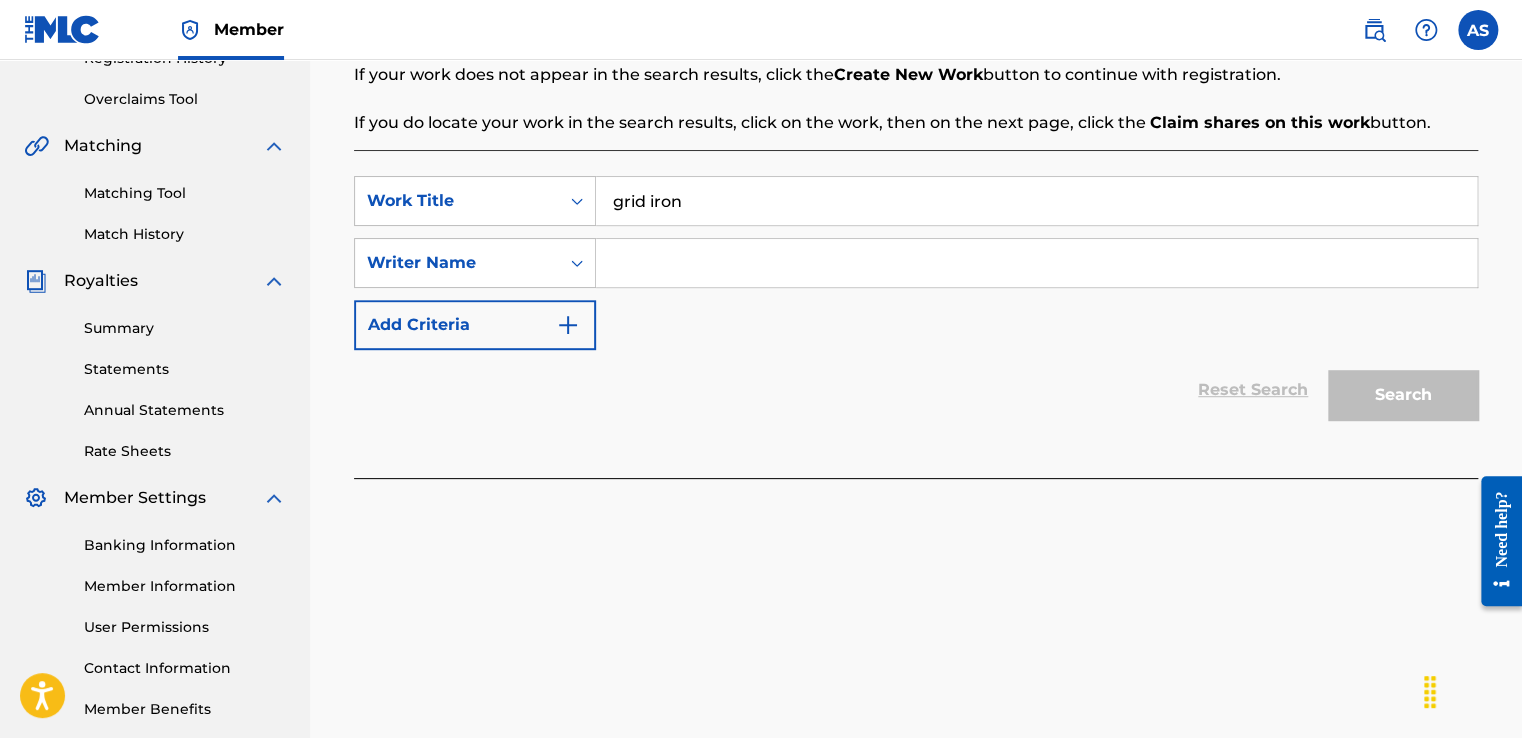 type on "grid iron" 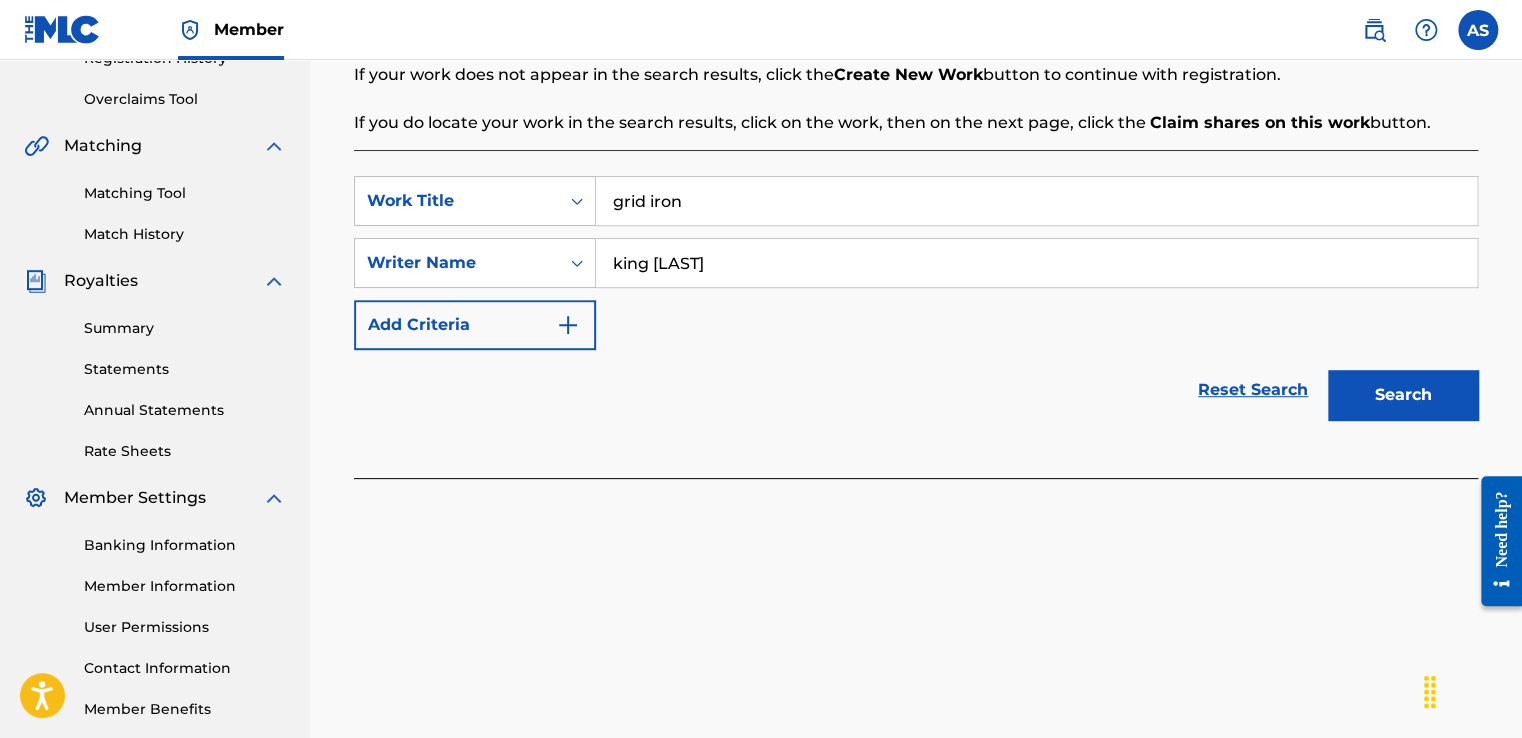 click on "Search" at bounding box center [1403, 395] 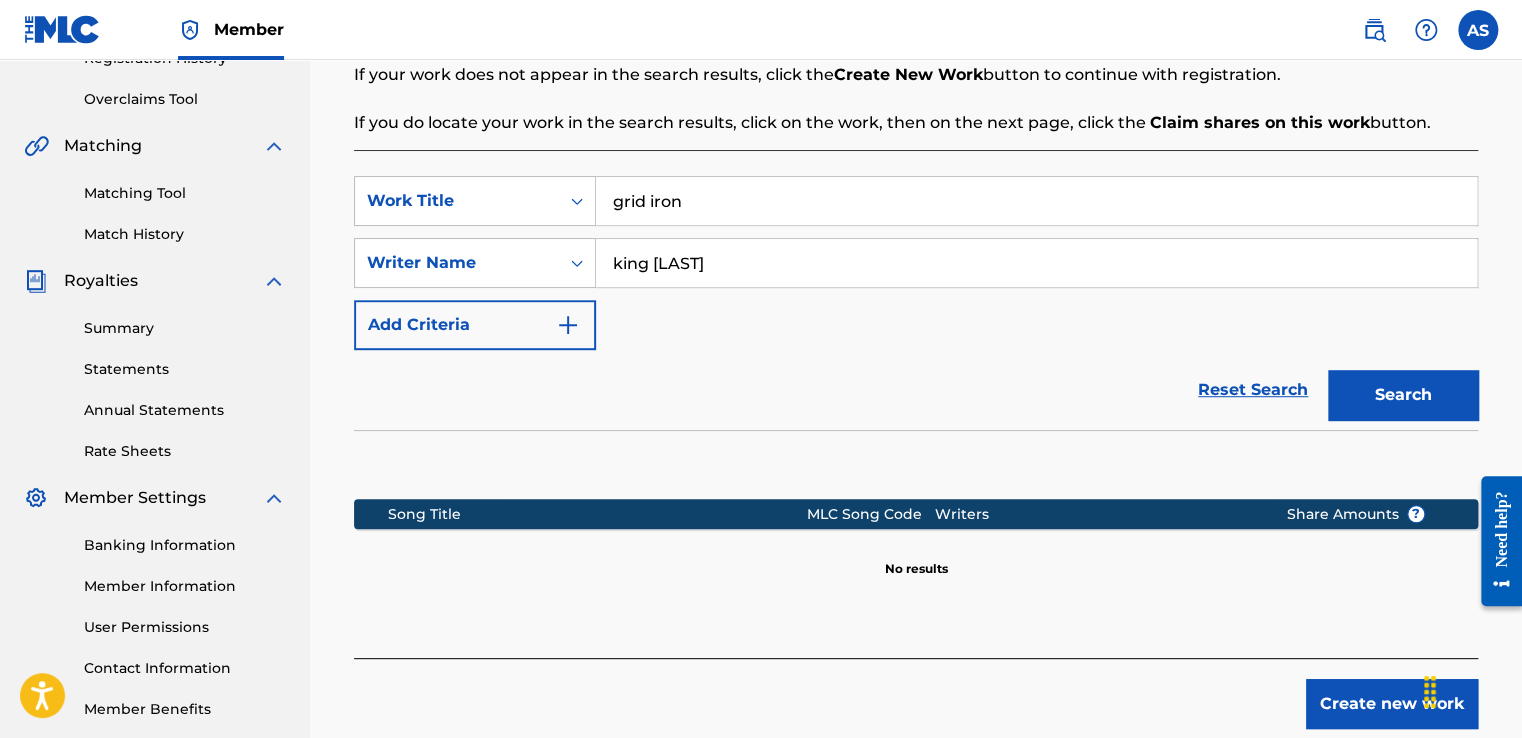 scroll, scrollTop: 506, scrollLeft: 0, axis: vertical 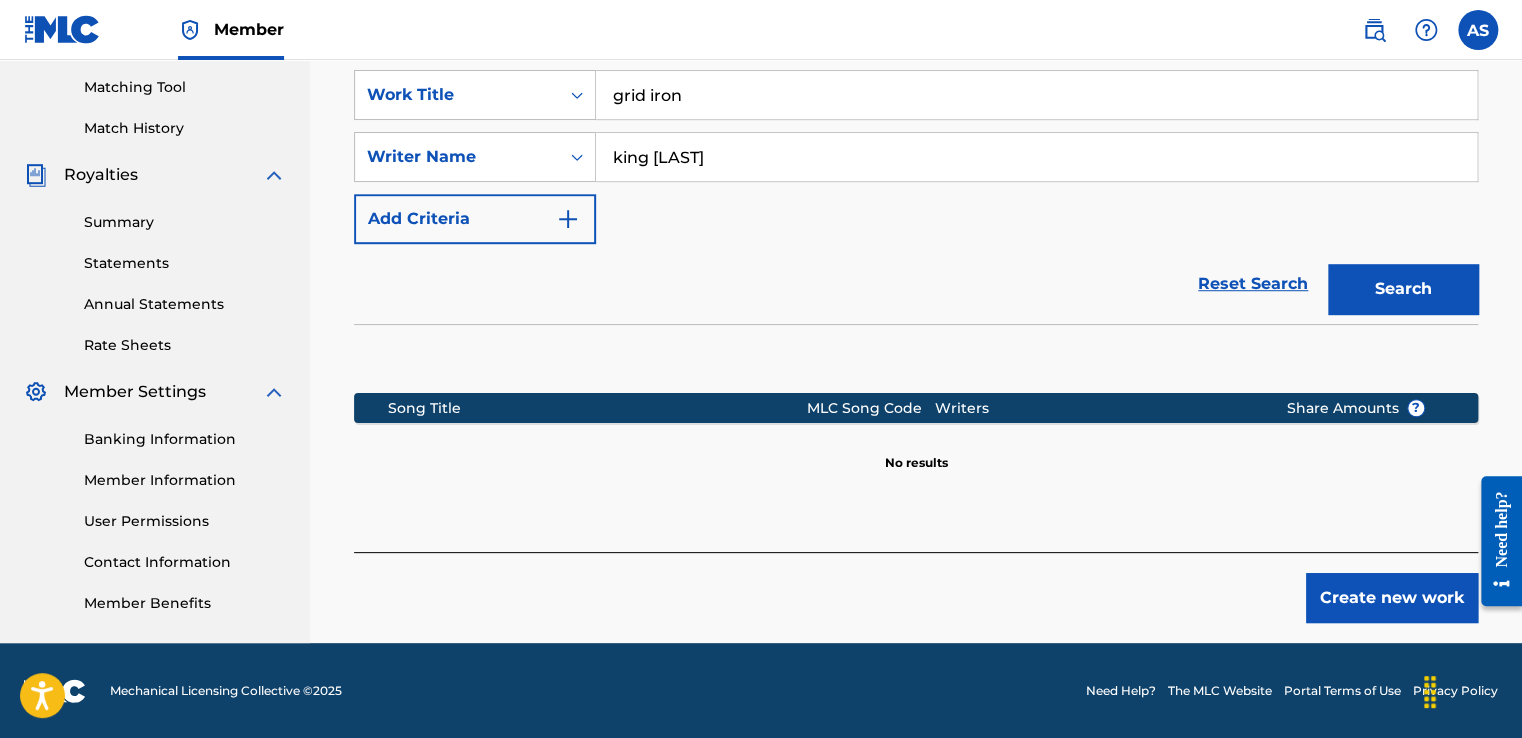 click on "Create new work" at bounding box center (1392, 598) 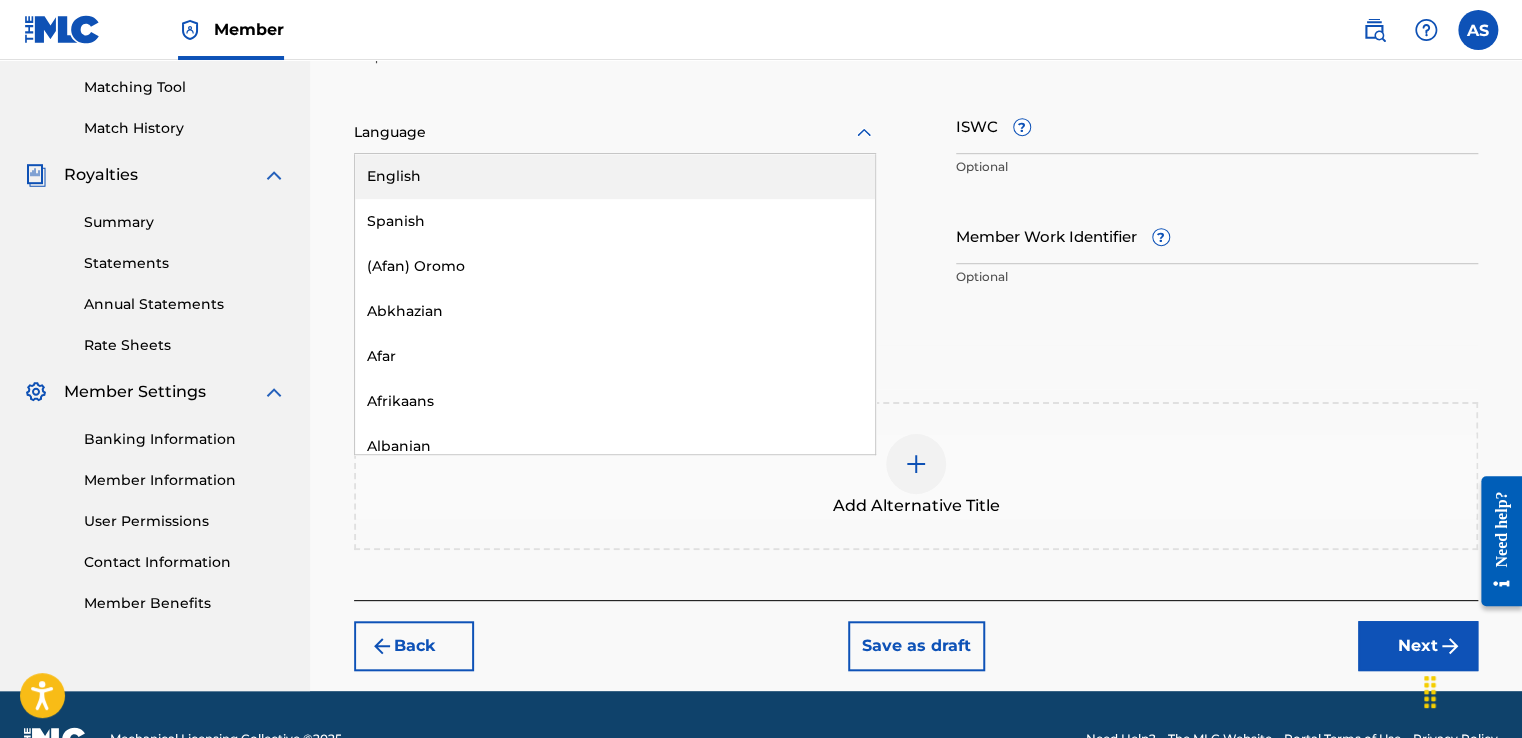 click at bounding box center [615, 132] 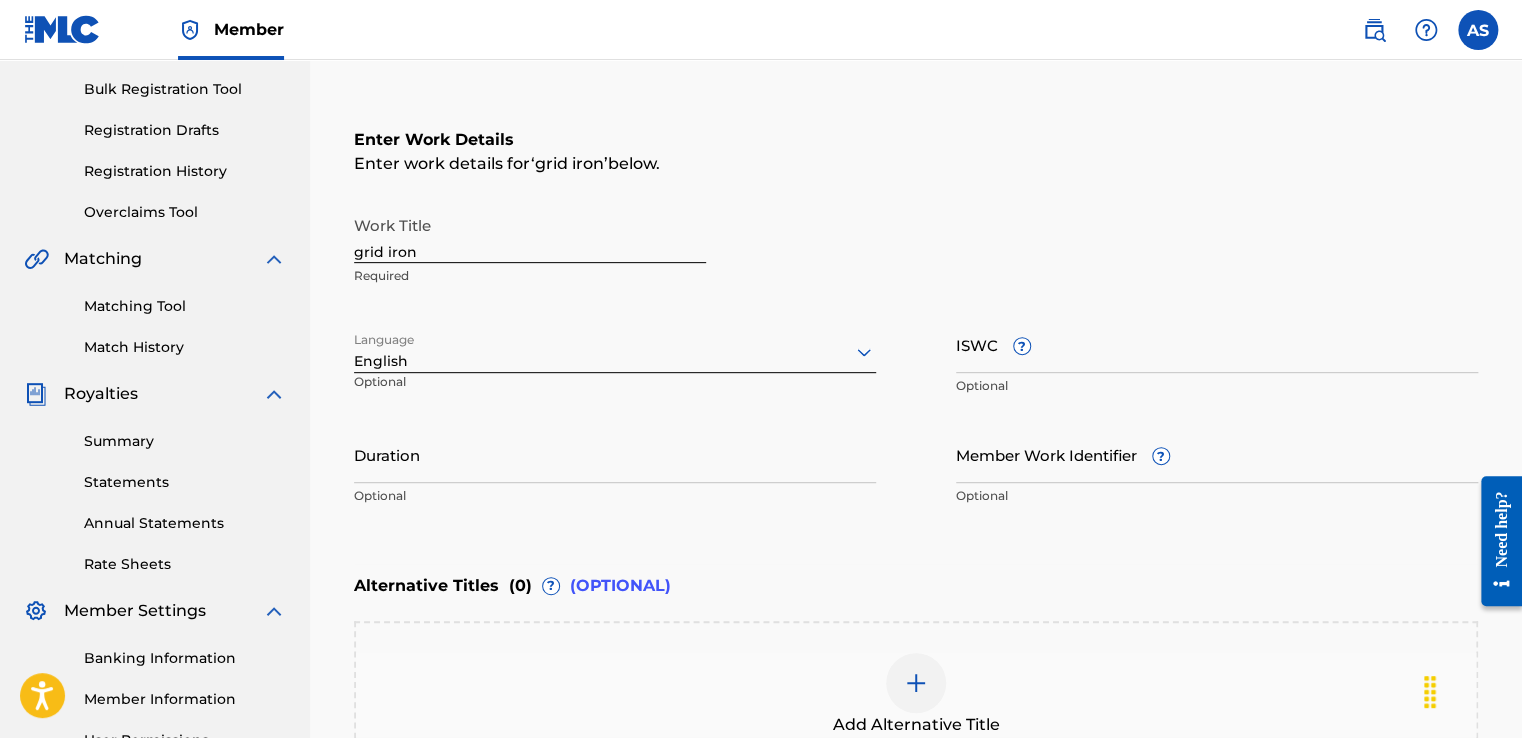scroll, scrollTop: 252, scrollLeft: 0, axis: vertical 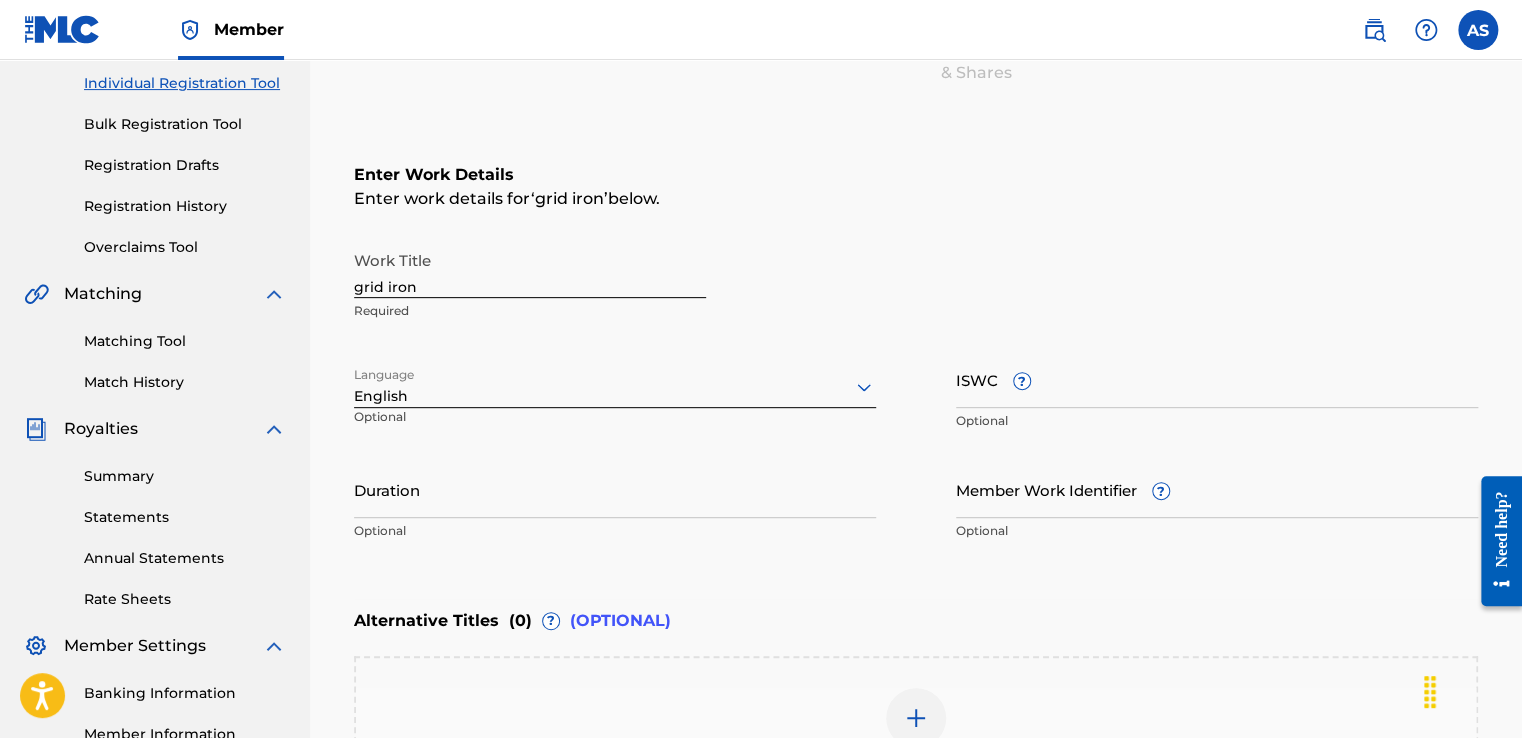 click on "grid iron" at bounding box center (530, 269) 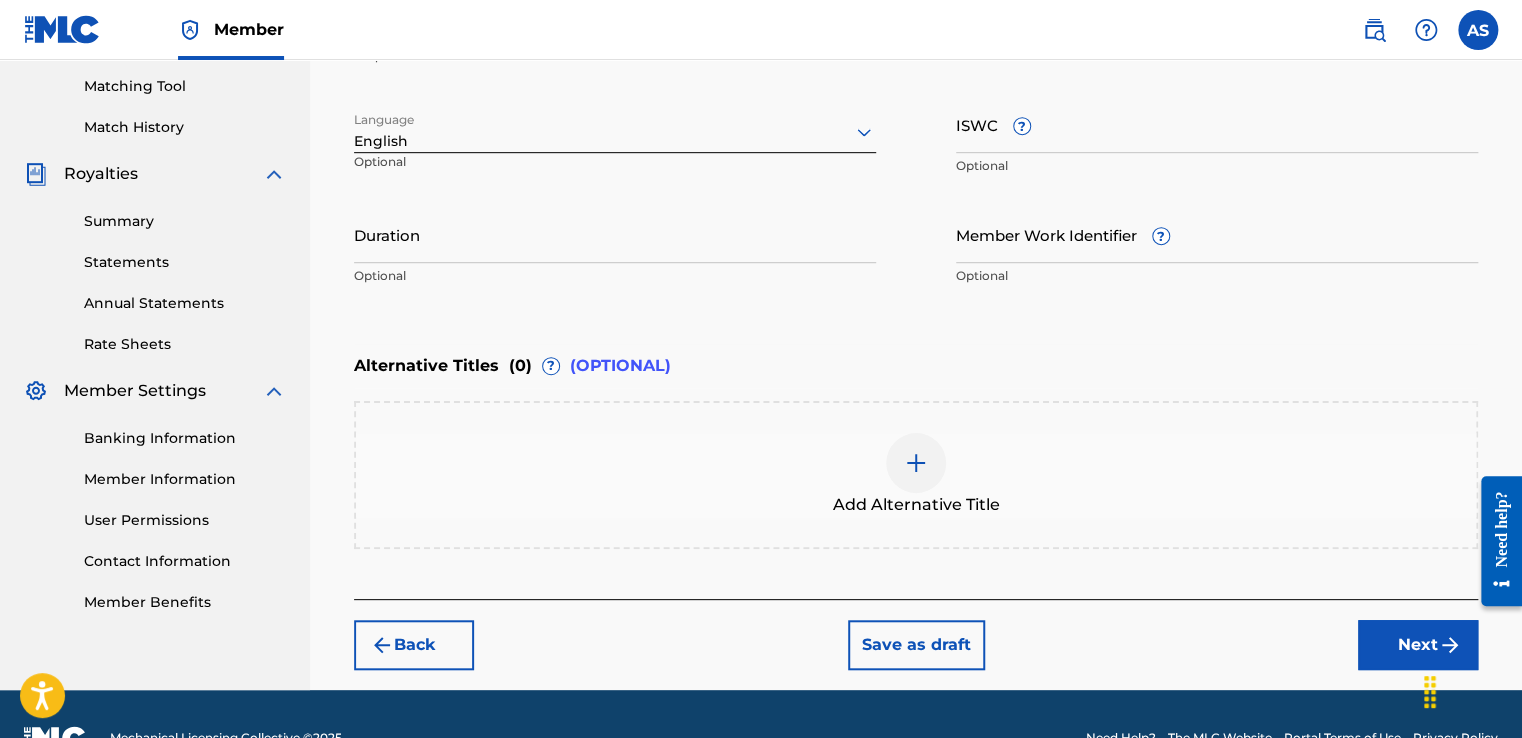 scroll, scrollTop: 552, scrollLeft: 0, axis: vertical 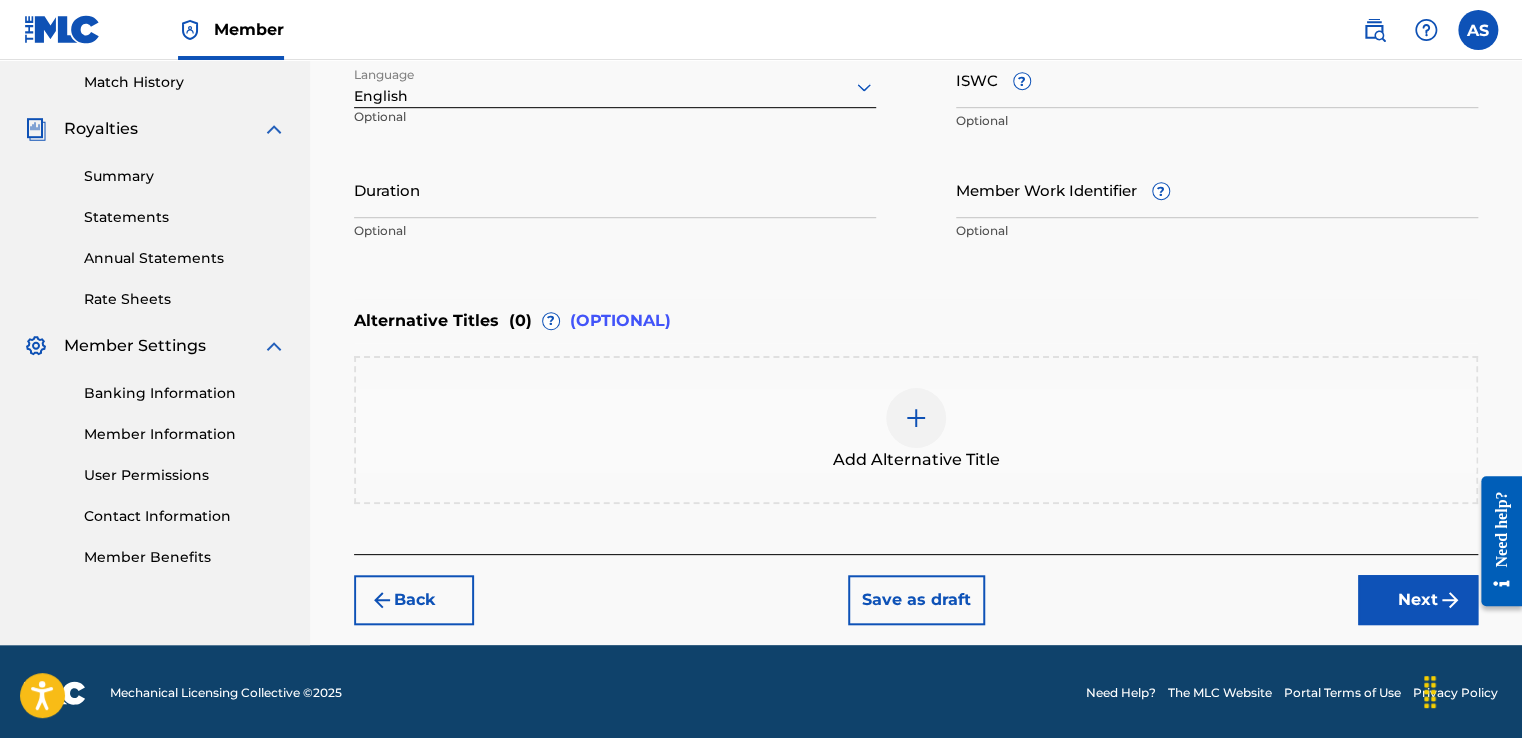 type on "Grid Iron" 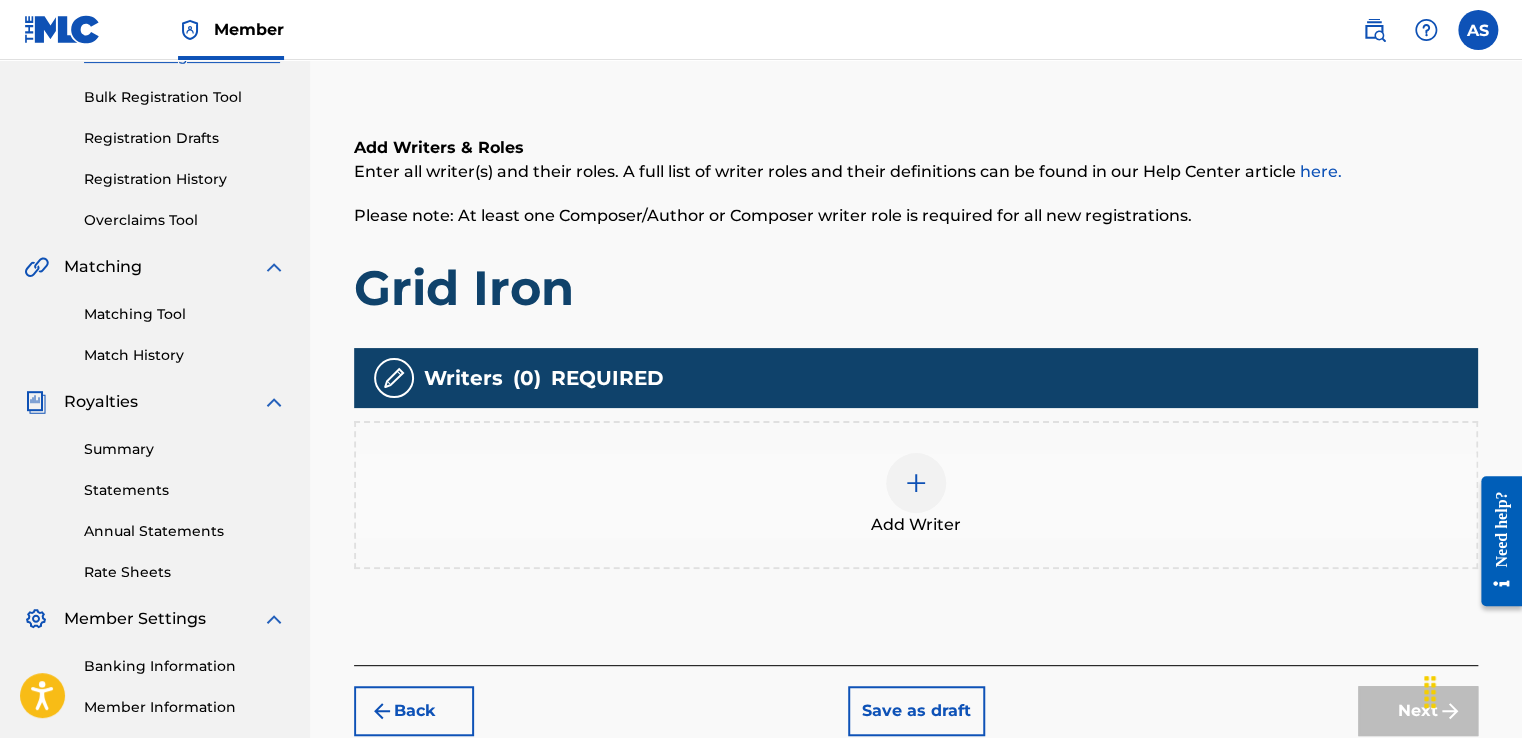 scroll, scrollTop: 390, scrollLeft: 0, axis: vertical 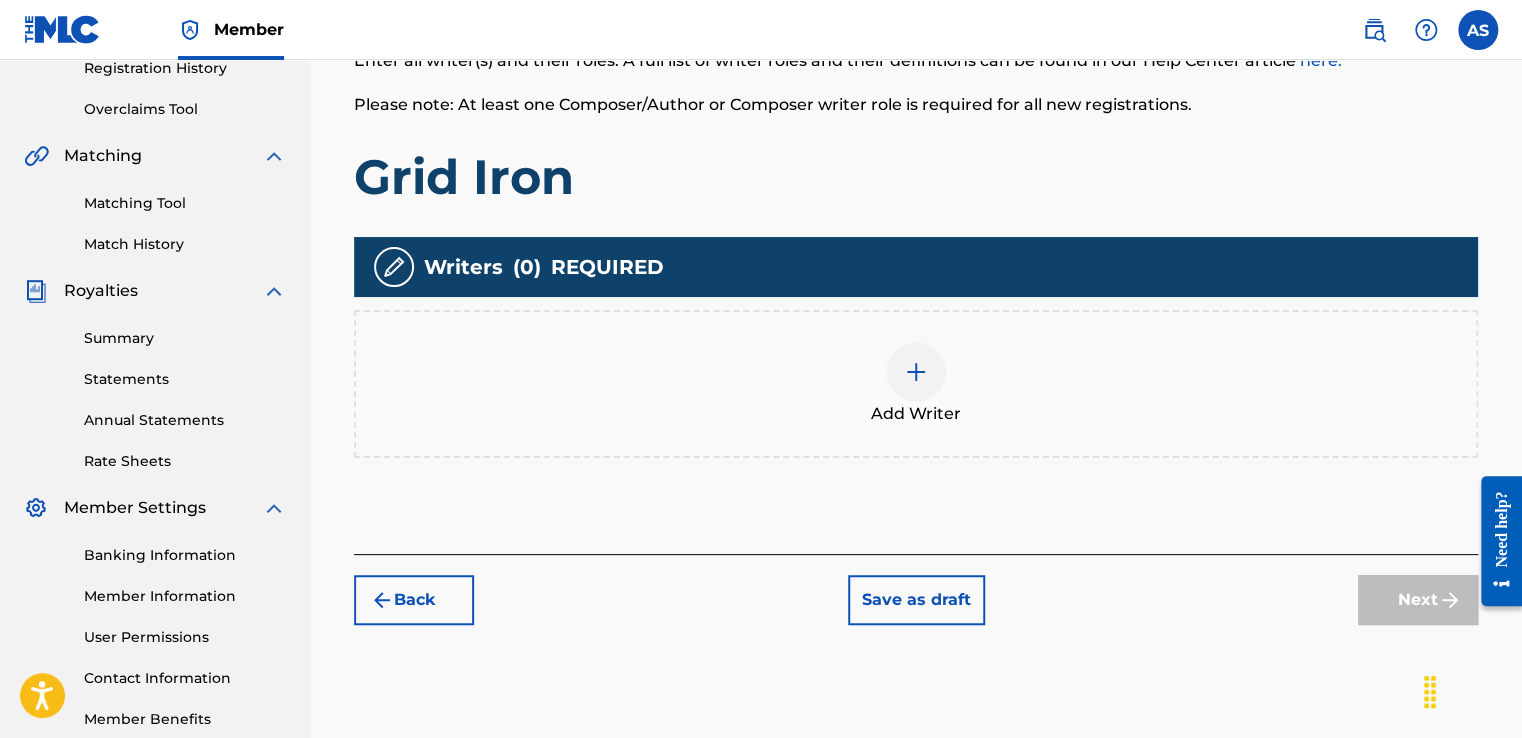 click at bounding box center (916, 372) 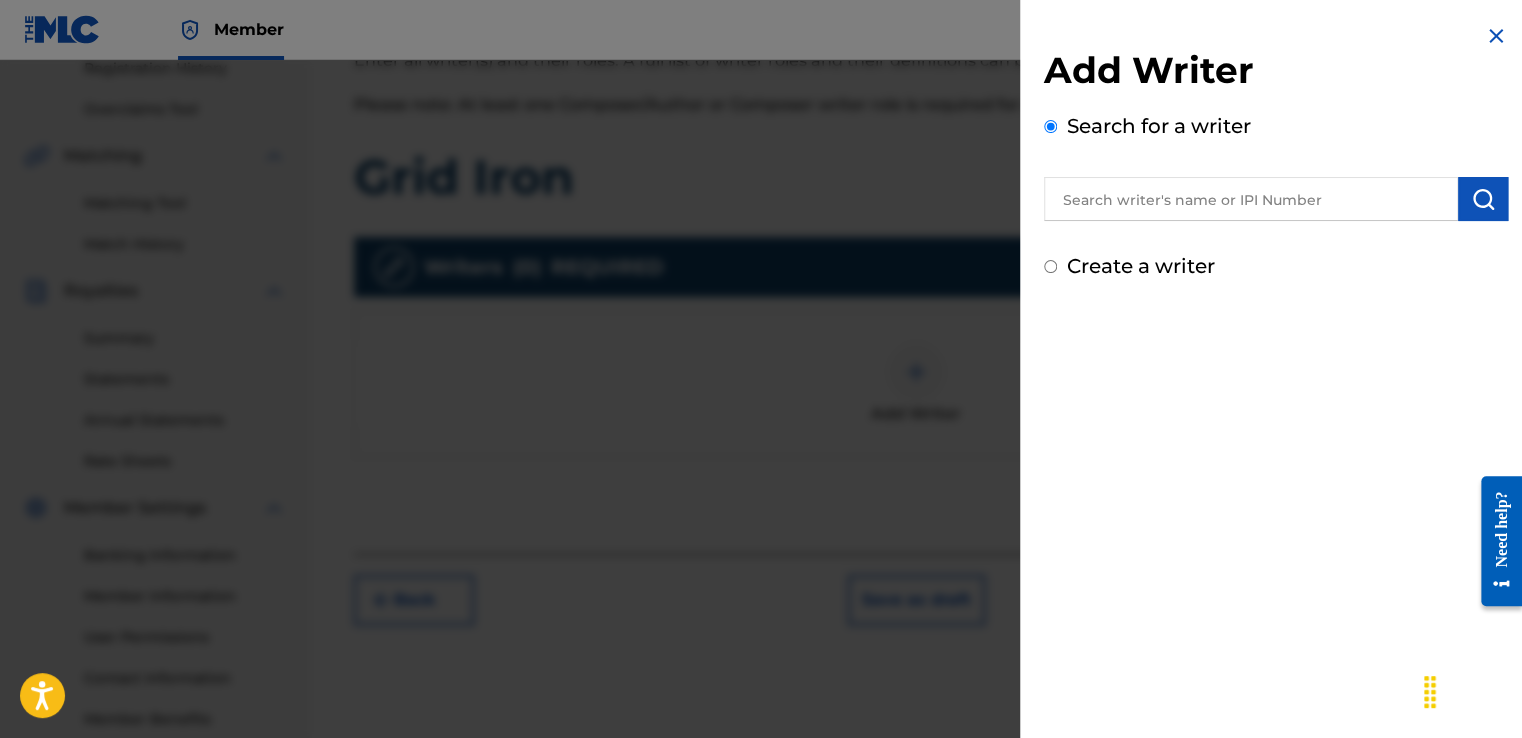 click at bounding box center [1251, 199] 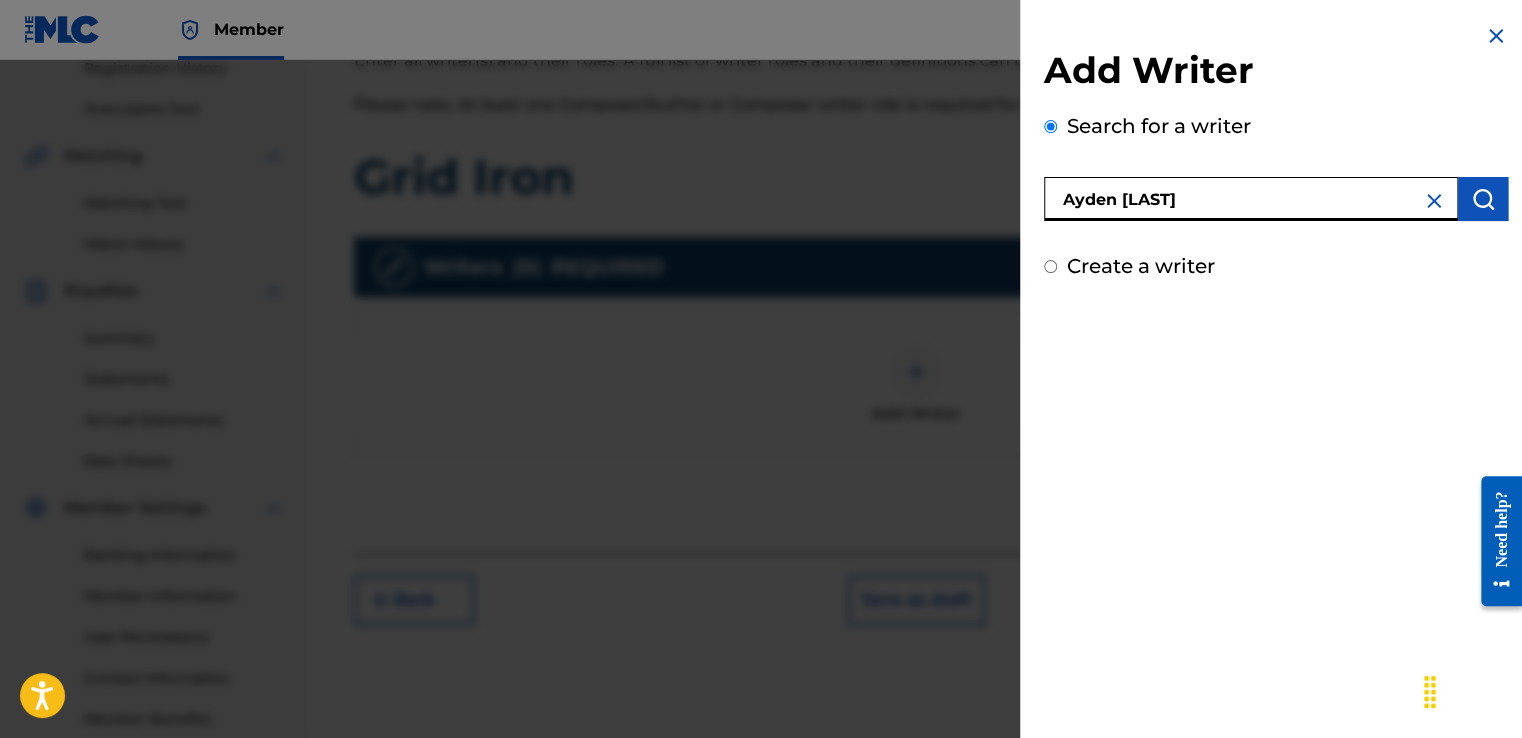 type on "Ayden [LAST]" 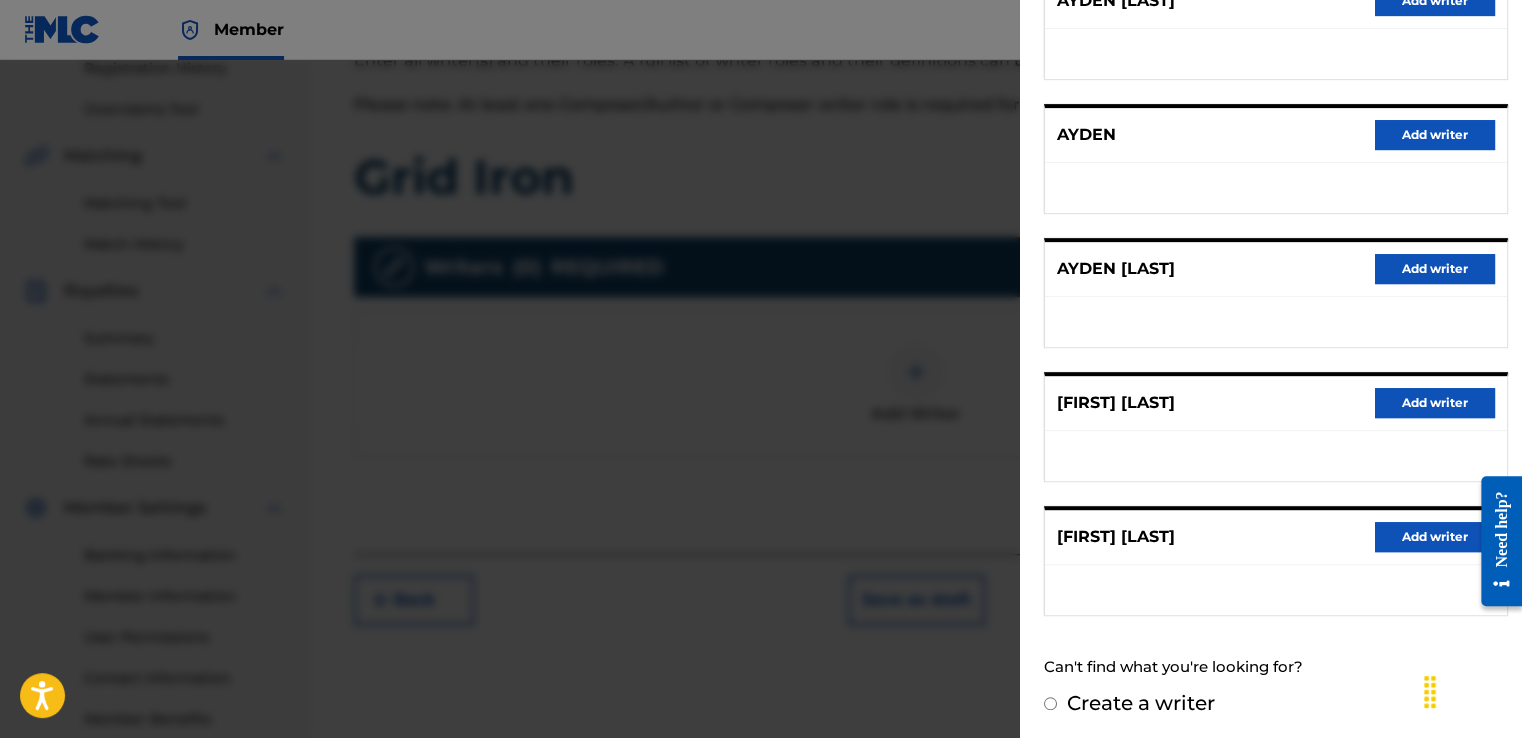 scroll, scrollTop: 301, scrollLeft: 0, axis: vertical 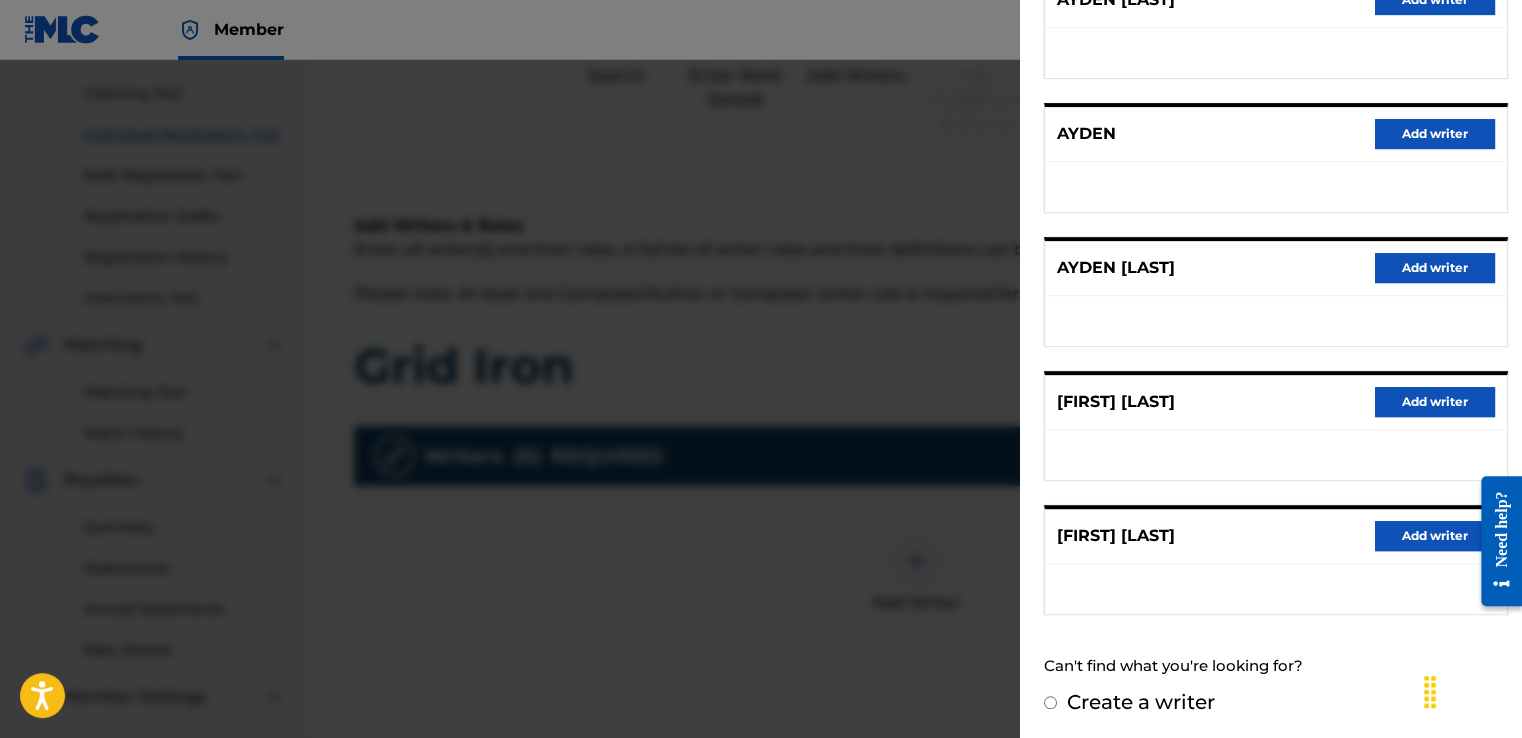 click on "Add writer" at bounding box center (1435, 268) 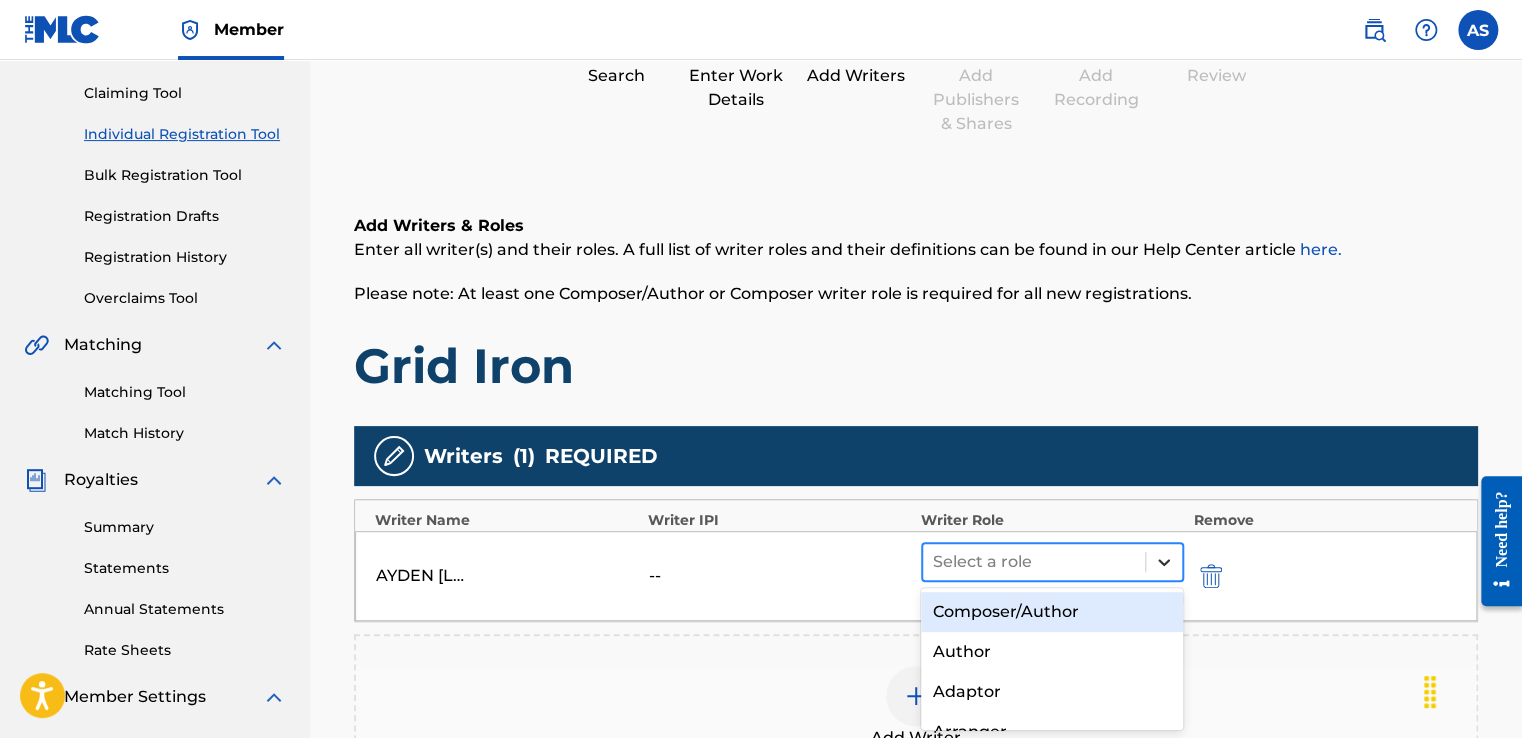 click 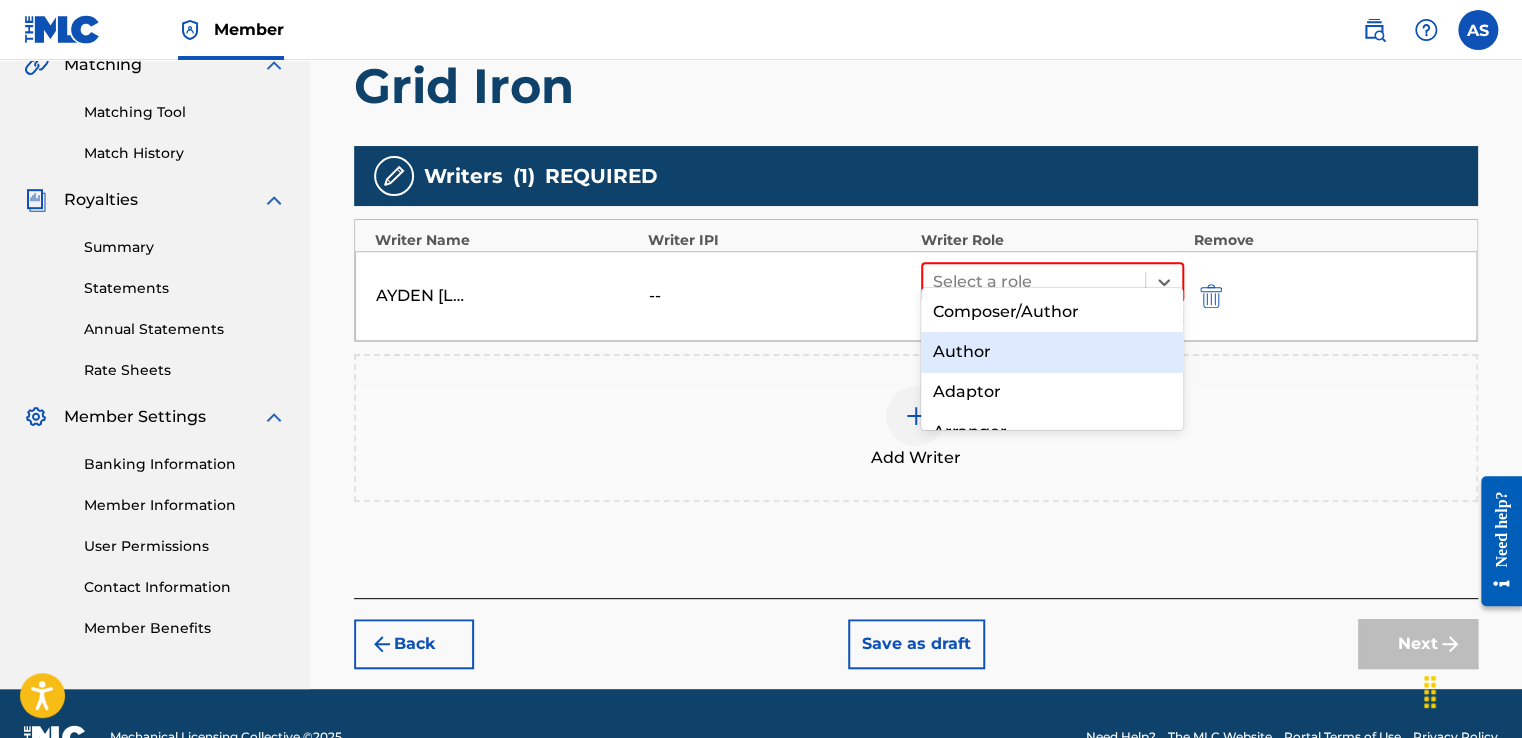 scroll, scrollTop: 501, scrollLeft: 0, axis: vertical 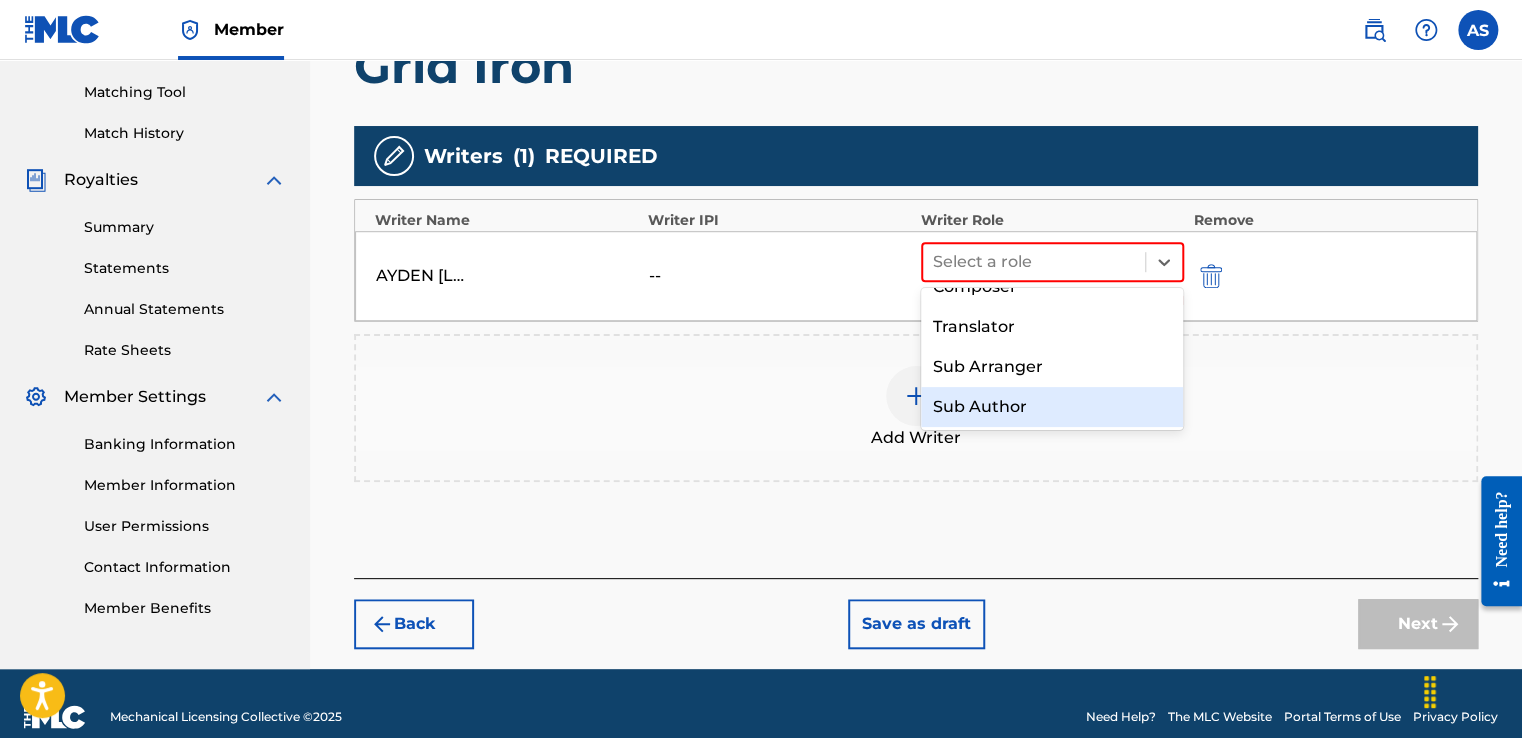 click on "Sub Author" at bounding box center [1052, 407] 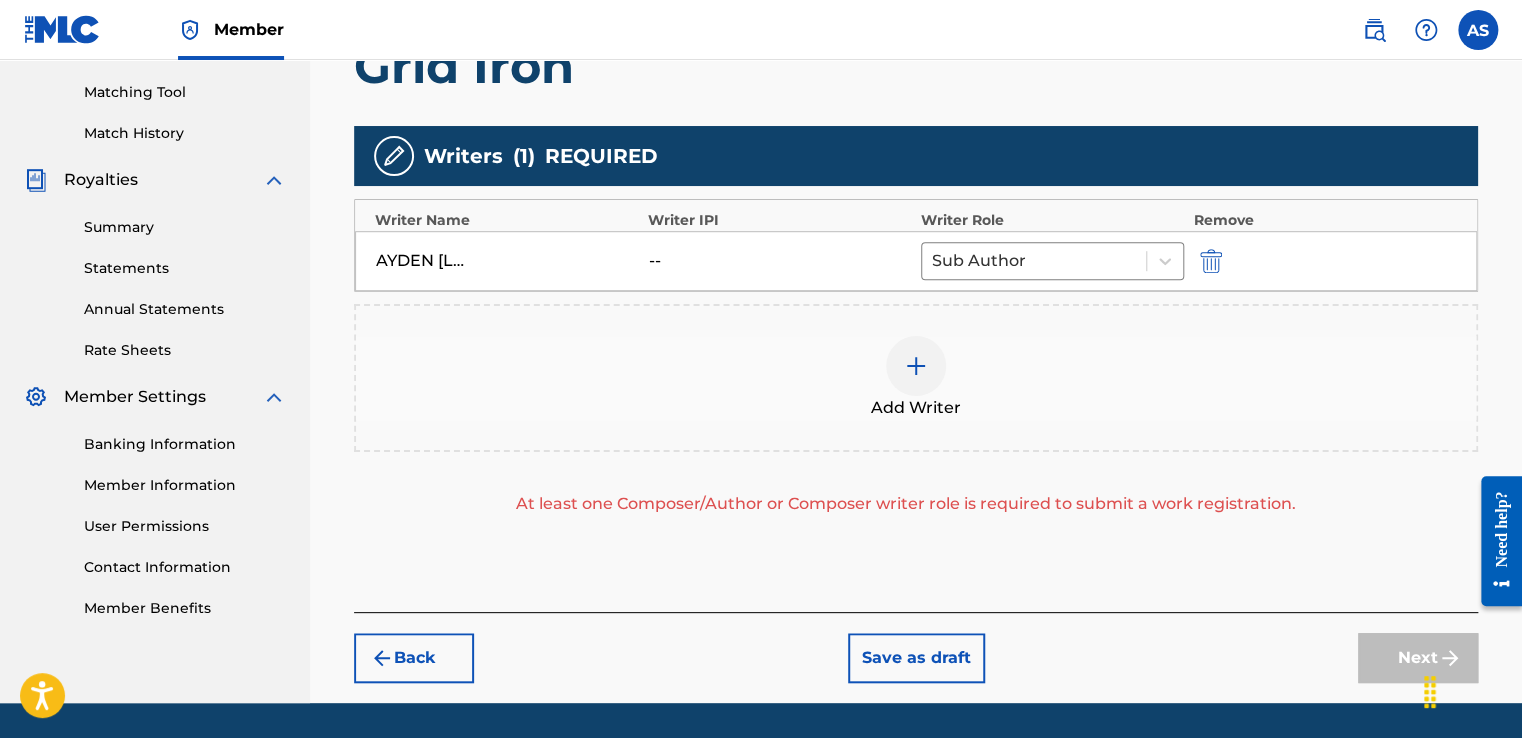 click at bounding box center (916, 366) 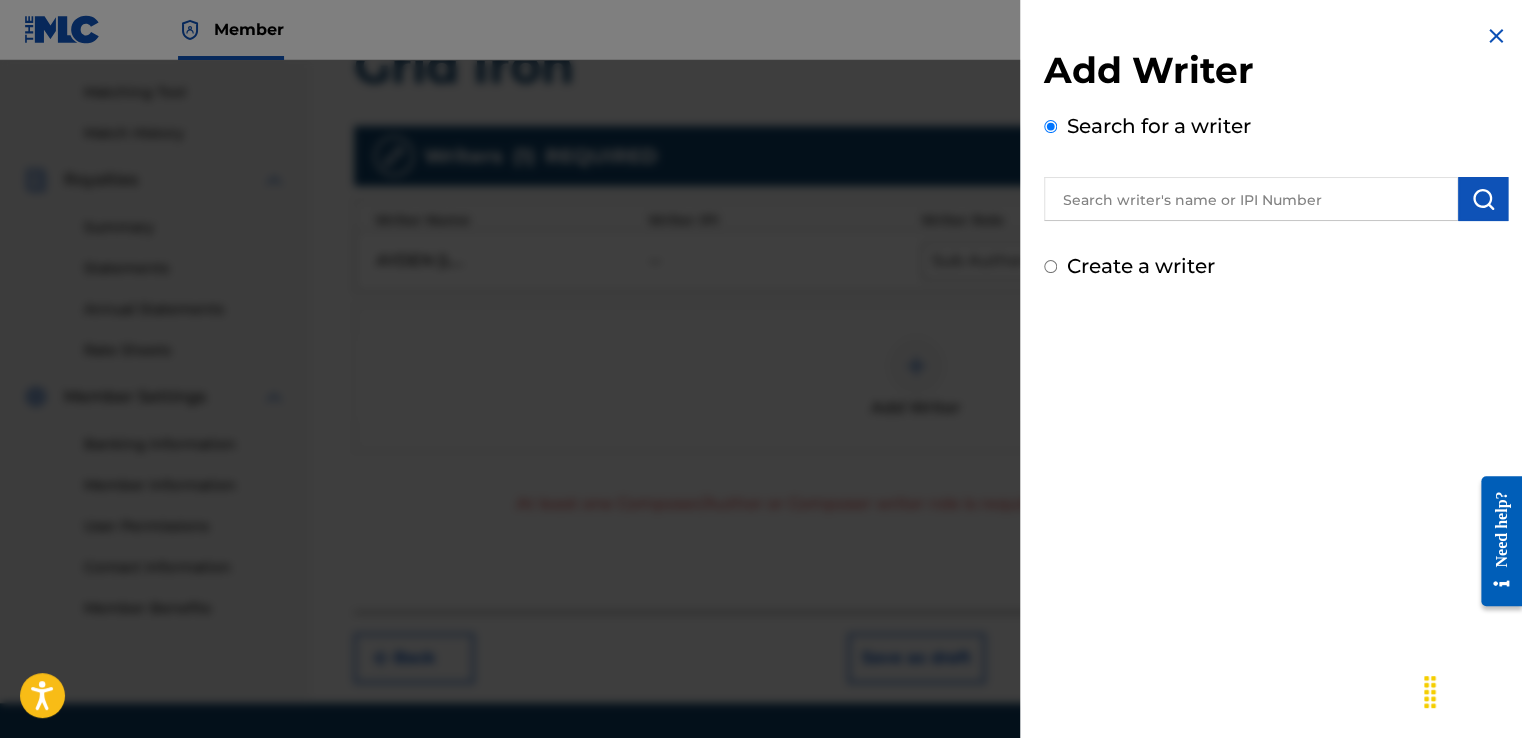 click at bounding box center [1251, 199] 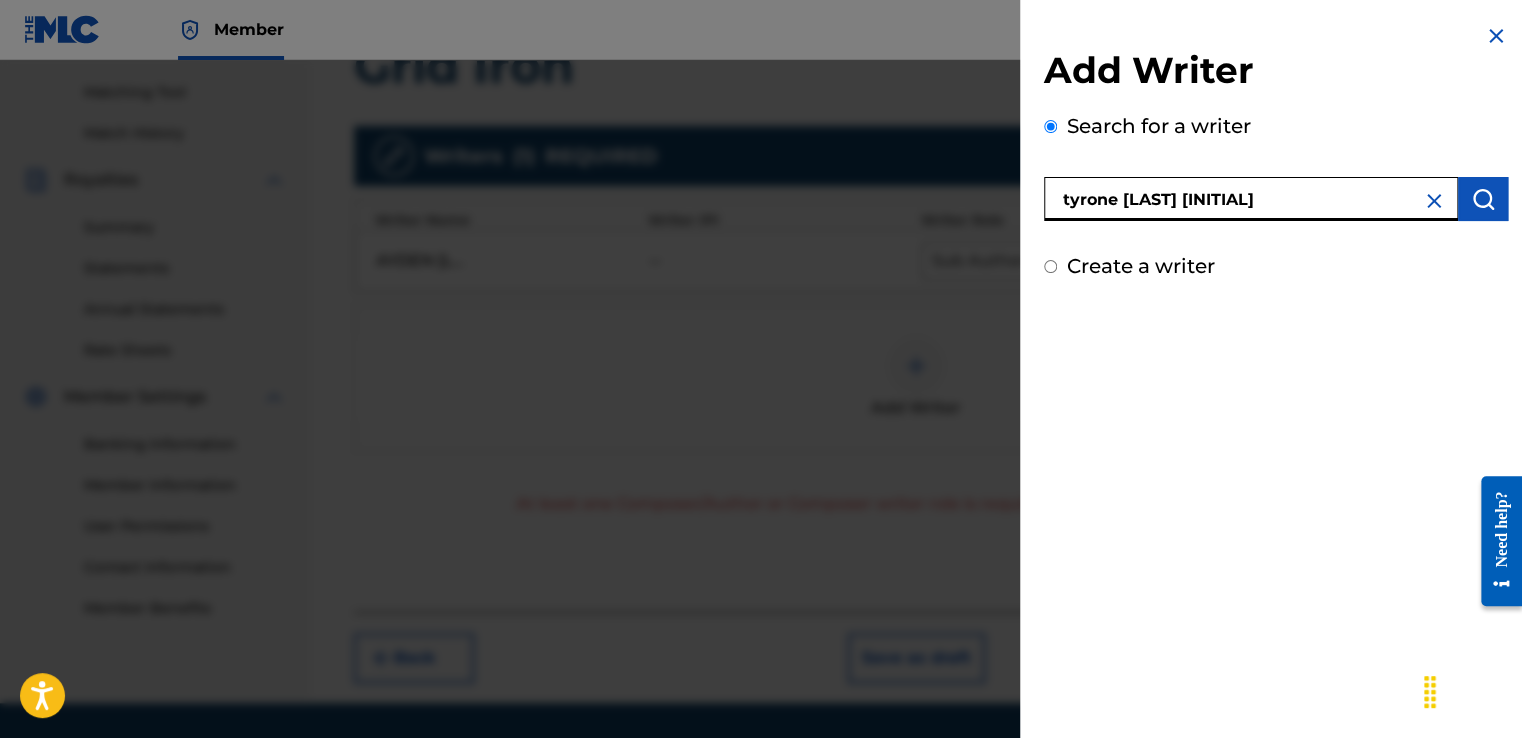 type on "tyrone [LAST] [INITIAL]" 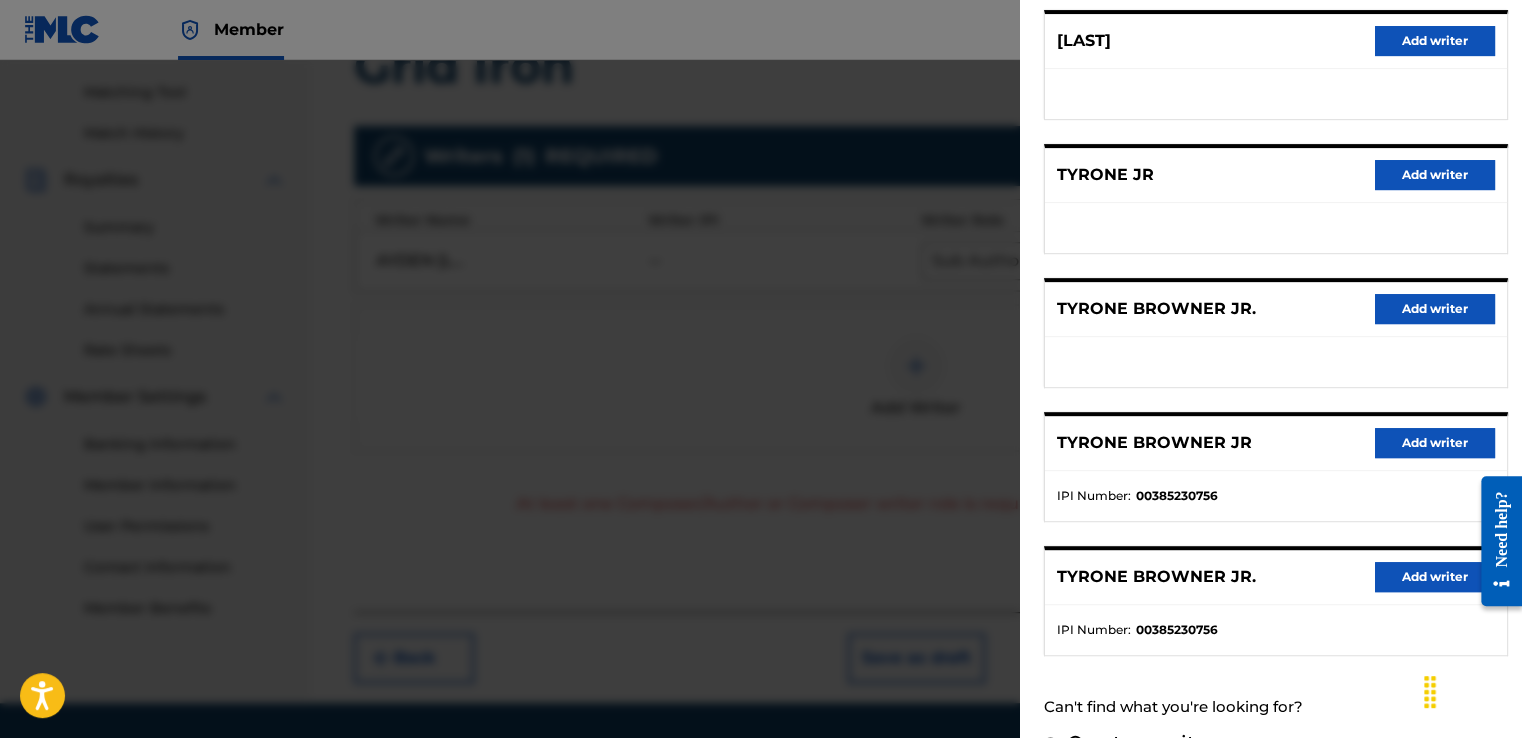 scroll, scrollTop: 300, scrollLeft: 0, axis: vertical 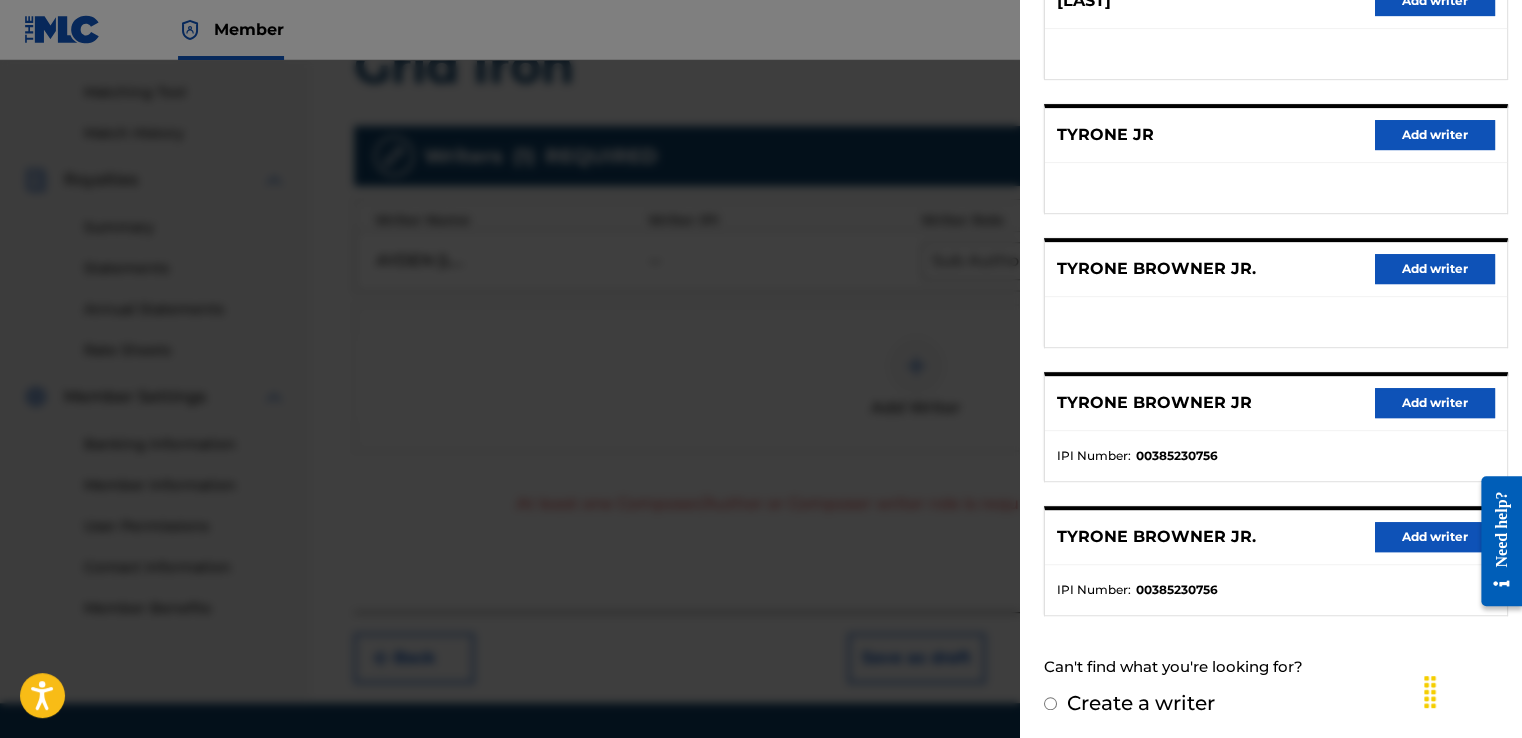 click on "Add writer" at bounding box center [1435, 403] 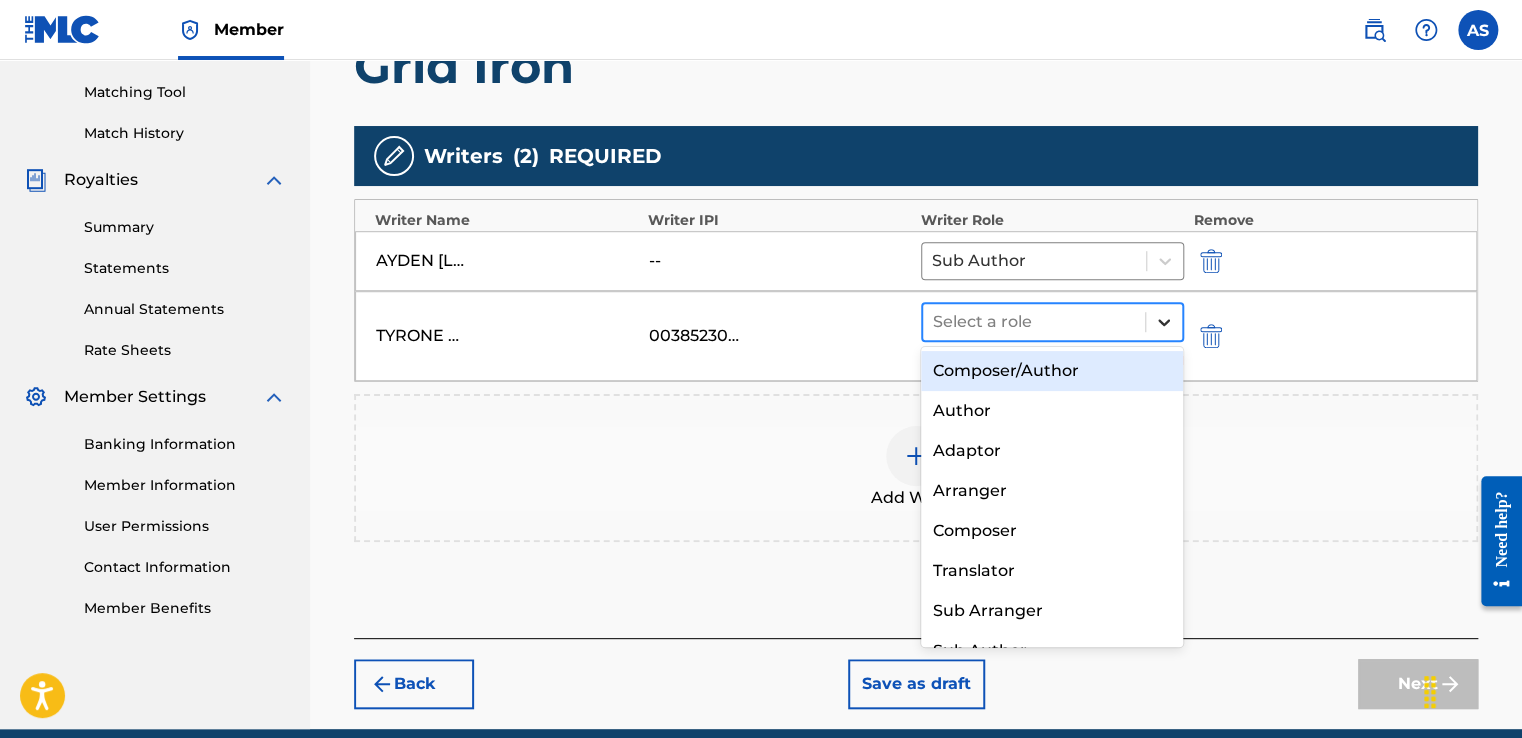 click 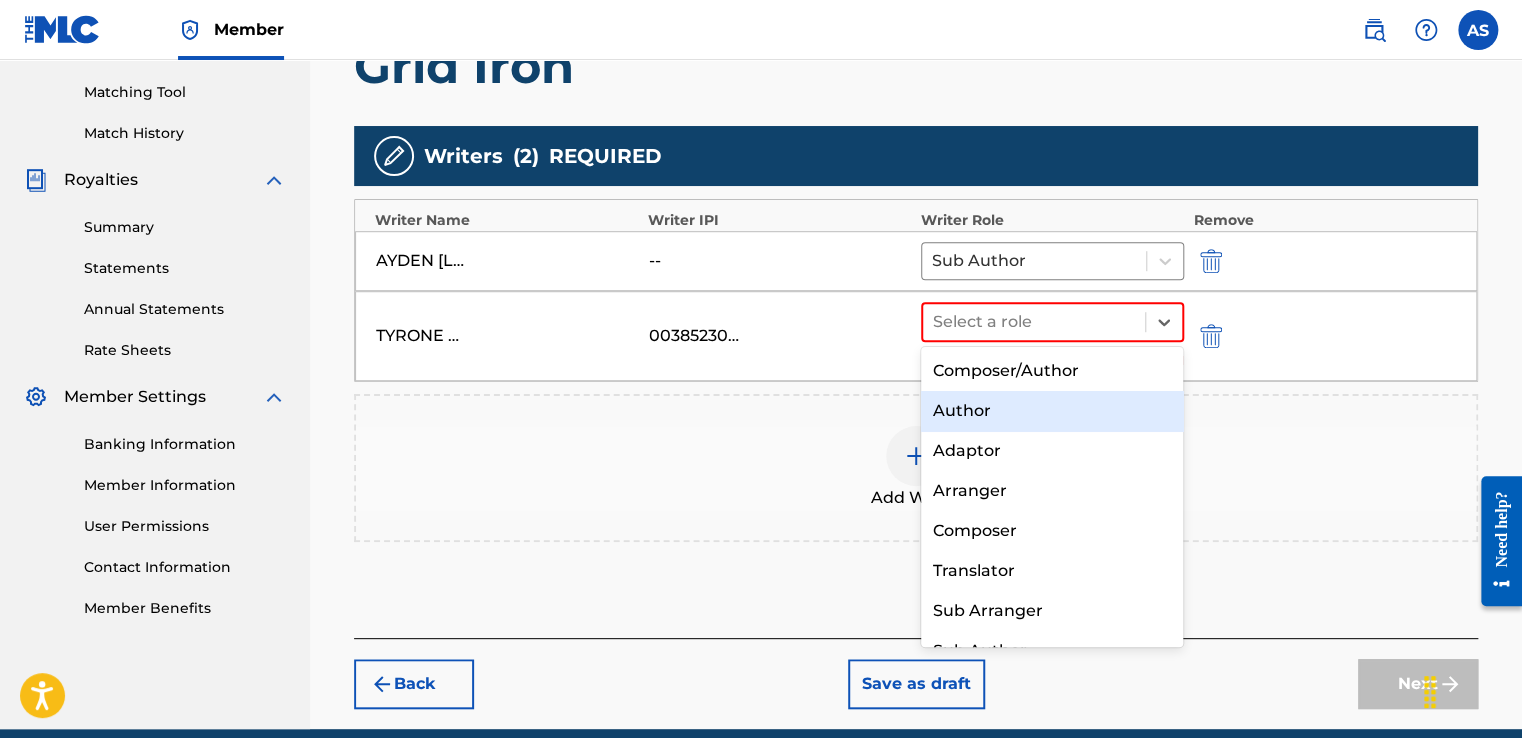 click on "Author" at bounding box center [1052, 411] 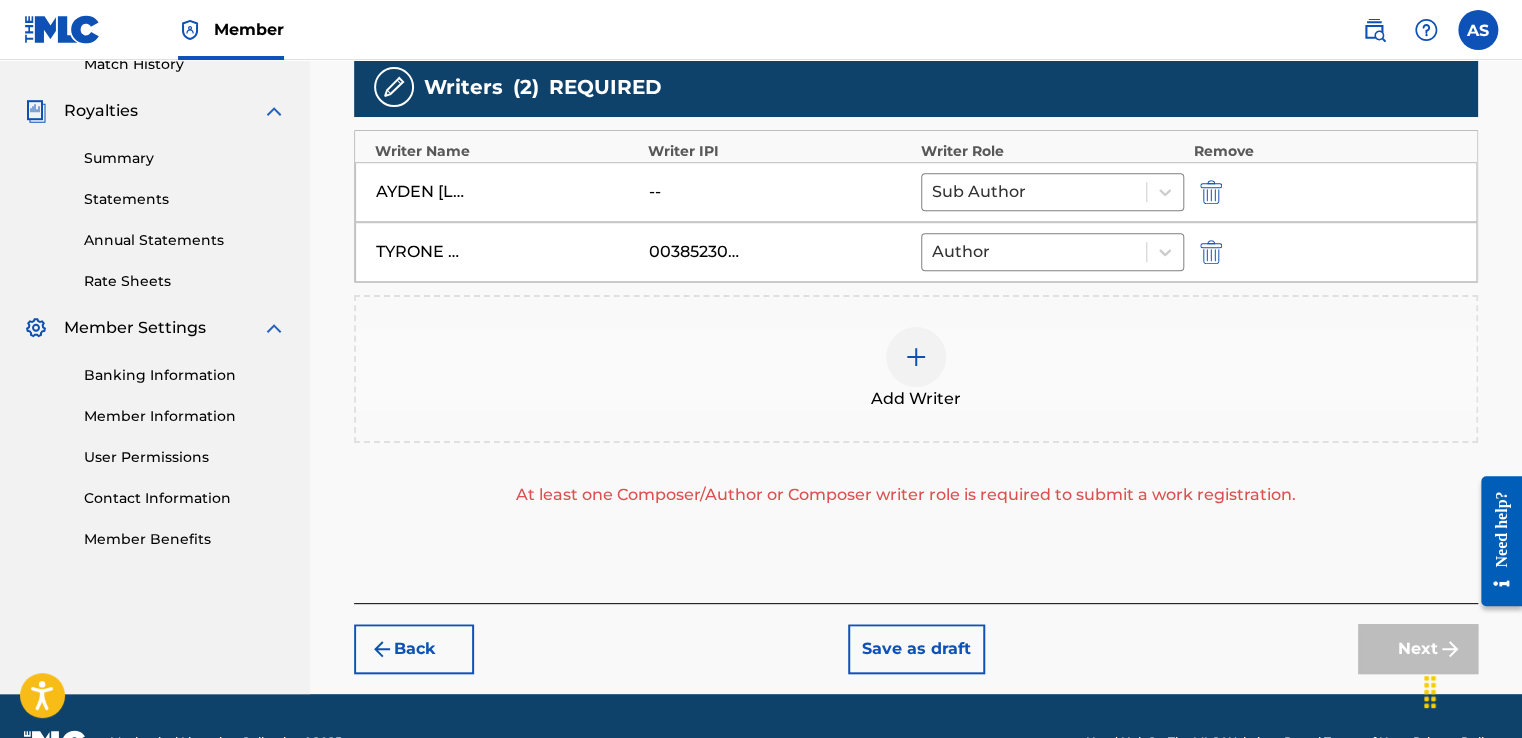 scroll, scrollTop: 601, scrollLeft: 0, axis: vertical 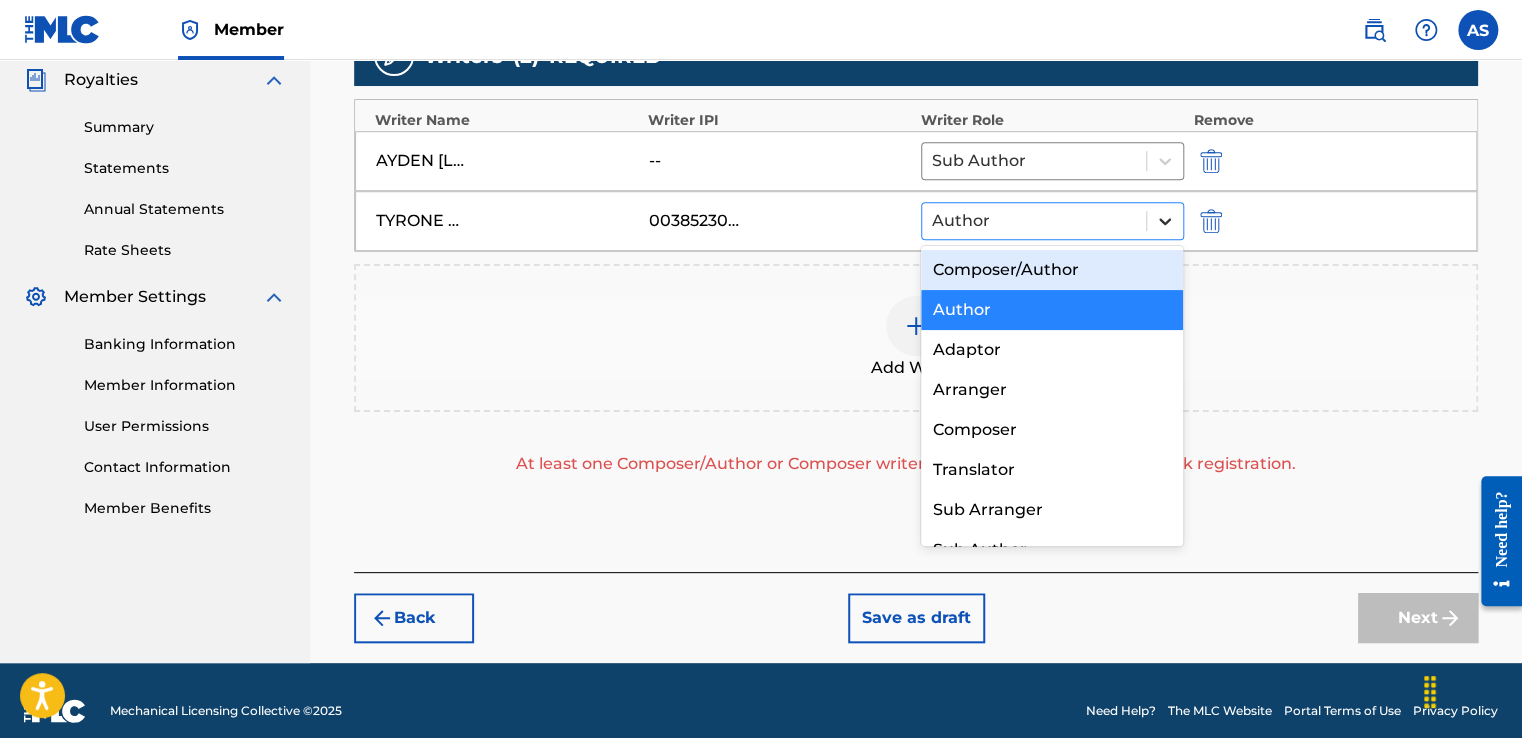 click 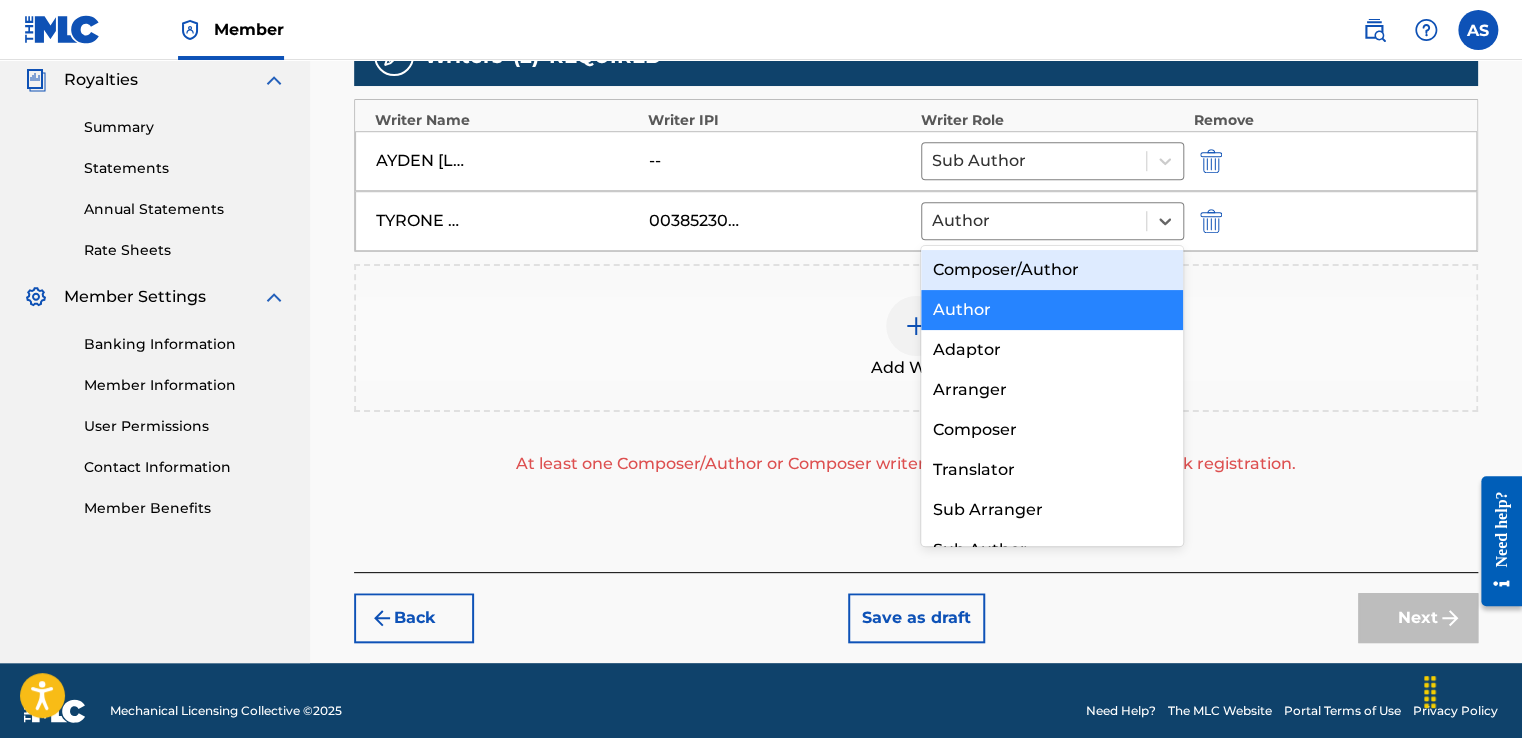 click on "Composer/Author" at bounding box center (1052, 270) 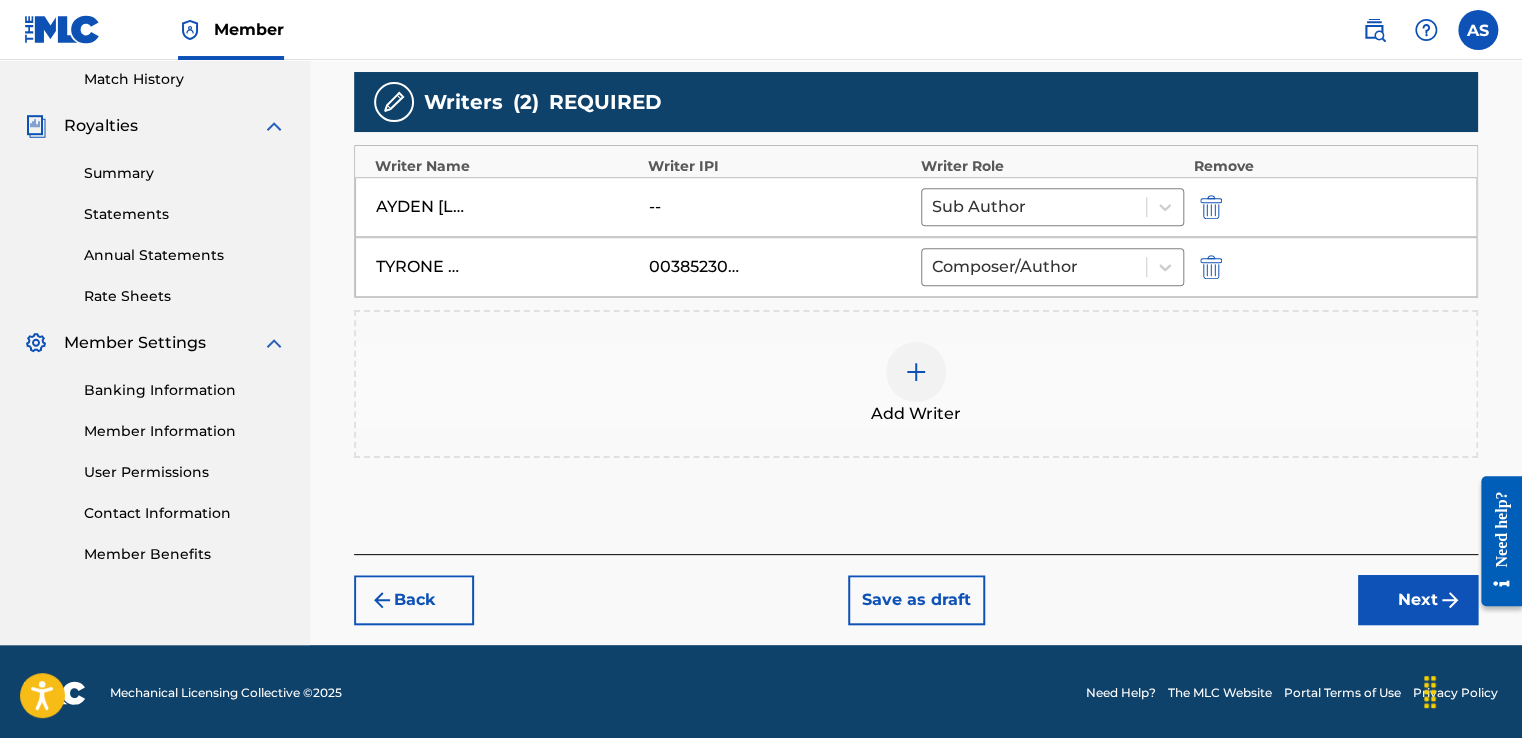 click on "Next" at bounding box center (1418, 600) 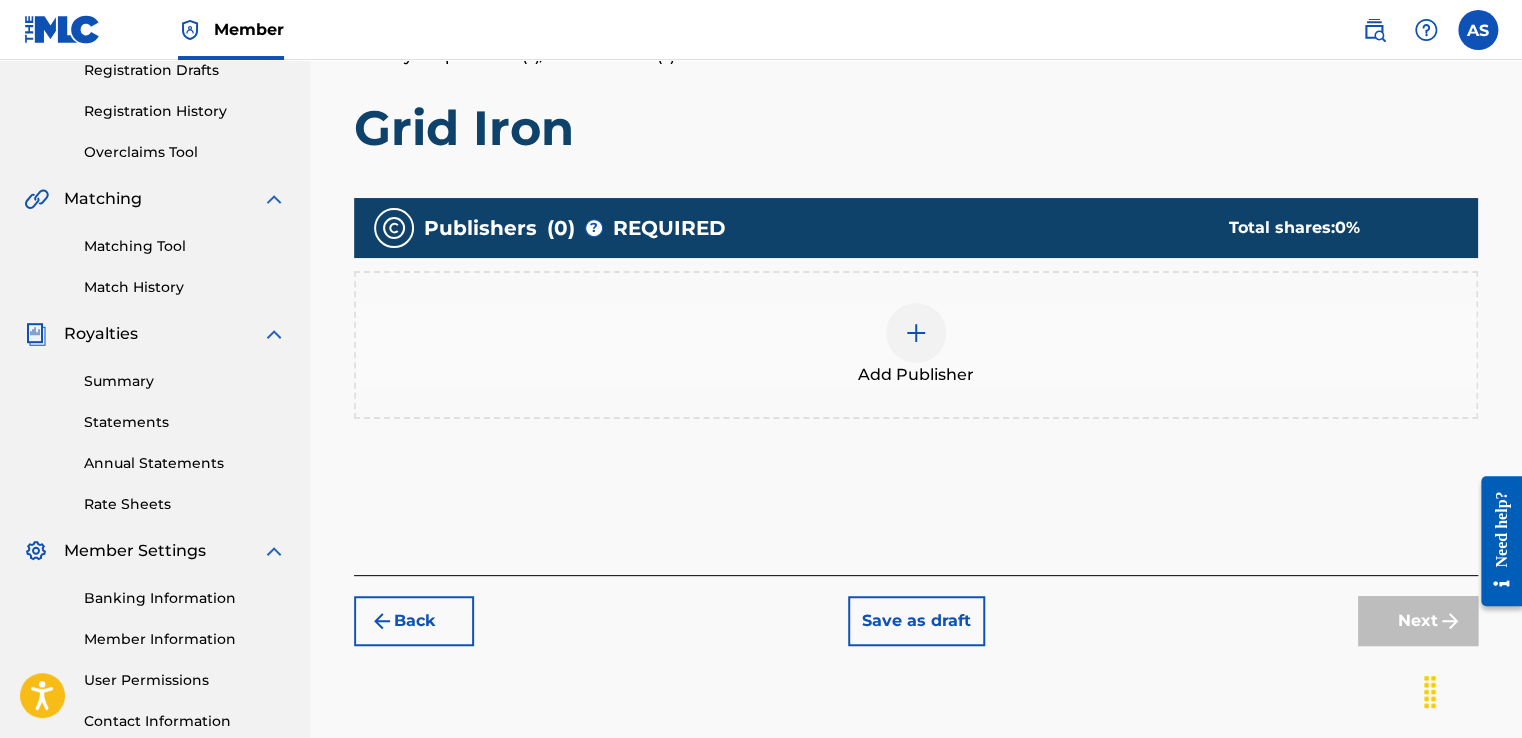 scroll, scrollTop: 390, scrollLeft: 0, axis: vertical 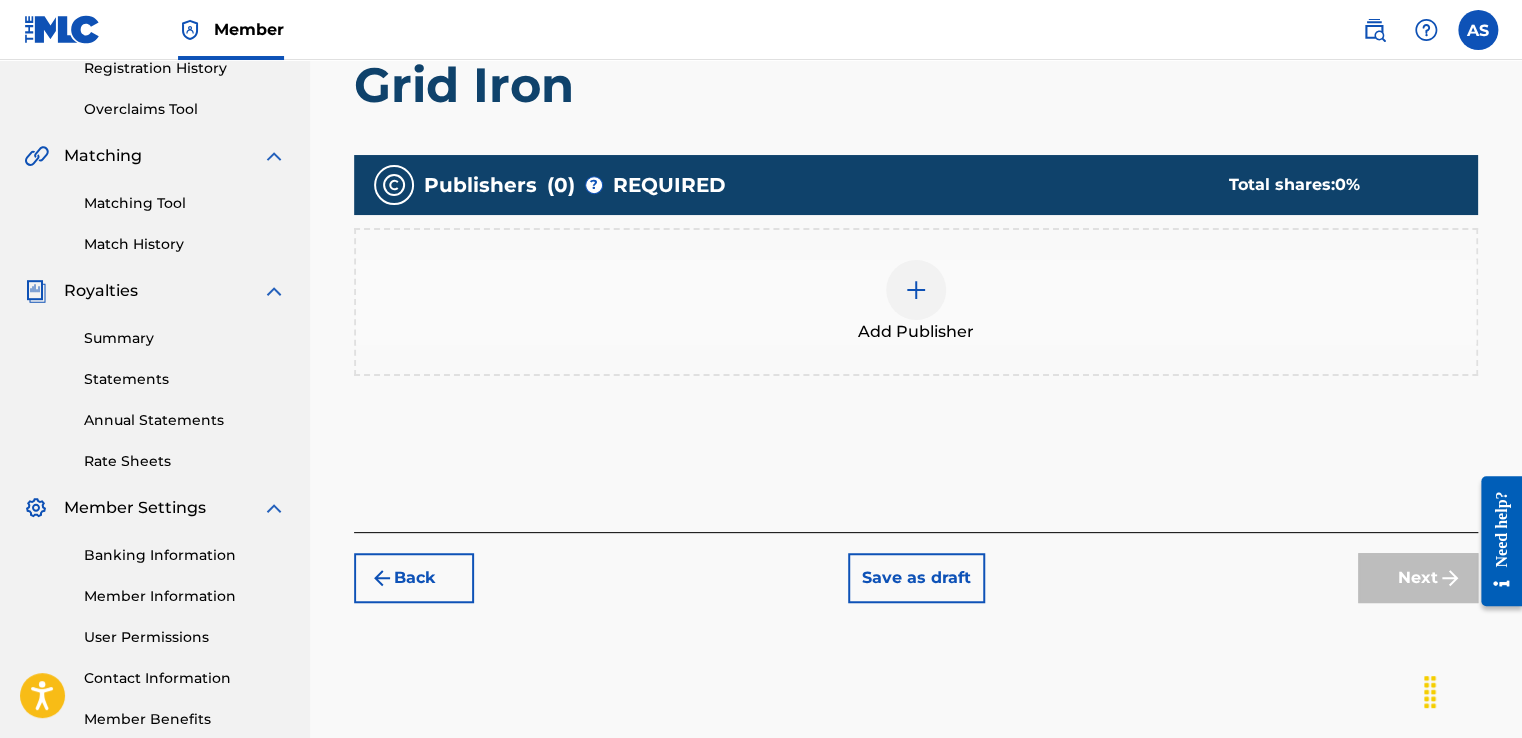 click at bounding box center (916, 290) 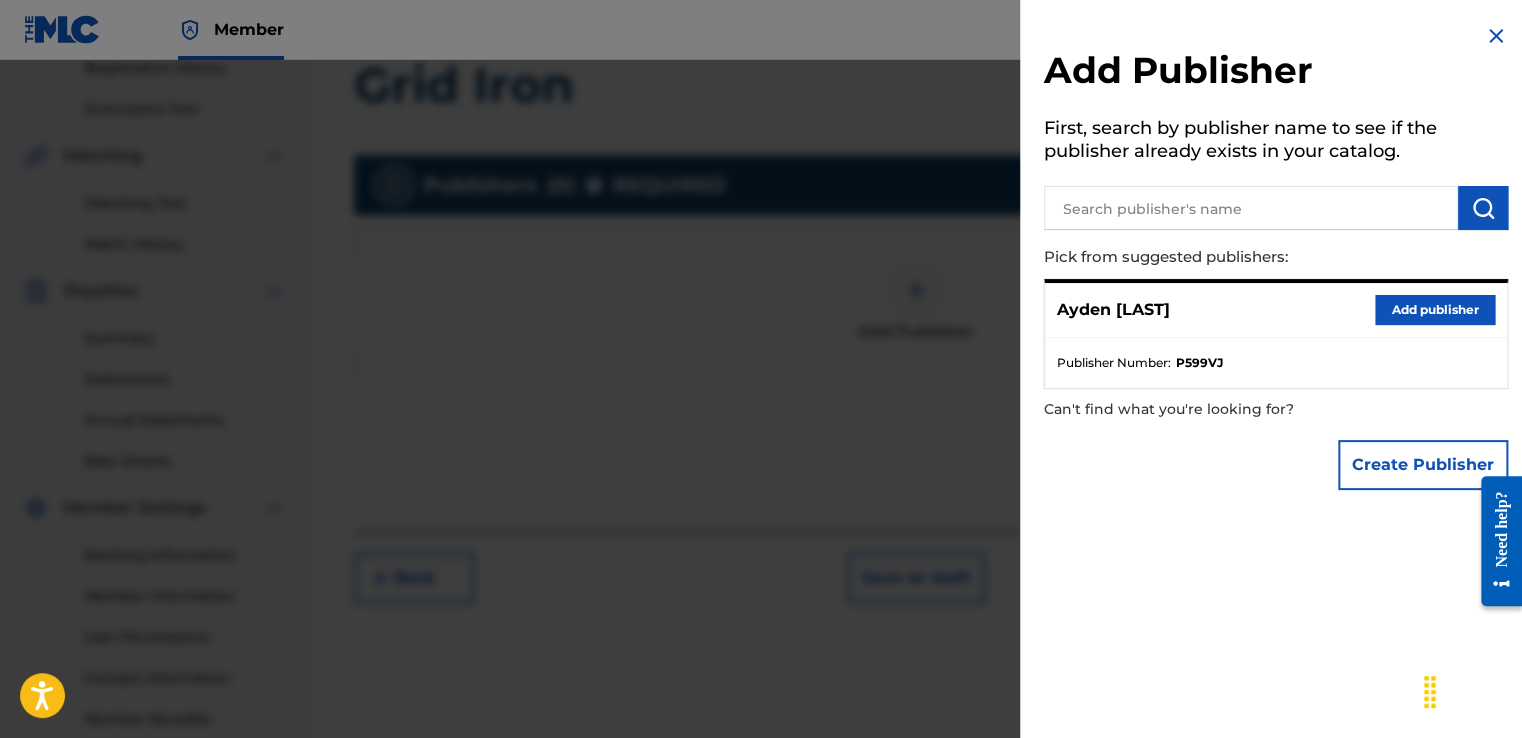 click on "Add publisher" at bounding box center (1435, 310) 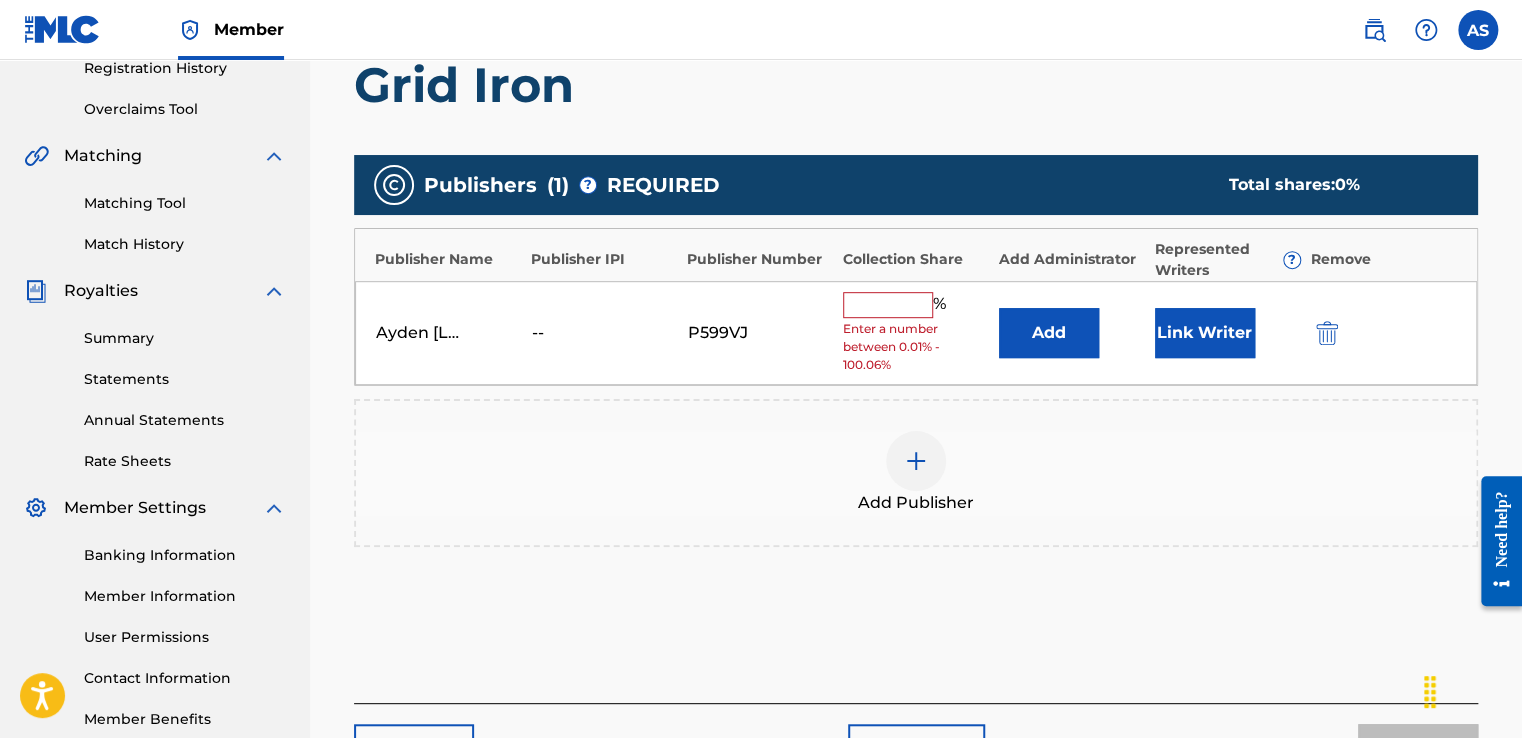 click at bounding box center (888, 305) 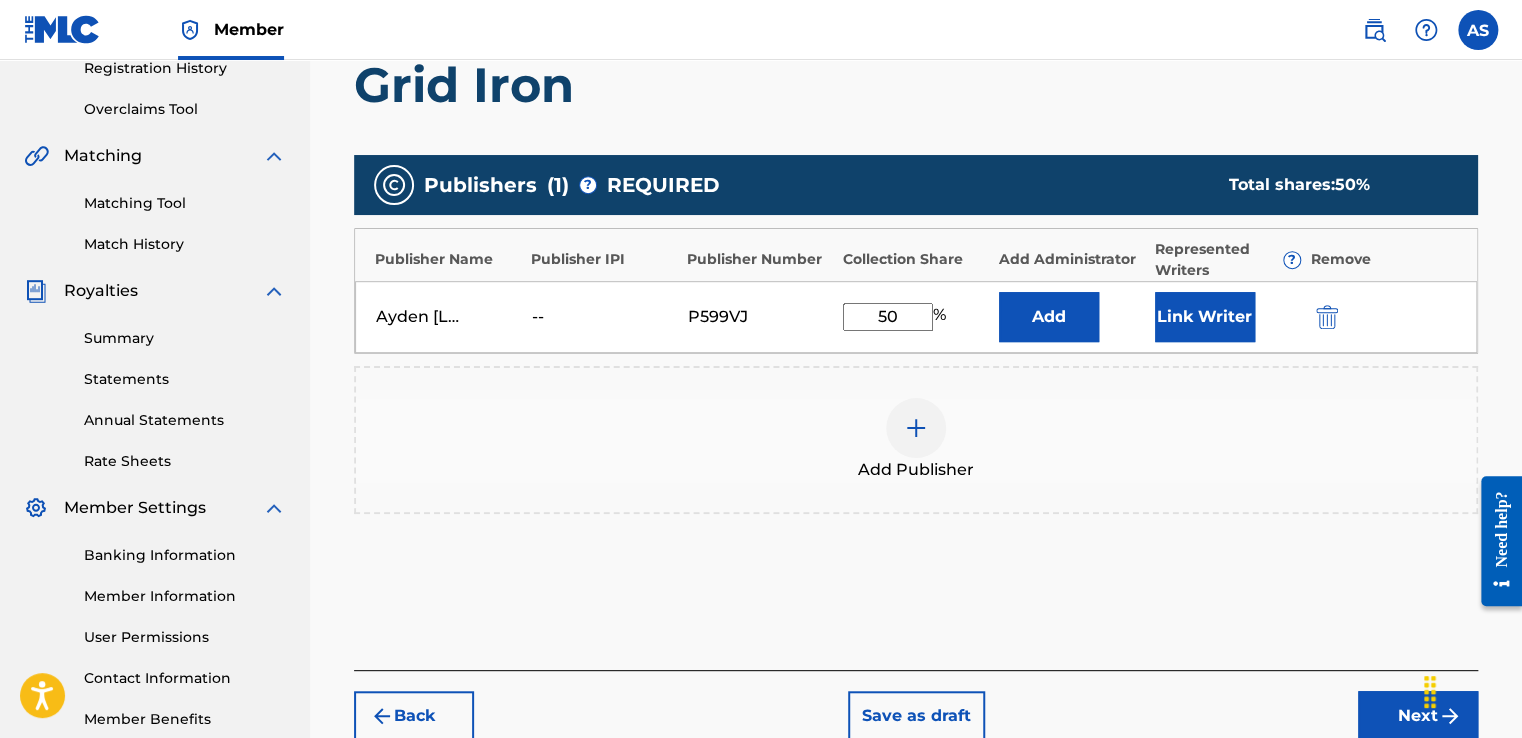 click at bounding box center (916, 428) 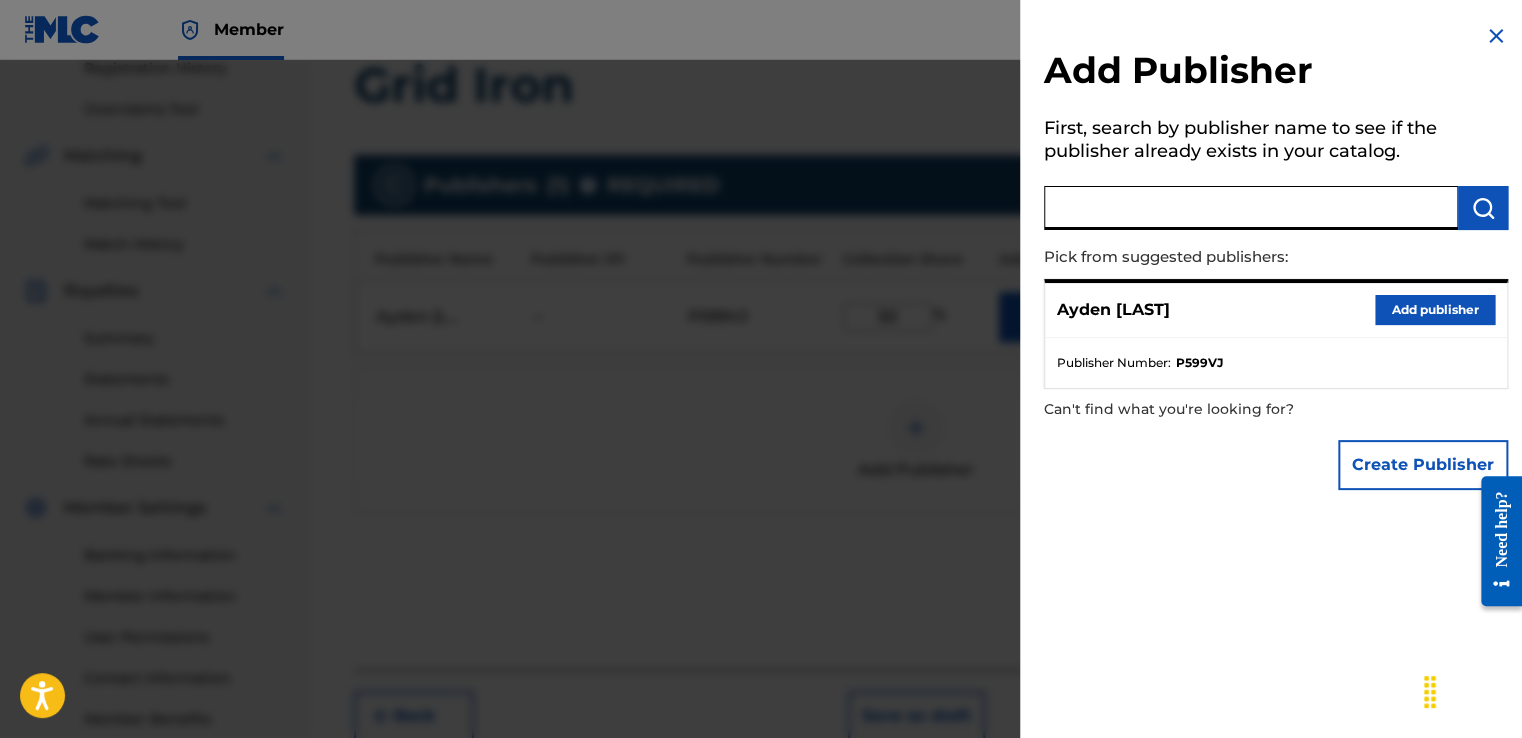 click at bounding box center (1251, 208) 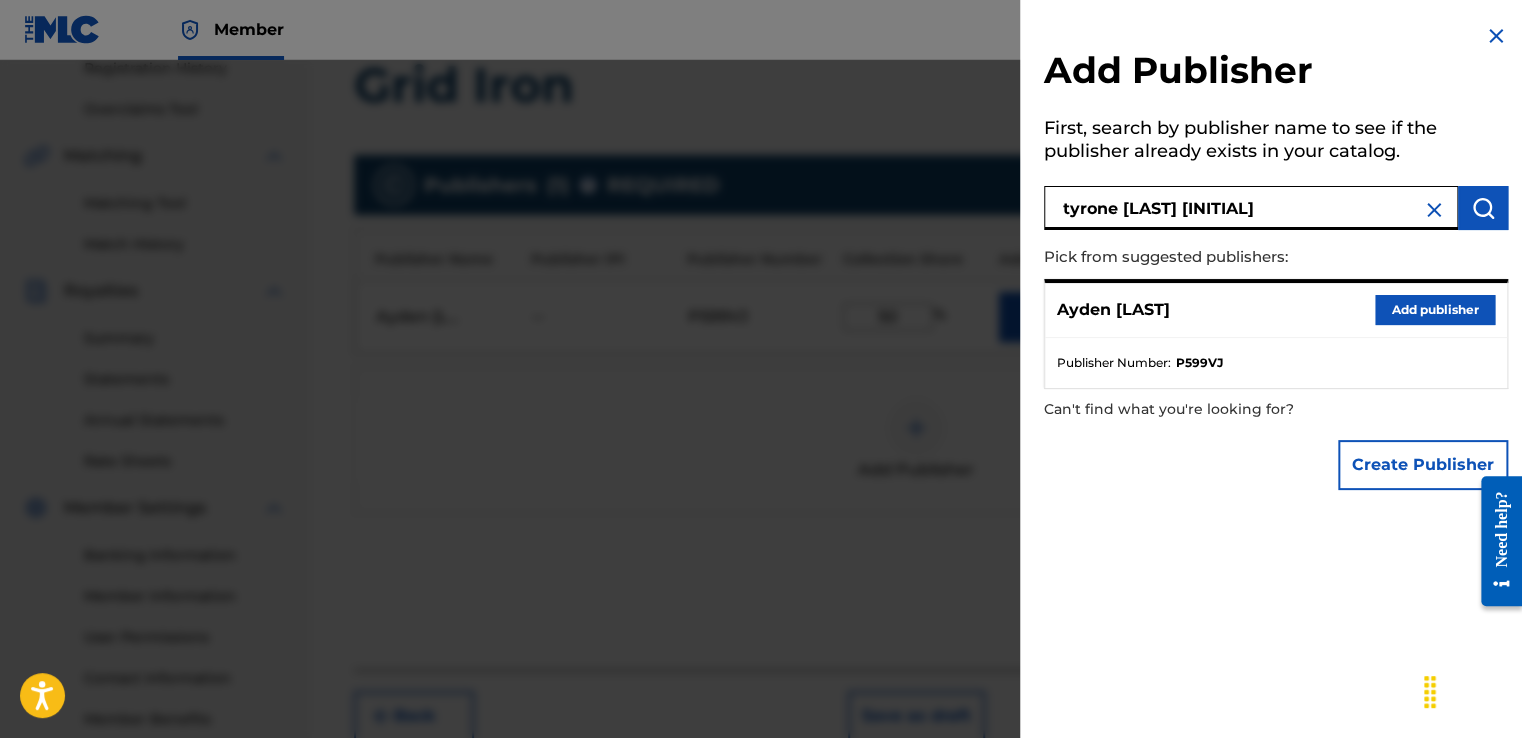 type on "tyrone [LAST] [INITIAL]" 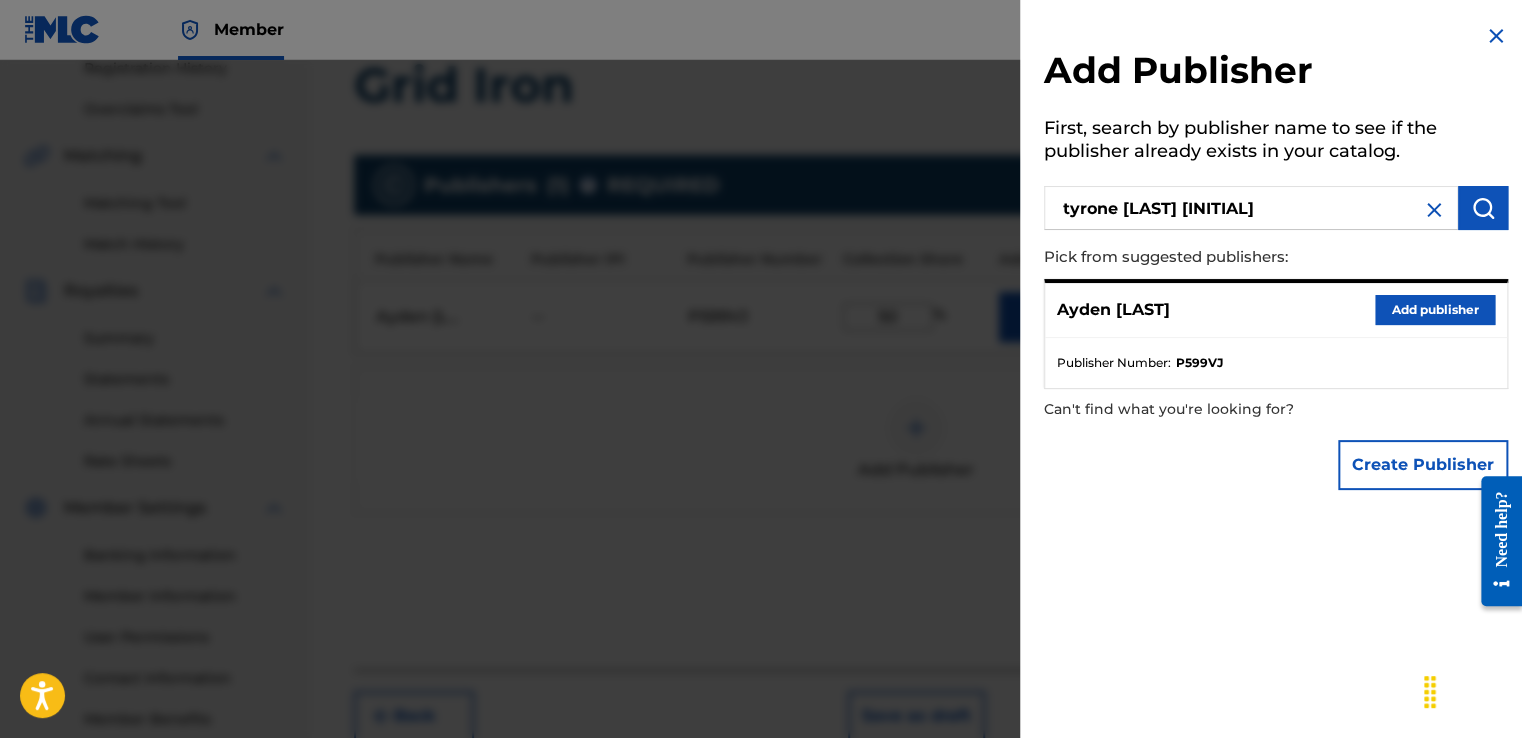 click at bounding box center [1483, 208] 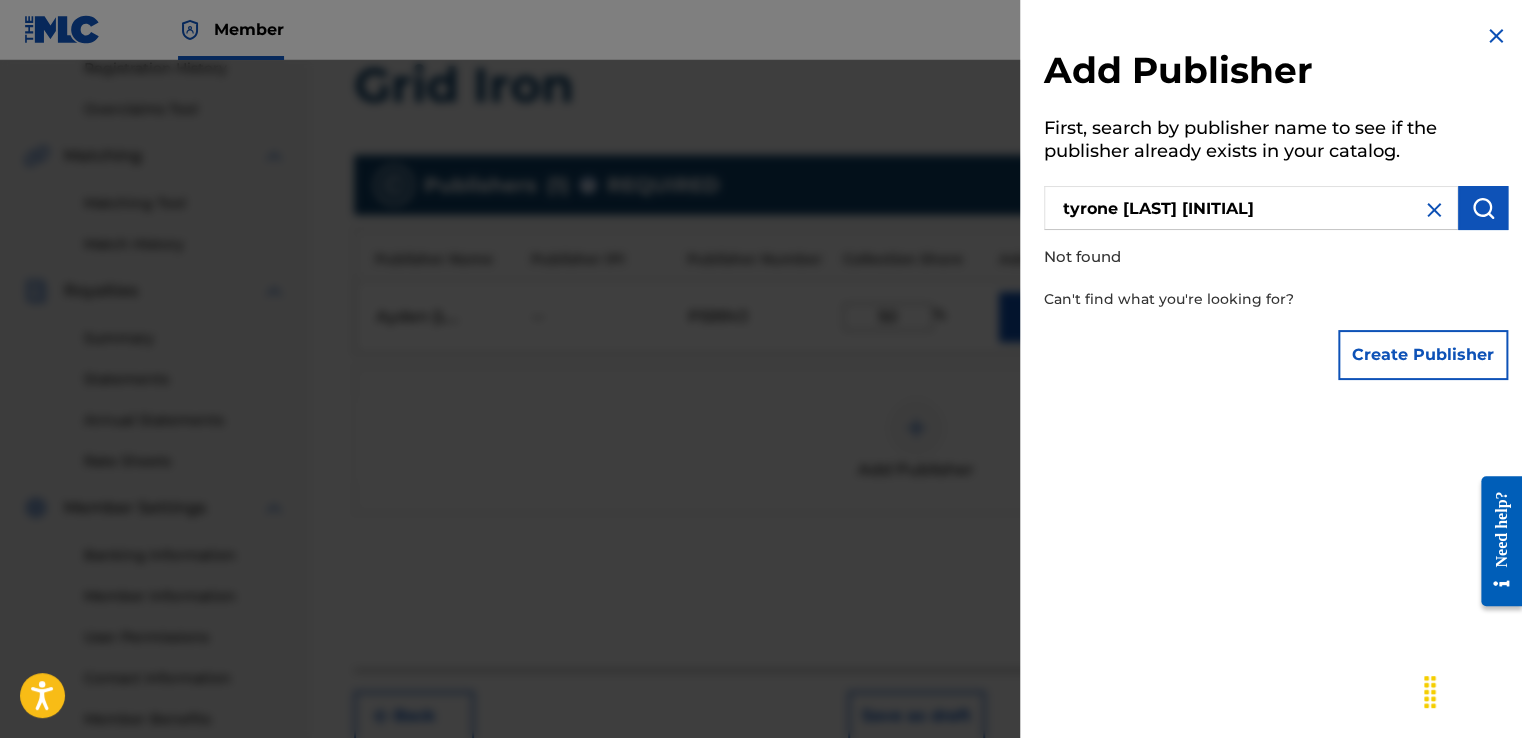 click at bounding box center [1434, 210] 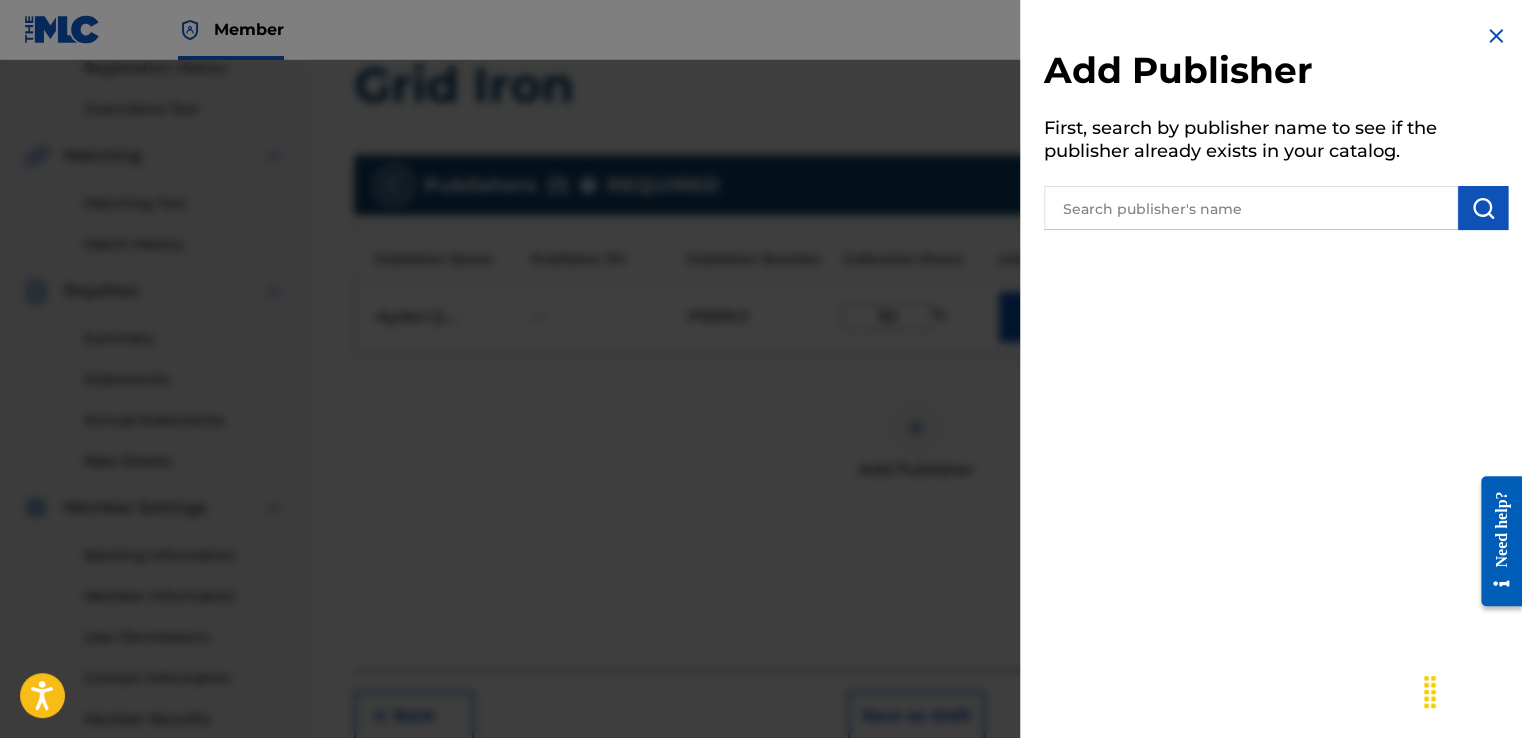click at bounding box center (1496, 36) 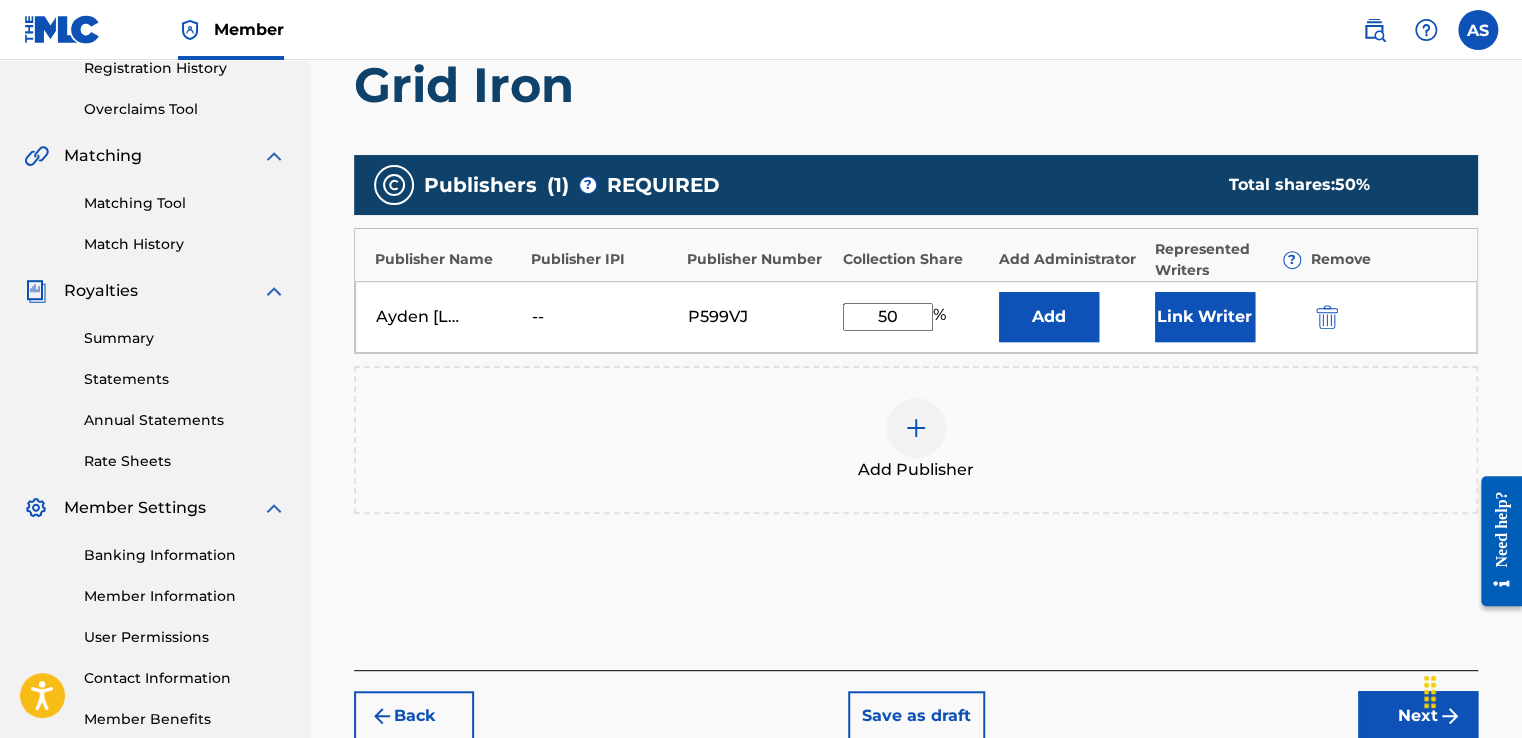 click on "Add" at bounding box center [1049, 317] 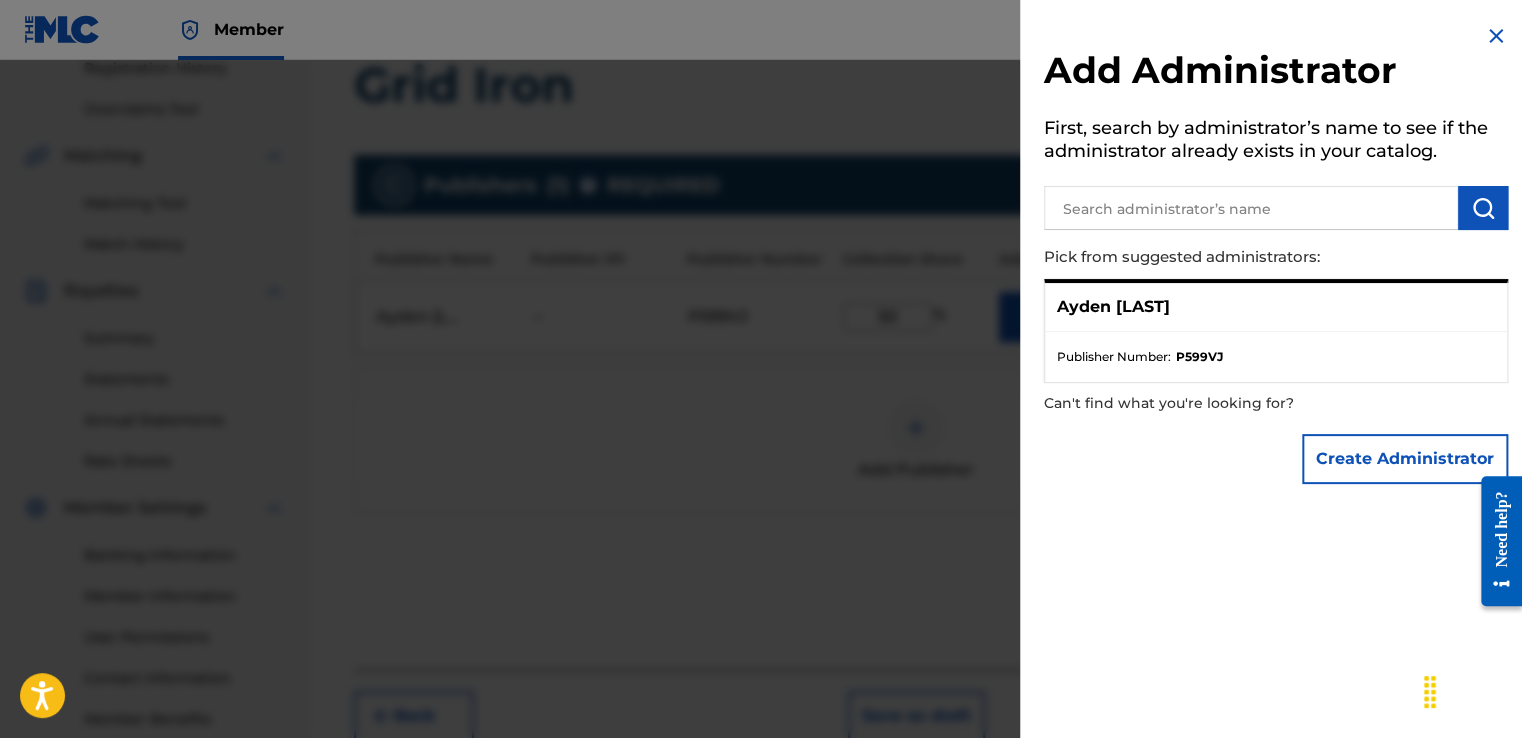 click on "Ayden [LAST]" at bounding box center [1113, 307] 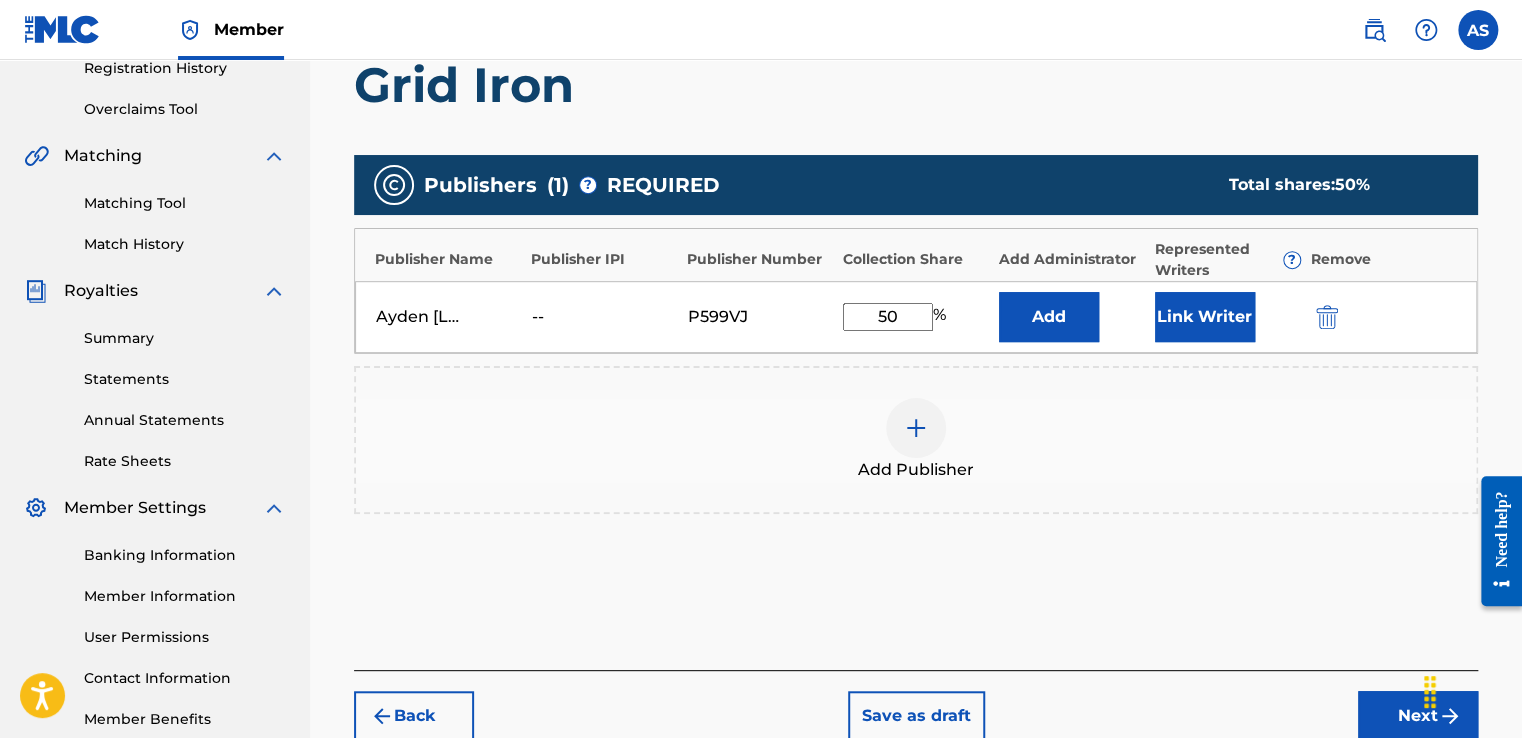 click on "Link Writer" at bounding box center (1205, 317) 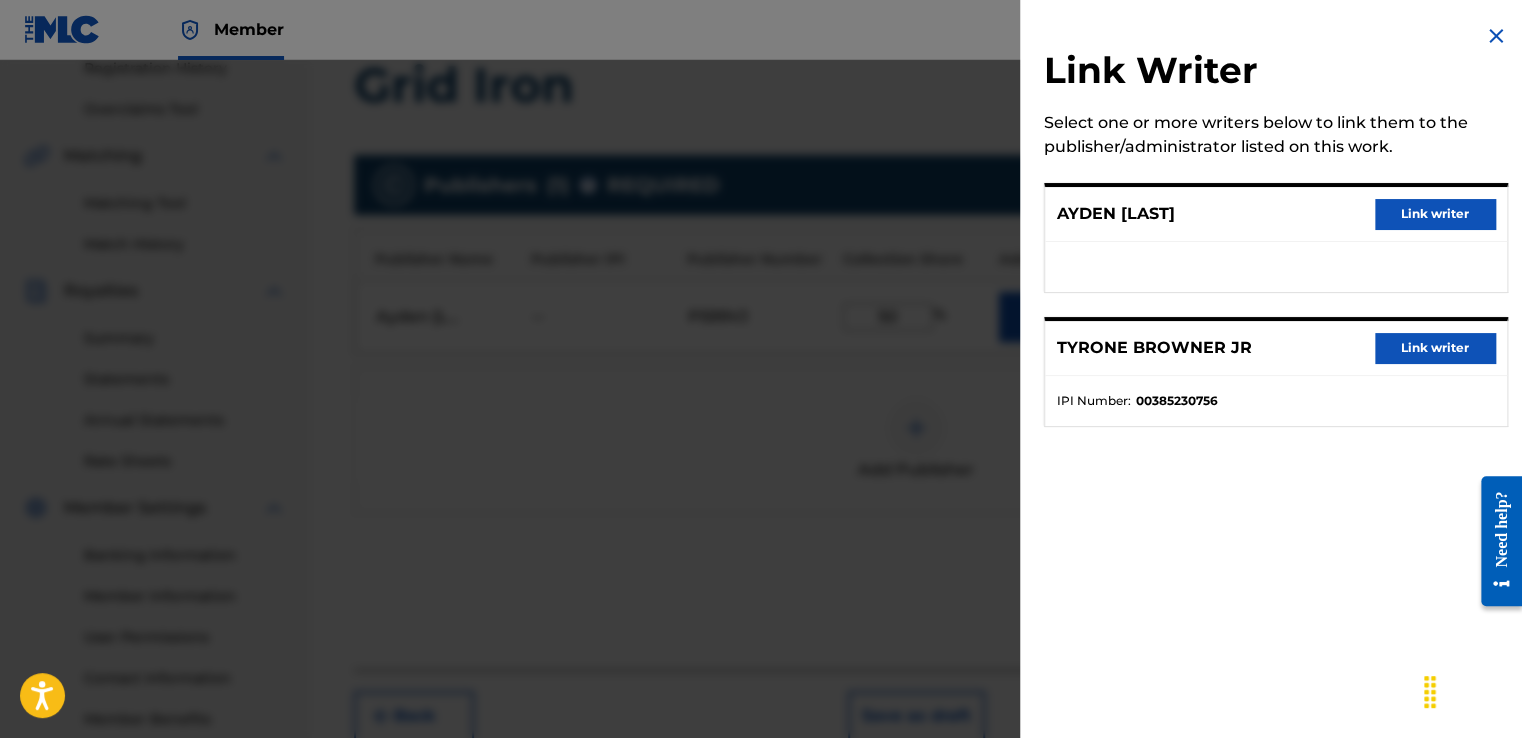 click on "Link writer" at bounding box center [1435, 214] 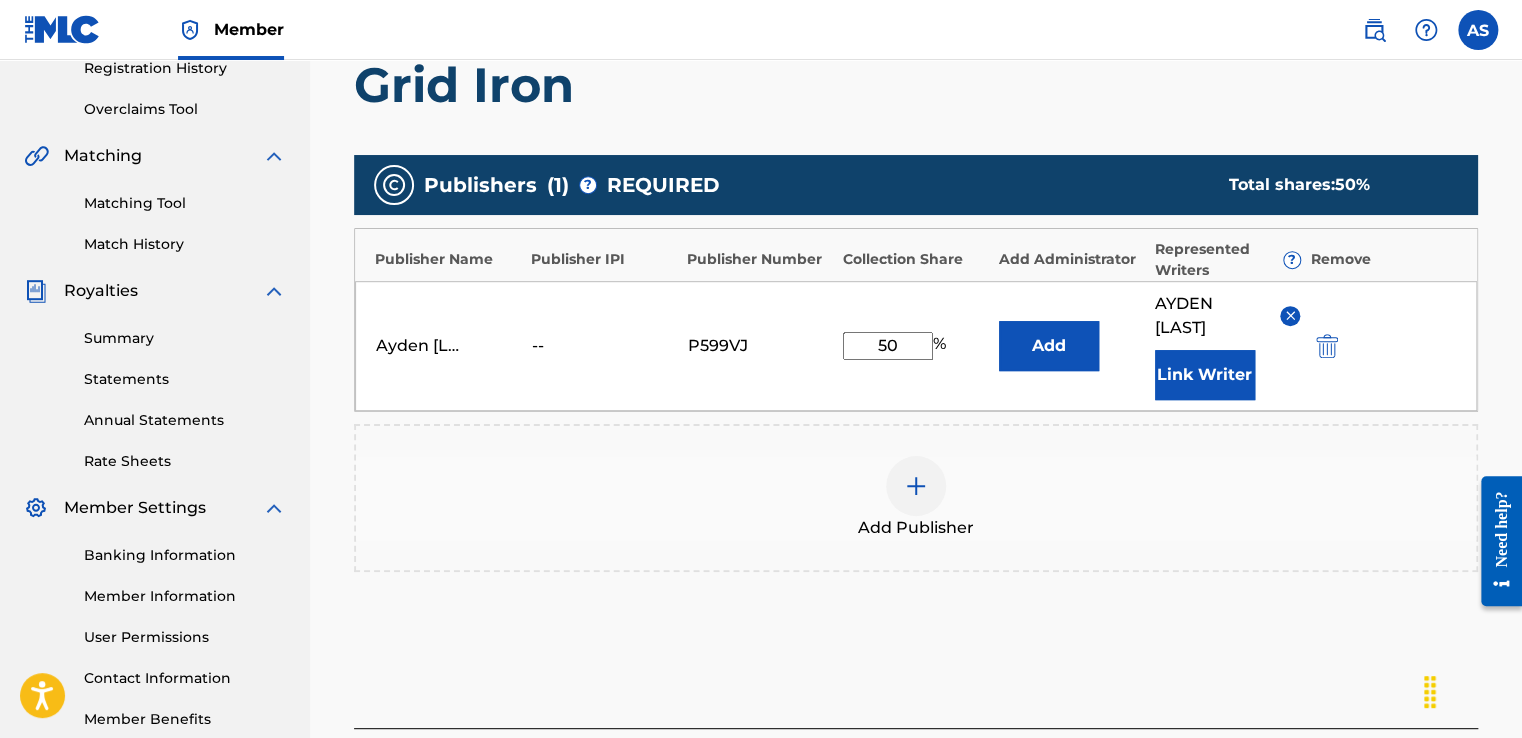click at bounding box center (916, 486) 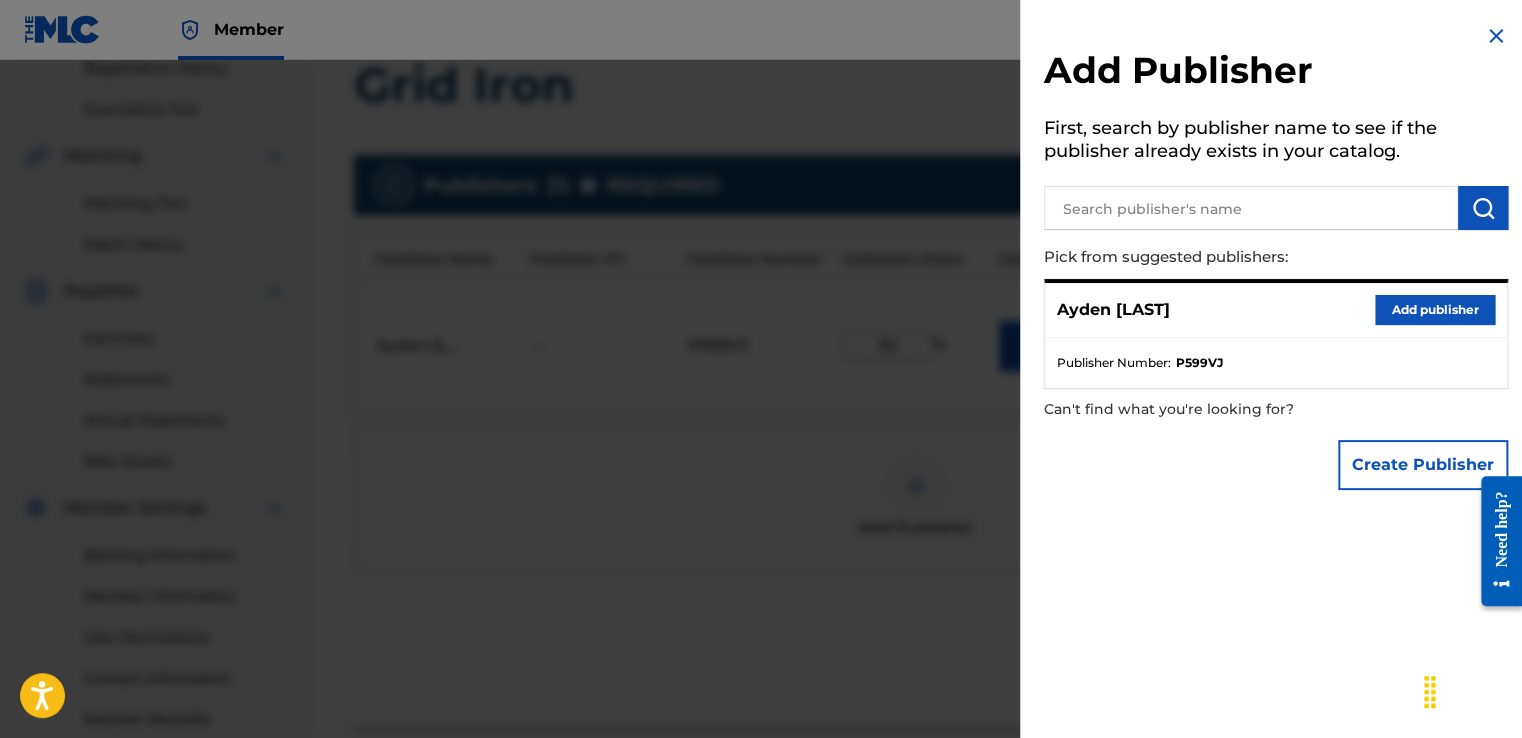 click on "Create Publisher" at bounding box center (1423, 465) 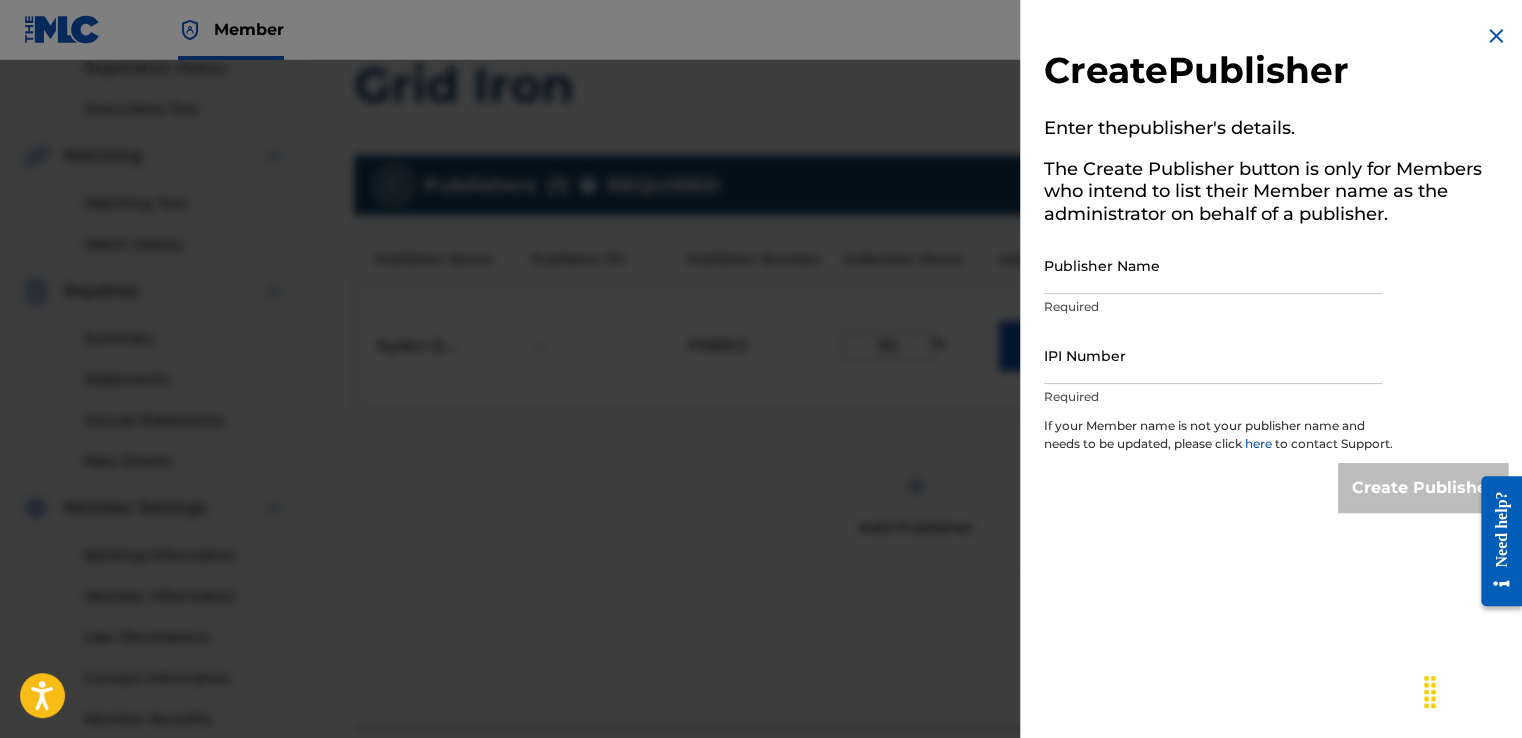 click at bounding box center [1496, 36] 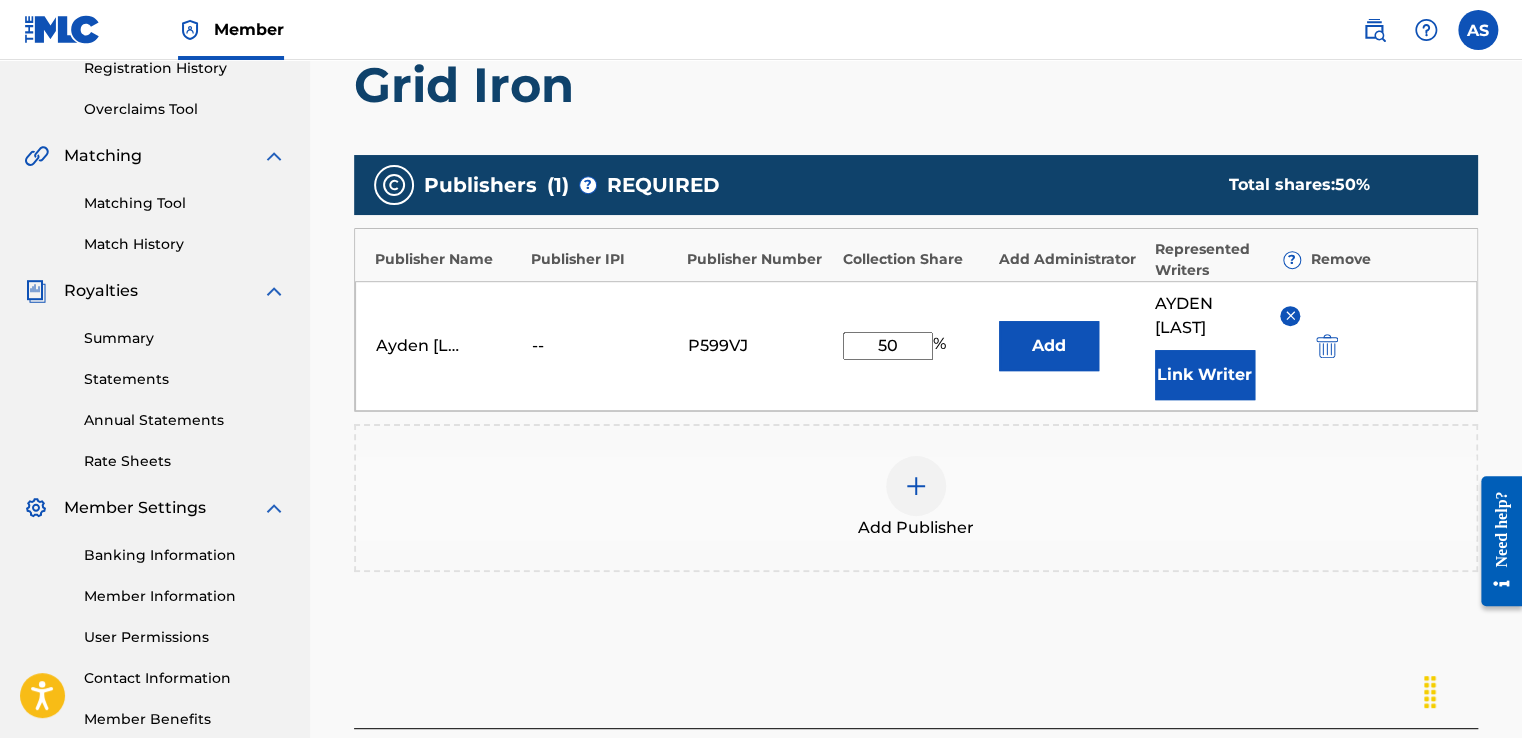 click on "Link Writer" at bounding box center [1205, 375] 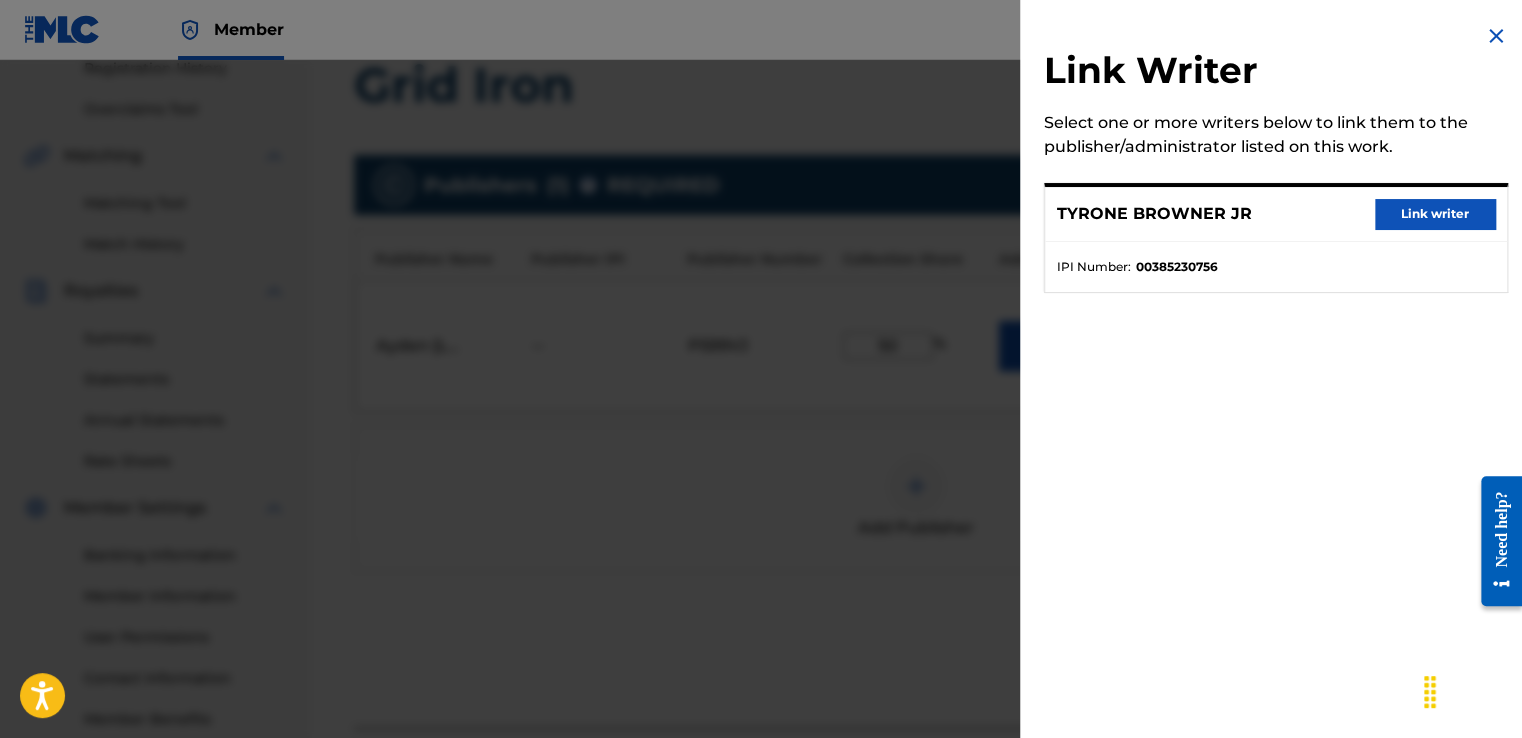 click at bounding box center [1496, 36] 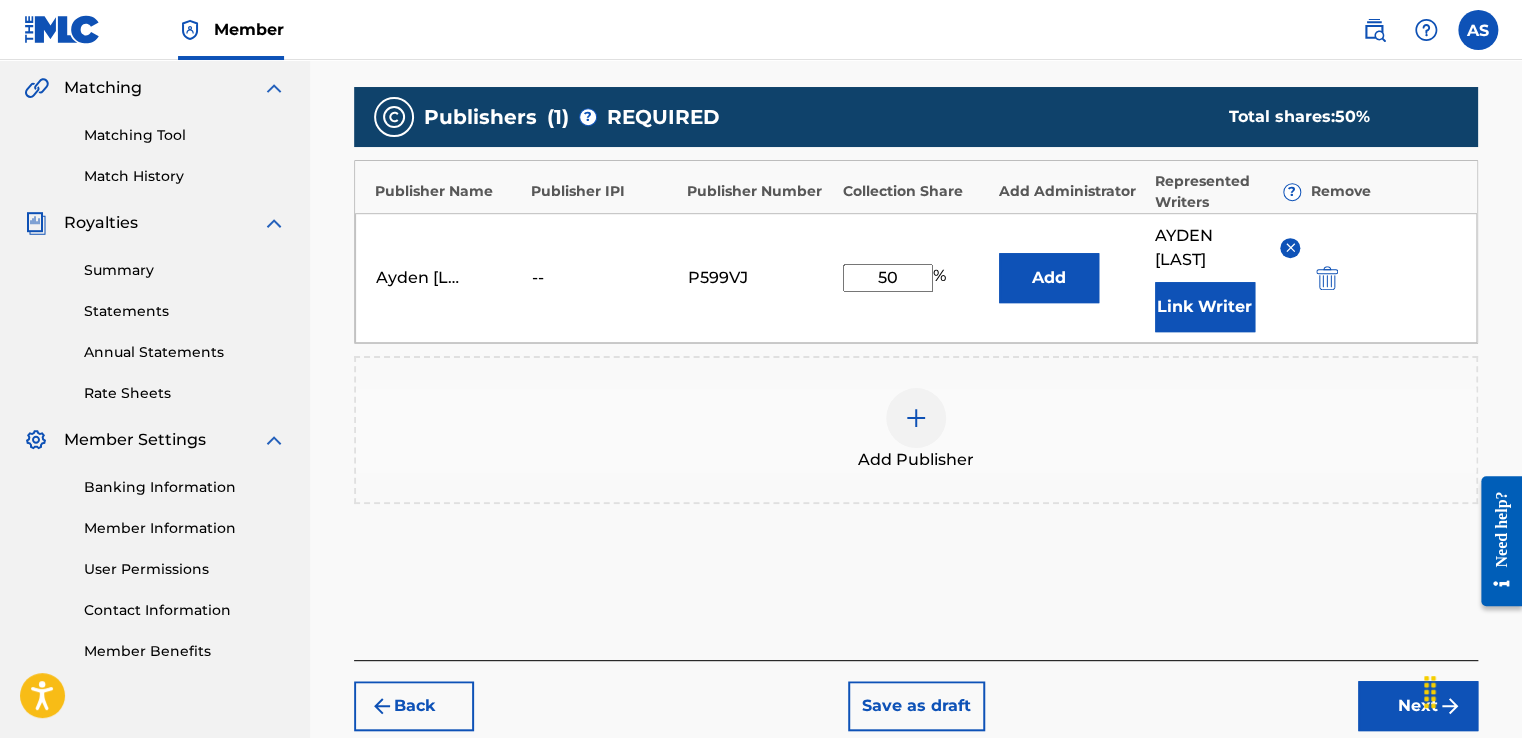 scroll, scrollTop: 490, scrollLeft: 0, axis: vertical 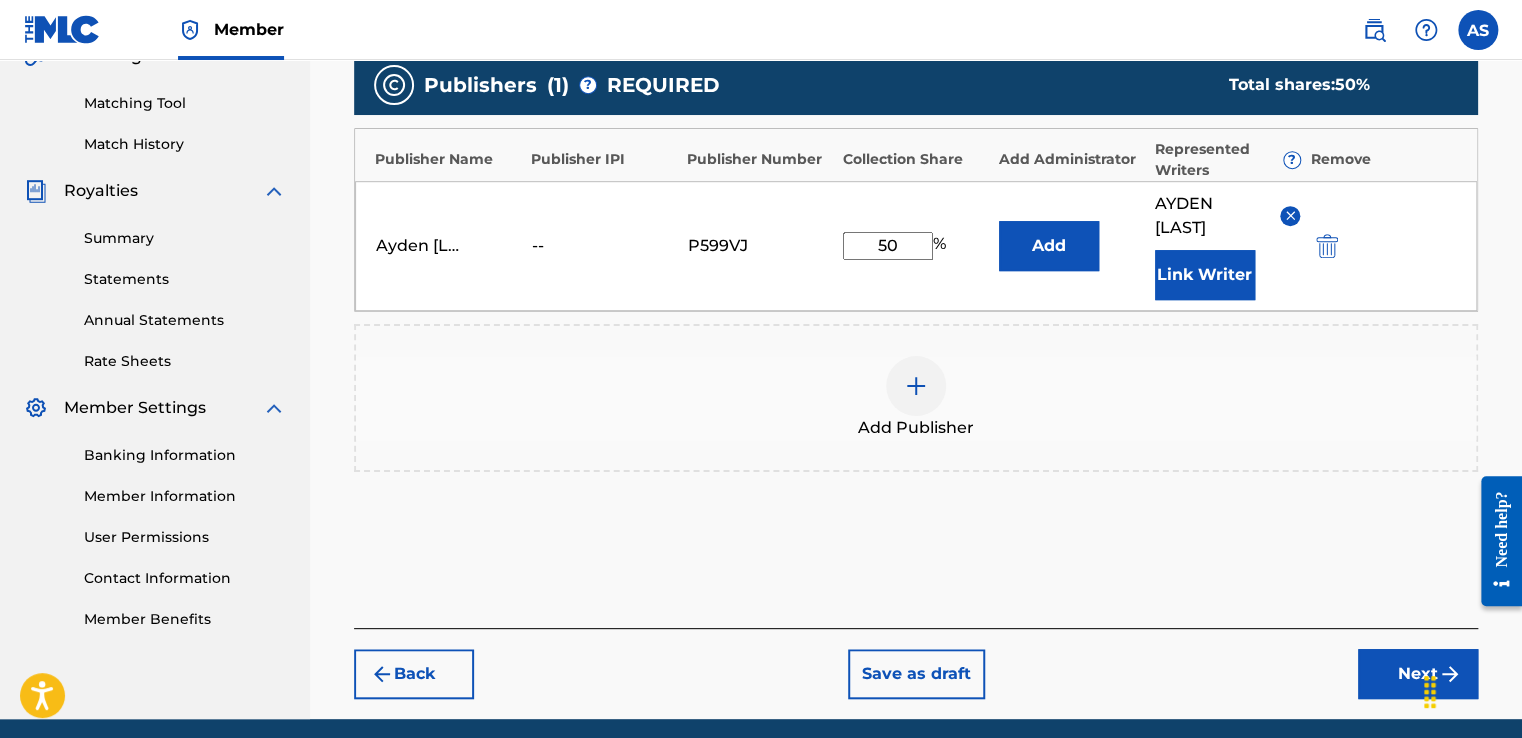 click at bounding box center (916, 386) 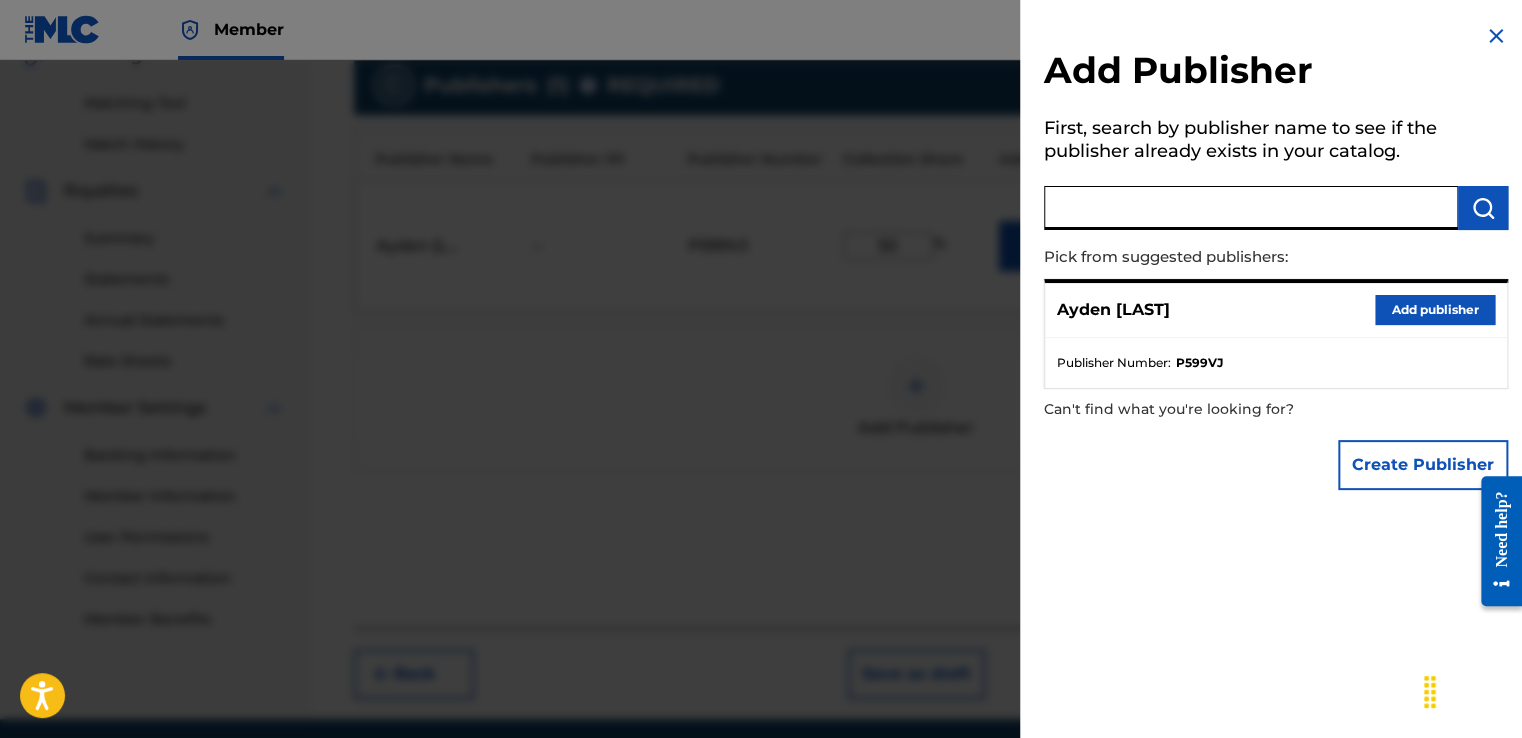 click at bounding box center (1251, 208) 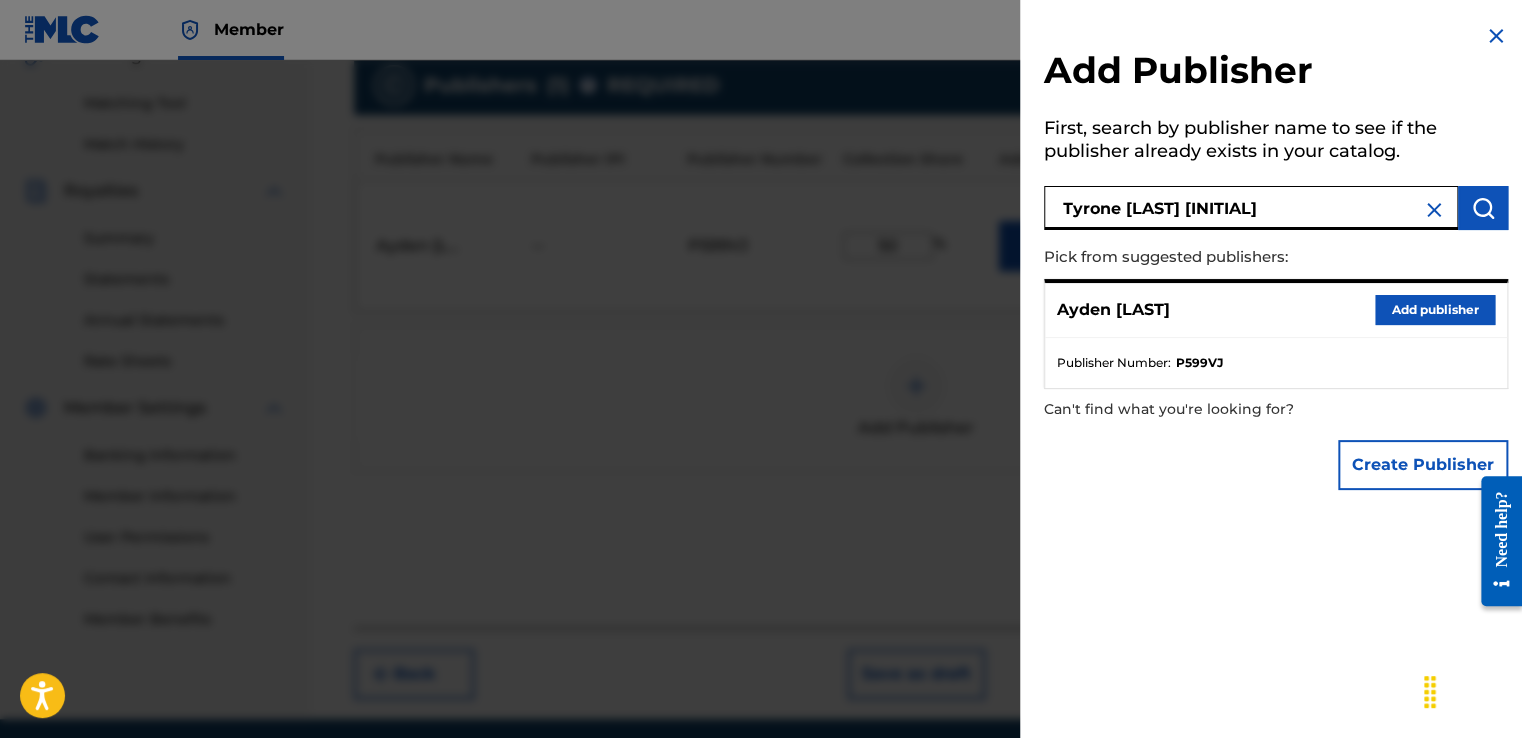 type on "Tyrone [LAST] [INITIAL]" 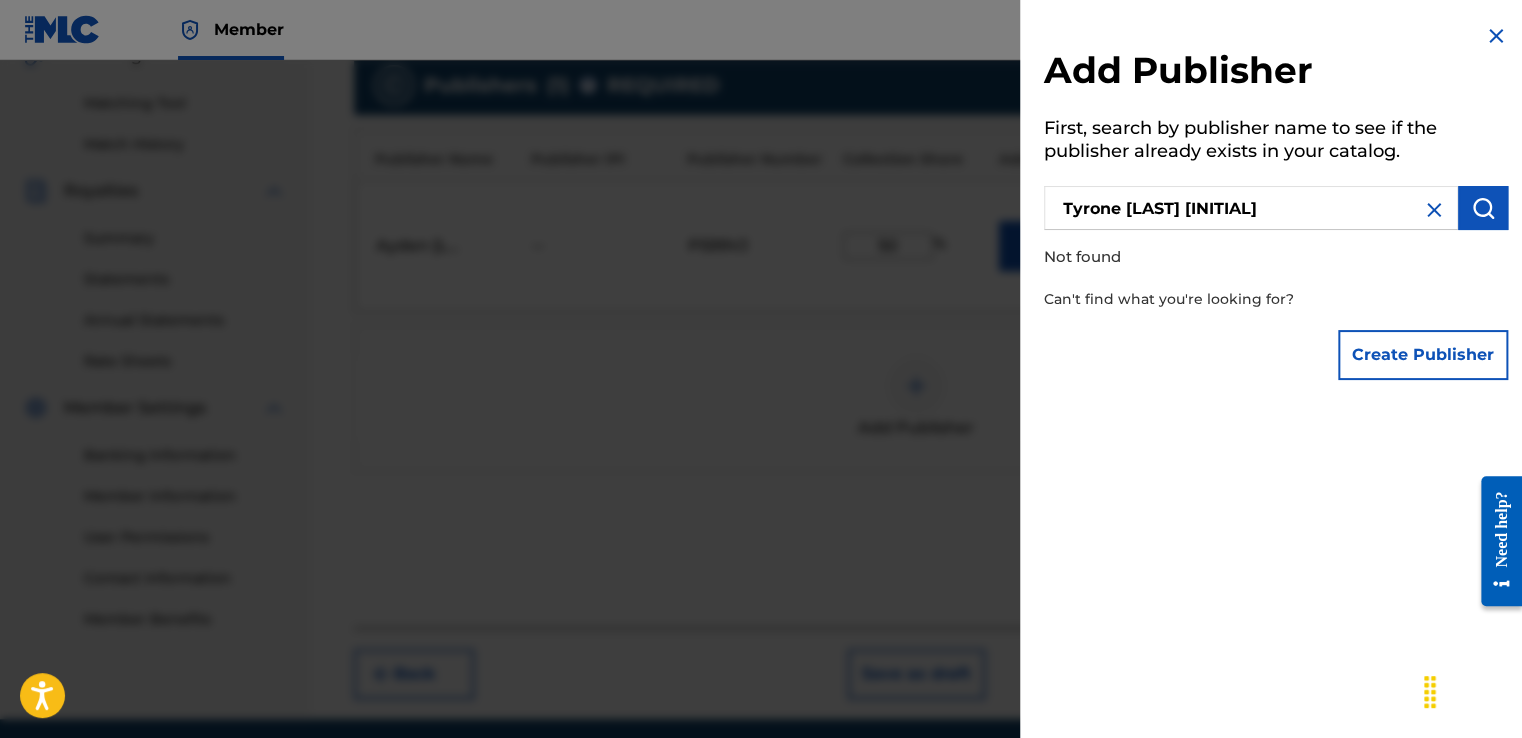 click at bounding box center [1483, 208] 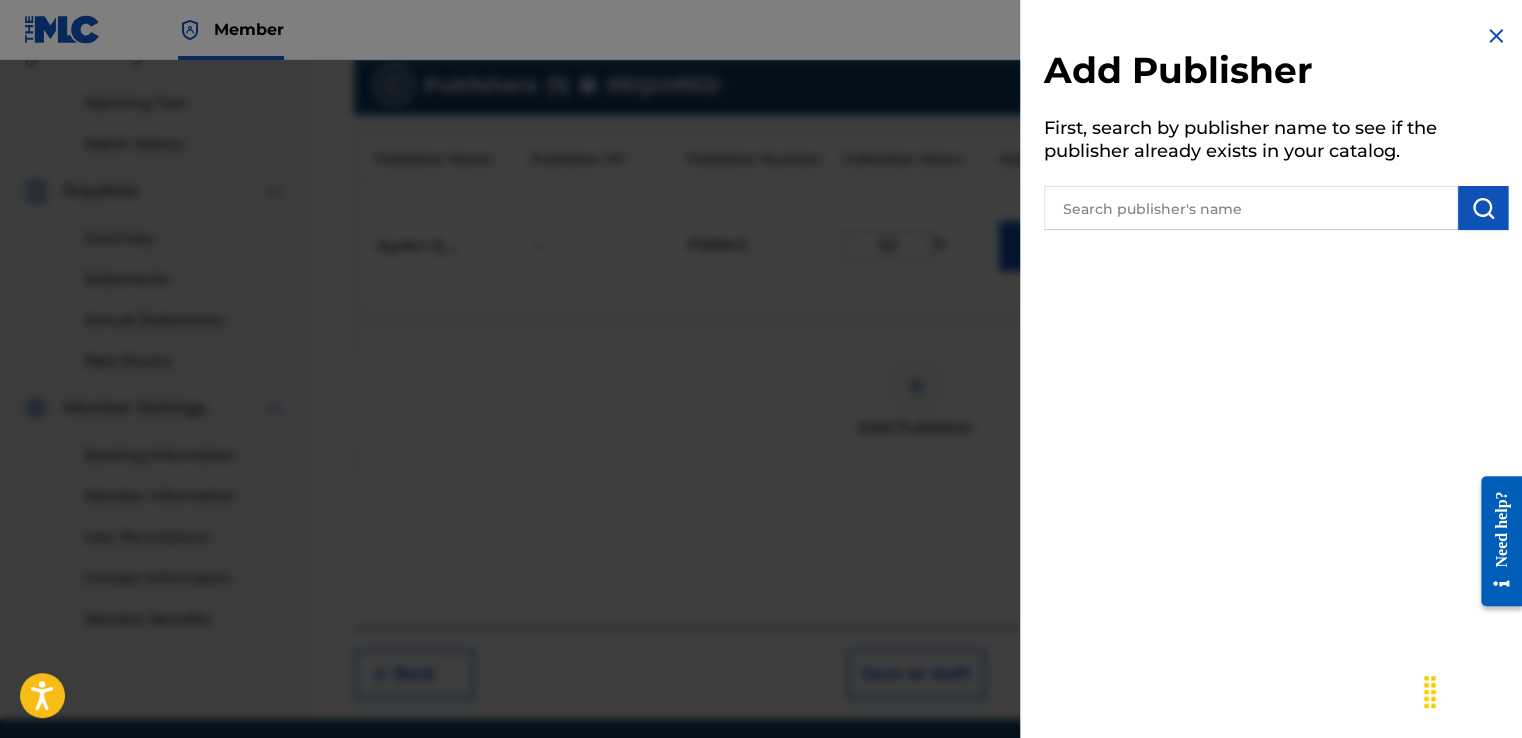 click on "Add Publisher First, search by publisher name to see if the publisher already exists in your catalog." at bounding box center [1276, 130] 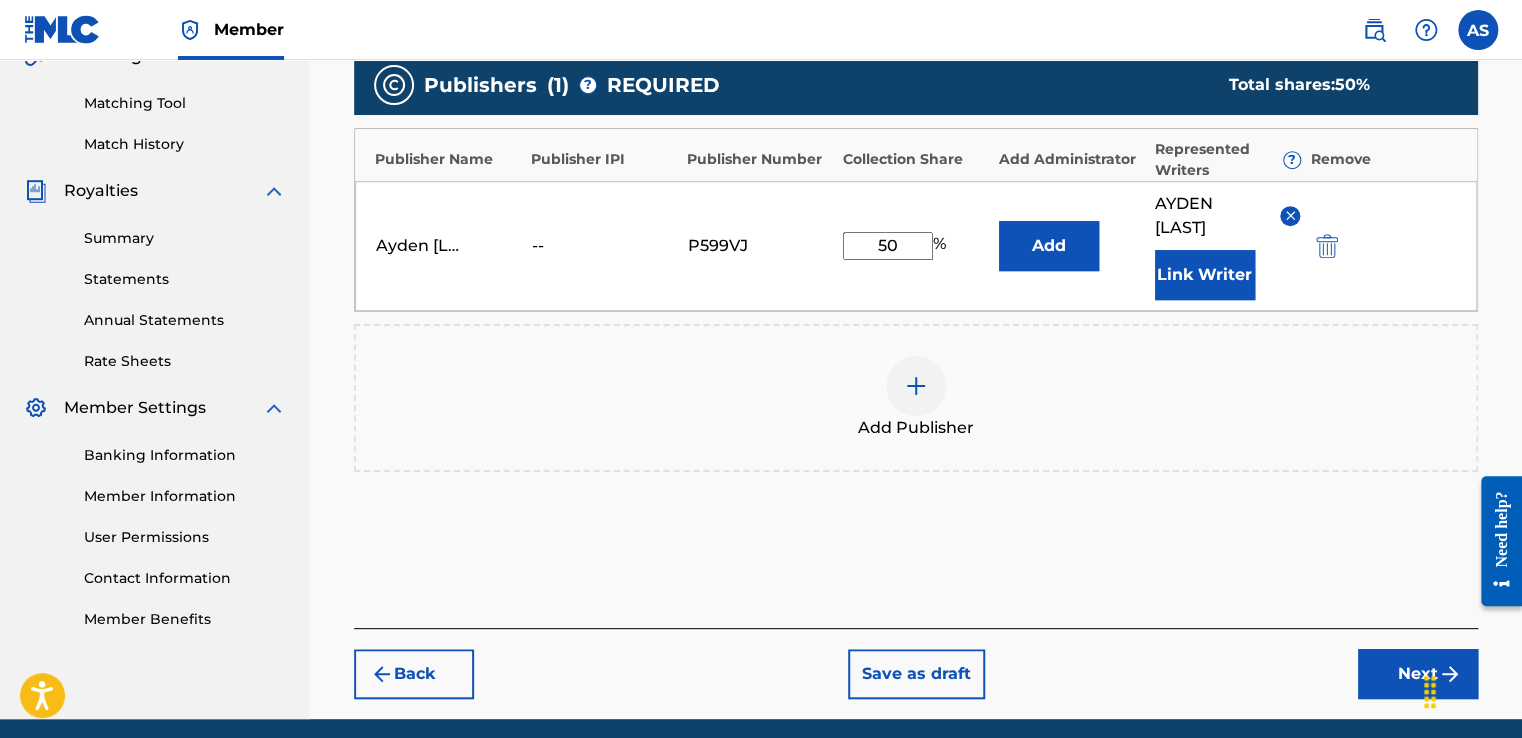 click on "Link Writer" at bounding box center [1205, 275] 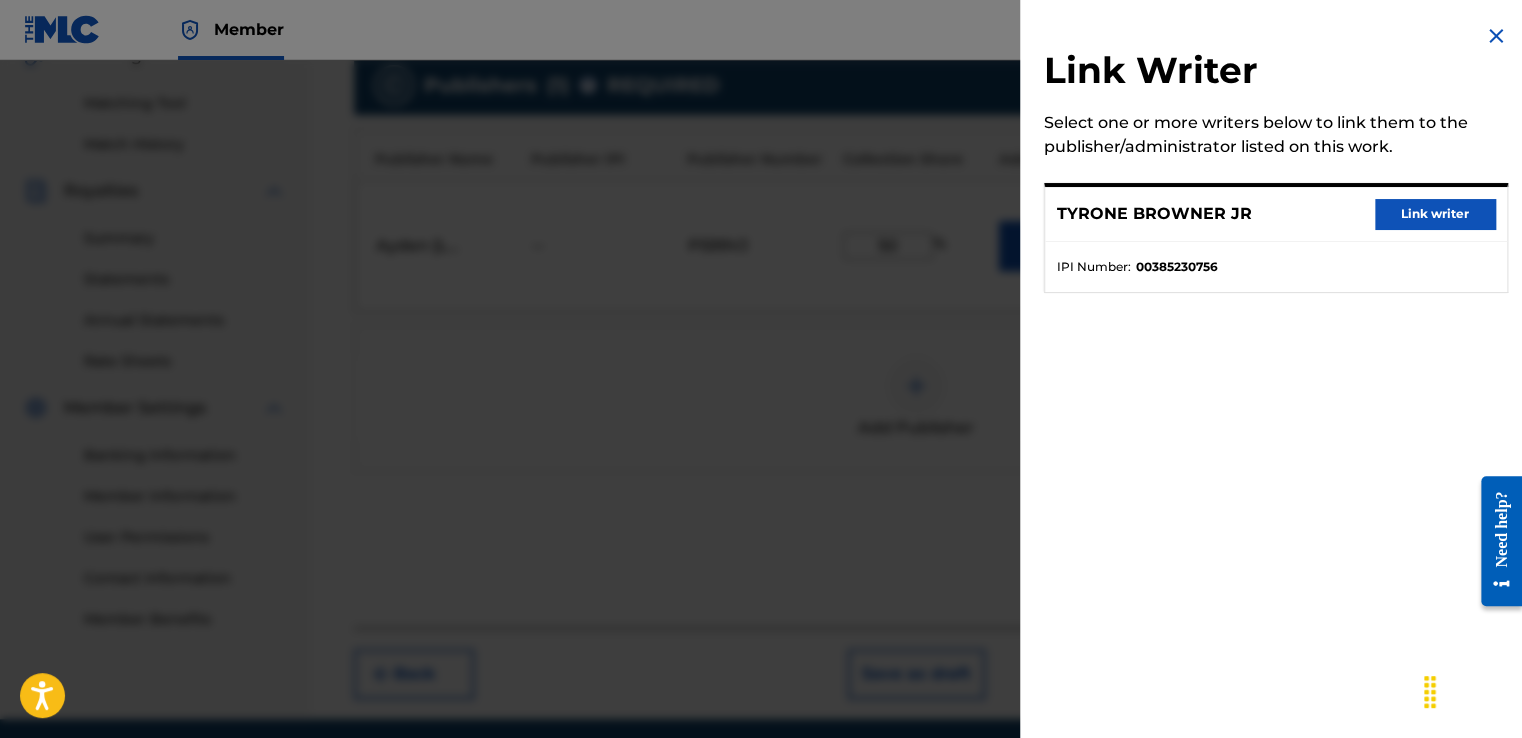 click on "Link writer" at bounding box center [1435, 214] 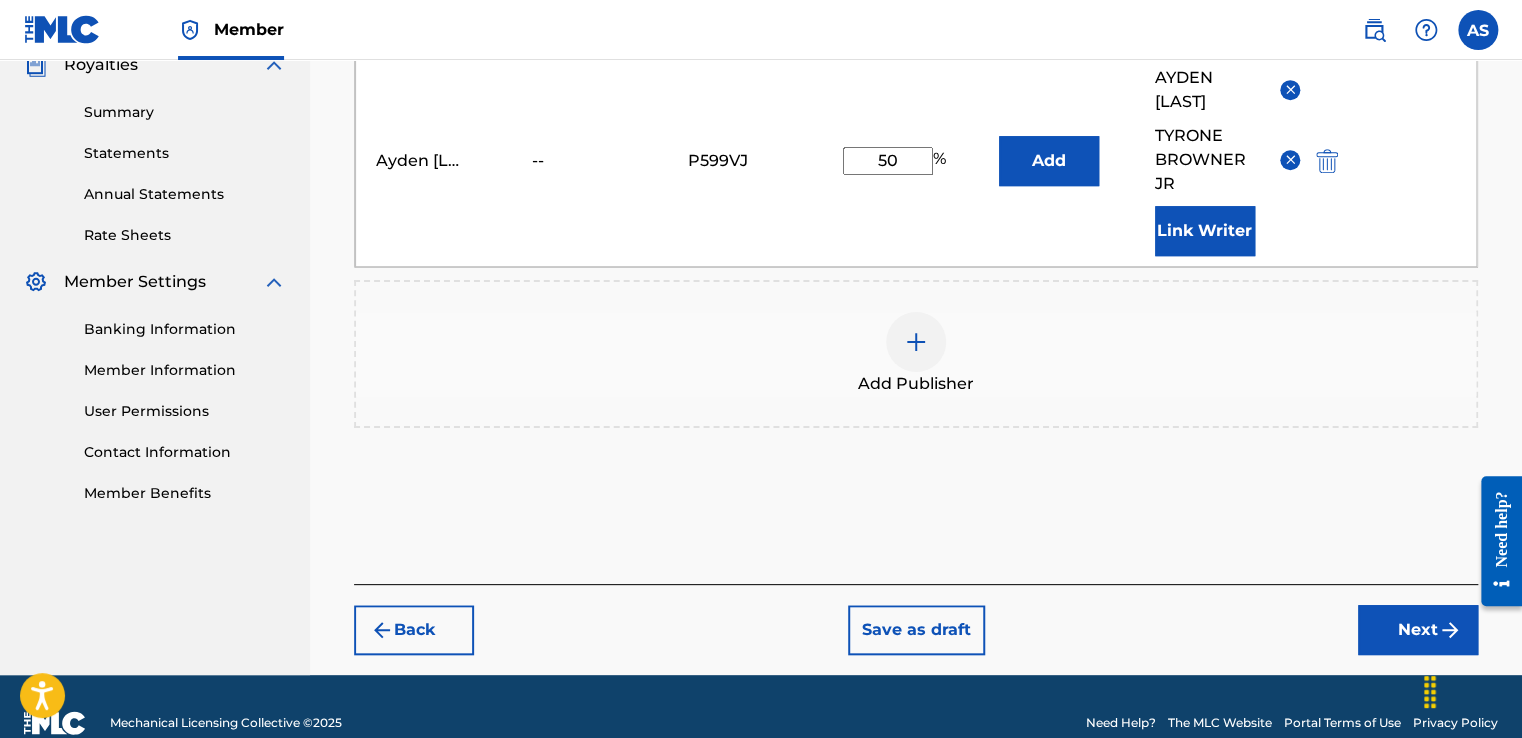 scroll, scrollTop: 647, scrollLeft: 0, axis: vertical 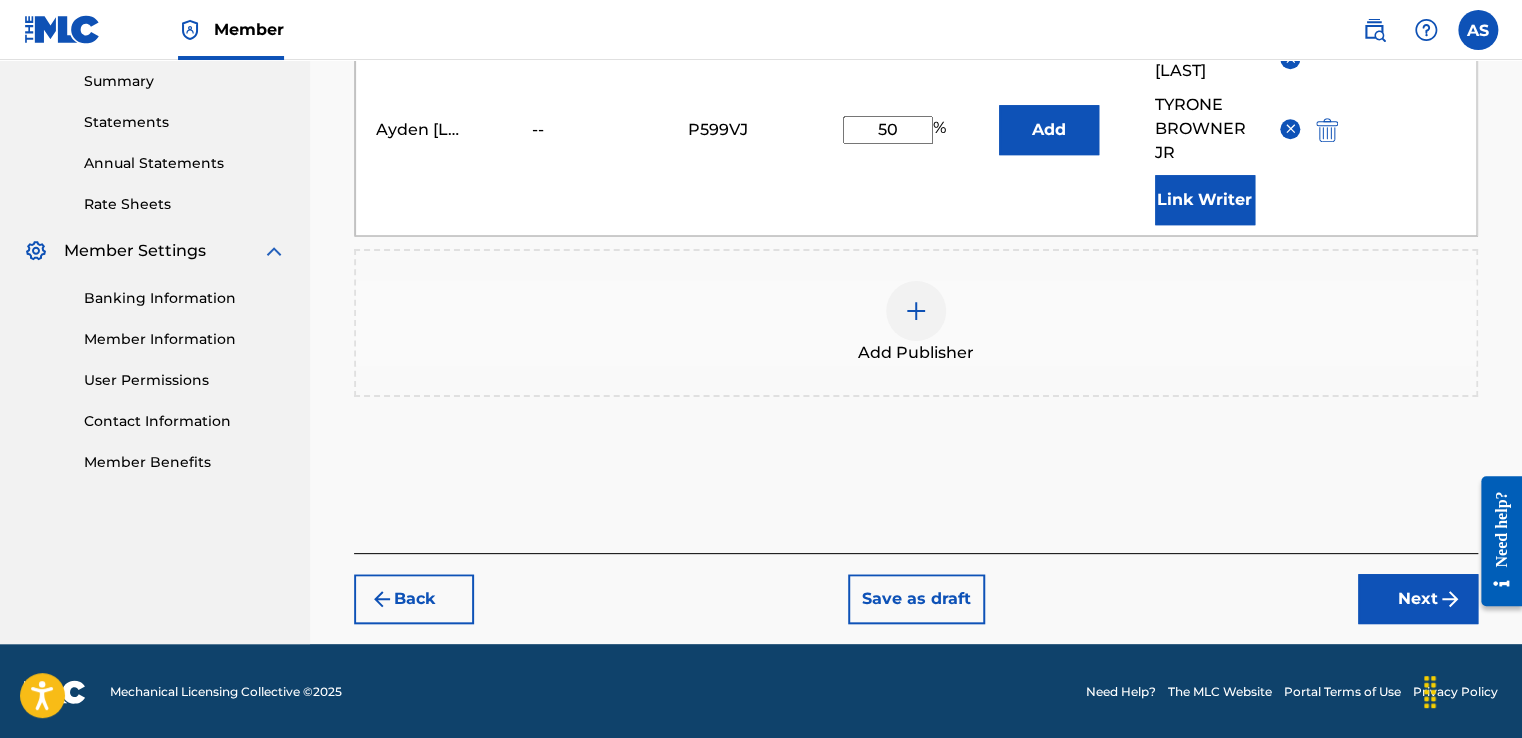 click on "Next" at bounding box center (1418, 599) 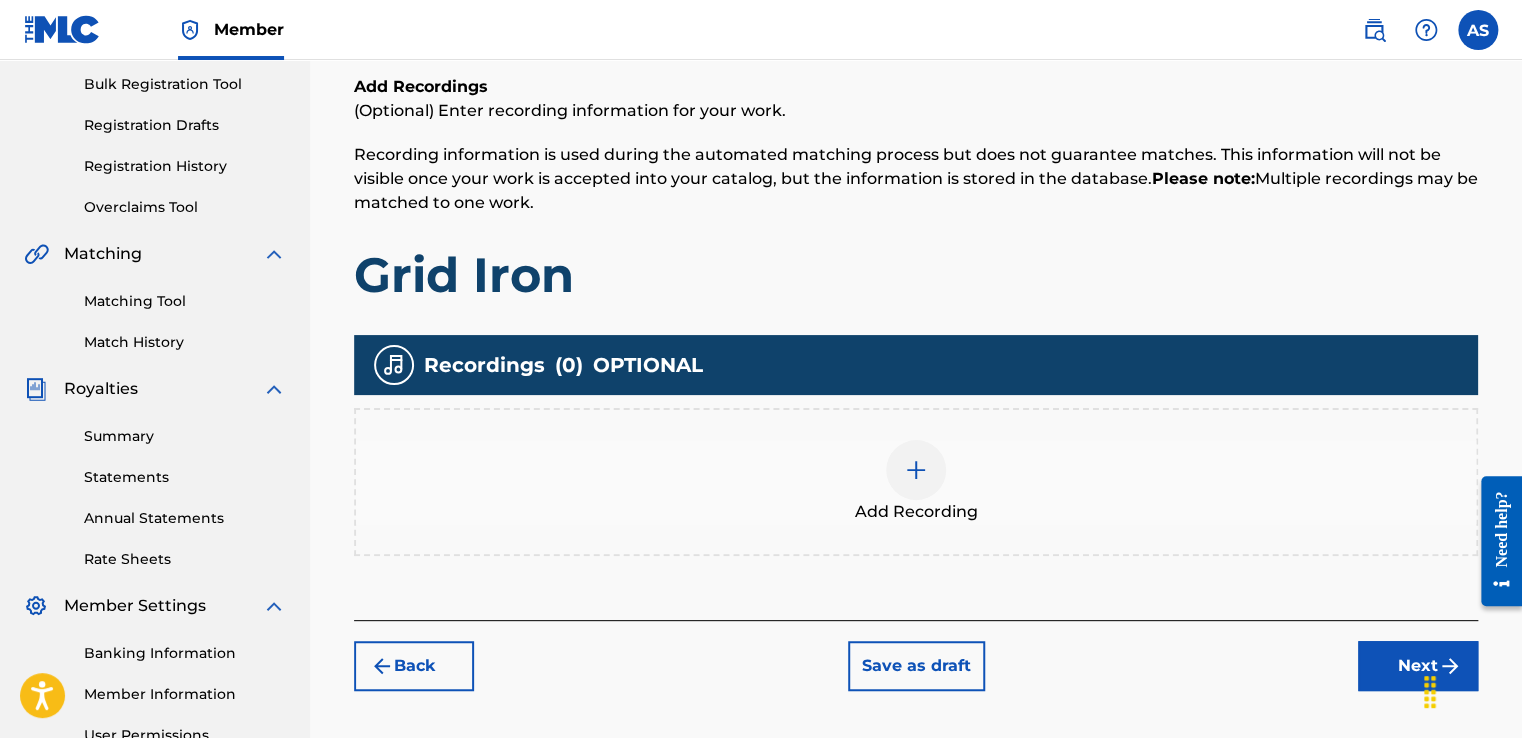 scroll, scrollTop: 390, scrollLeft: 0, axis: vertical 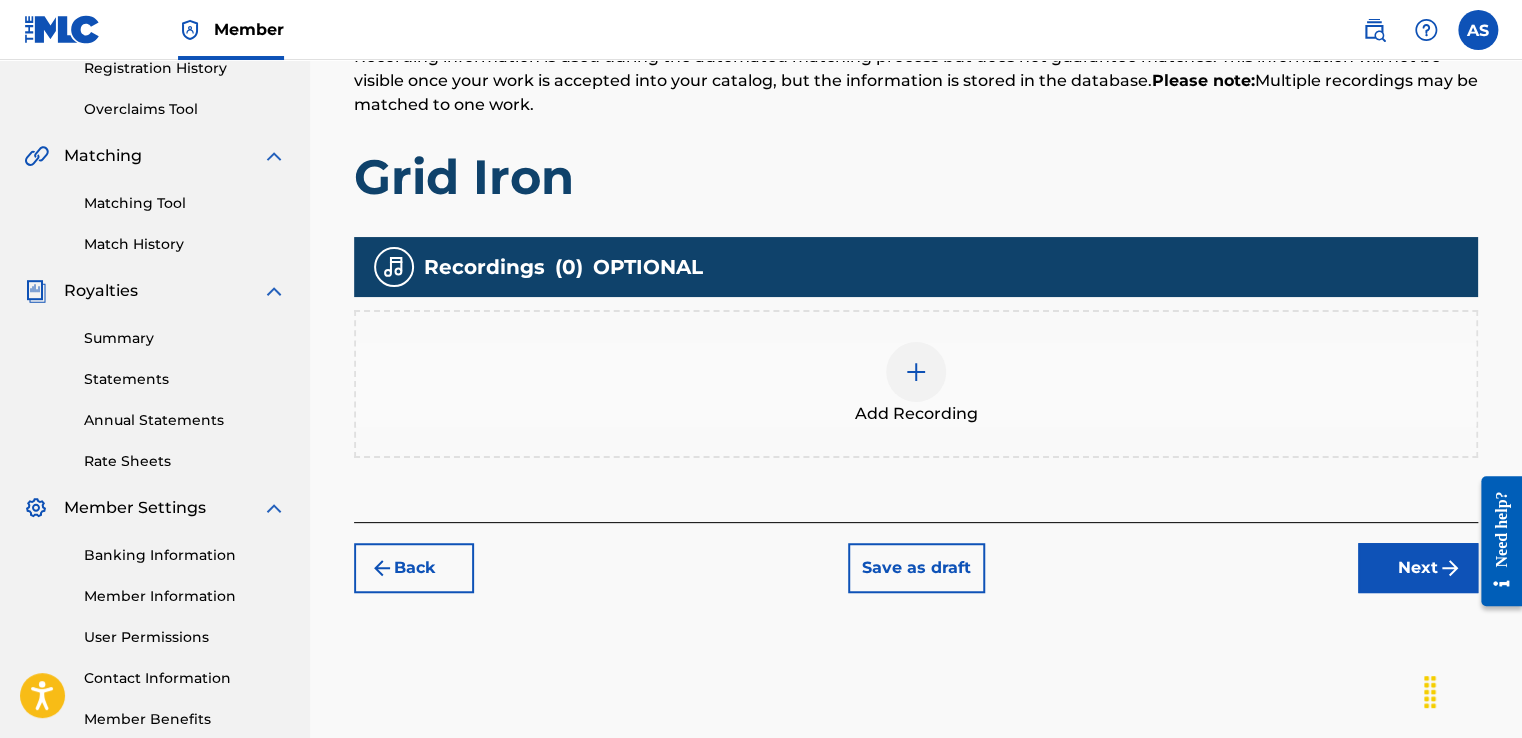 click at bounding box center (916, 372) 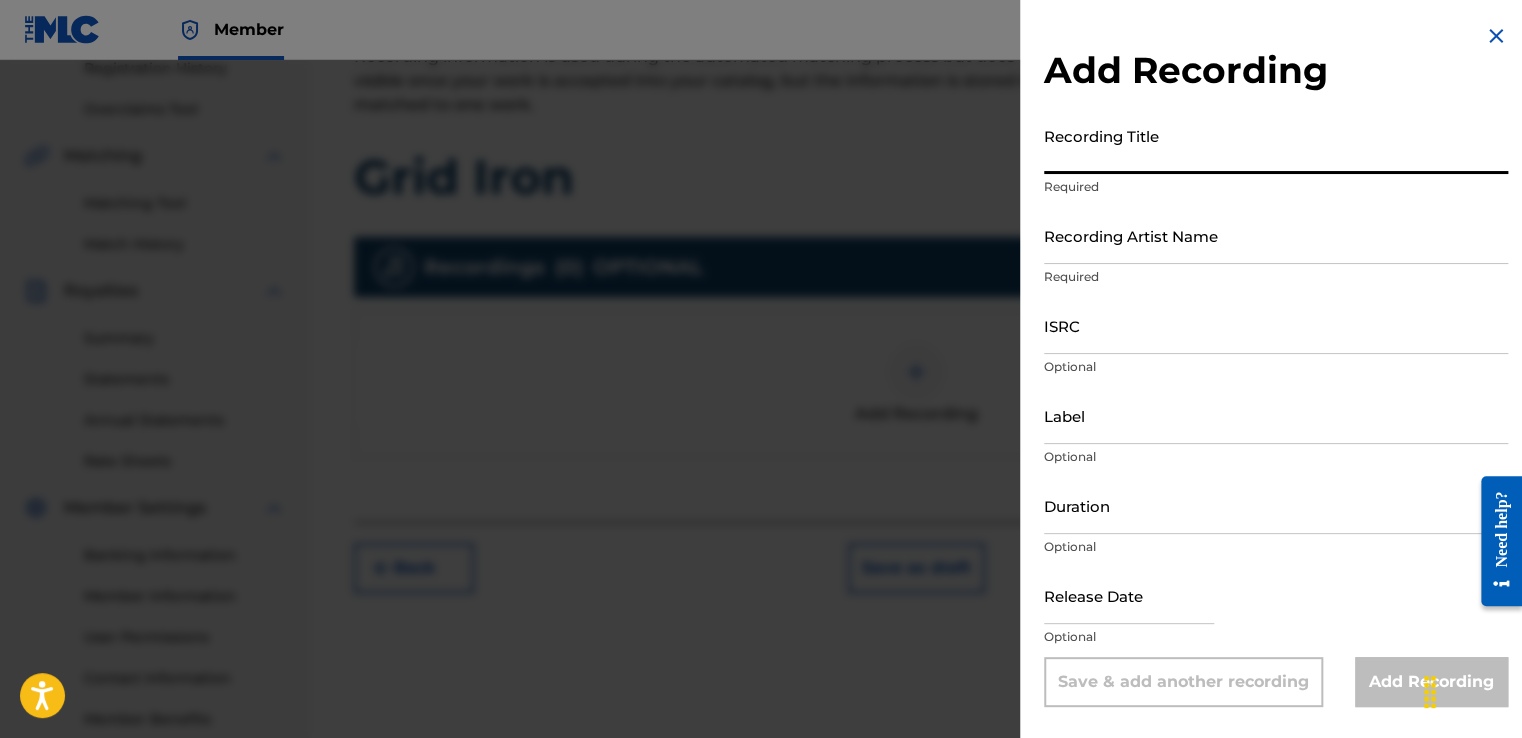 click on "Recording Title" at bounding box center (1276, 145) 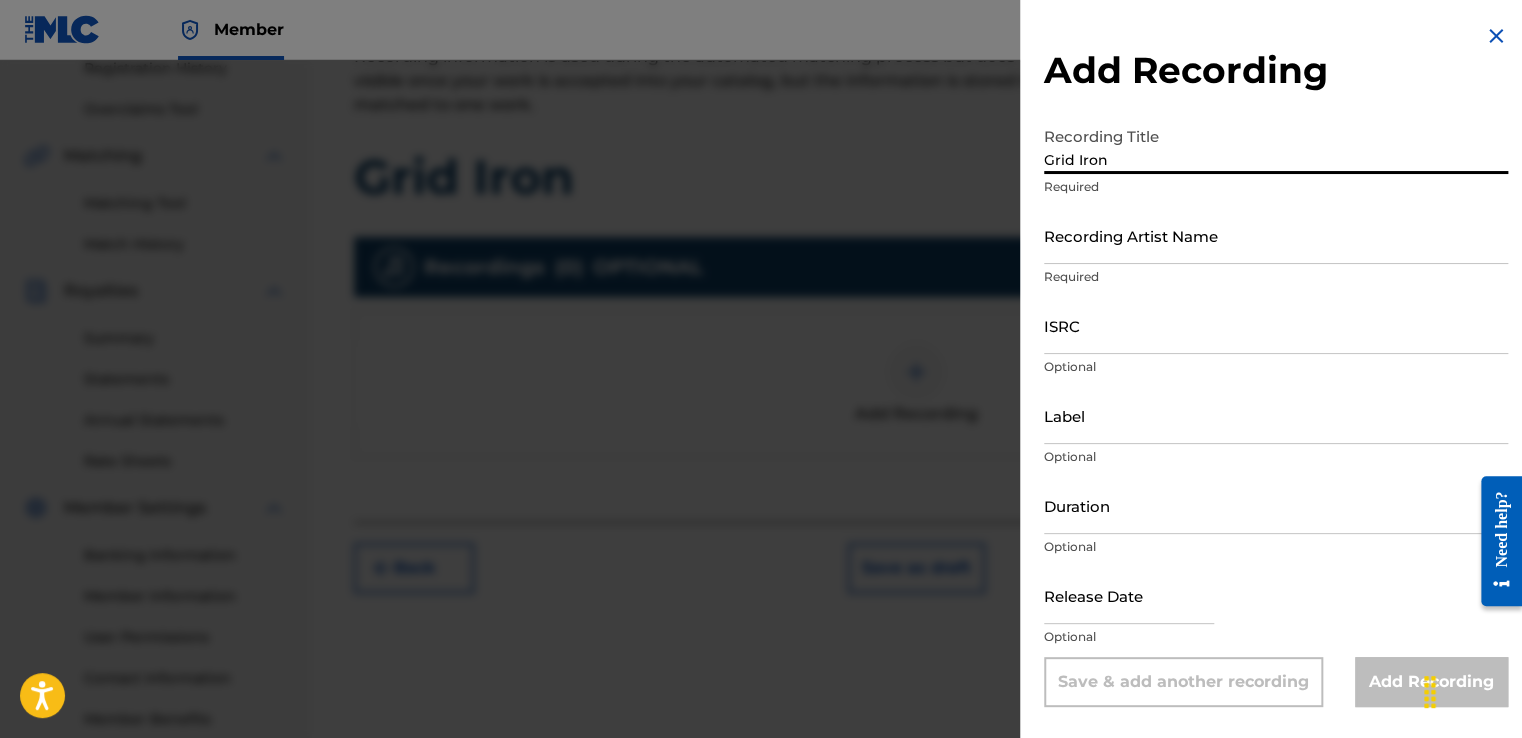 type on "Grid Iron" 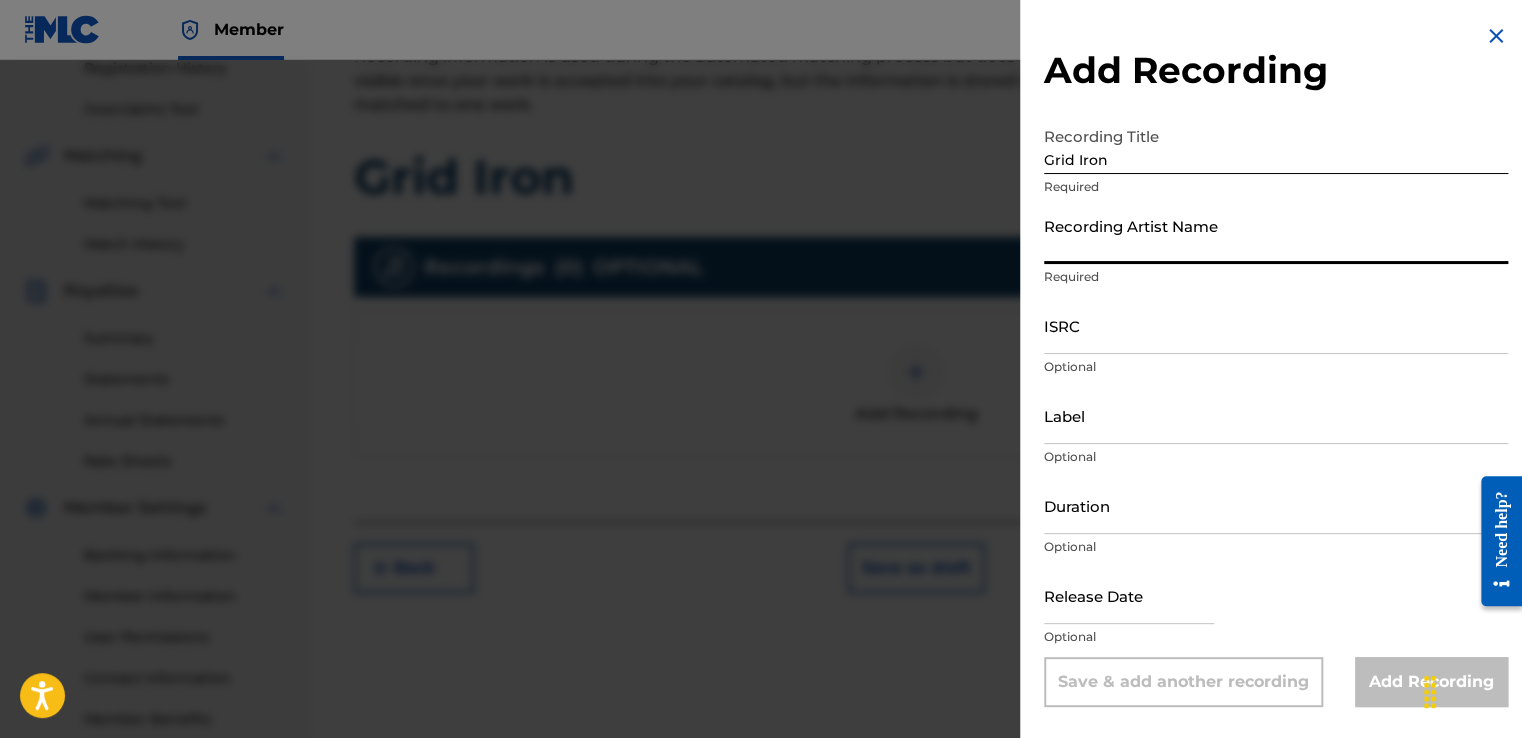 click on "Recording Artist Name" at bounding box center [1276, 235] 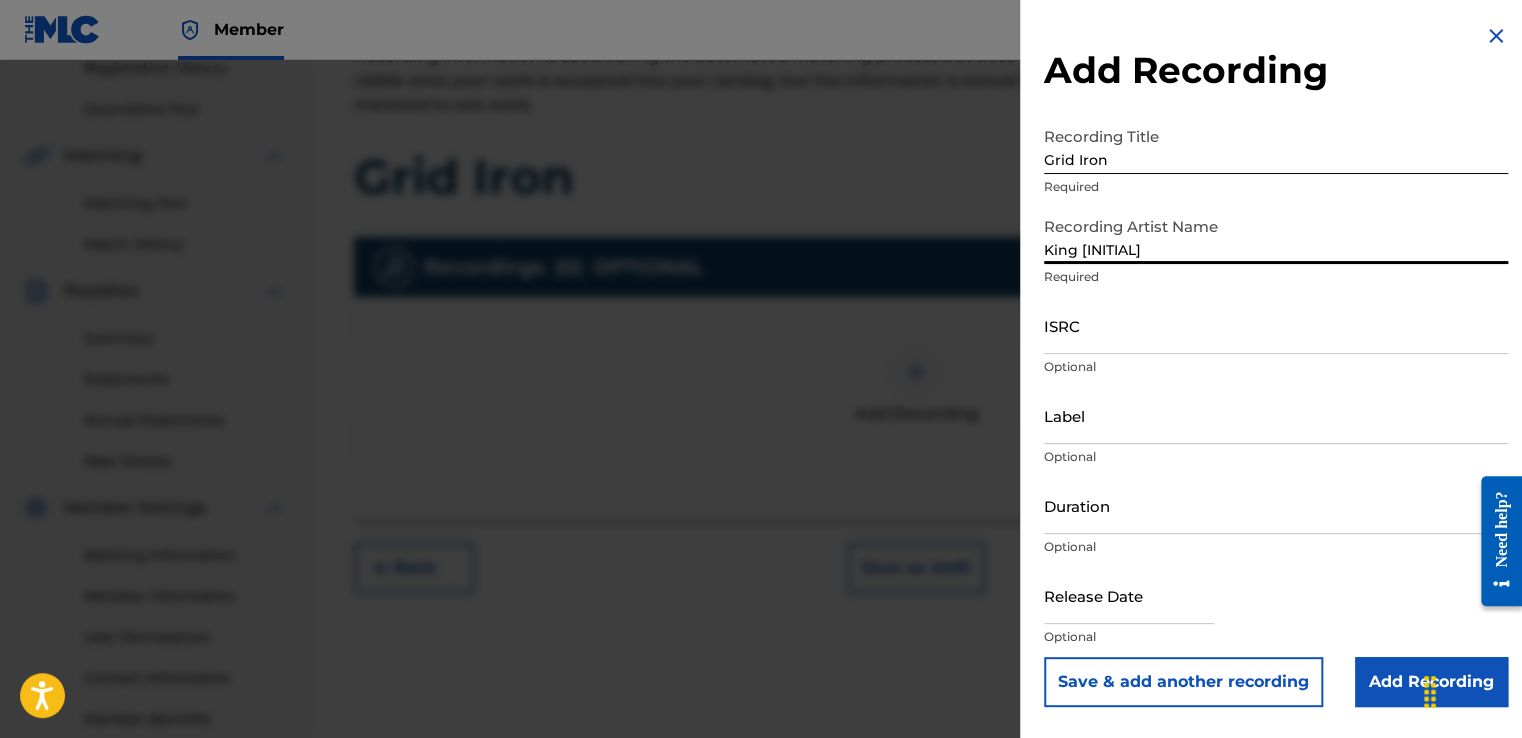 type on "King [INITIAL] [LAST]" 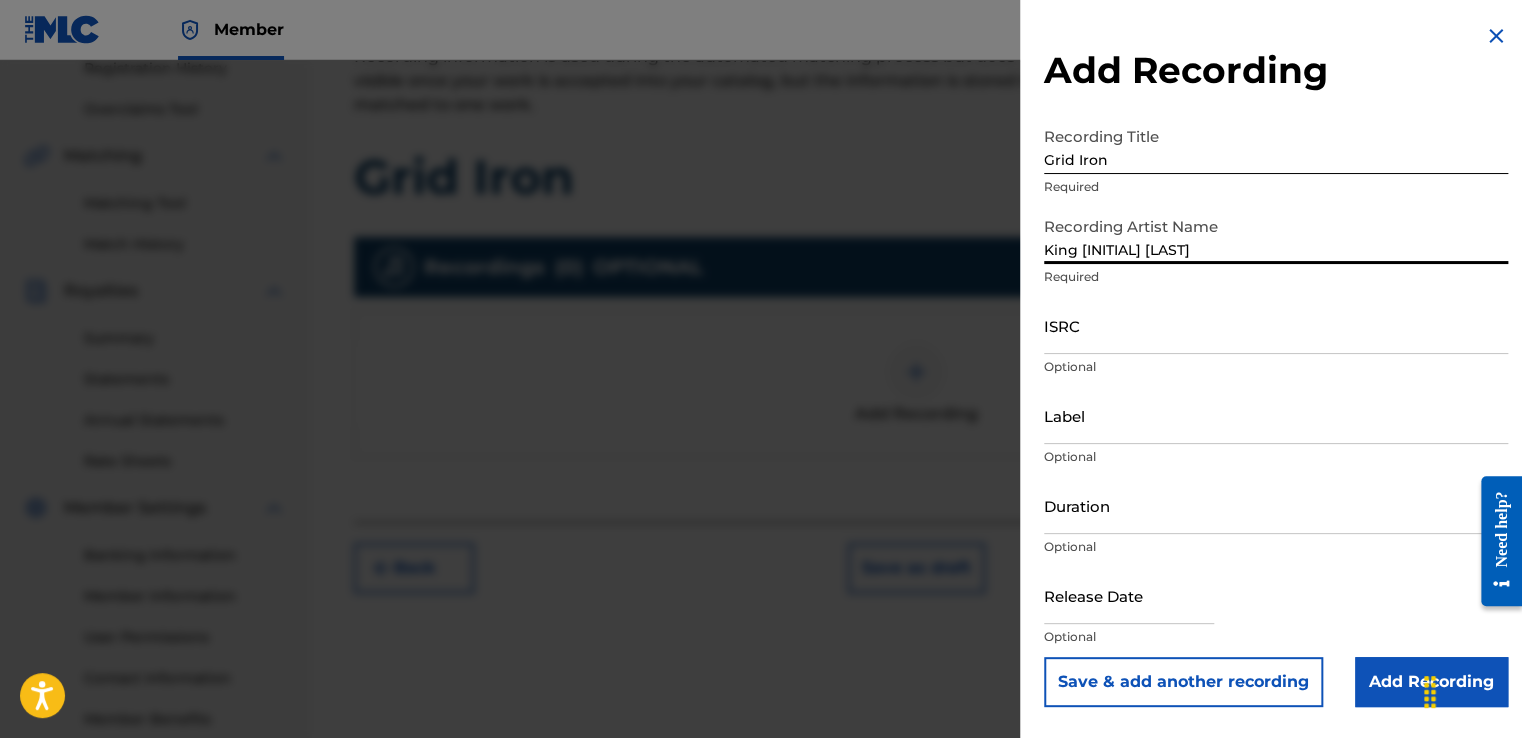 type on "Raw Discovery" 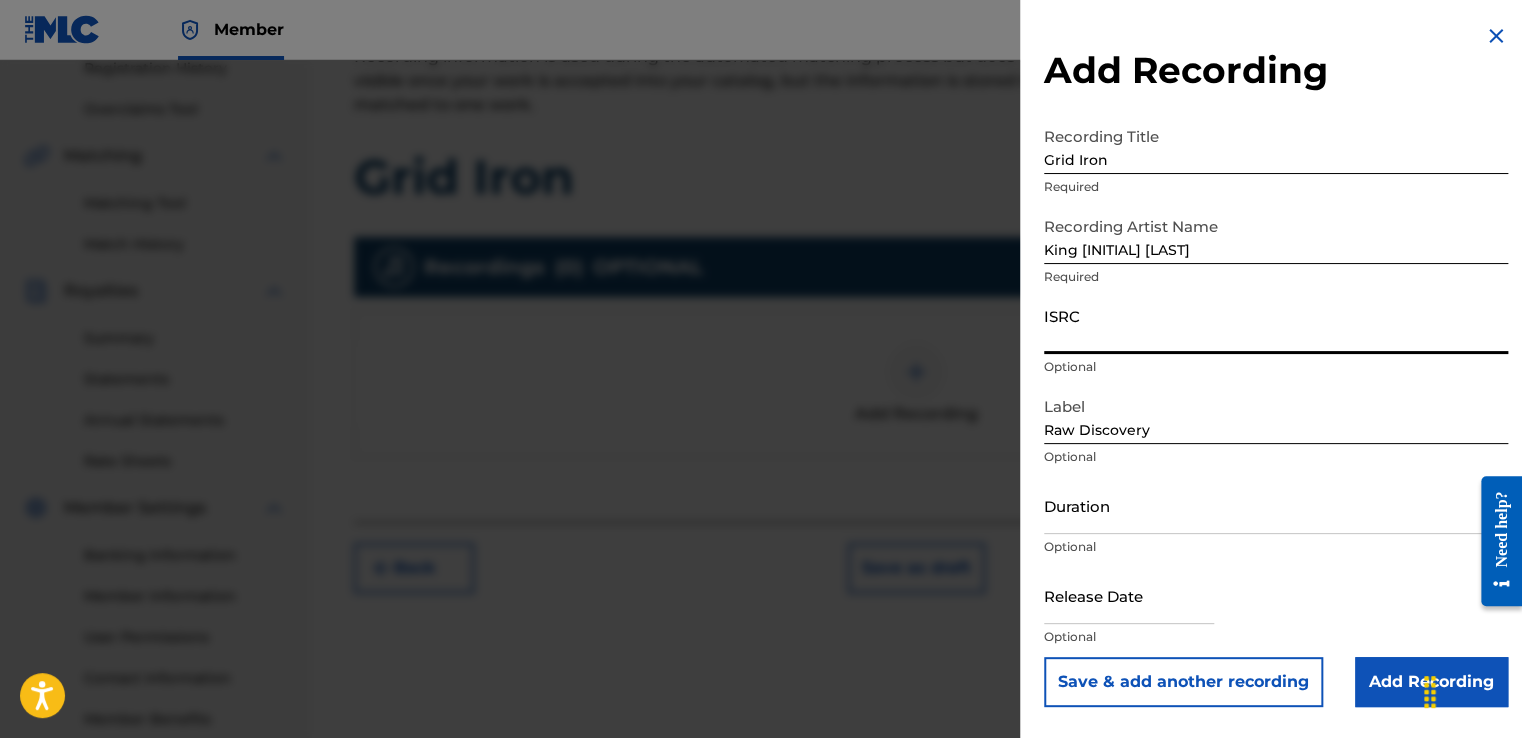 click on "ISRC" at bounding box center (1276, 325) 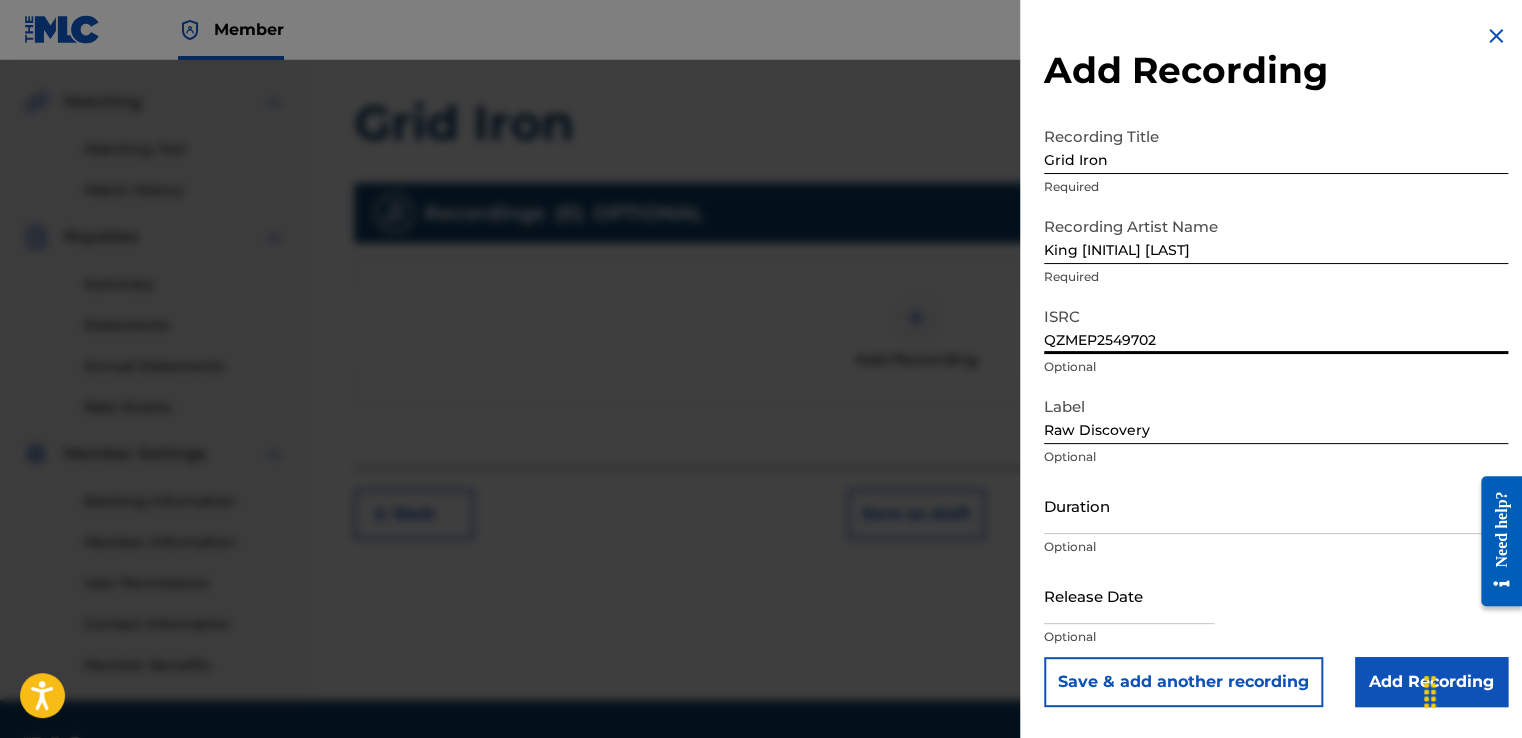 scroll, scrollTop: 401, scrollLeft: 0, axis: vertical 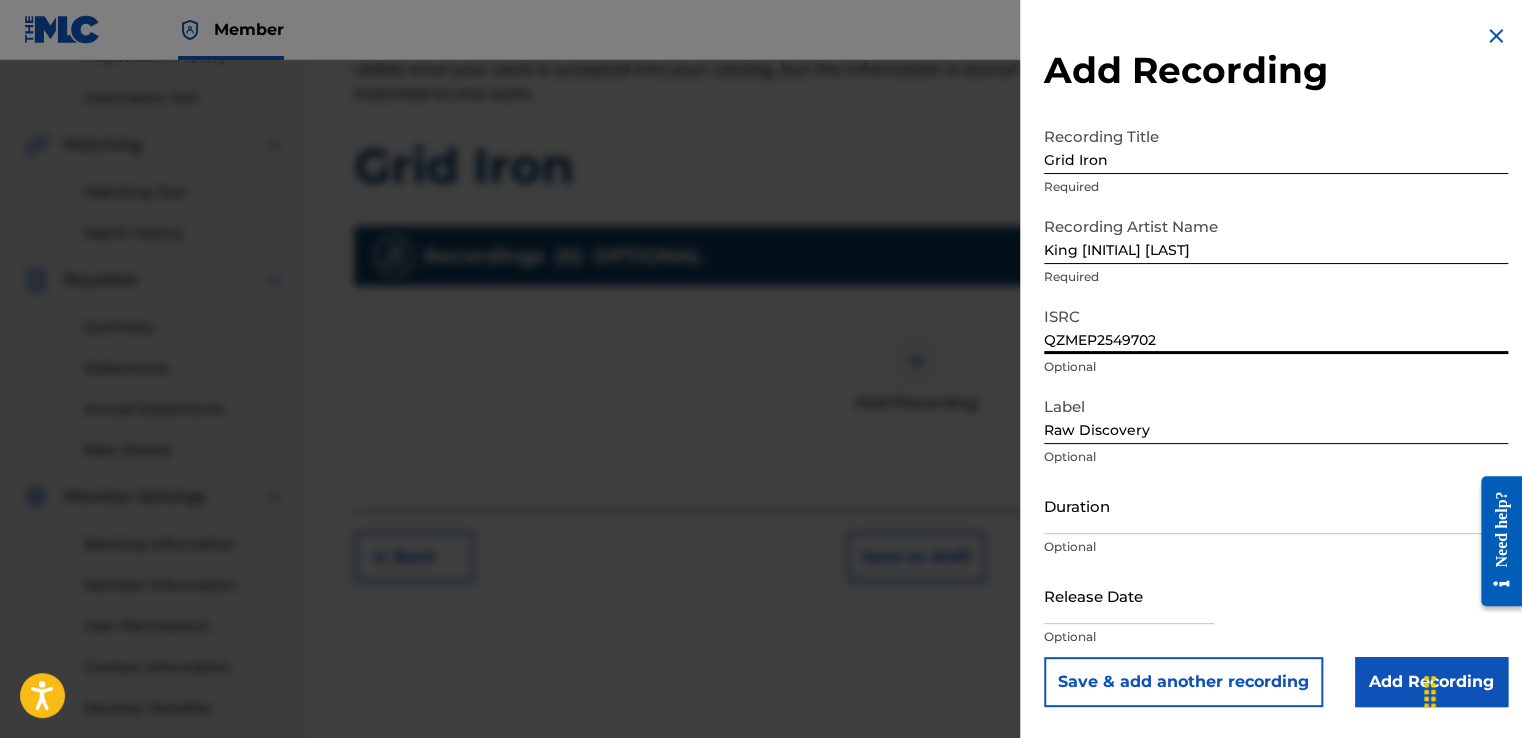 type on "QZMEP2549702" 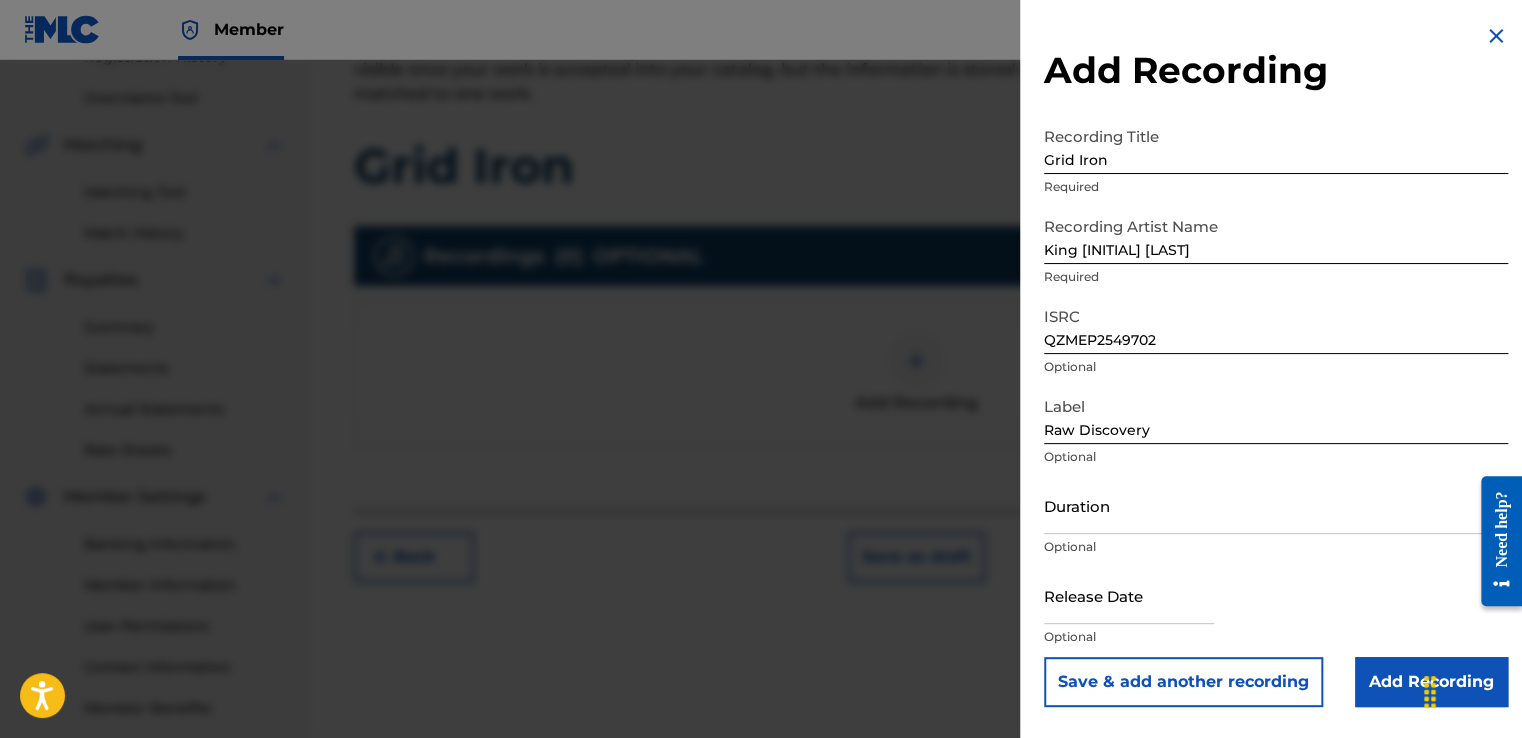 drag, startPoint x: 1100, startPoint y: 619, endPoint x: 1055, endPoint y: 615, distance: 45.17743 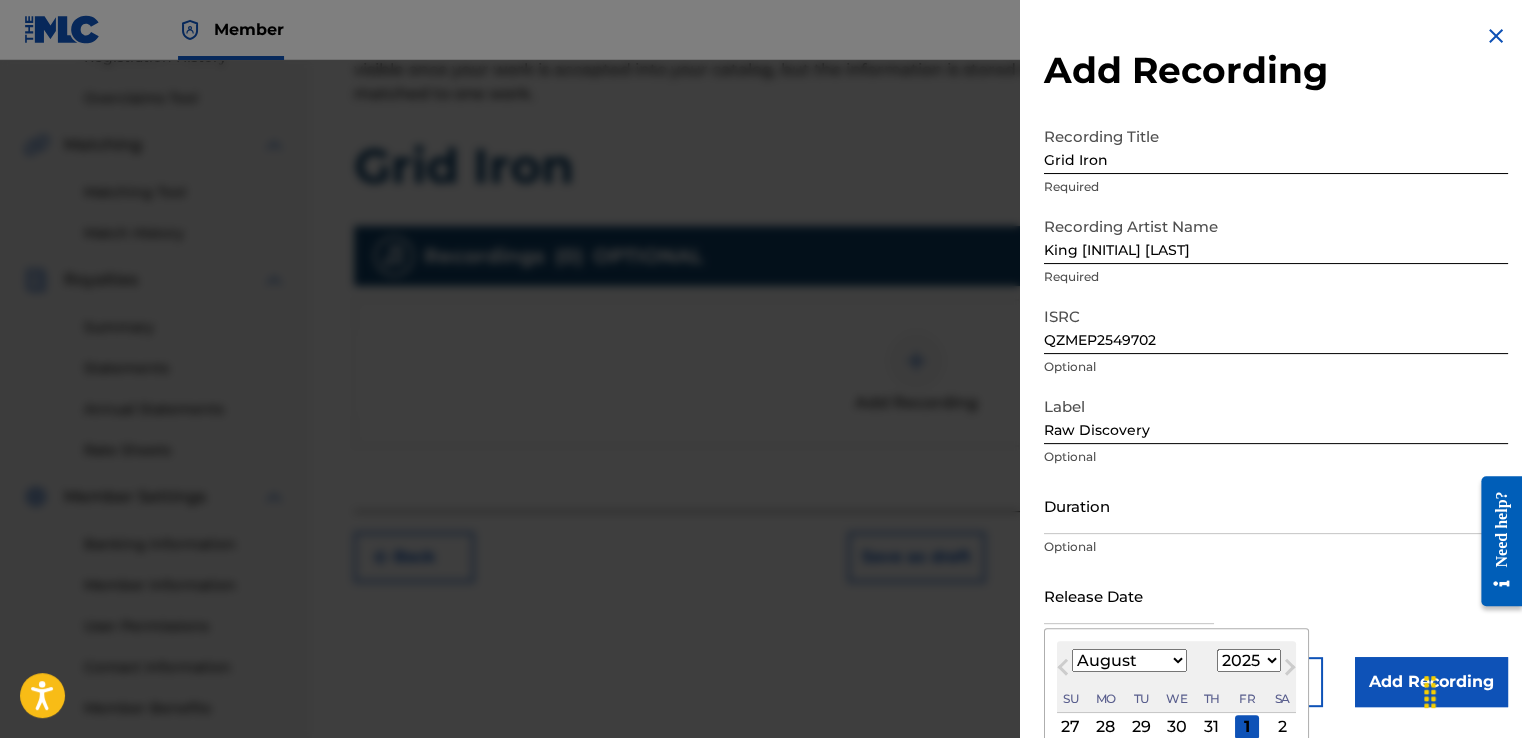 click at bounding box center (1129, 595) 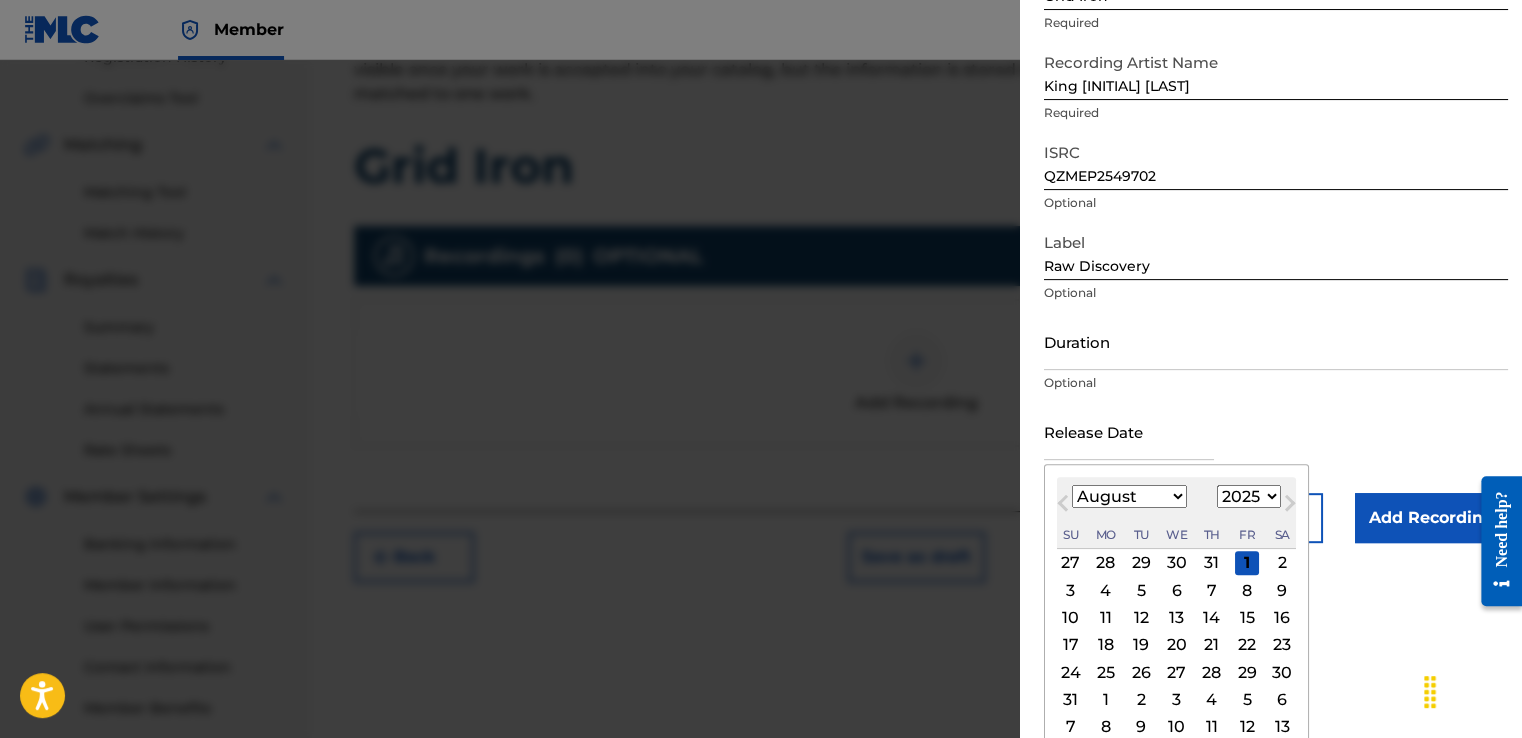 scroll, scrollTop: 178, scrollLeft: 0, axis: vertical 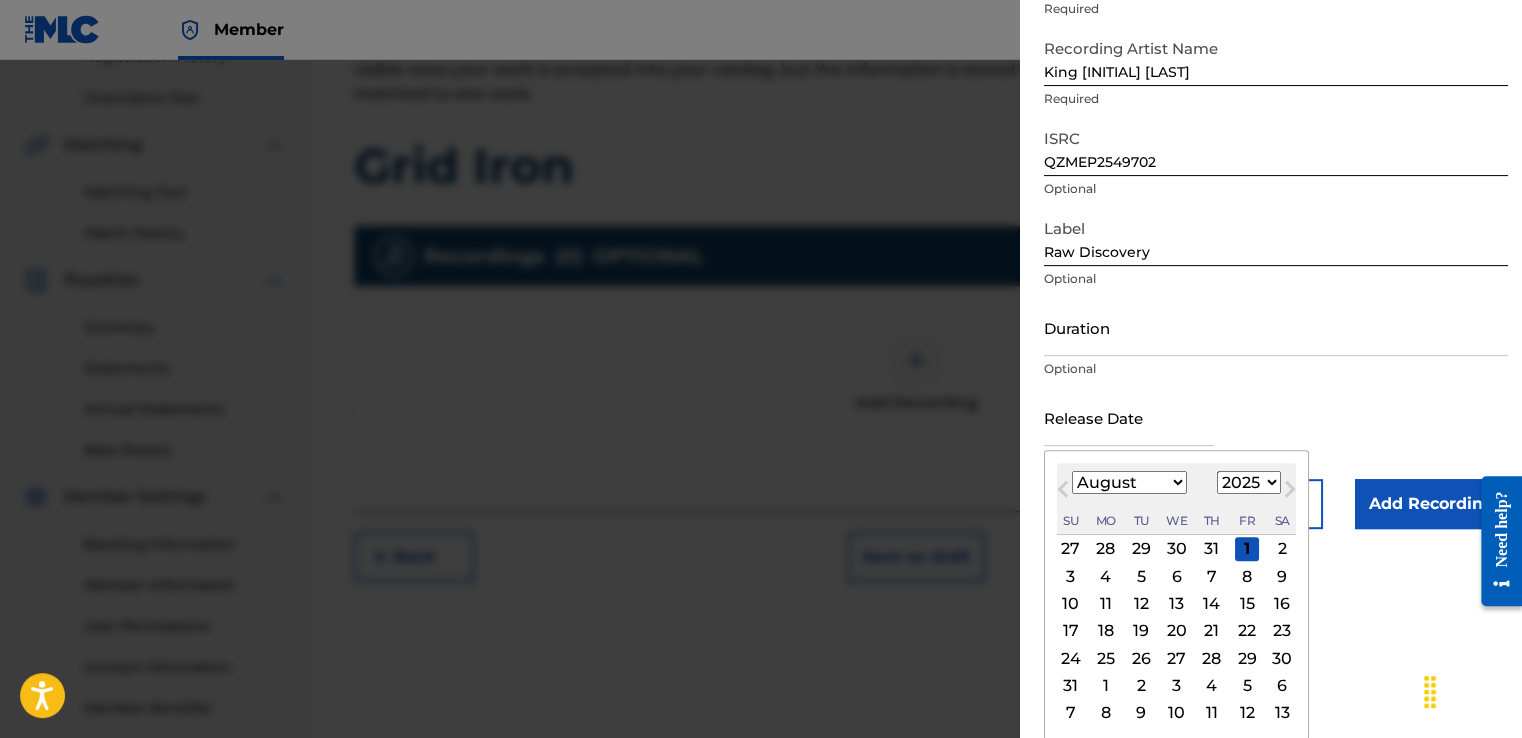 click on "Previous Month" at bounding box center (1065, 492) 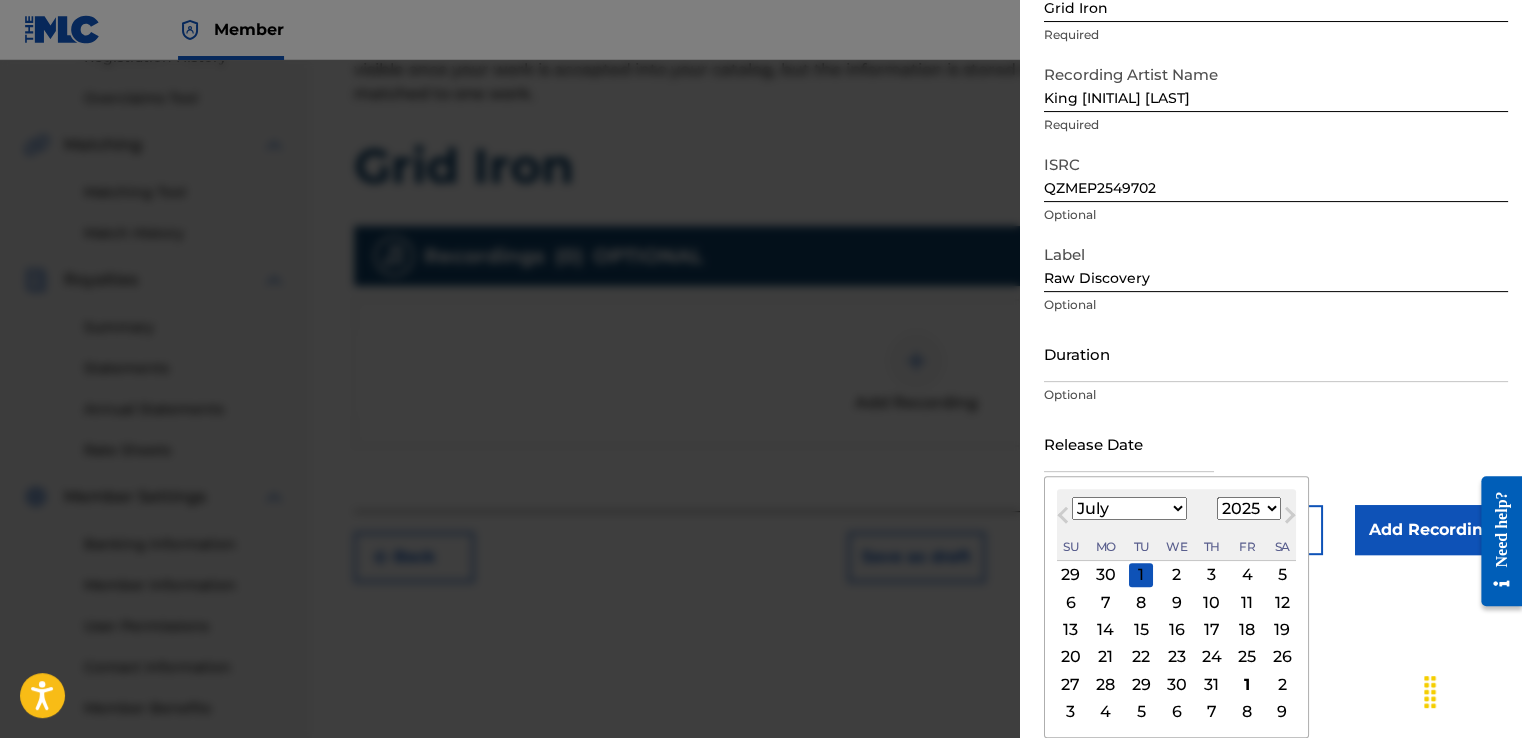scroll, scrollTop: 151, scrollLeft: 0, axis: vertical 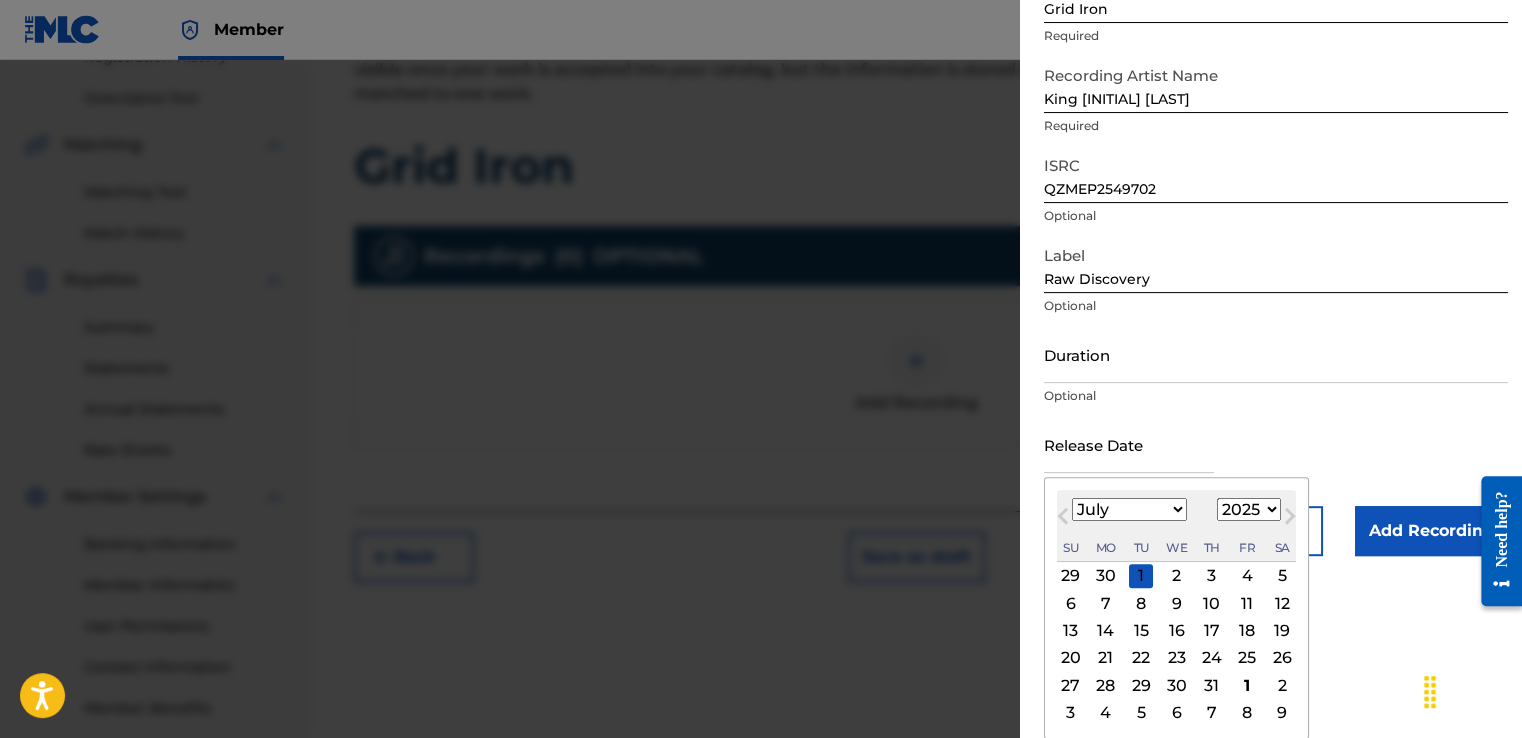 click on "Previous Month" at bounding box center [1065, 519] 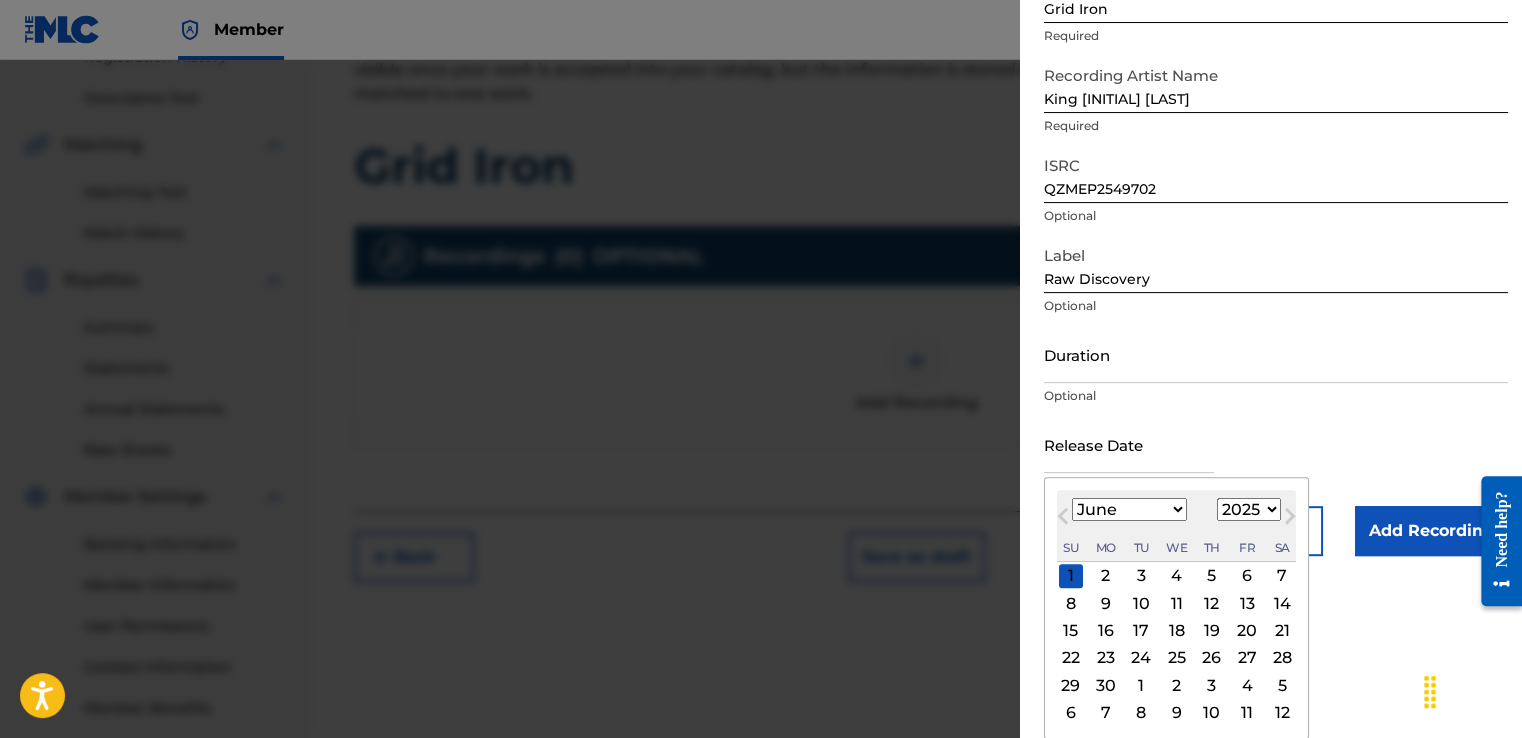click on "Previous Month" at bounding box center (1065, 519) 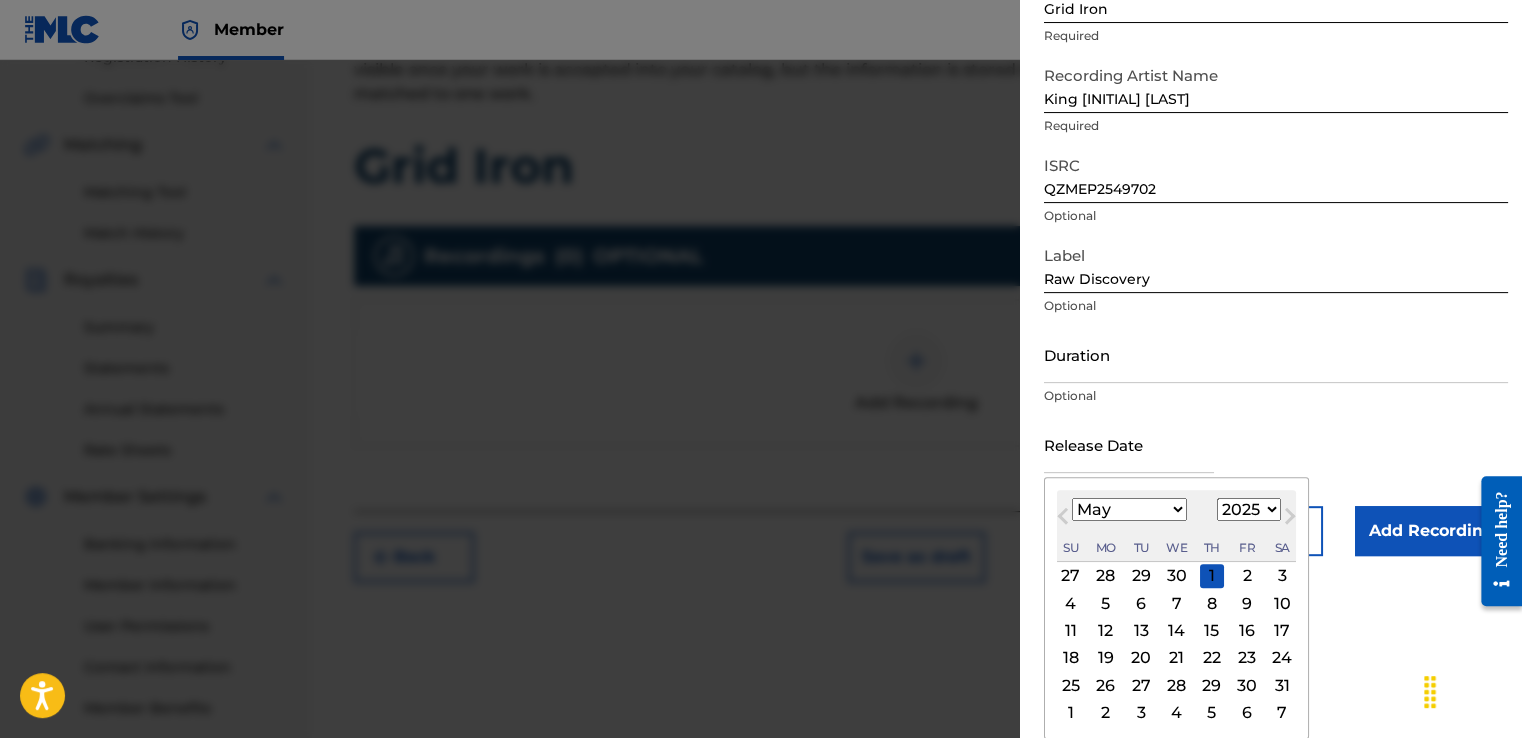 click on "Previous Month" at bounding box center (1065, 519) 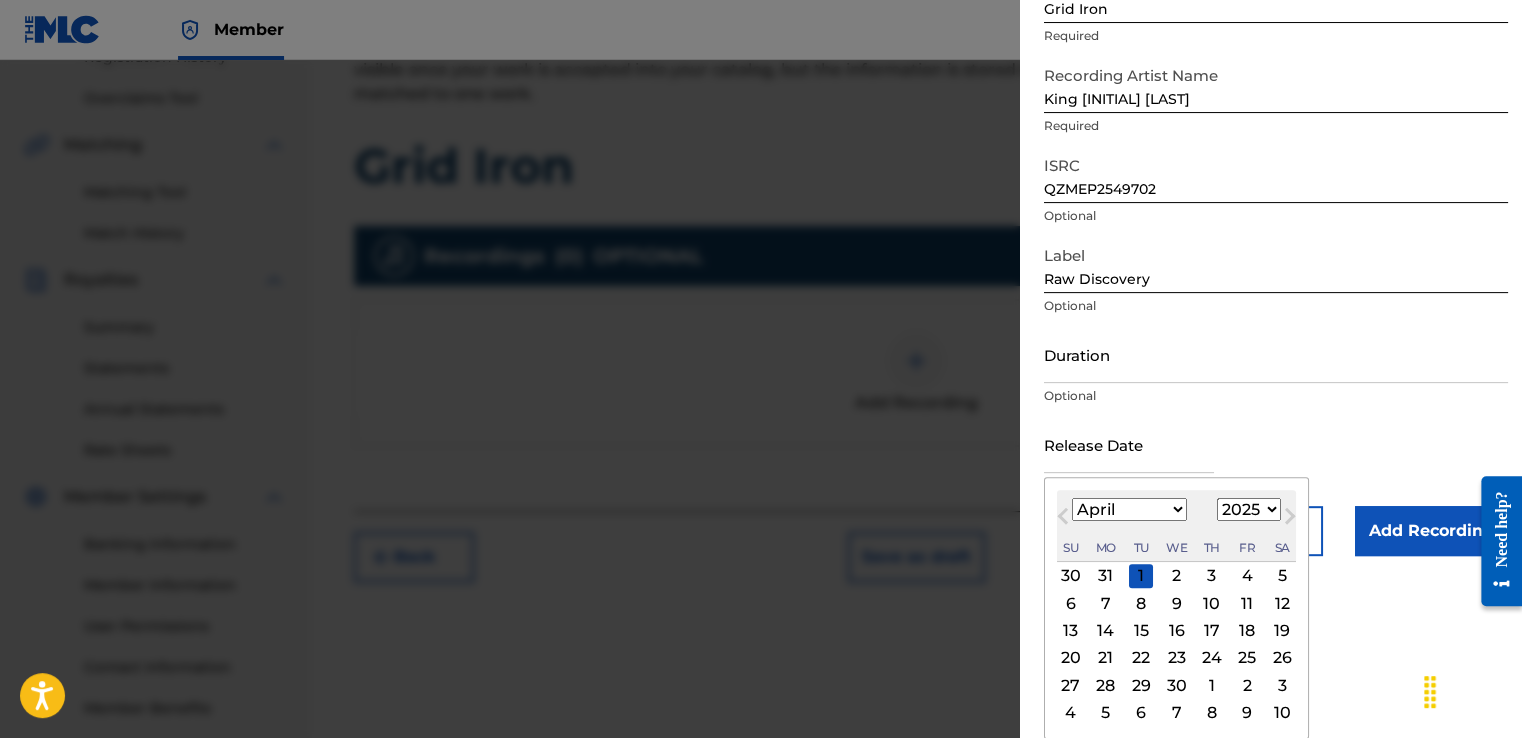 click on "18" at bounding box center [1247, 631] 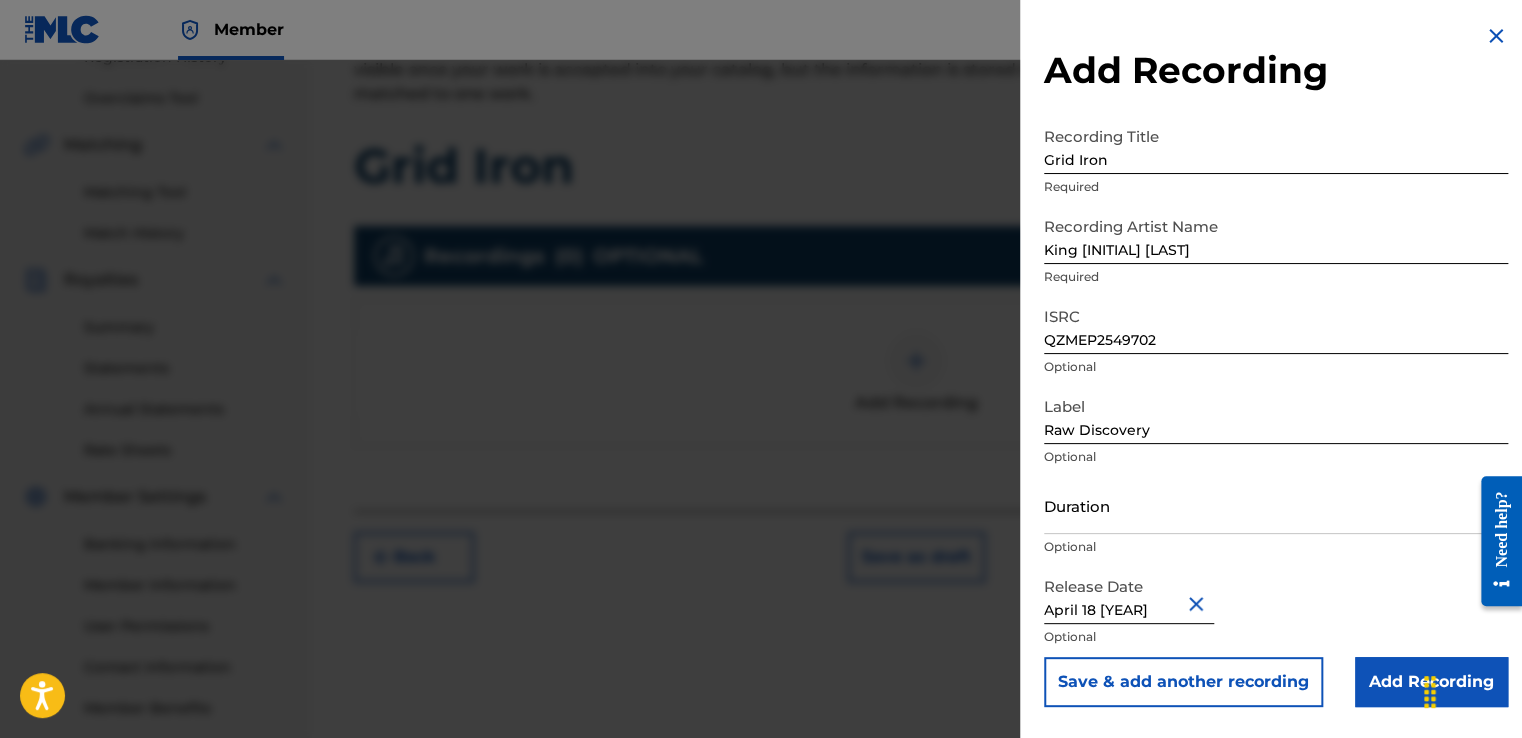 scroll, scrollTop: 0, scrollLeft: 0, axis: both 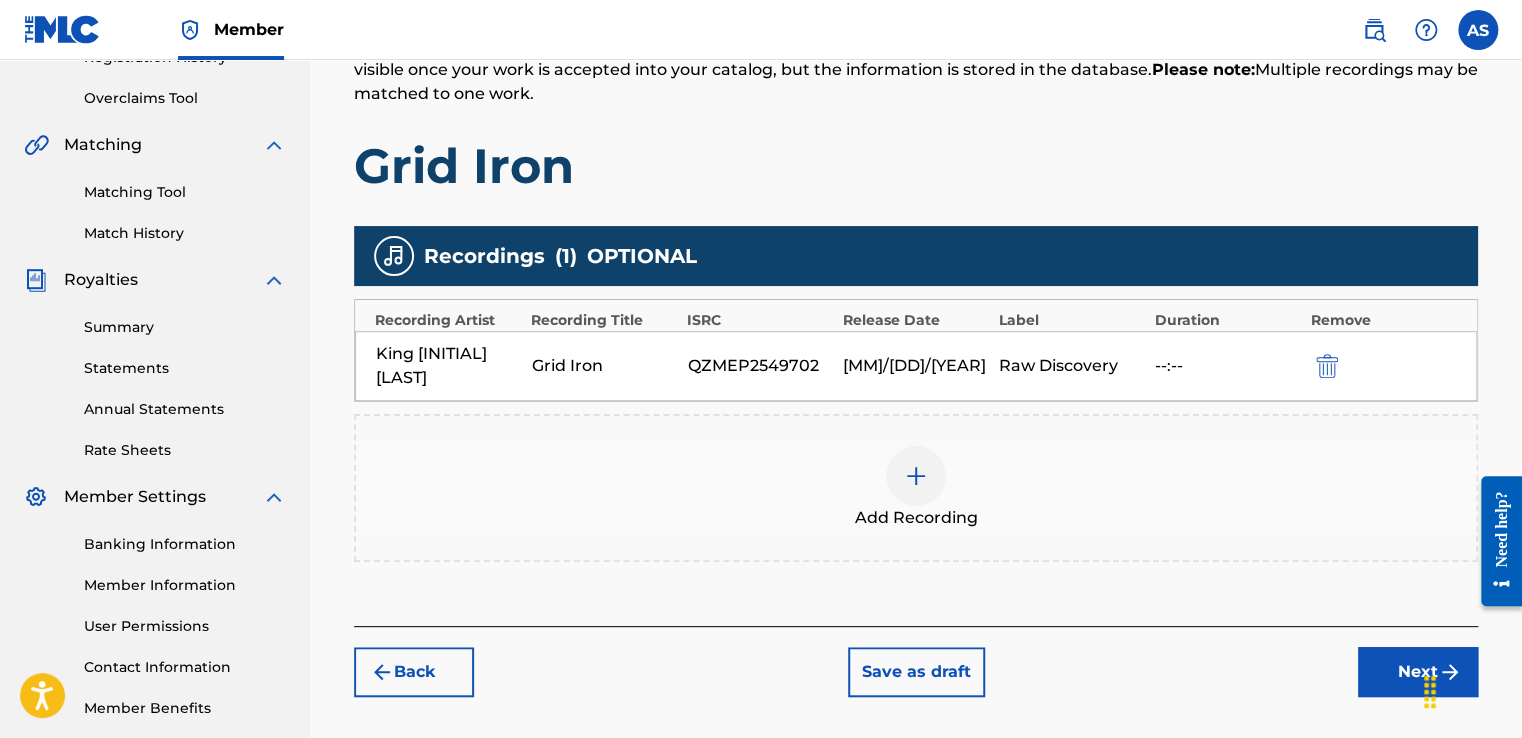 click on "Next" at bounding box center [1418, 672] 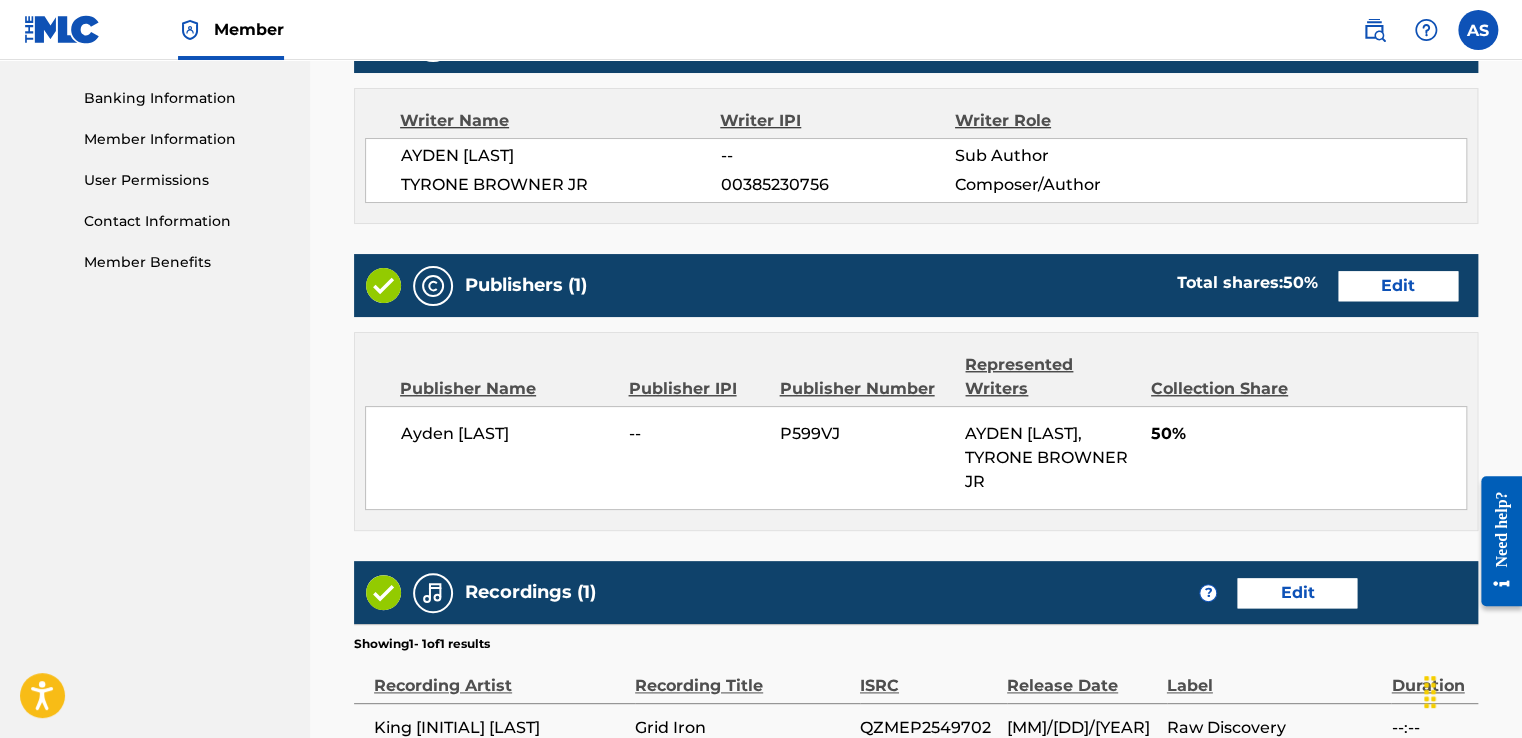 scroll, scrollTop: 890, scrollLeft: 0, axis: vertical 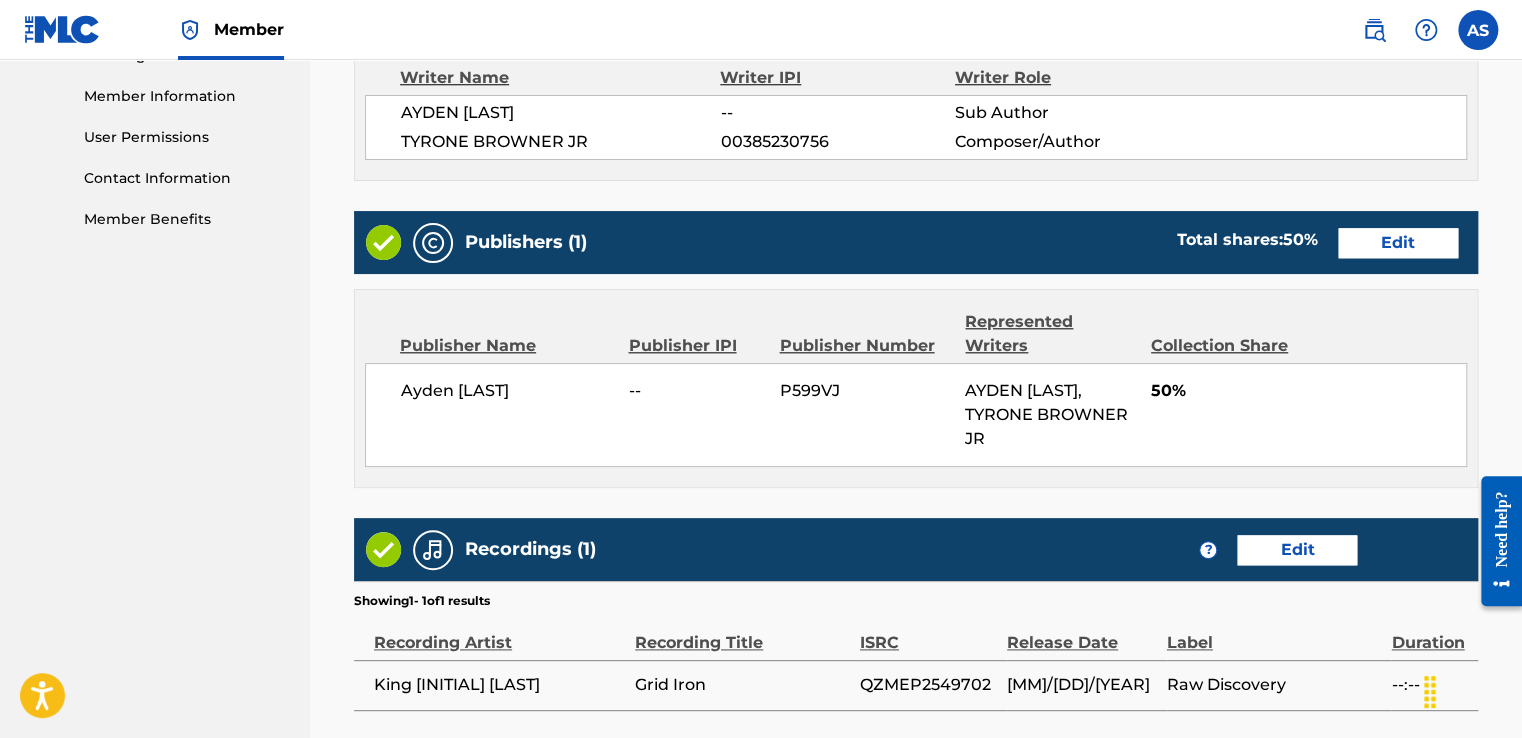 click on "Edit" at bounding box center [1398, 243] 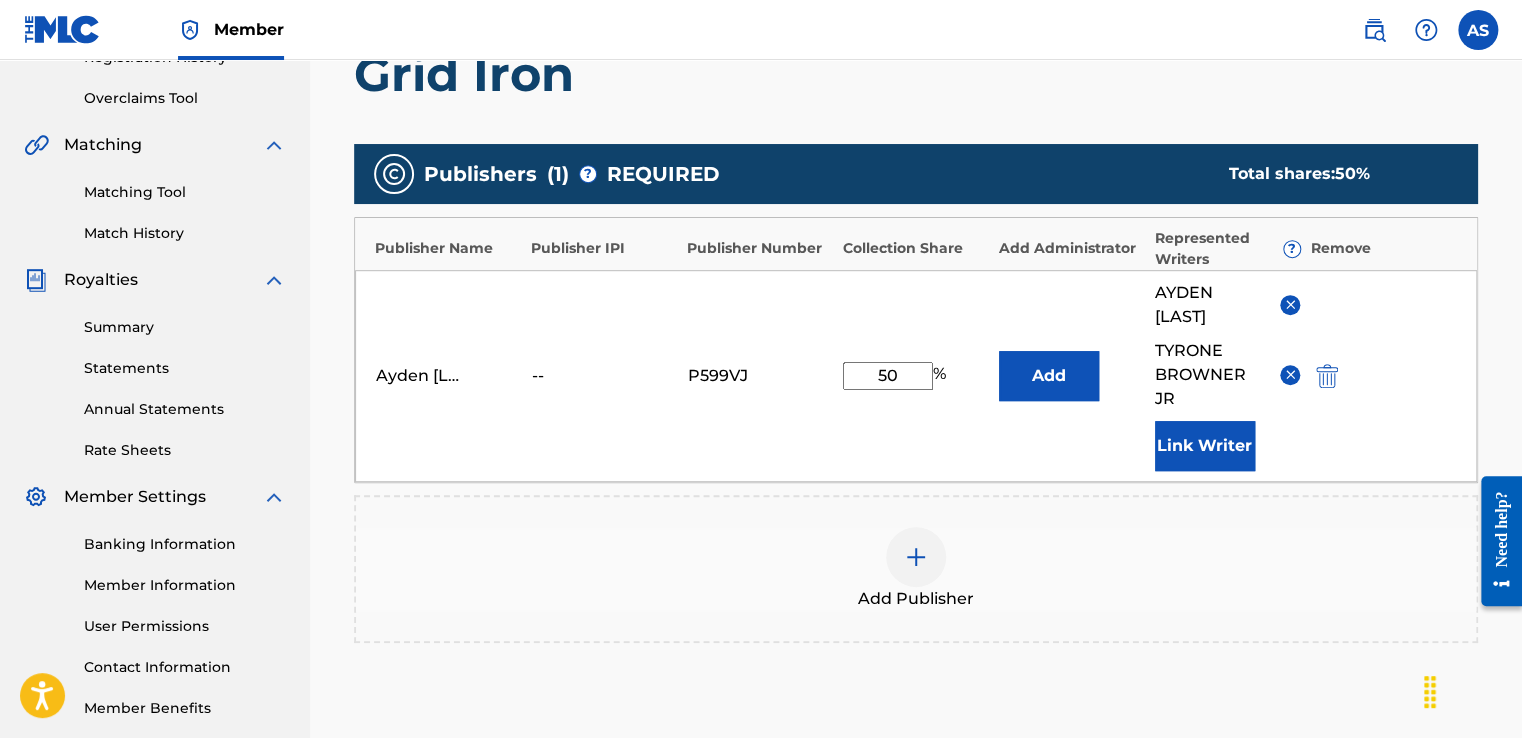 scroll, scrollTop: 347, scrollLeft: 0, axis: vertical 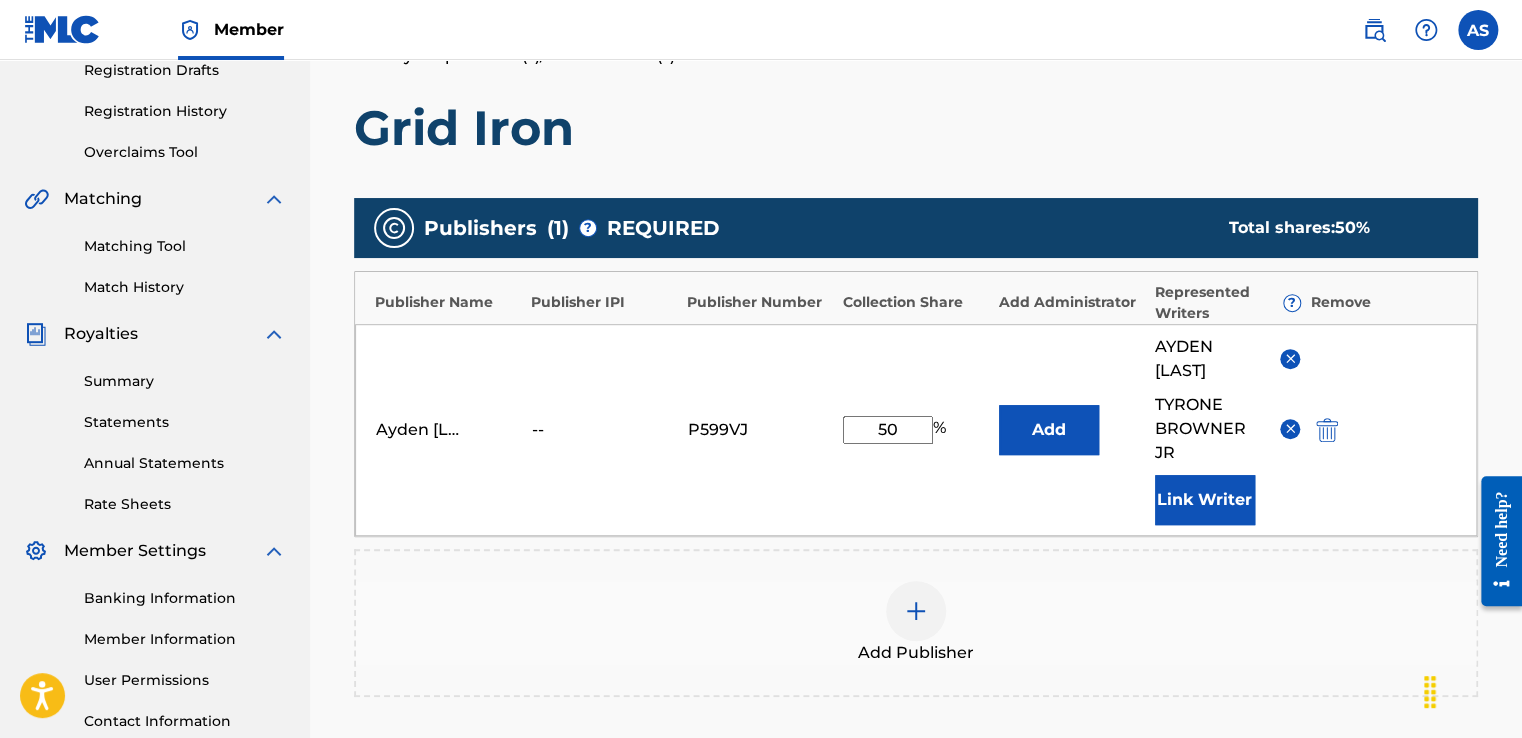click at bounding box center [1290, 428] 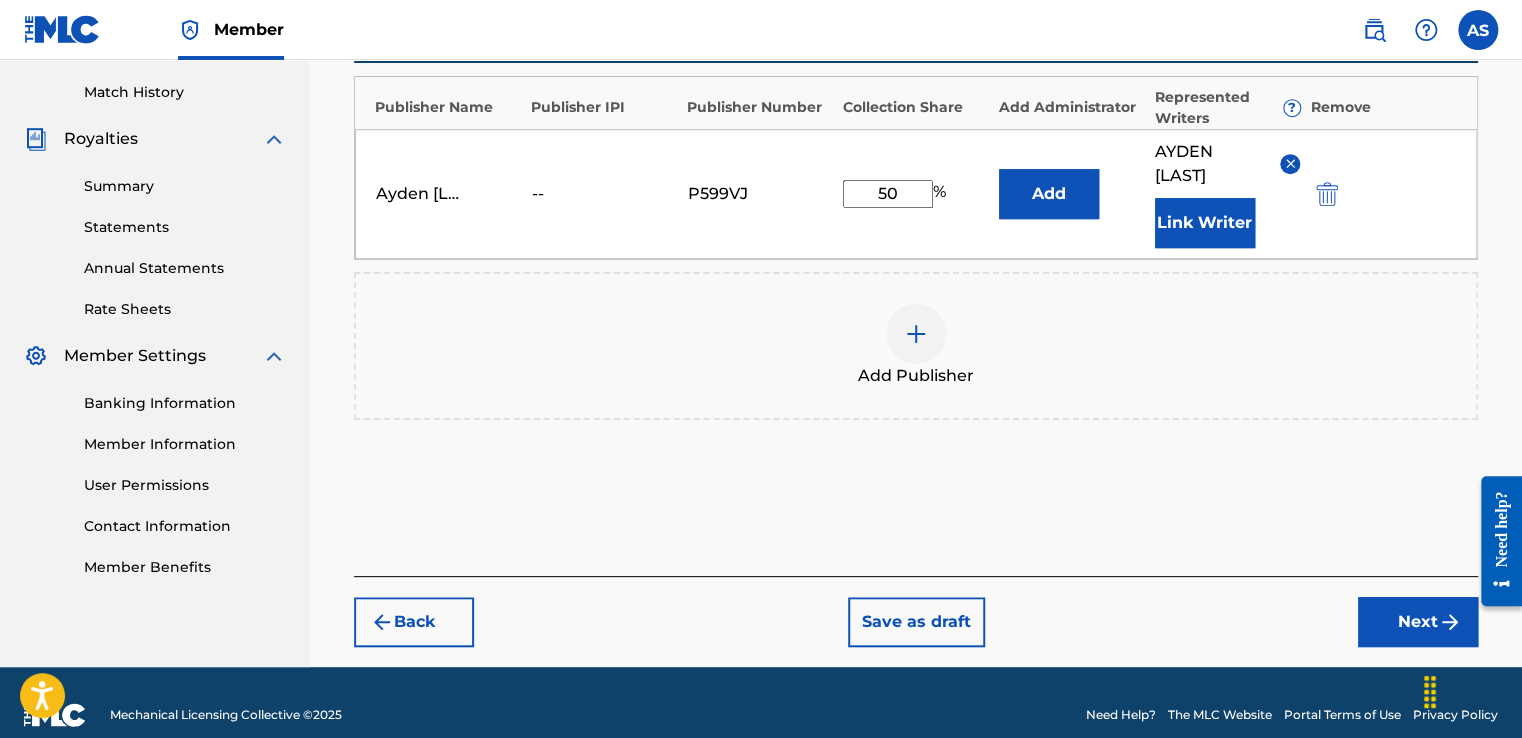 scroll, scrollTop: 547, scrollLeft: 0, axis: vertical 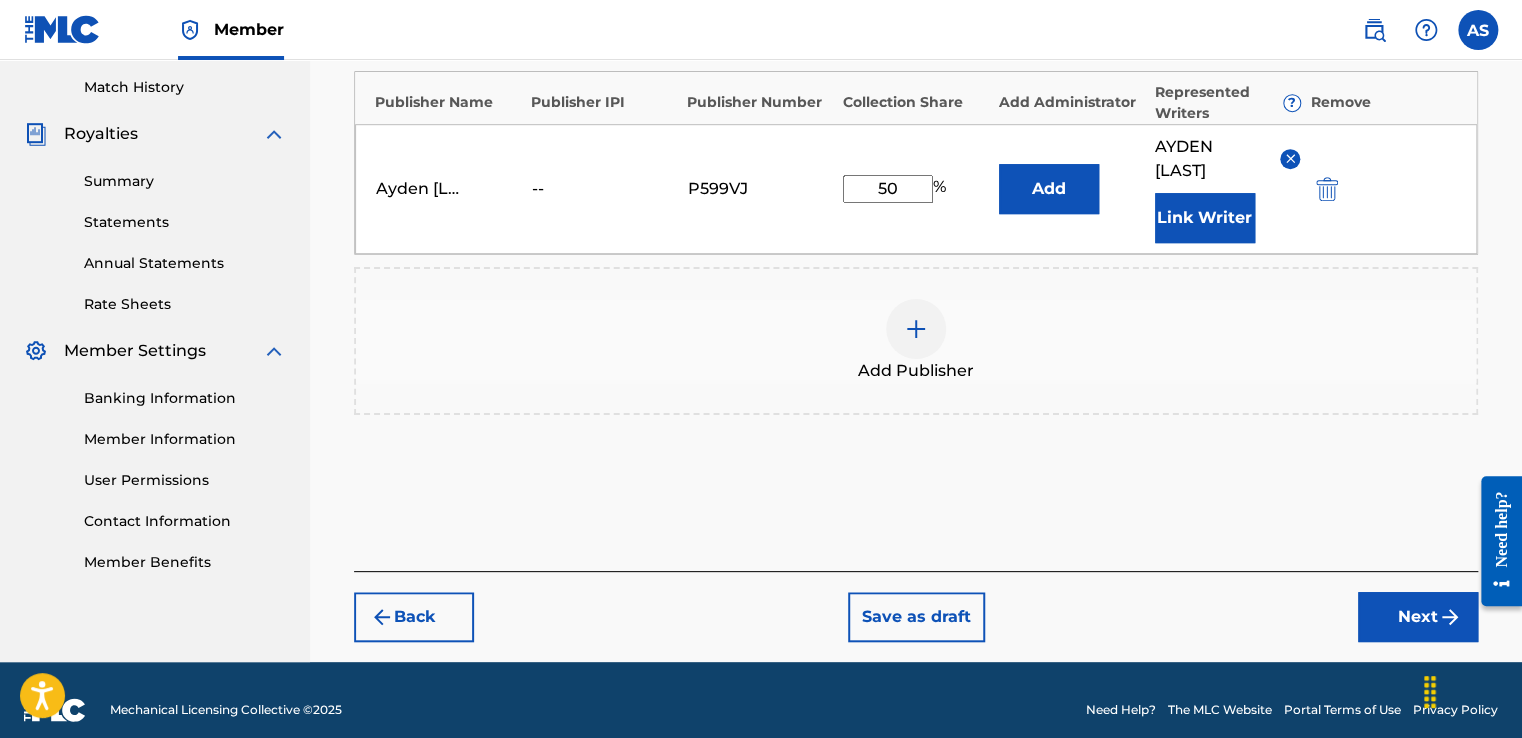 click on "Next" at bounding box center [1418, 617] 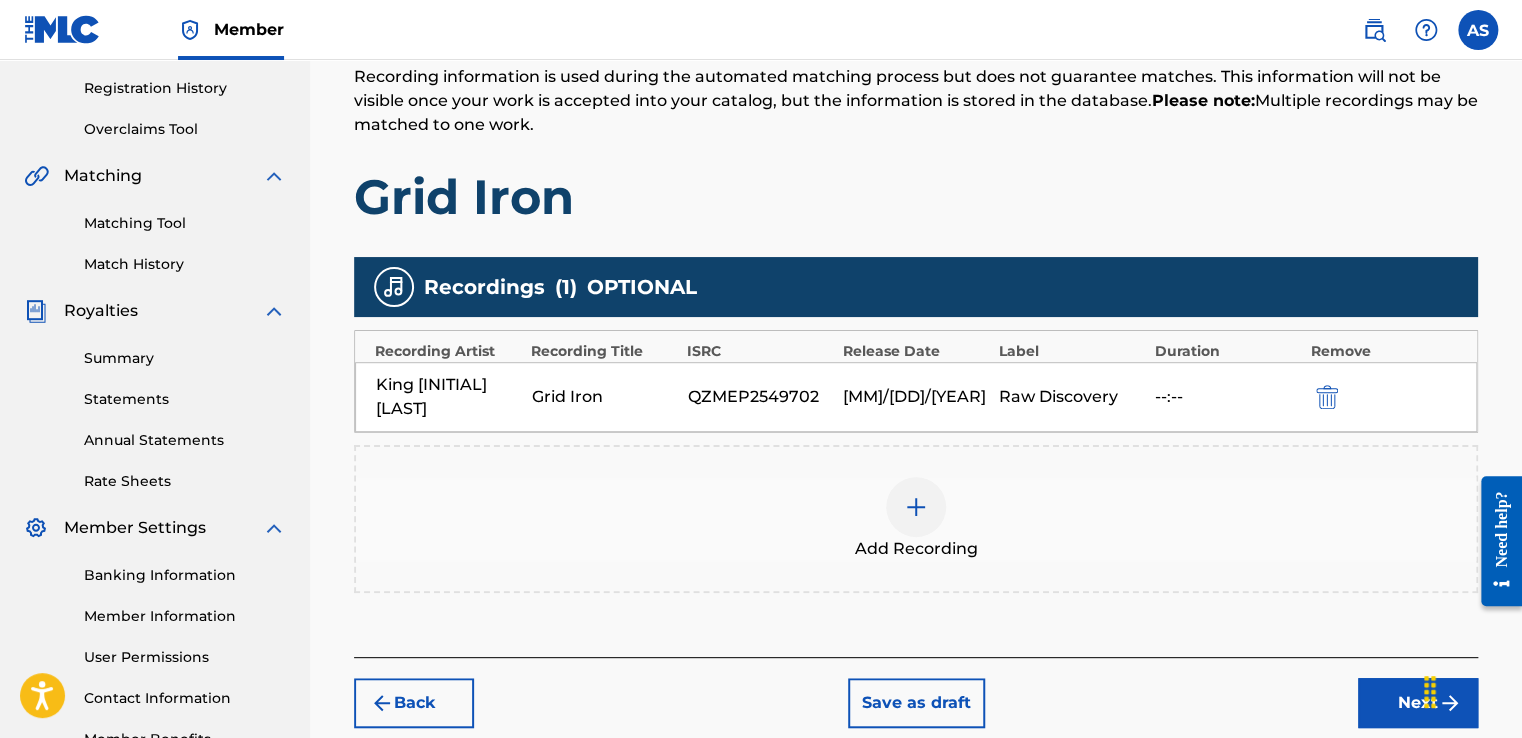 scroll, scrollTop: 390, scrollLeft: 0, axis: vertical 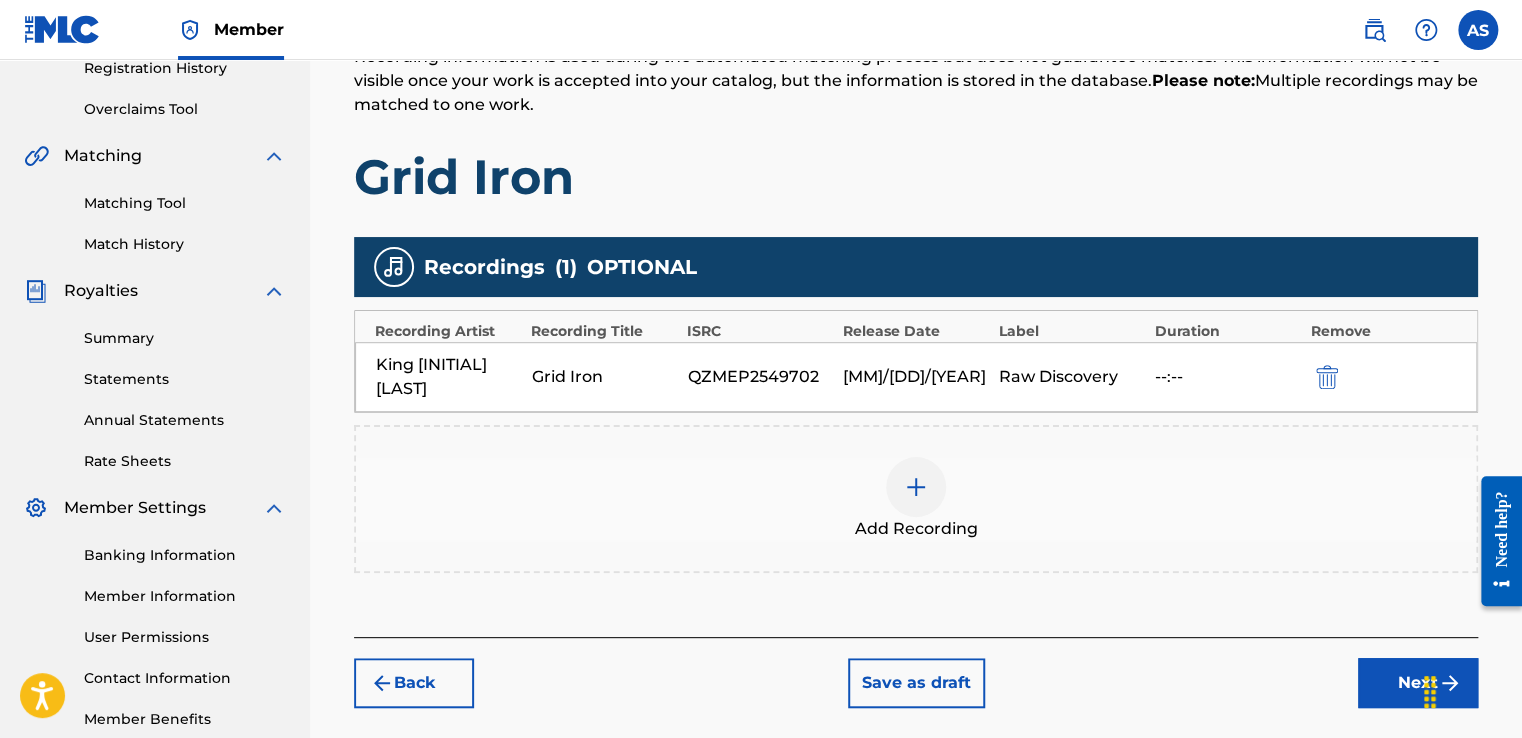 click on "Next" at bounding box center [1418, 683] 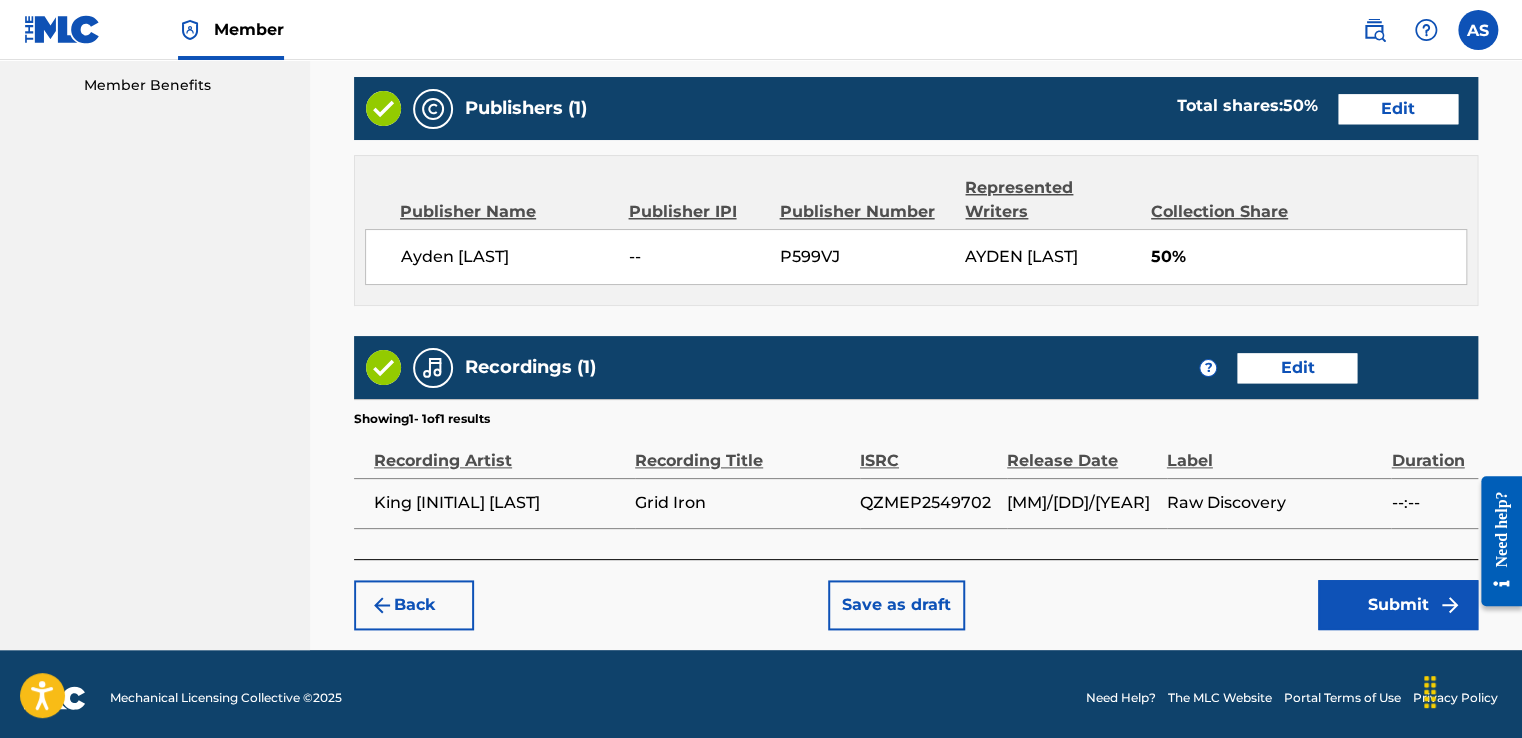 scroll, scrollTop: 1028, scrollLeft: 0, axis: vertical 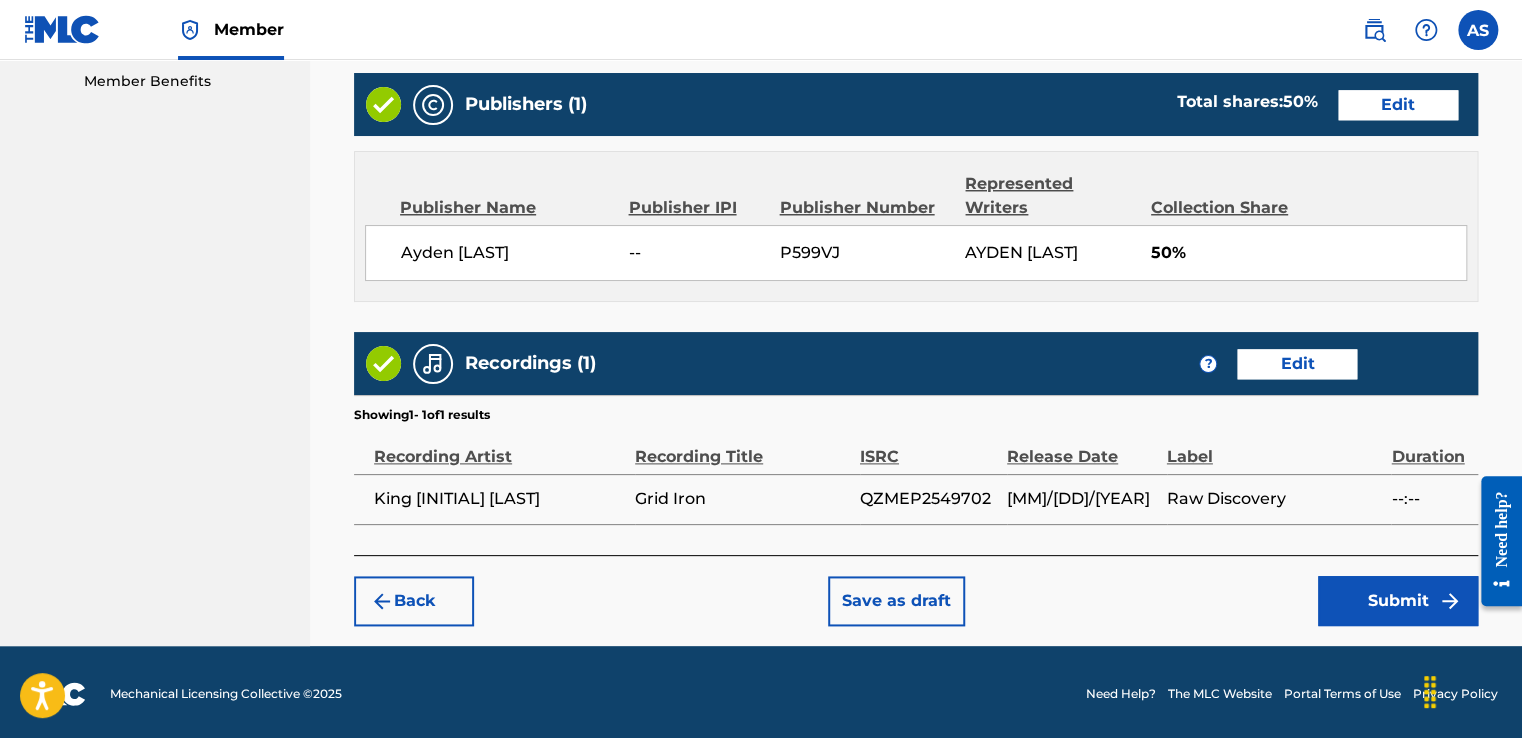 click on "Submit" at bounding box center [1398, 601] 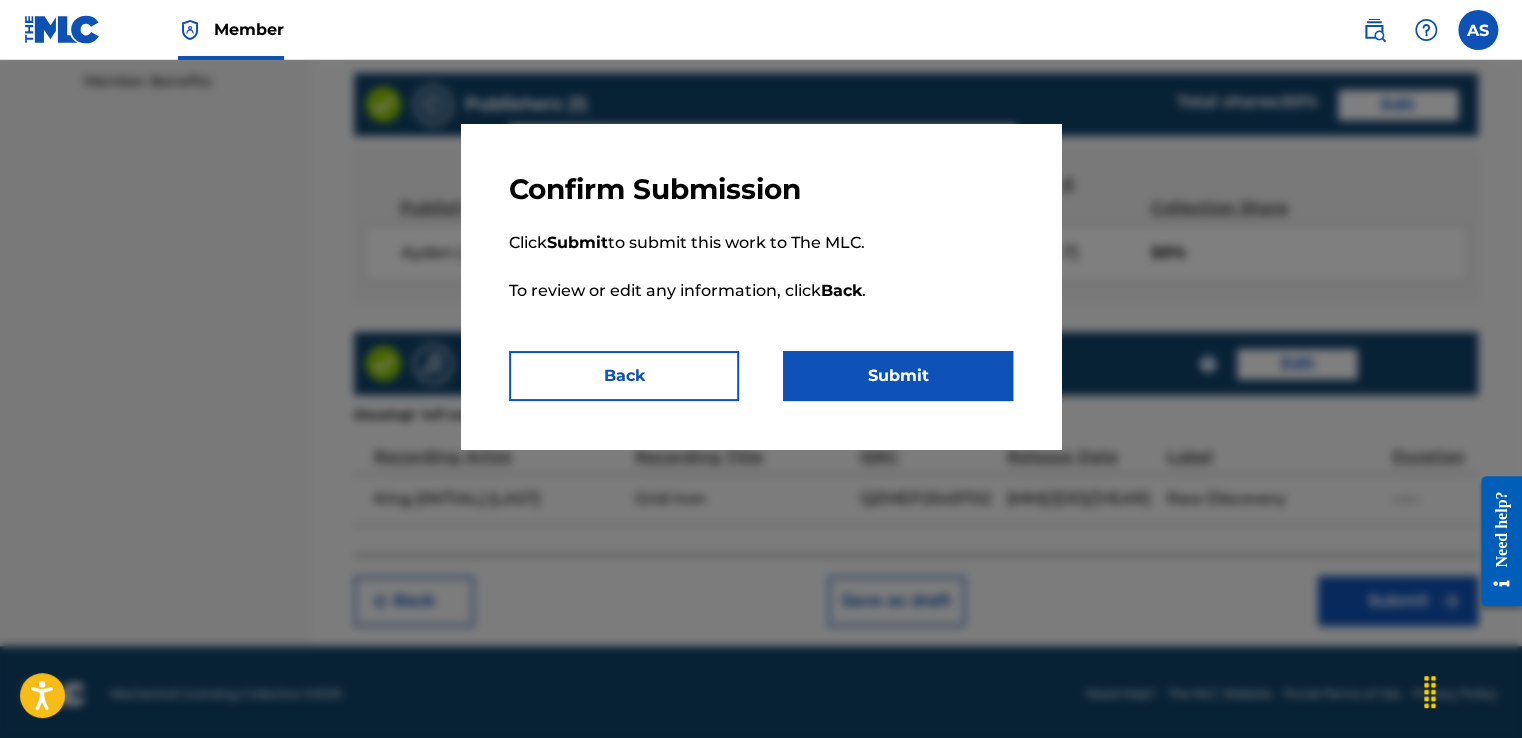 click on "Submit" at bounding box center [898, 376] 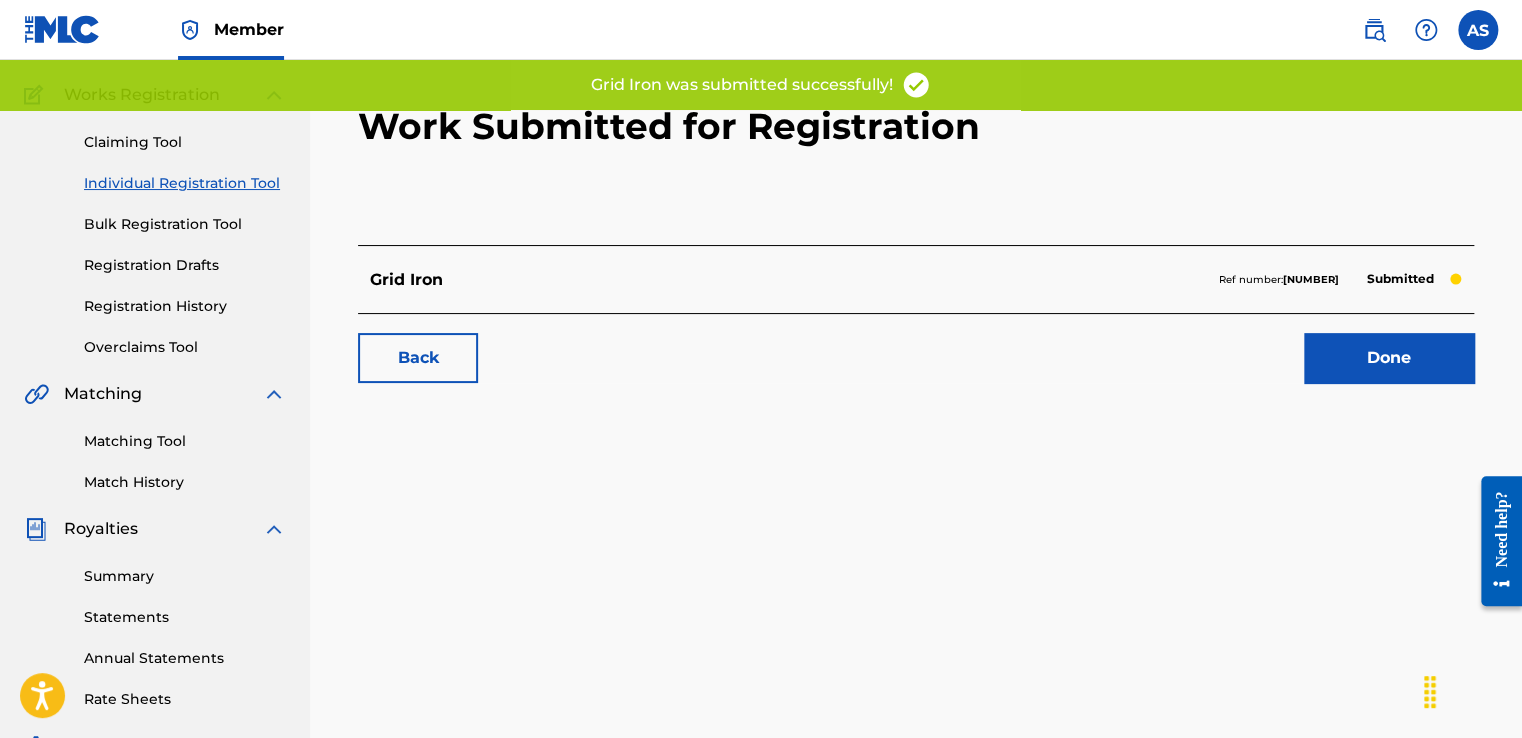 scroll, scrollTop: 200, scrollLeft: 0, axis: vertical 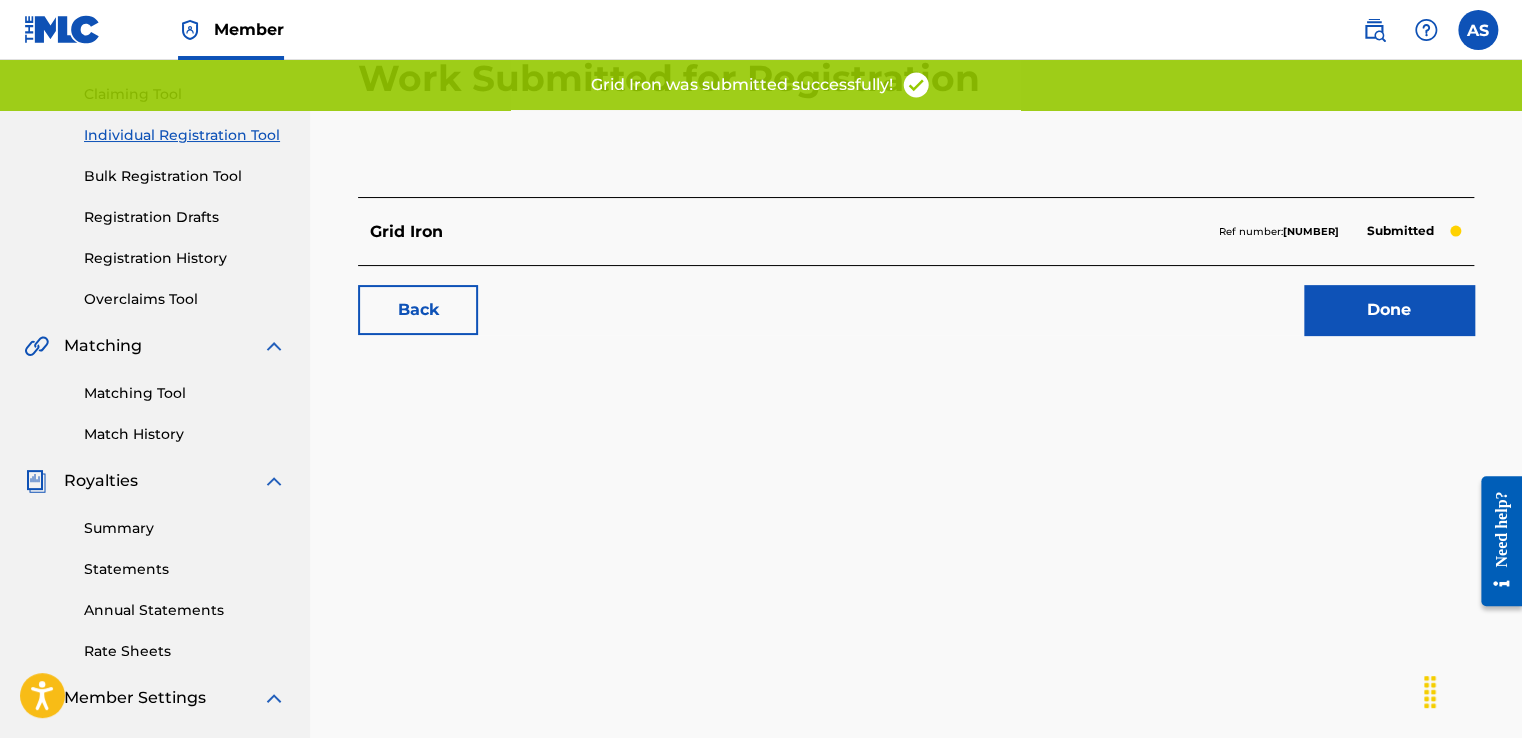 click on "Done" at bounding box center (1389, 310) 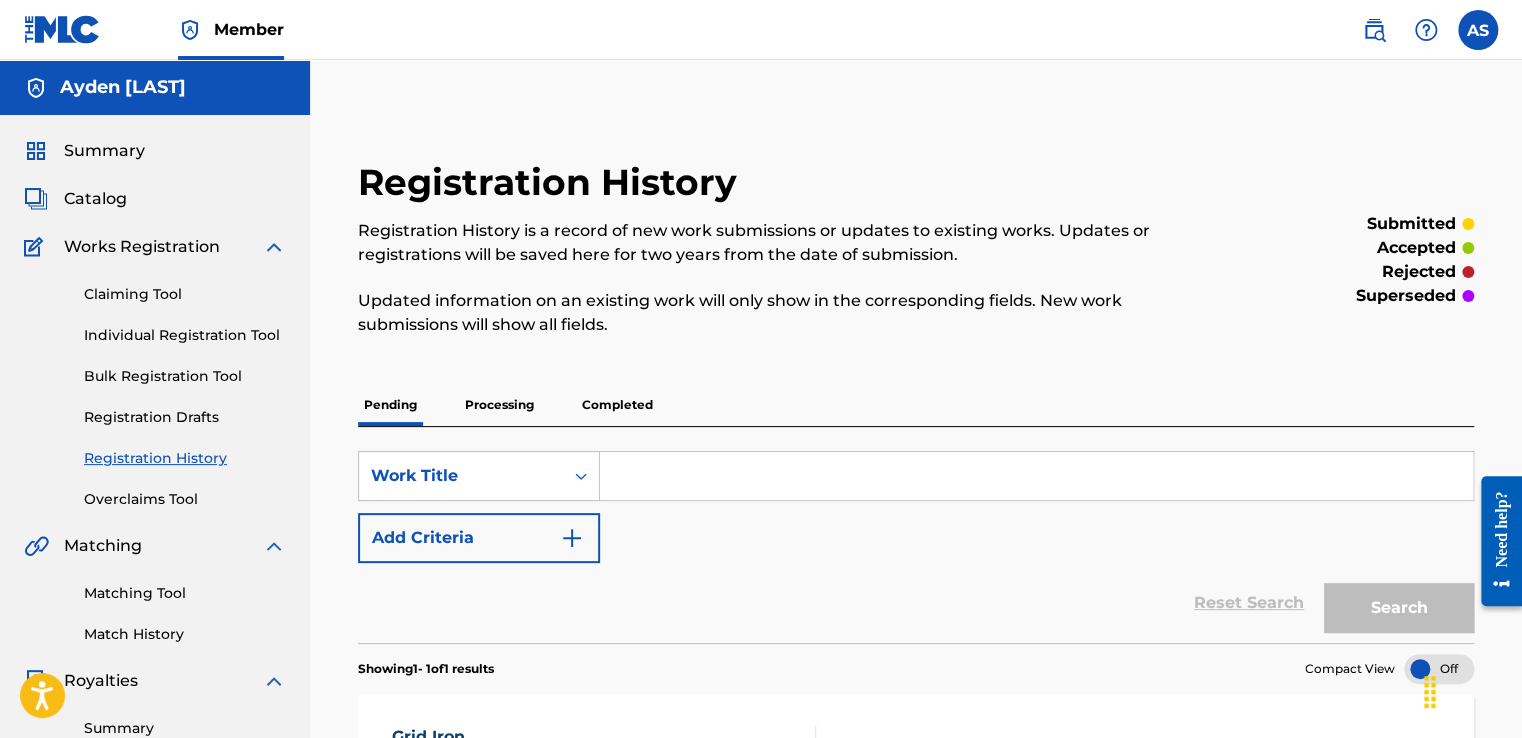 scroll, scrollTop: 100, scrollLeft: 0, axis: vertical 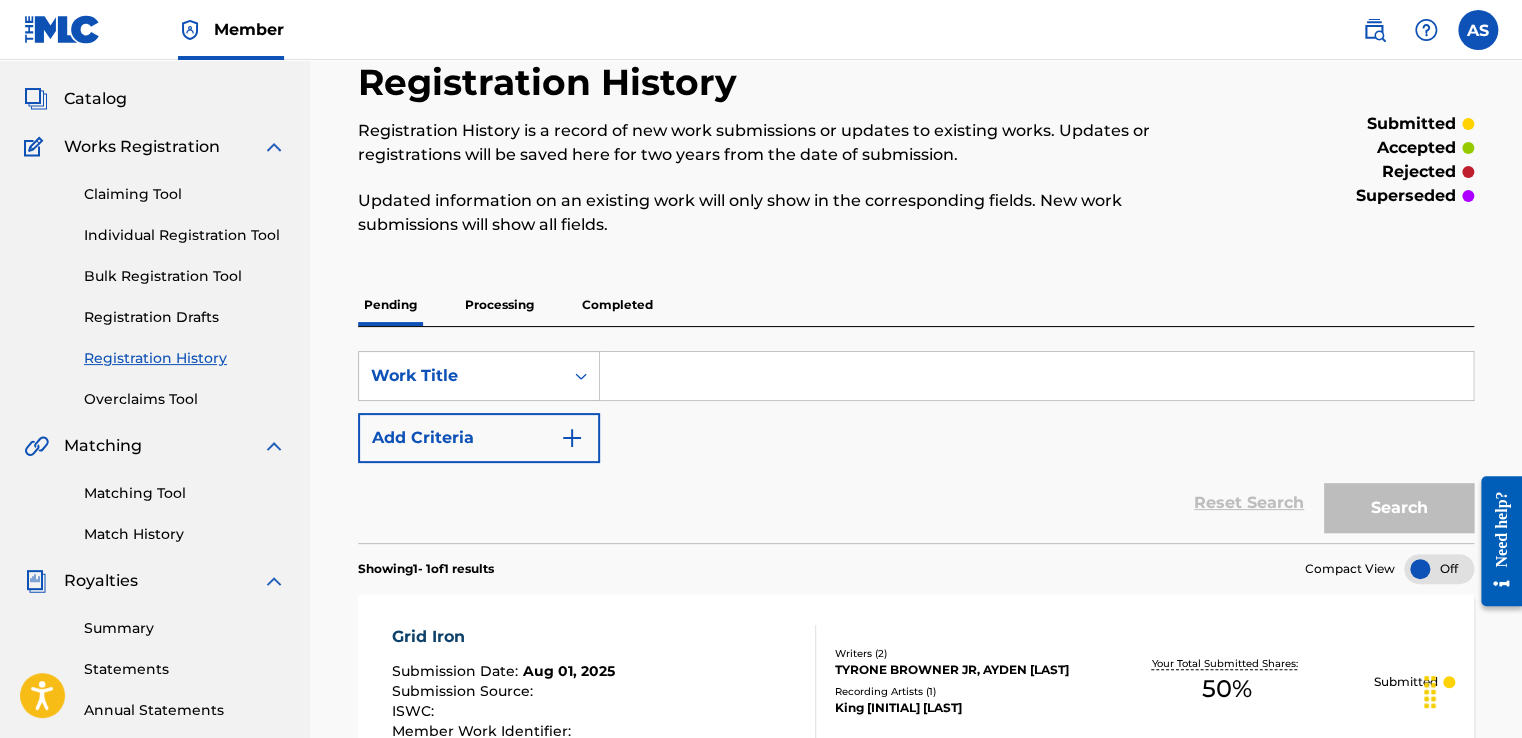 click on "Matching Tool" at bounding box center (185, 493) 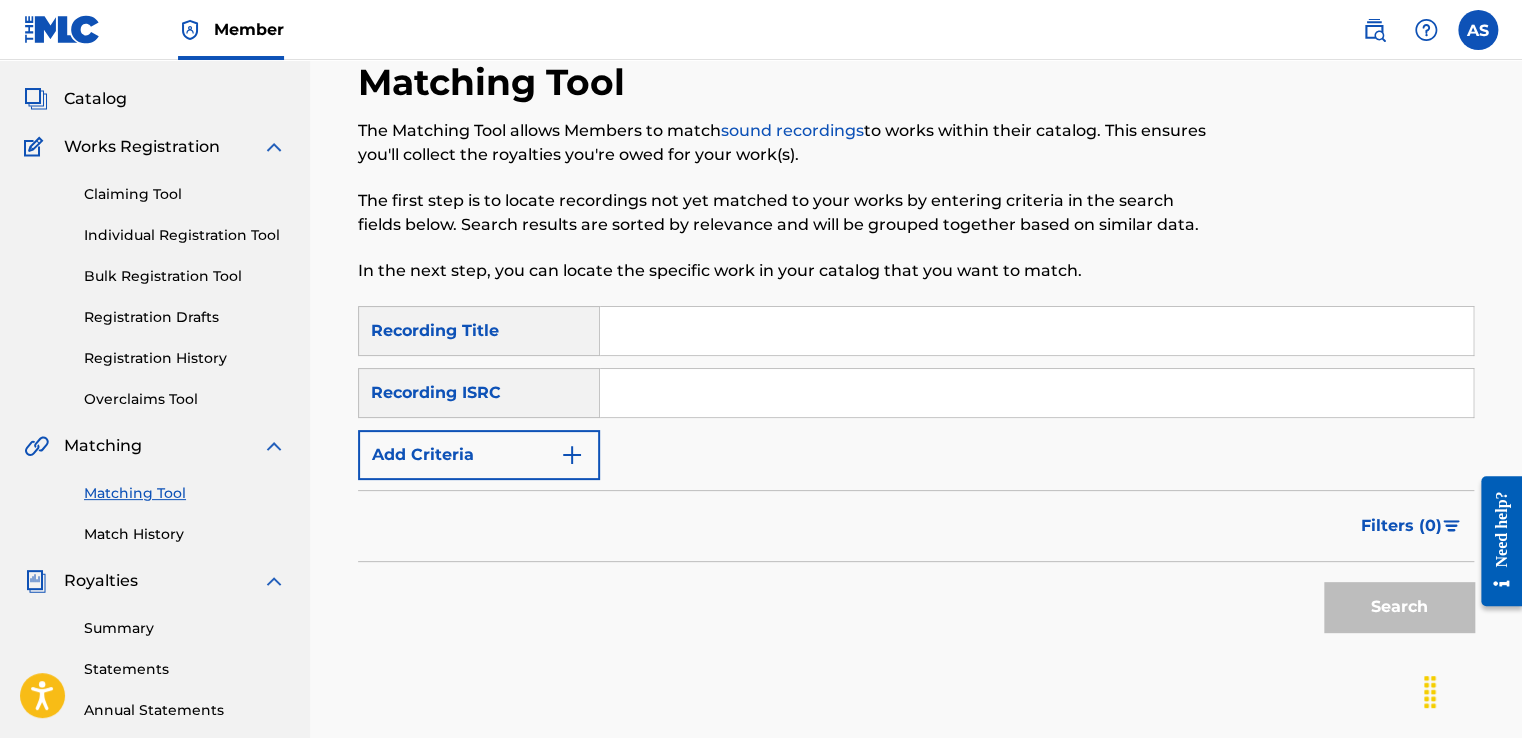 scroll, scrollTop: 0, scrollLeft: 0, axis: both 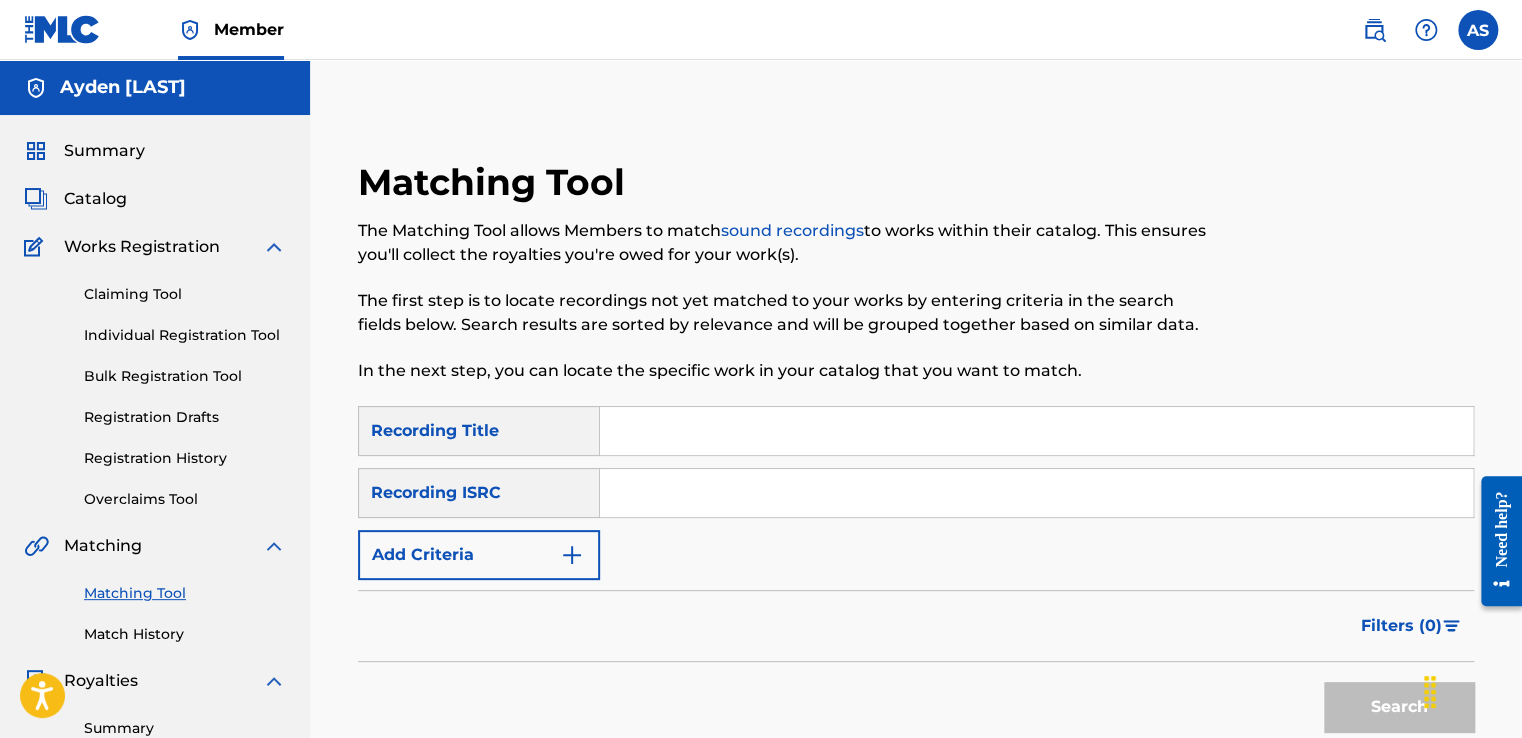 click at bounding box center [1036, 431] 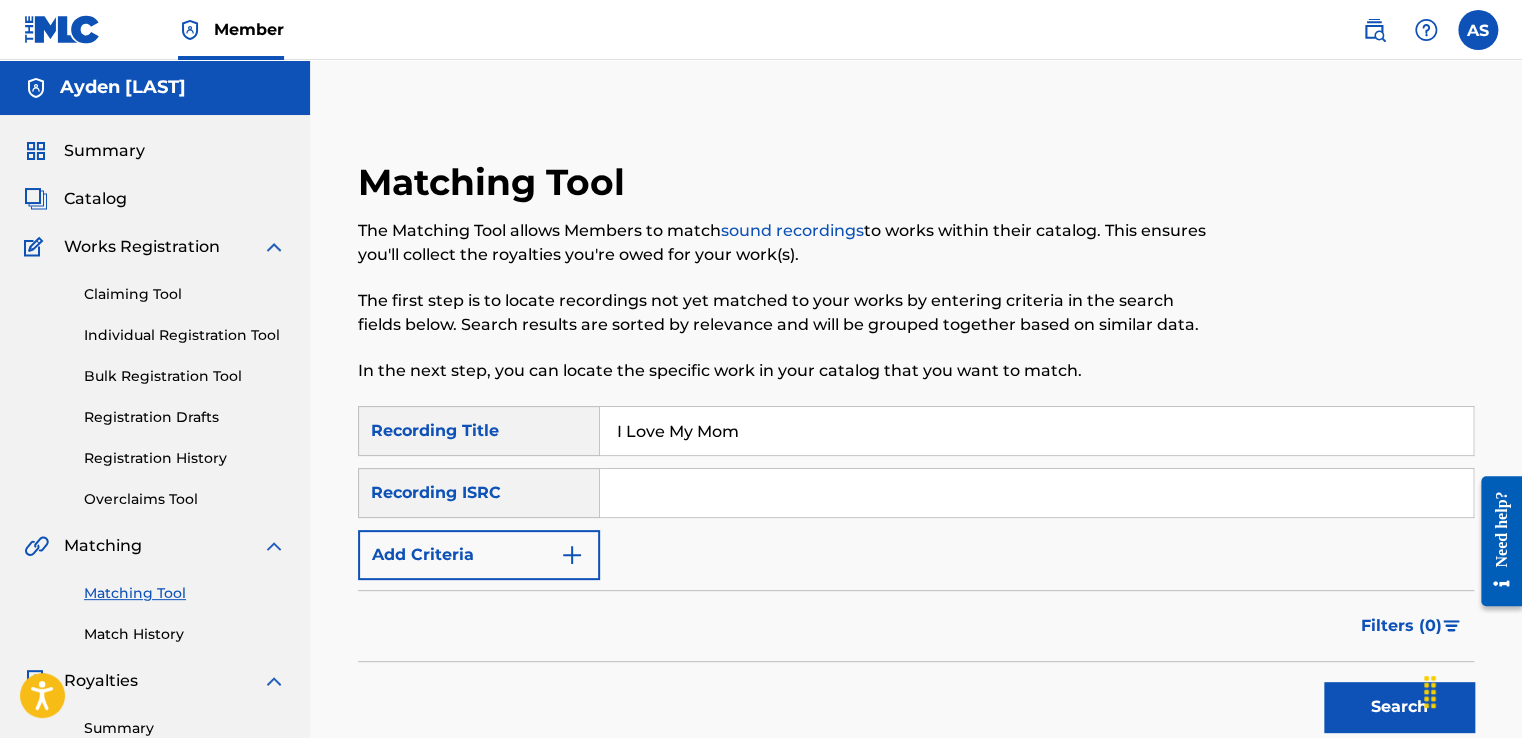 paste on "QZTBE2585277" 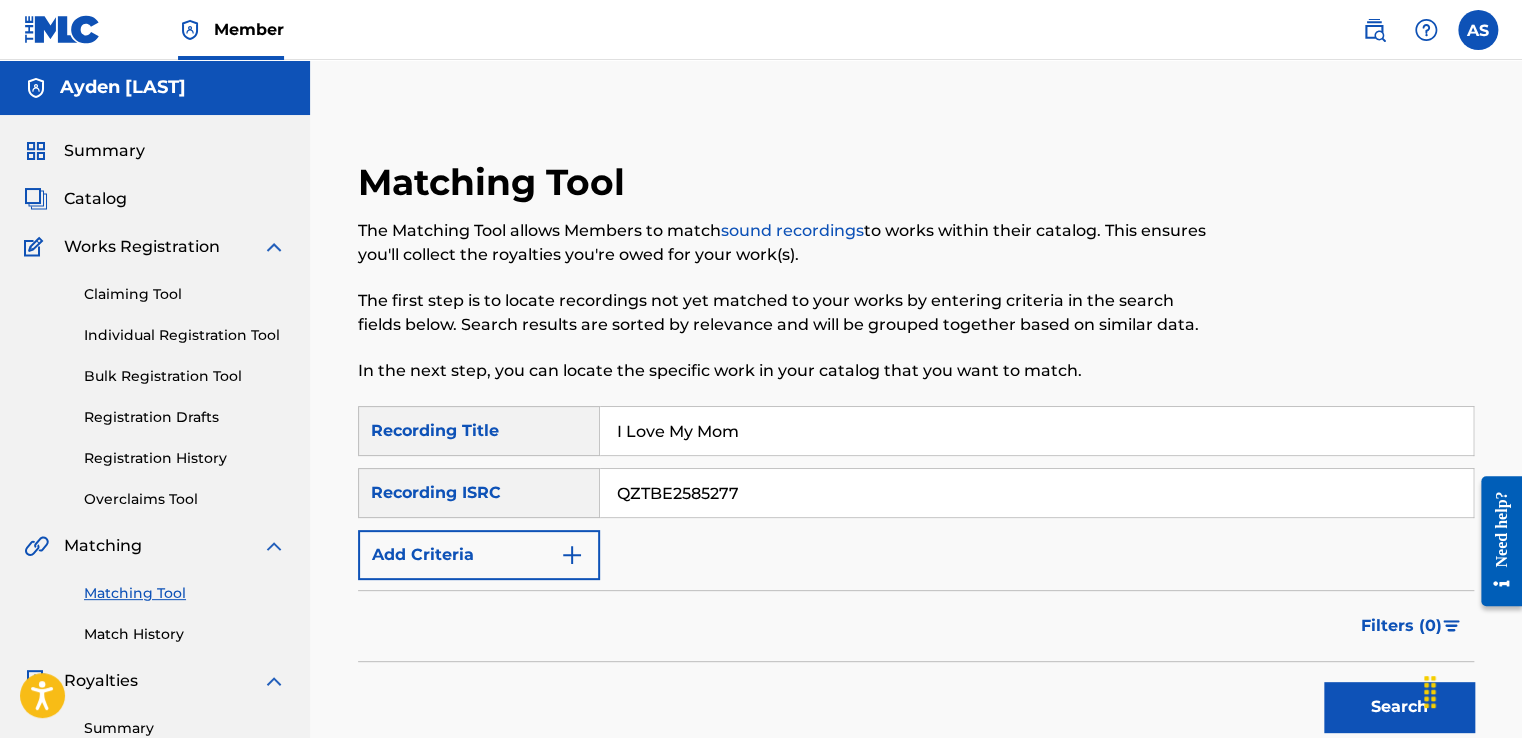 type on "QZTBE2585277" 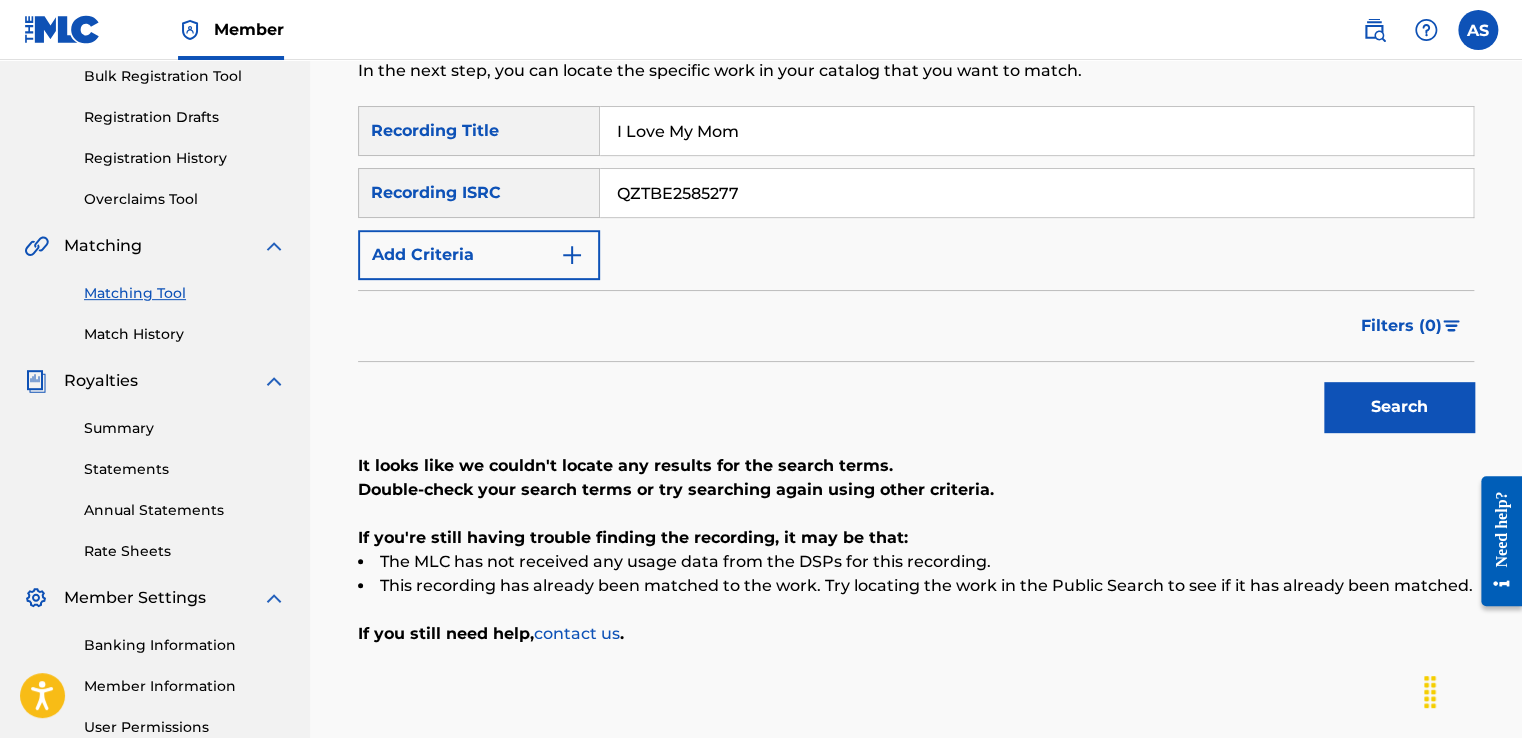 scroll, scrollTop: 400, scrollLeft: 0, axis: vertical 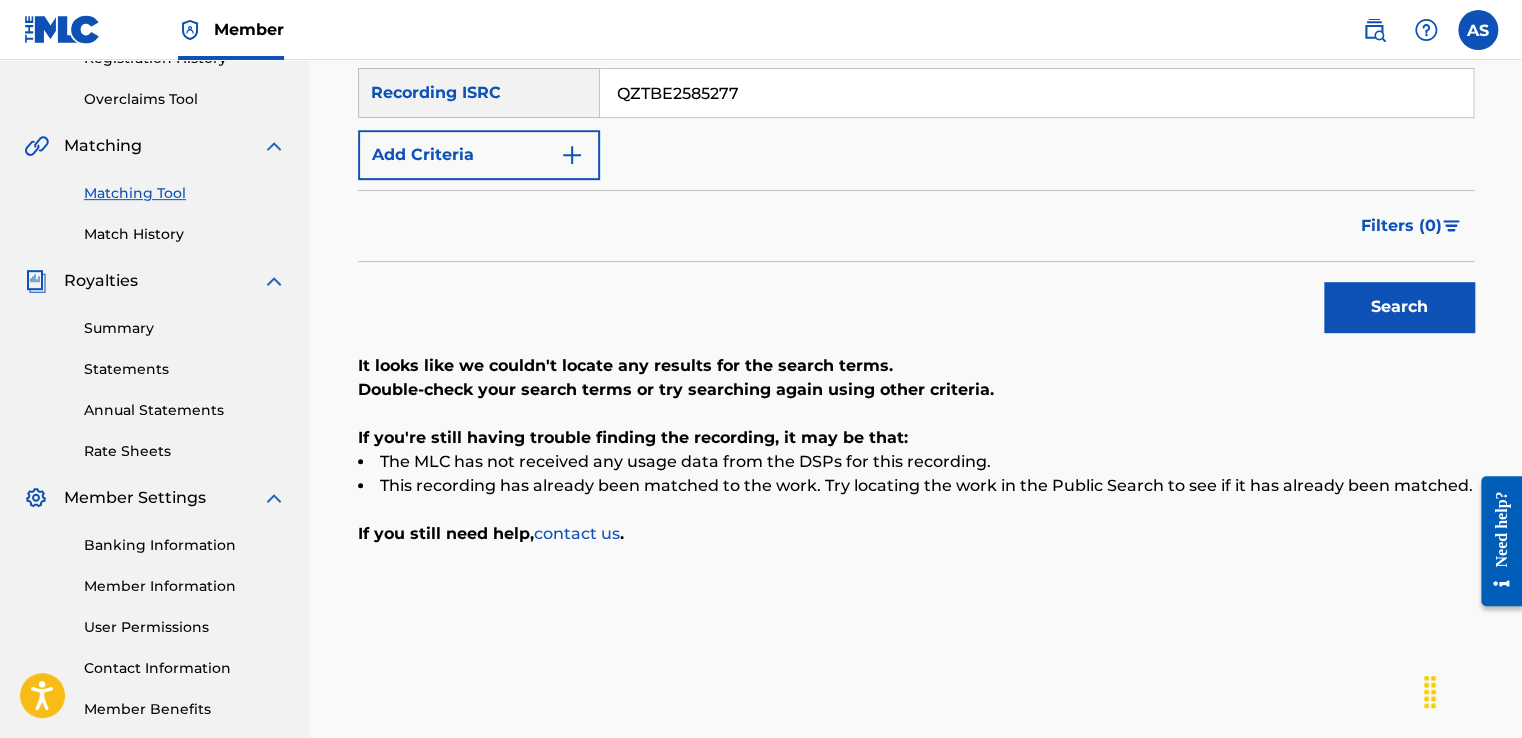click on "Search" at bounding box center (1399, 307) 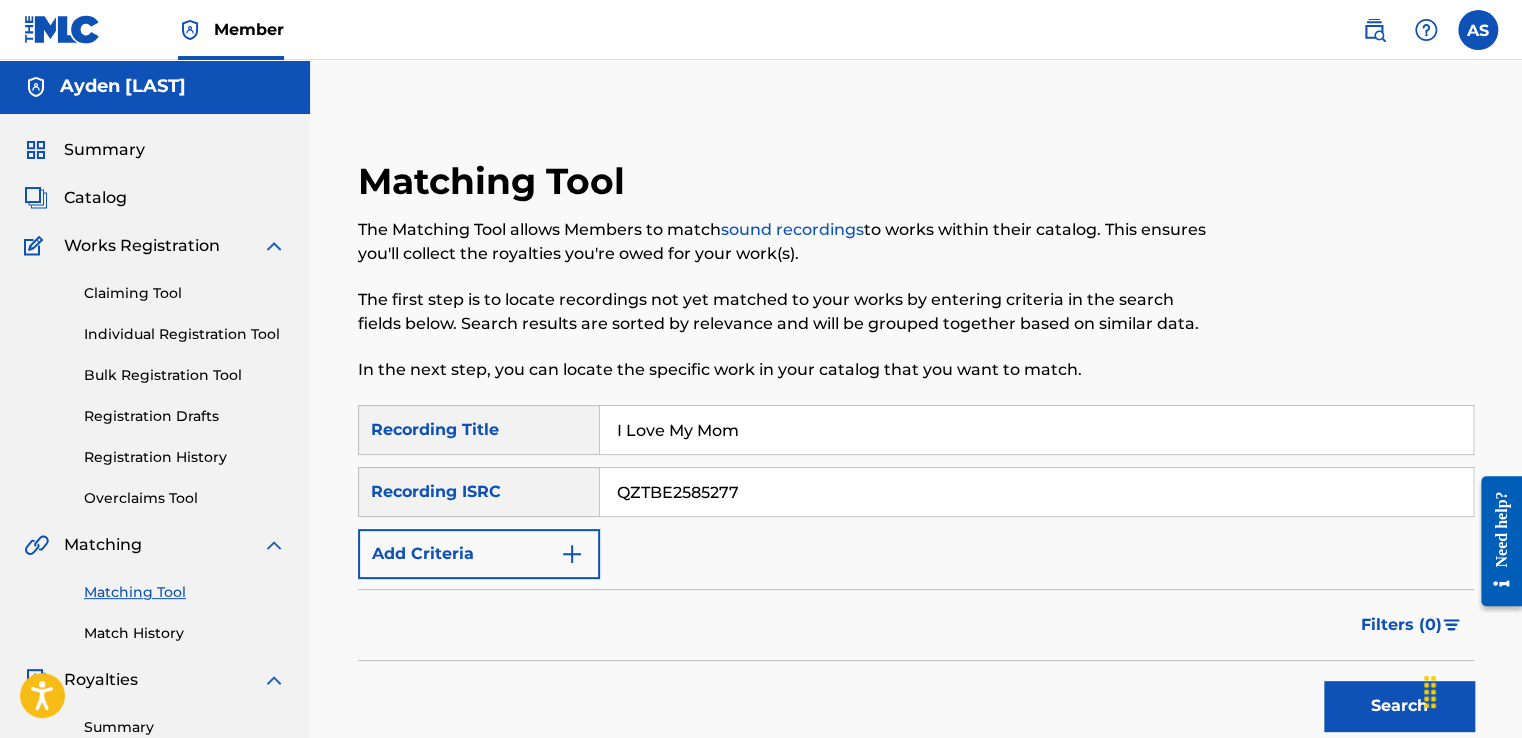 scroll, scrollTop: 0, scrollLeft: 0, axis: both 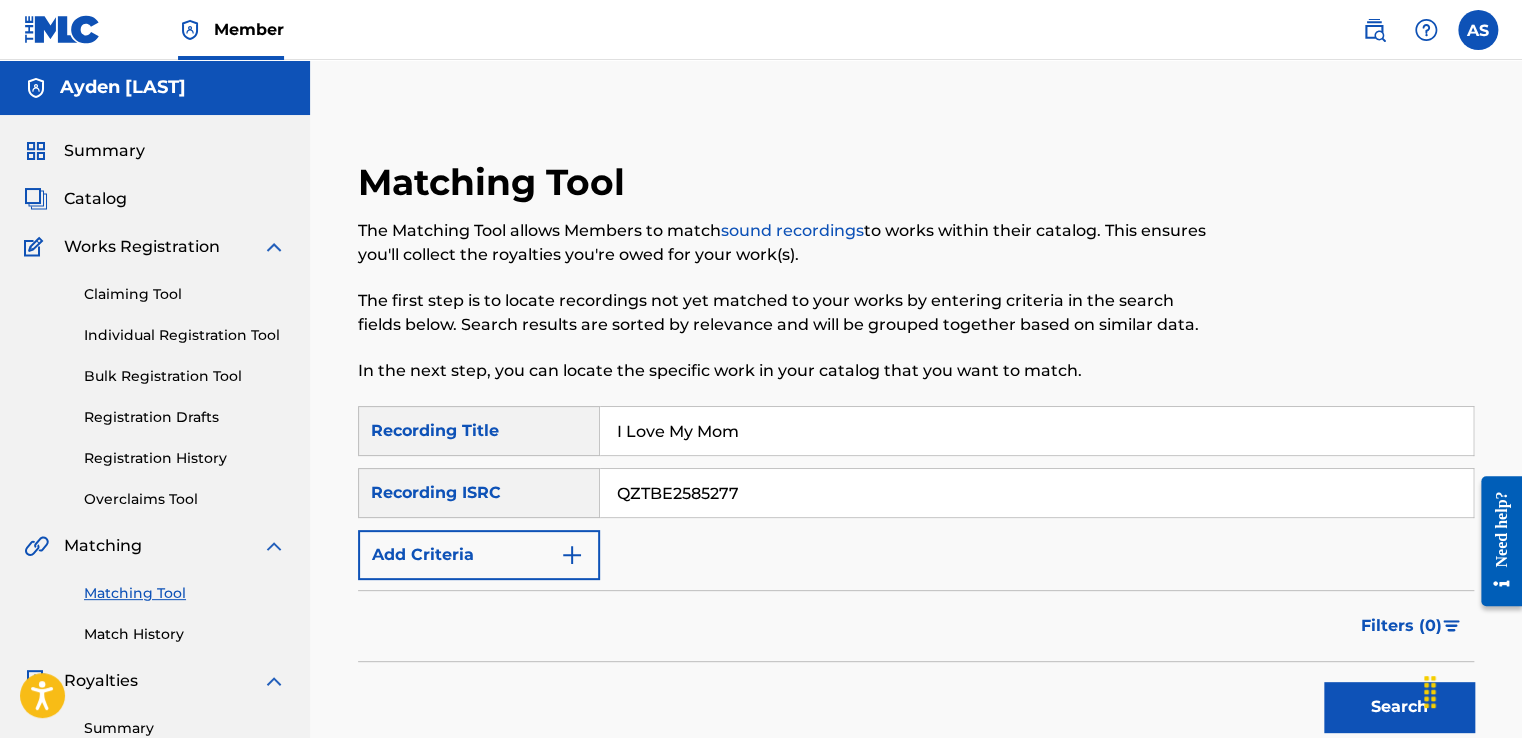 click on "Individual Registration Tool" at bounding box center [185, 335] 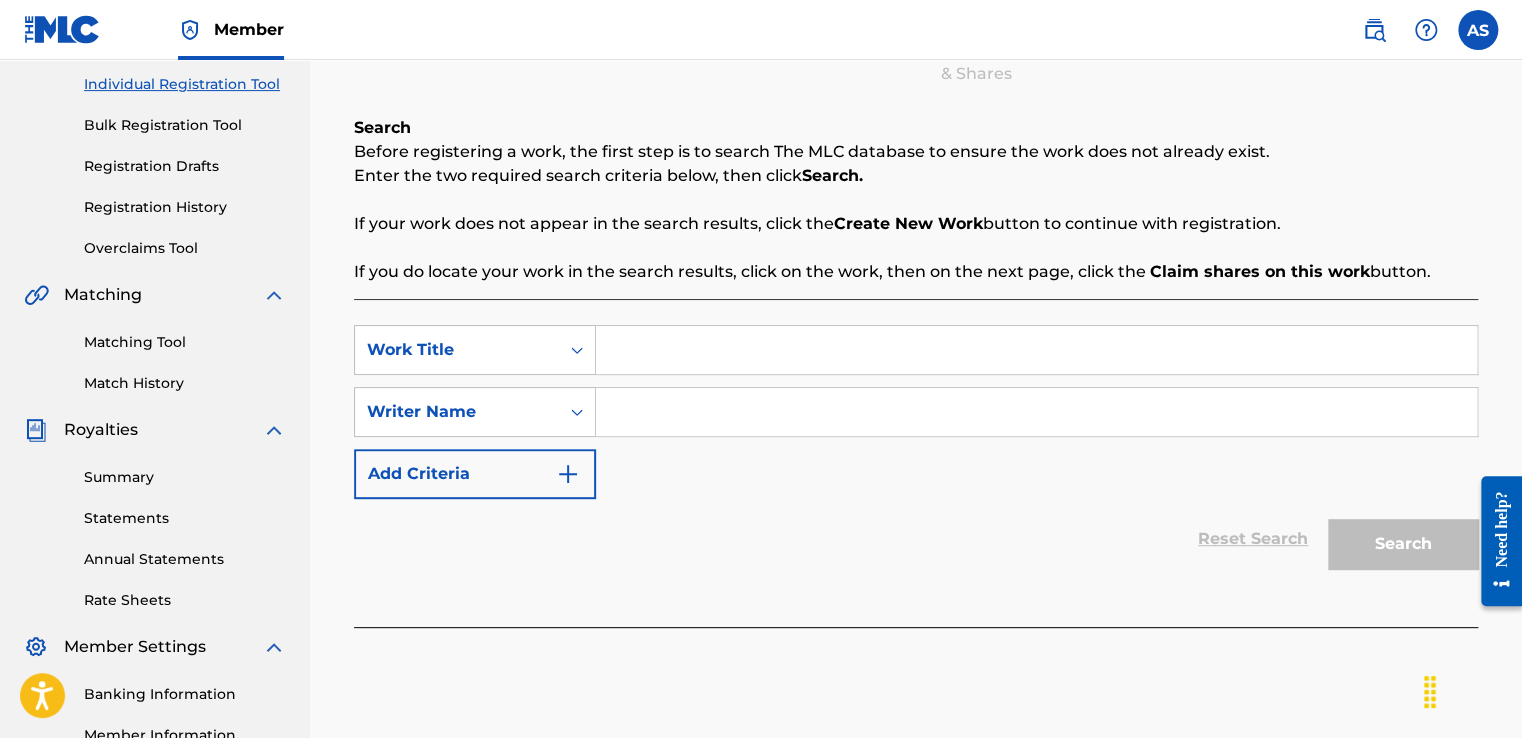 scroll, scrollTop: 400, scrollLeft: 0, axis: vertical 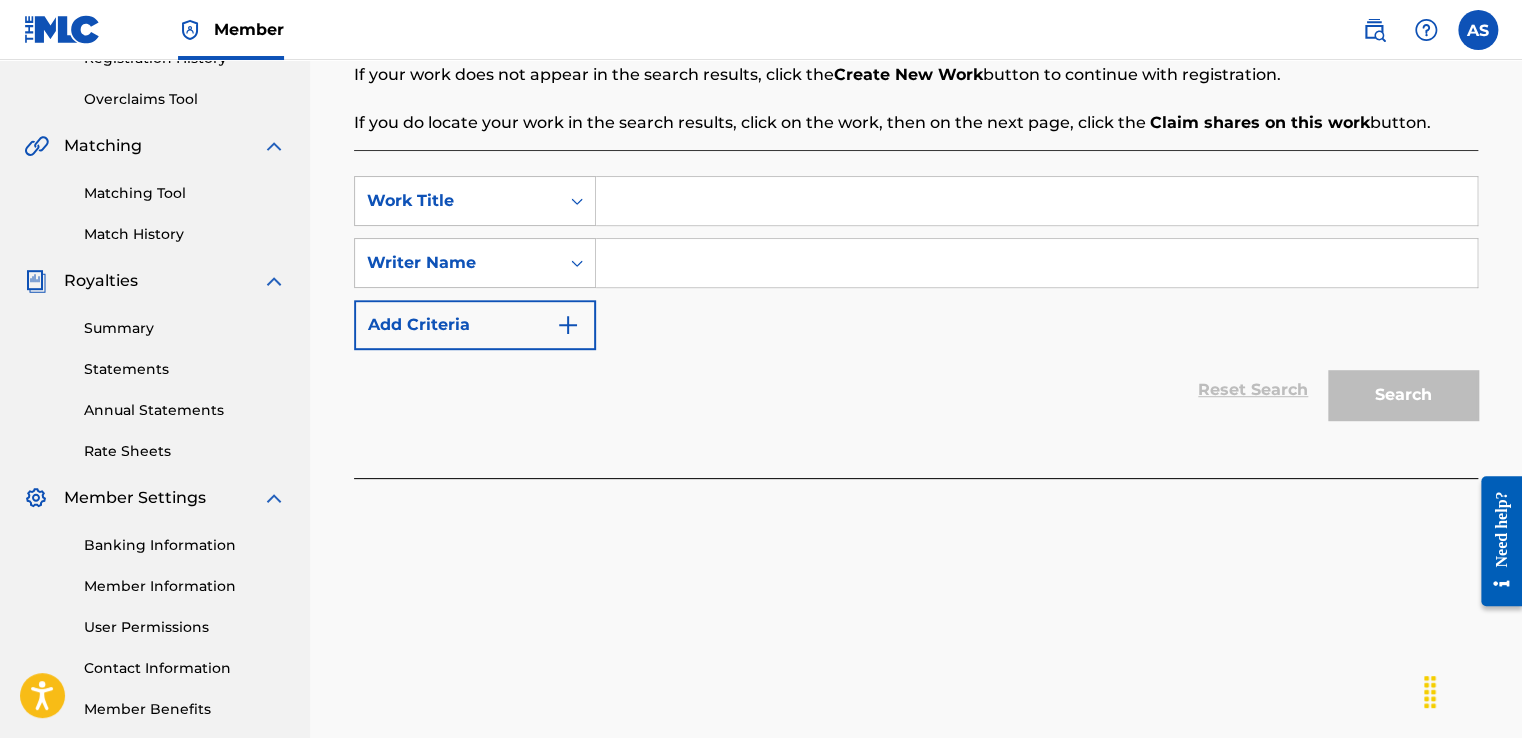 click at bounding box center (1036, 201) 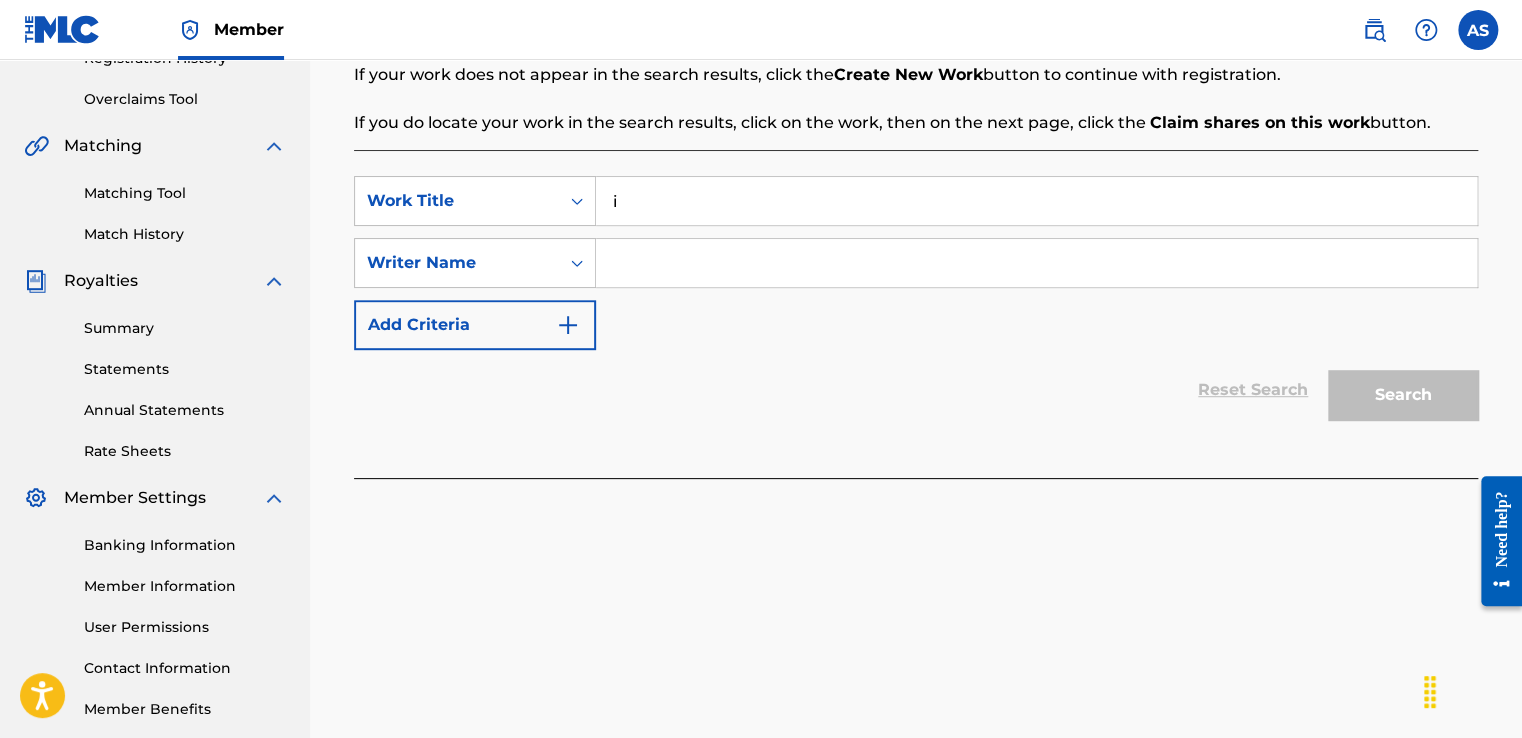 type on "i" 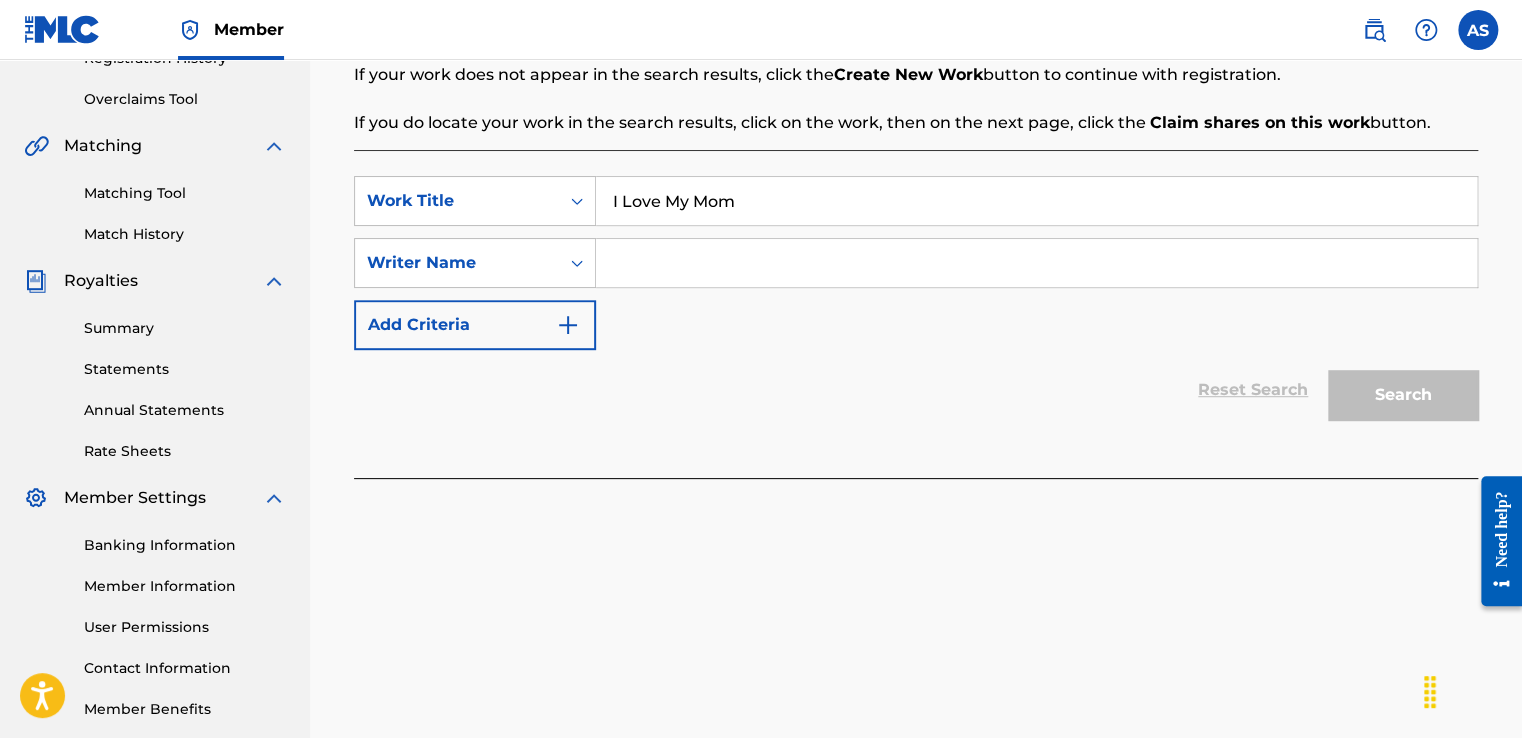 type on "I Love My Mom" 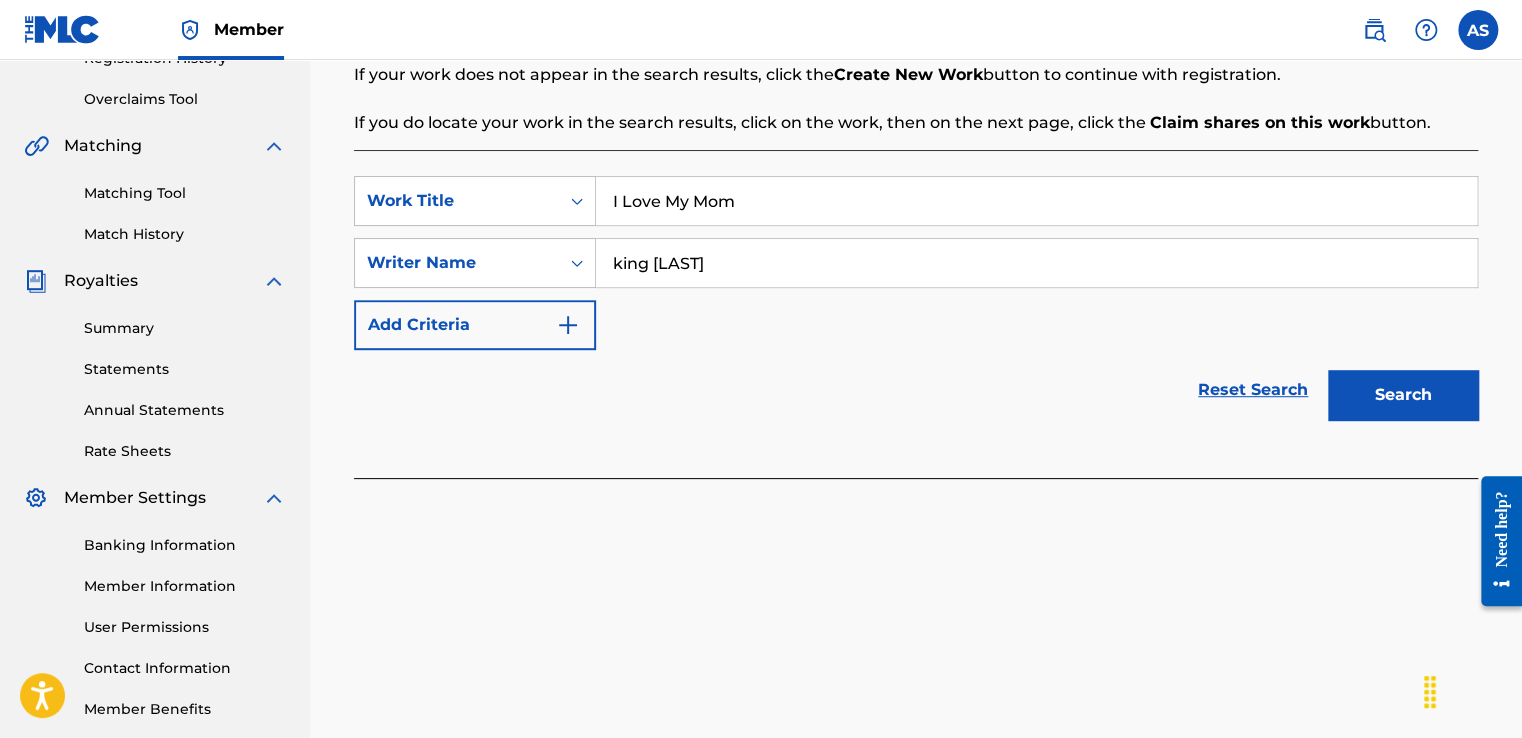 click on "Search" at bounding box center (1403, 395) 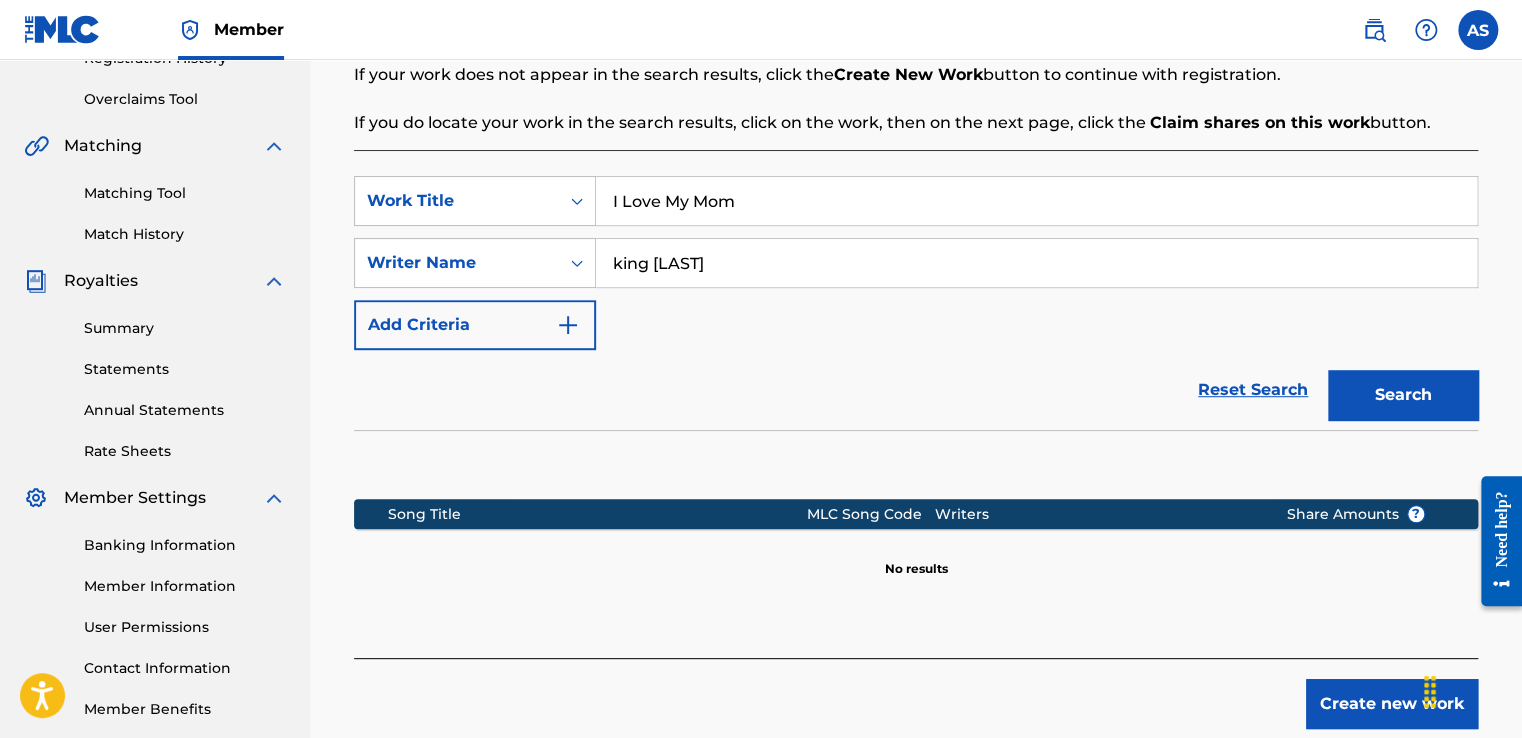 click on "Create new work" at bounding box center [1392, 704] 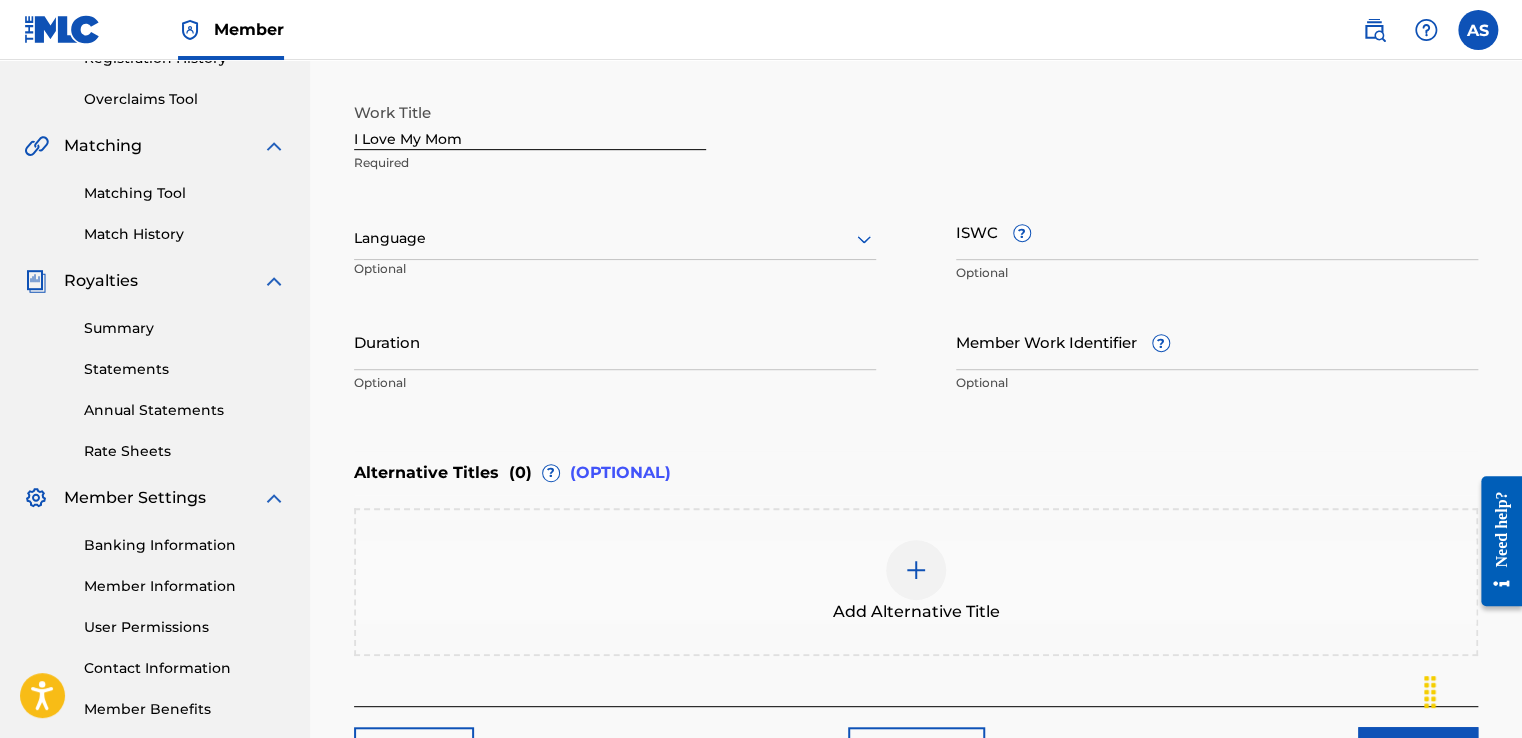 click at bounding box center [615, 238] 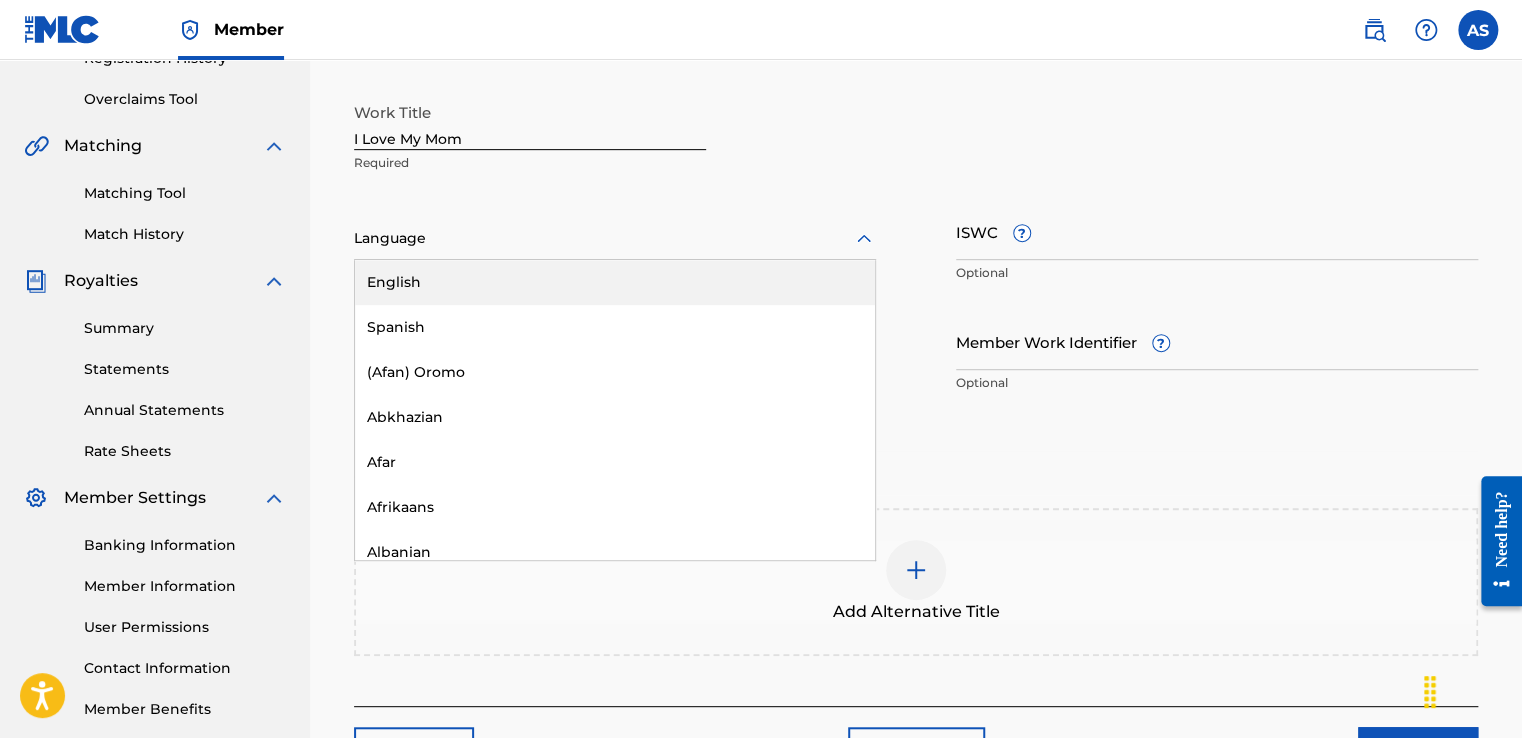 click on "English" at bounding box center [615, 282] 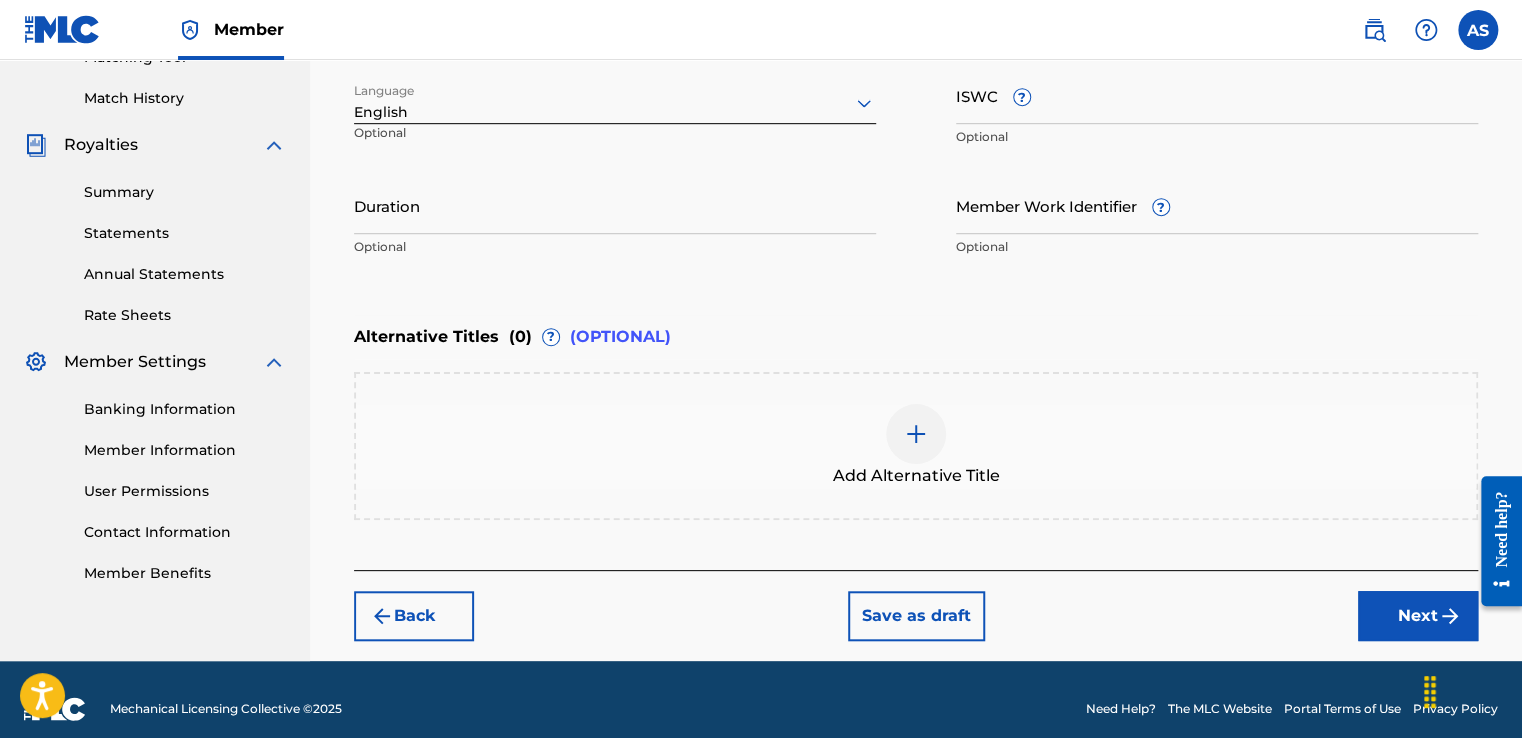 scroll, scrollTop: 552, scrollLeft: 0, axis: vertical 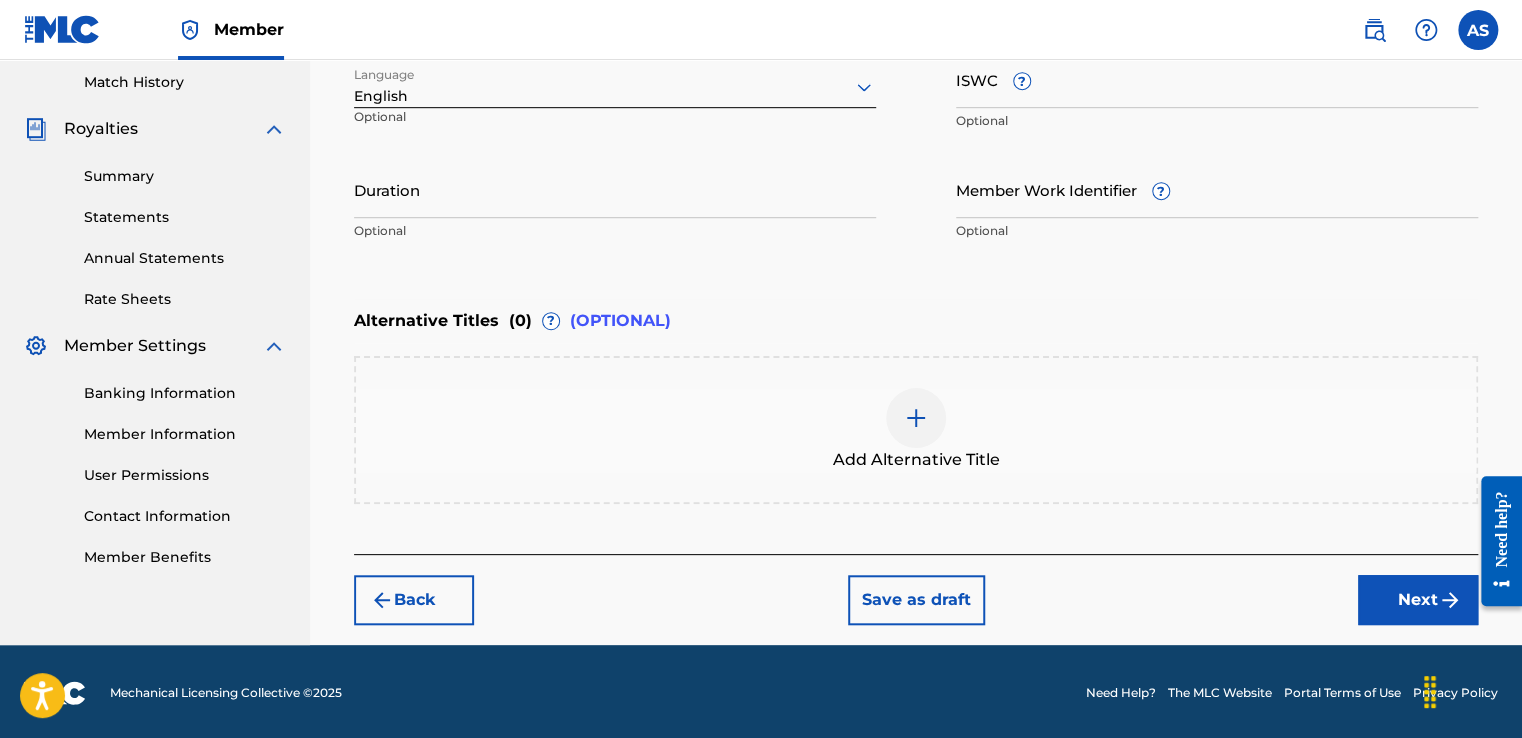 click on "Next" at bounding box center (1418, 600) 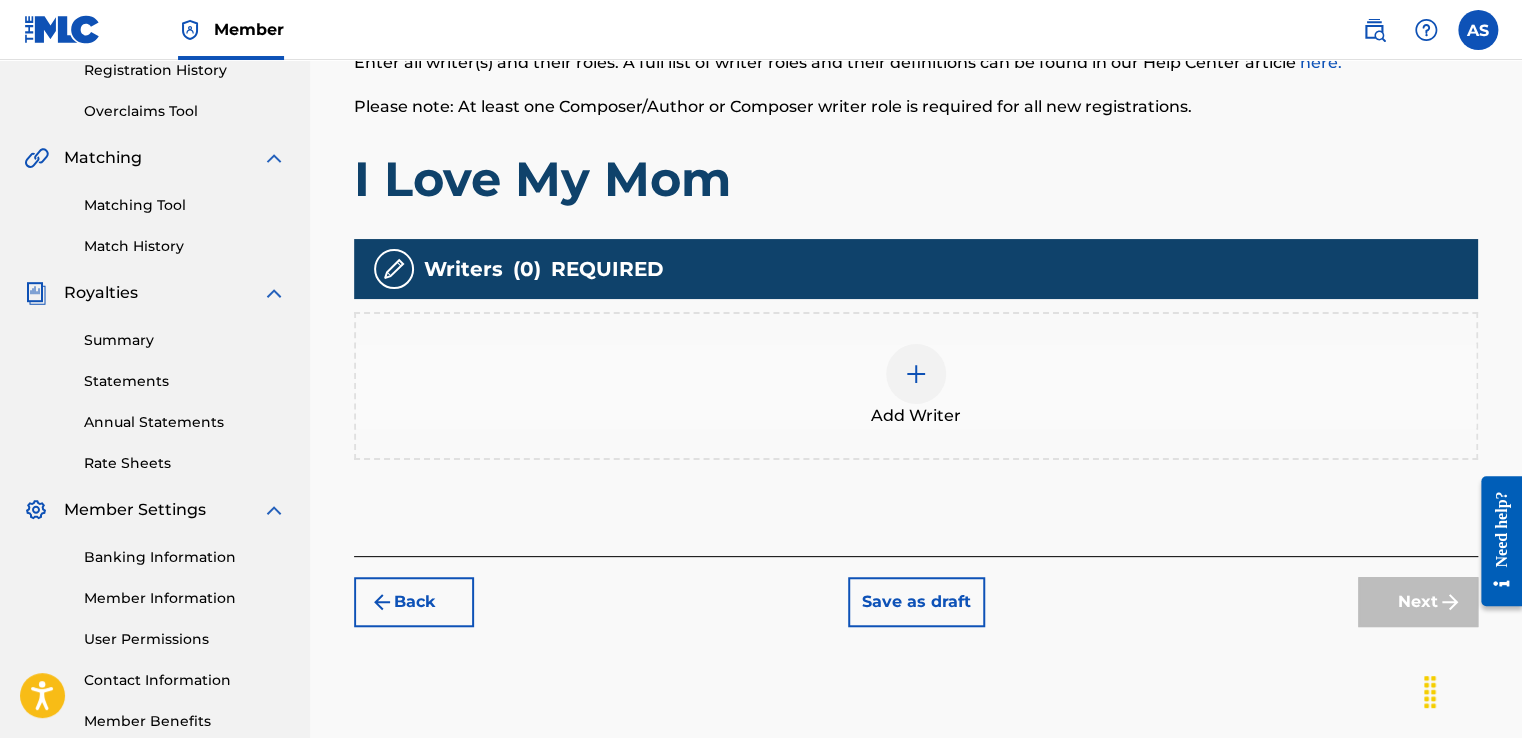 scroll, scrollTop: 390, scrollLeft: 0, axis: vertical 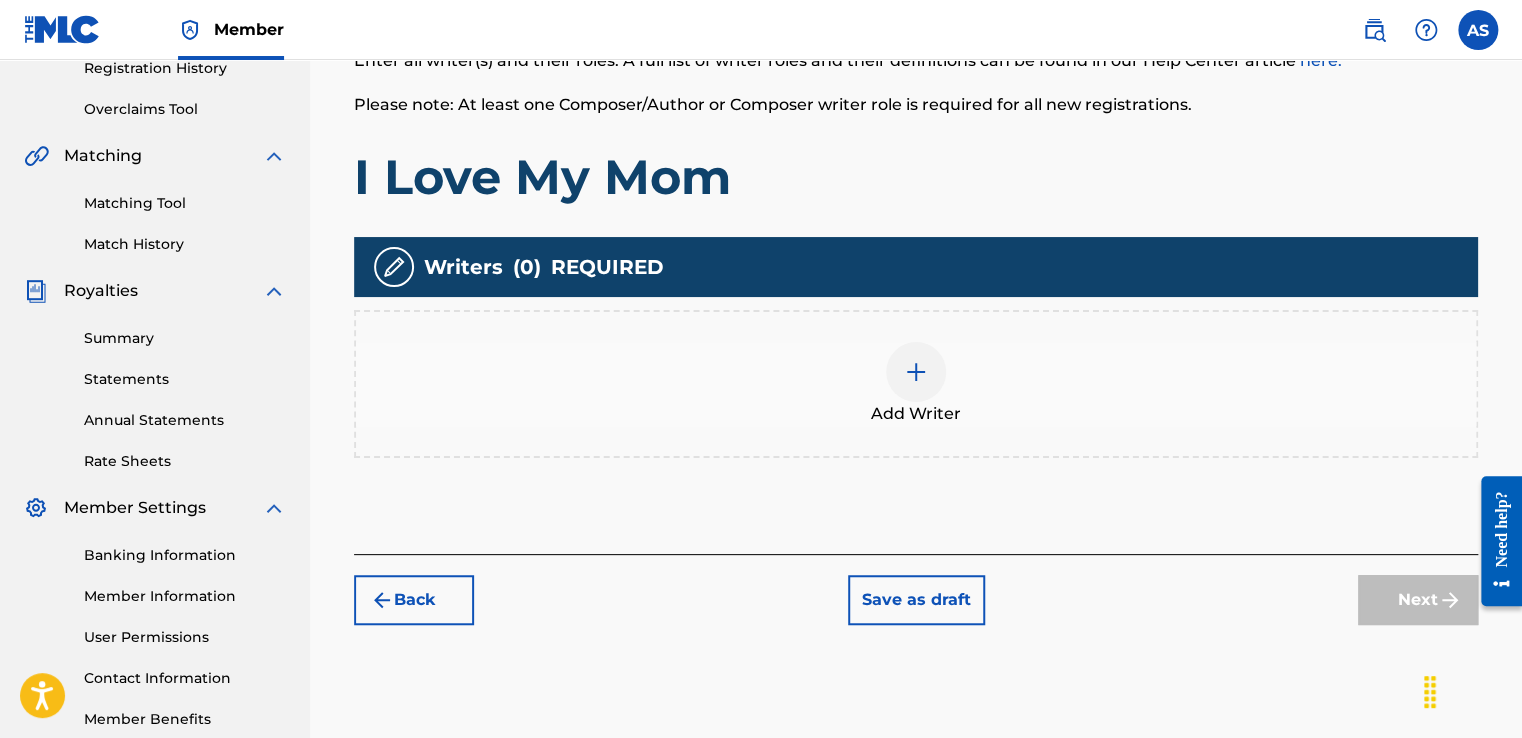 click at bounding box center (916, 372) 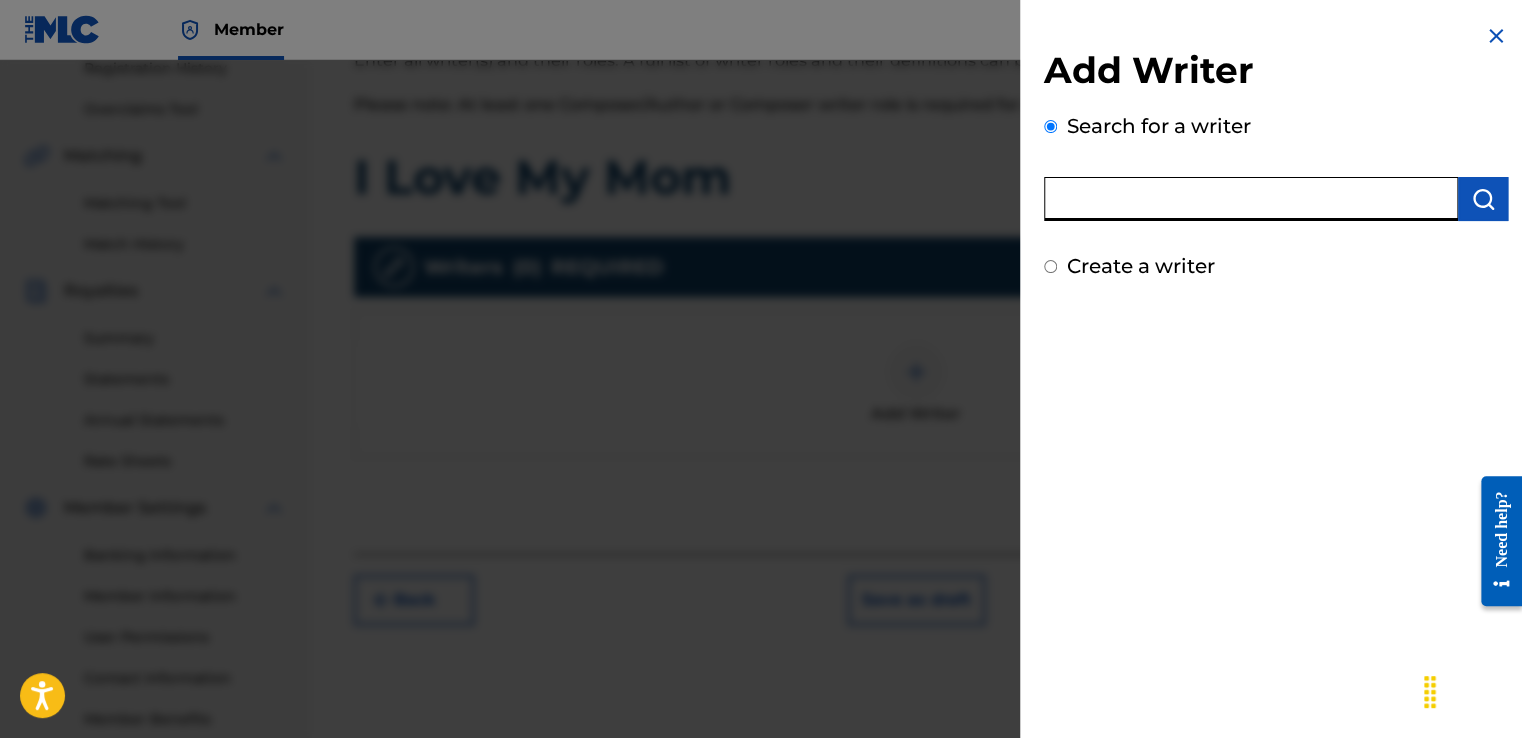 click at bounding box center [1251, 199] 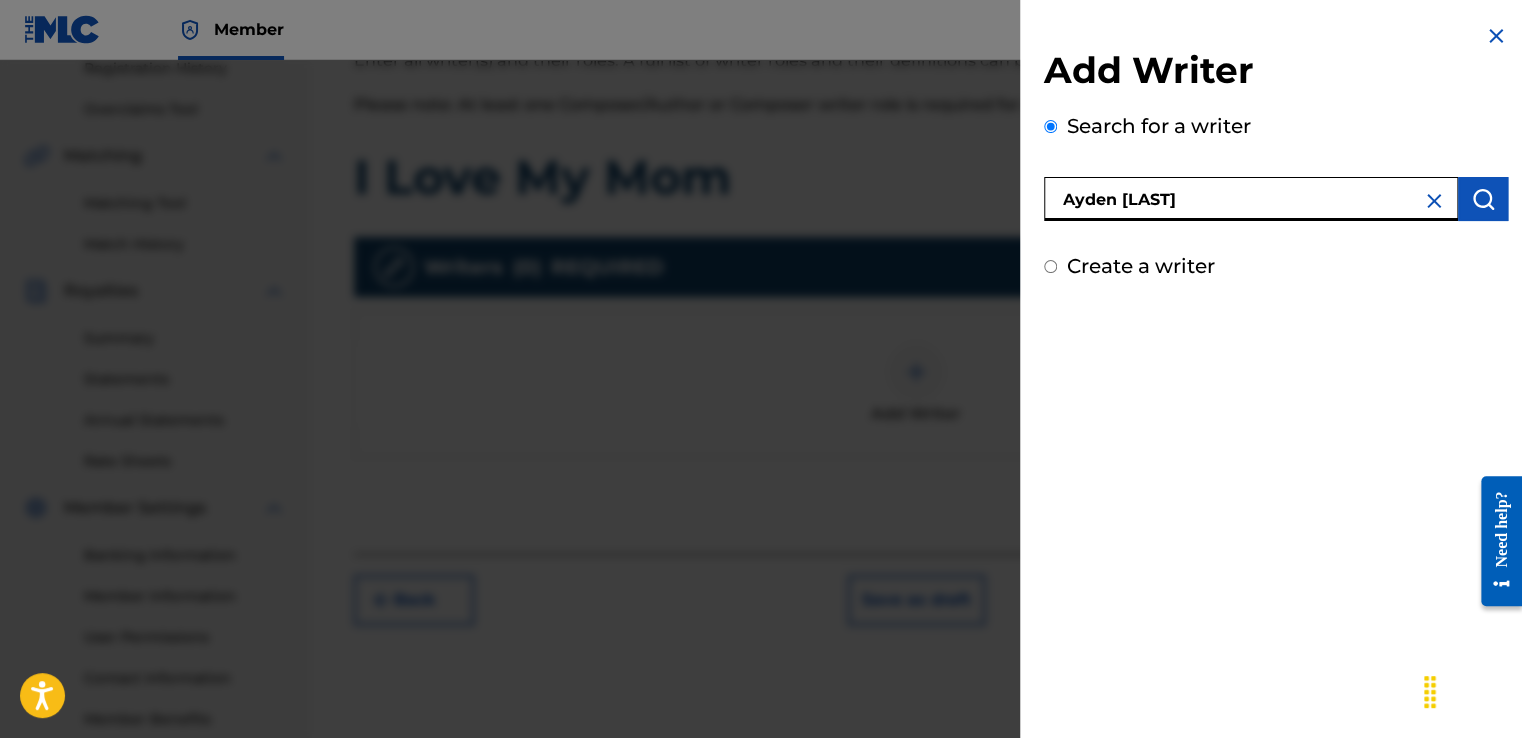 type on "Ayden [LAST]" 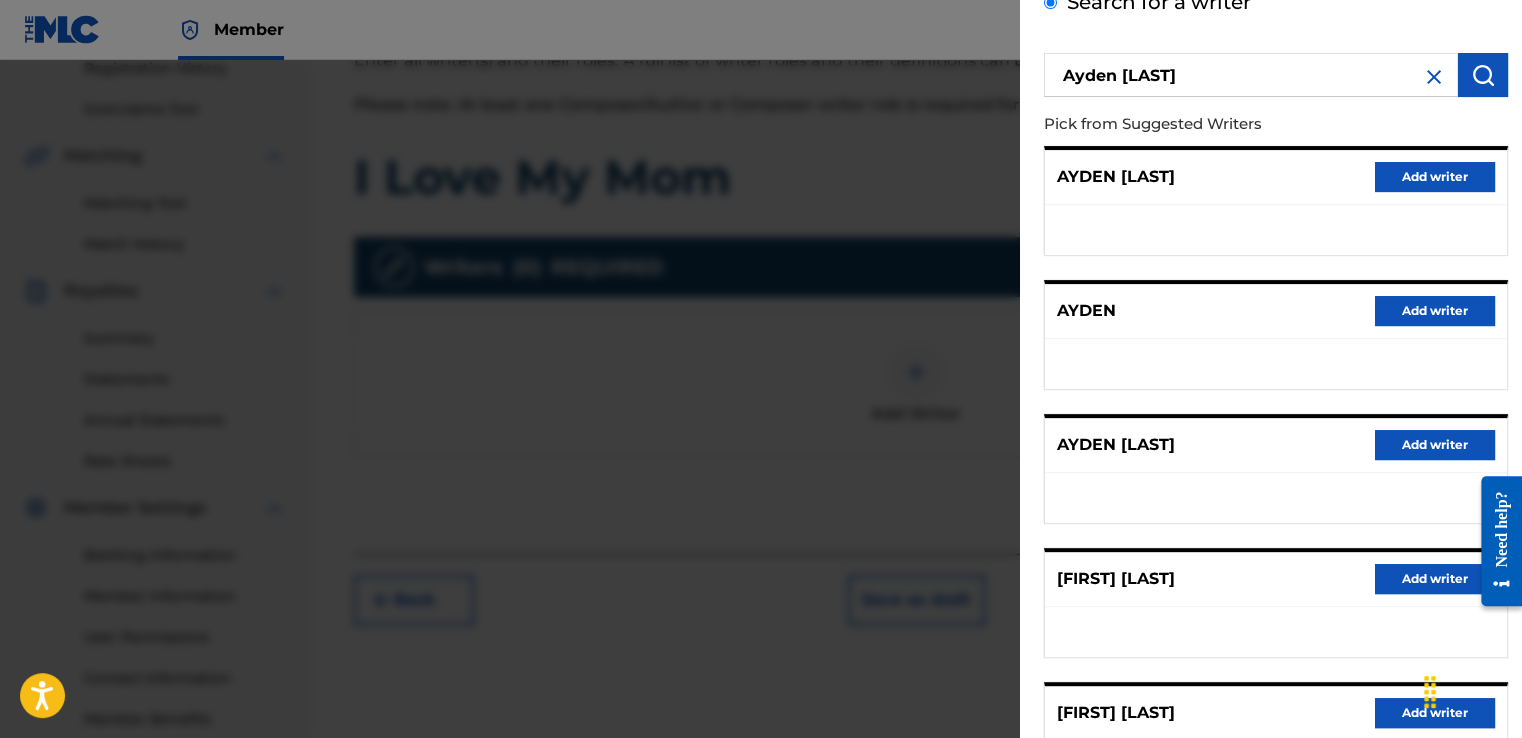 scroll, scrollTop: 101, scrollLeft: 0, axis: vertical 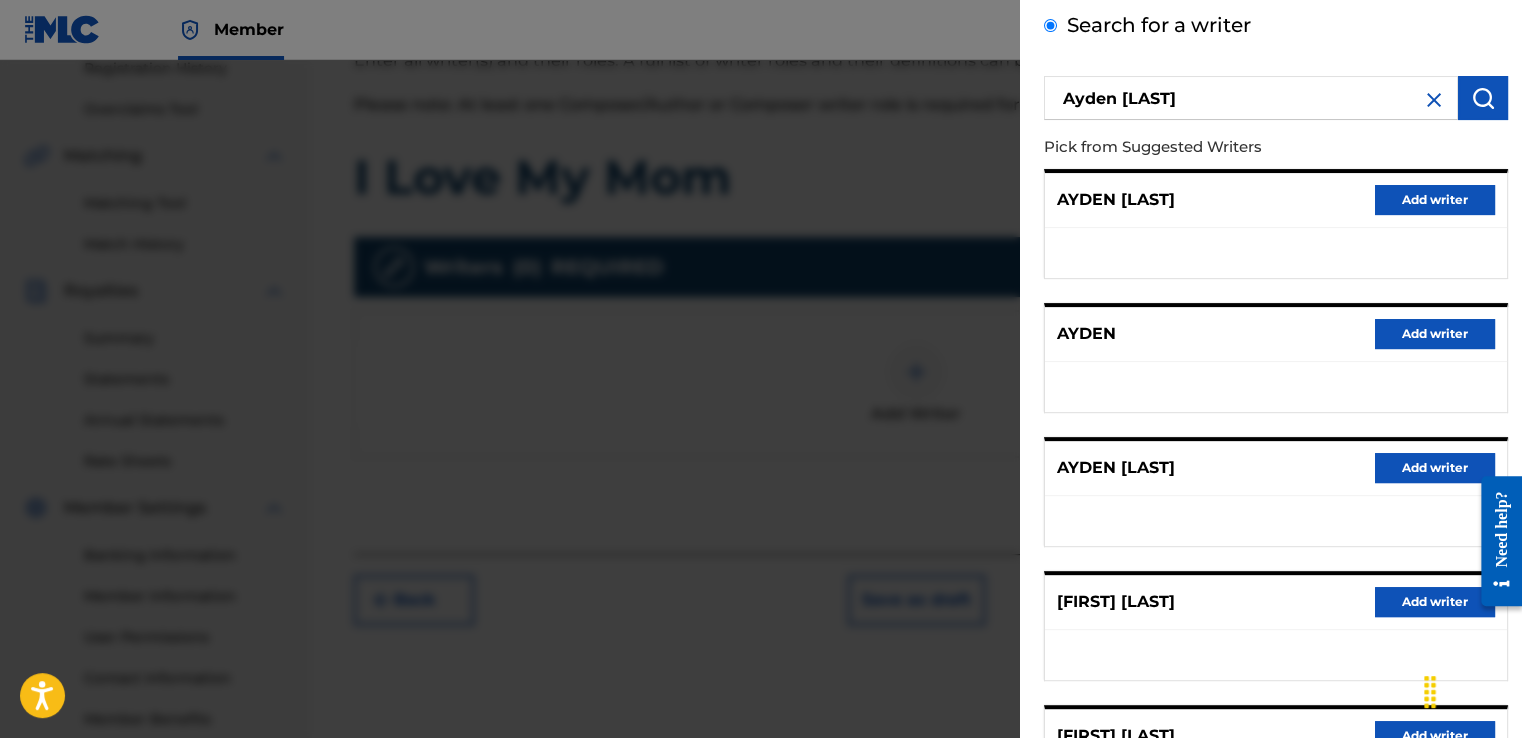 click on "Add writer" at bounding box center (1435, 468) 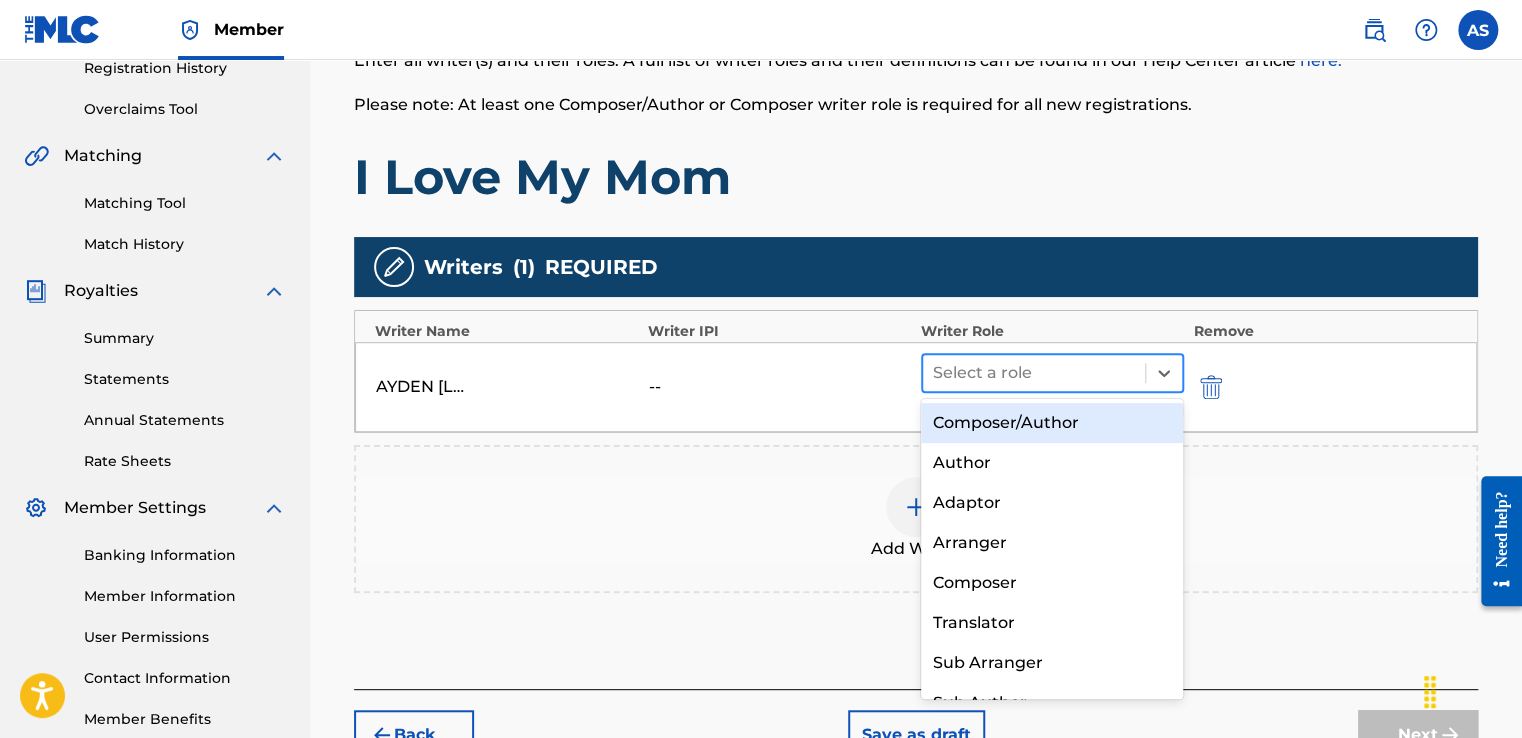 click at bounding box center [1034, 373] 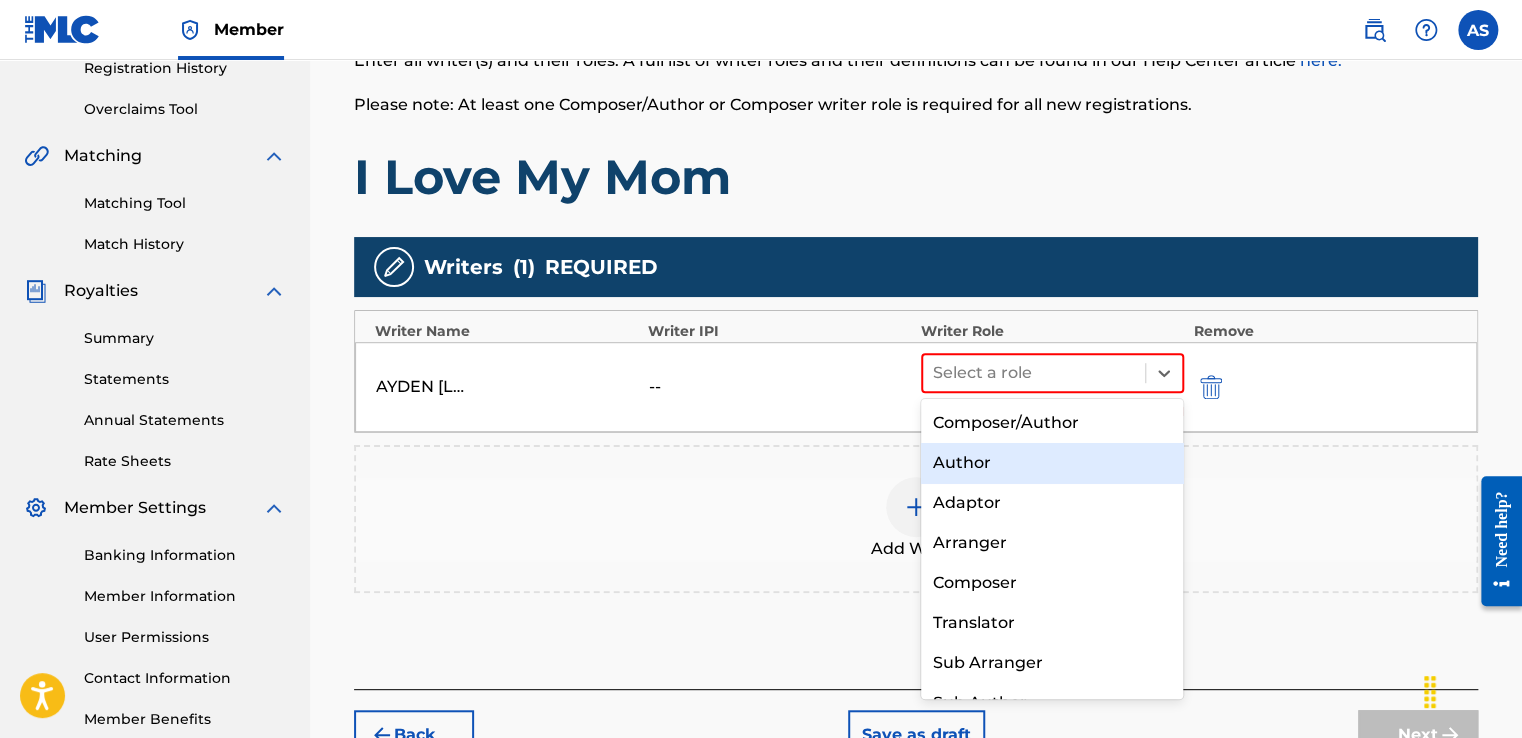 scroll, scrollTop: 28, scrollLeft: 0, axis: vertical 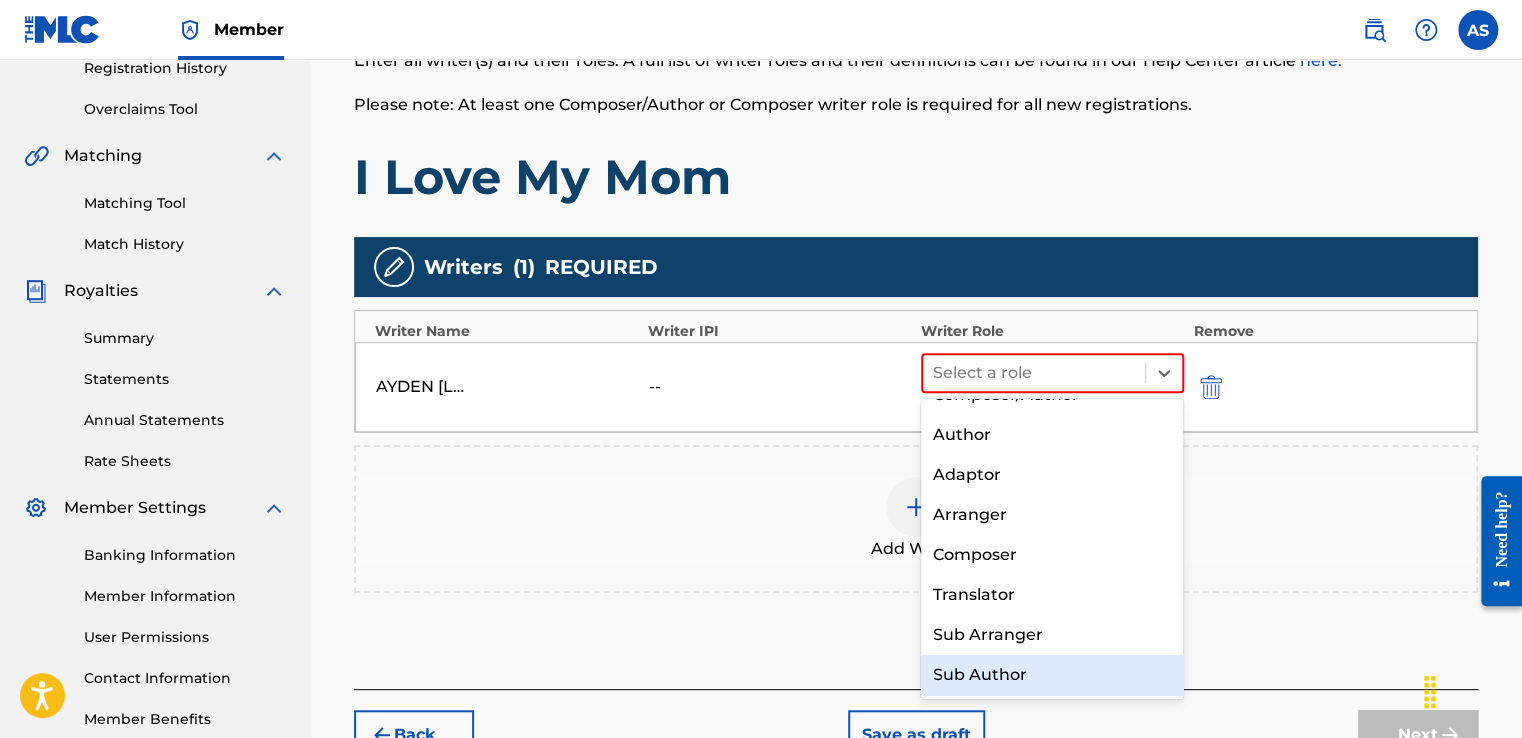 click on "Sub Author" at bounding box center (1052, 675) 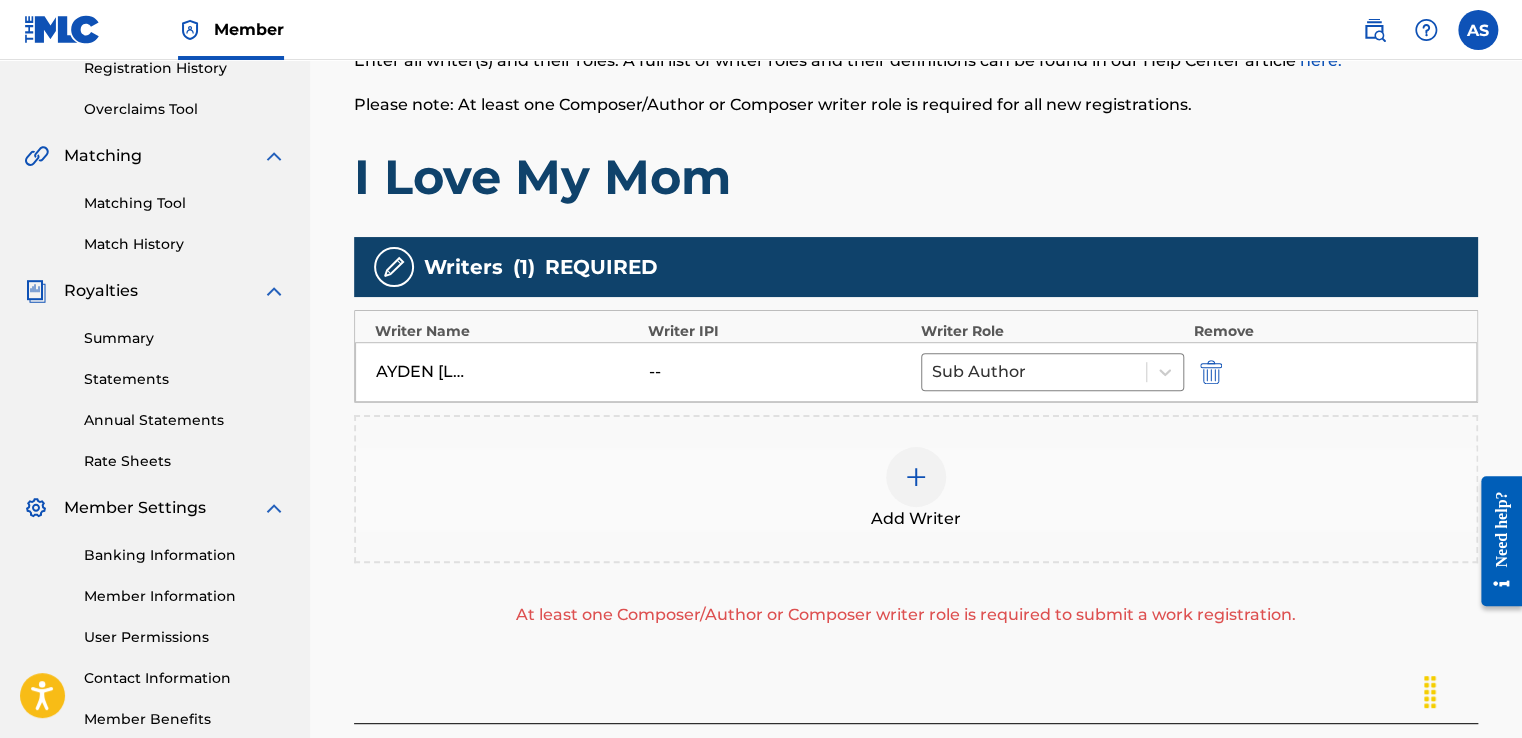 click at bounding box center [916, 477] 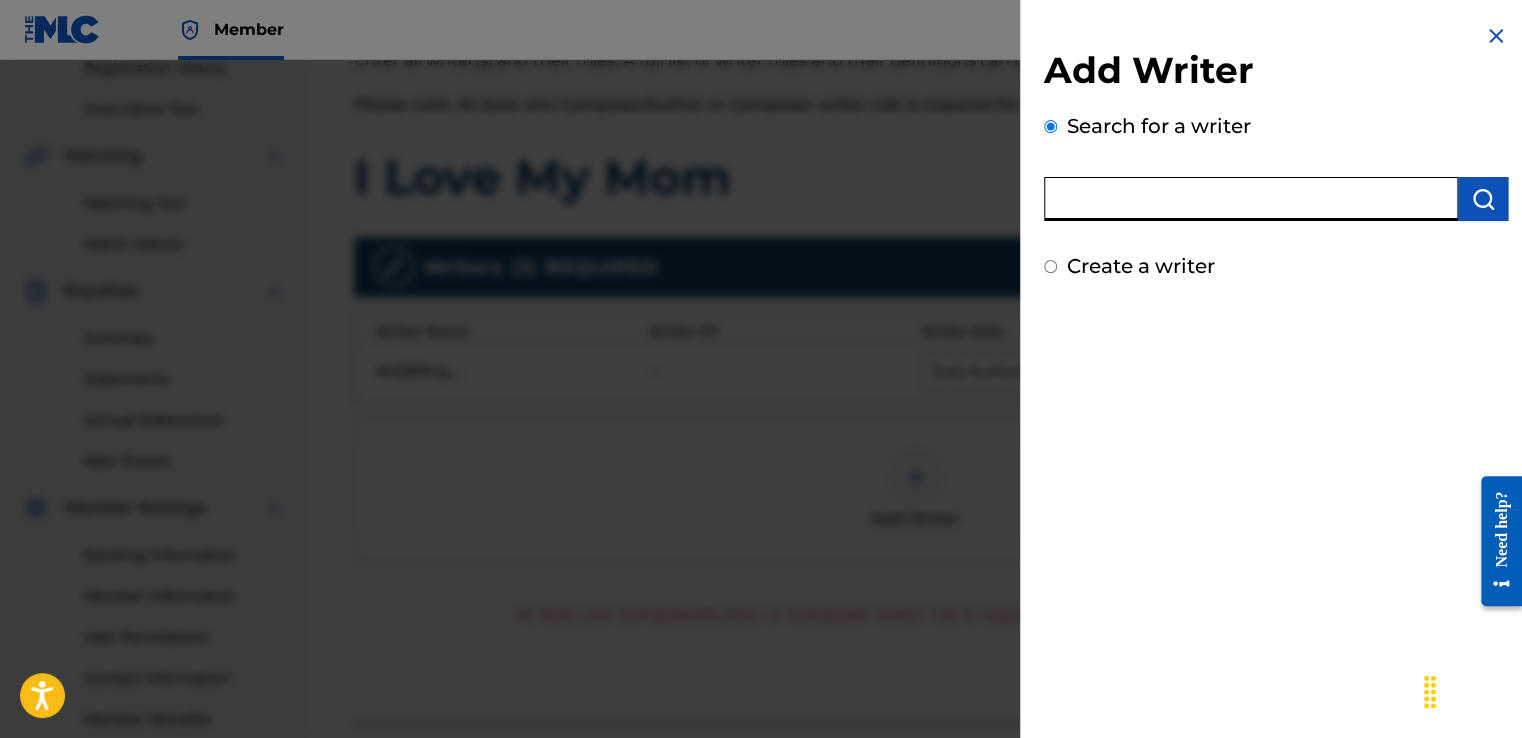 click at bounding box center [1251, 199] 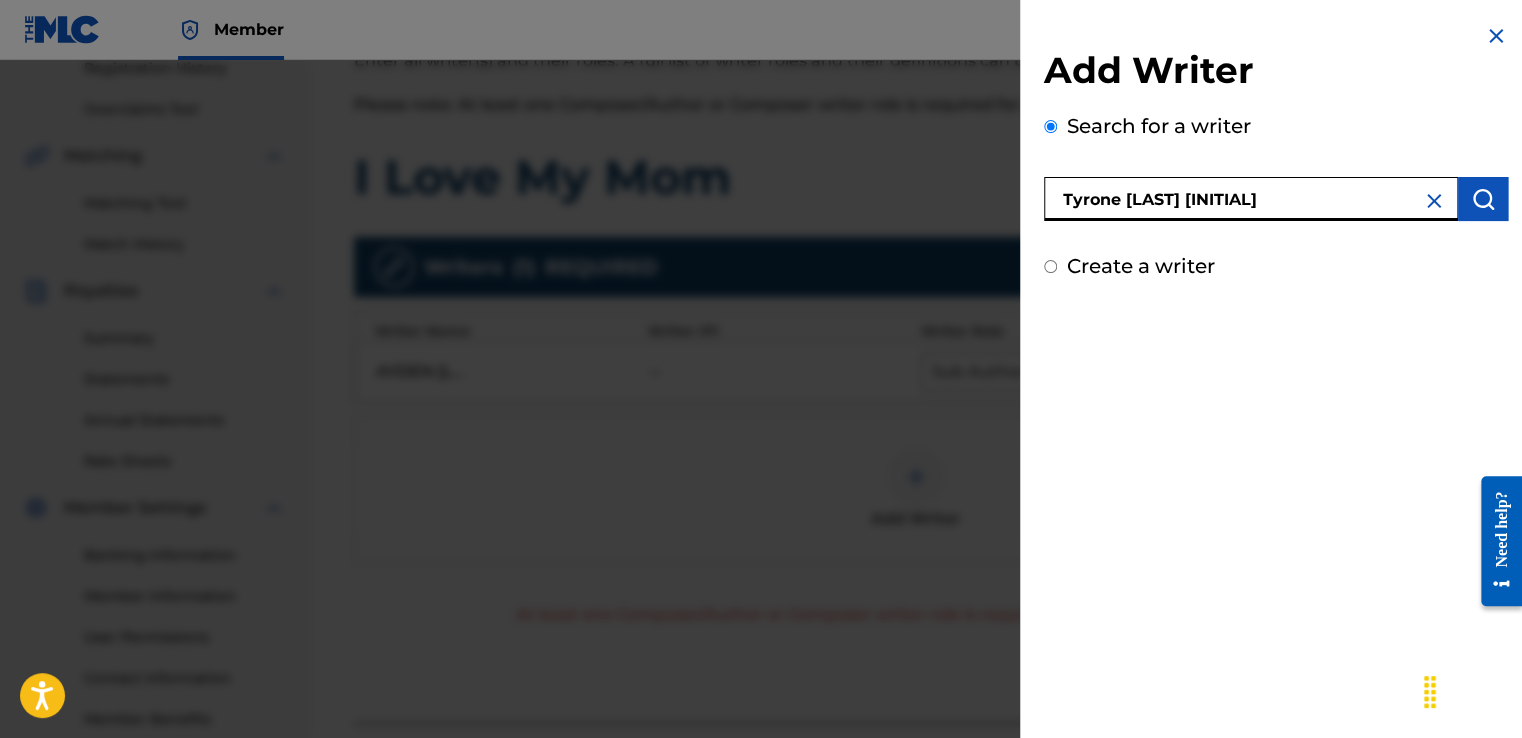 type on "Tyrone [LAST] [INITIAL]" 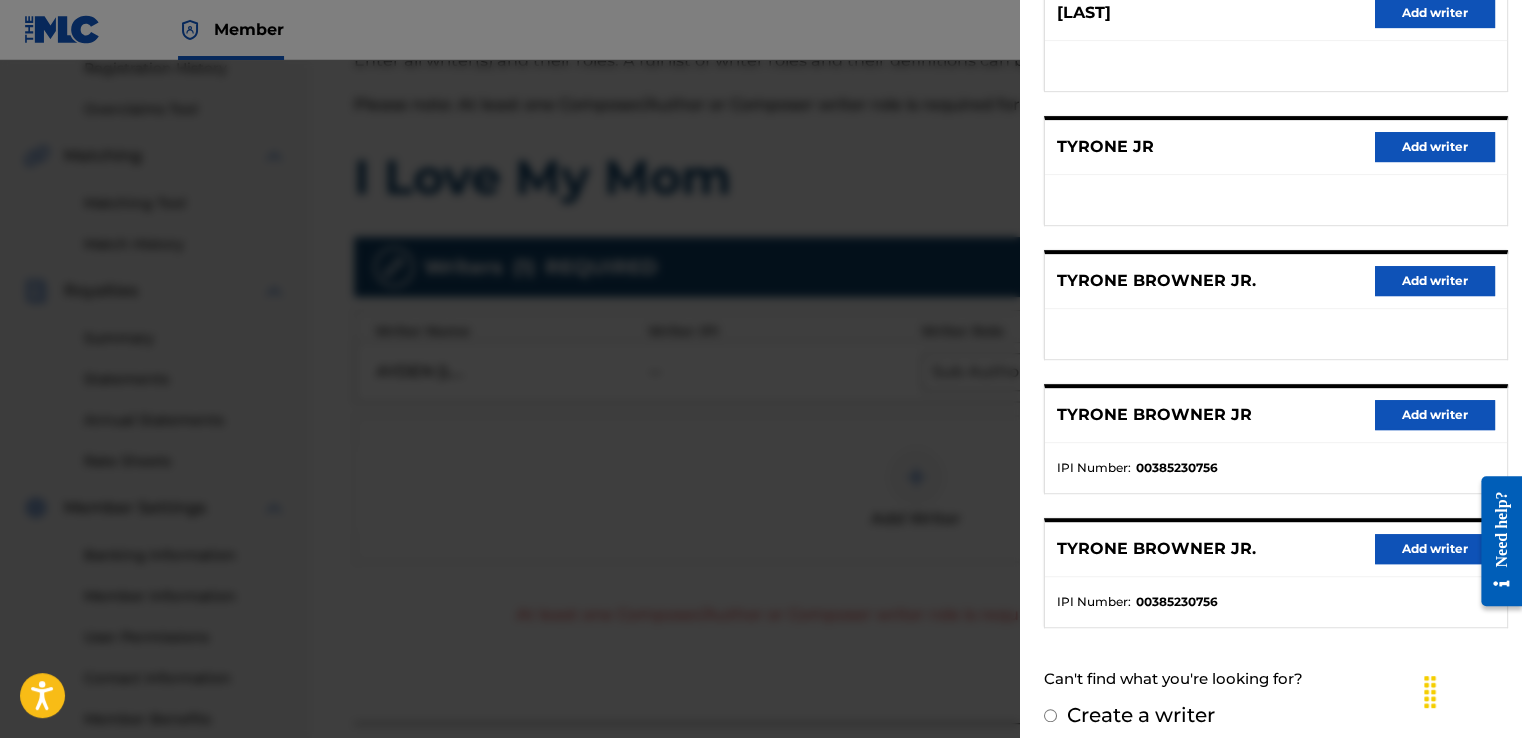 scroll, scrollTop: 300, scrollLeft: 0, axis: vertical 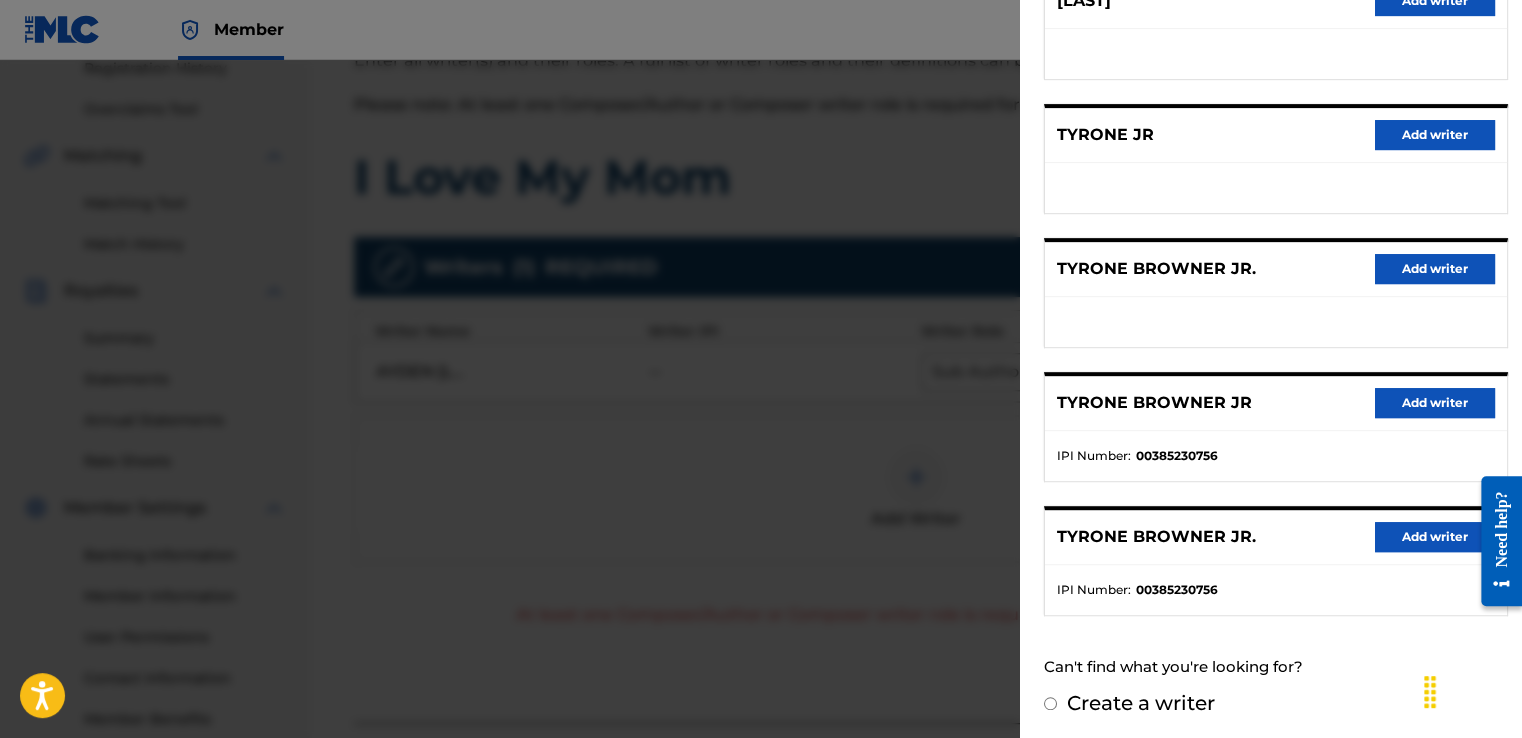 click on "Add writer" at bounding box center [1435, 403] 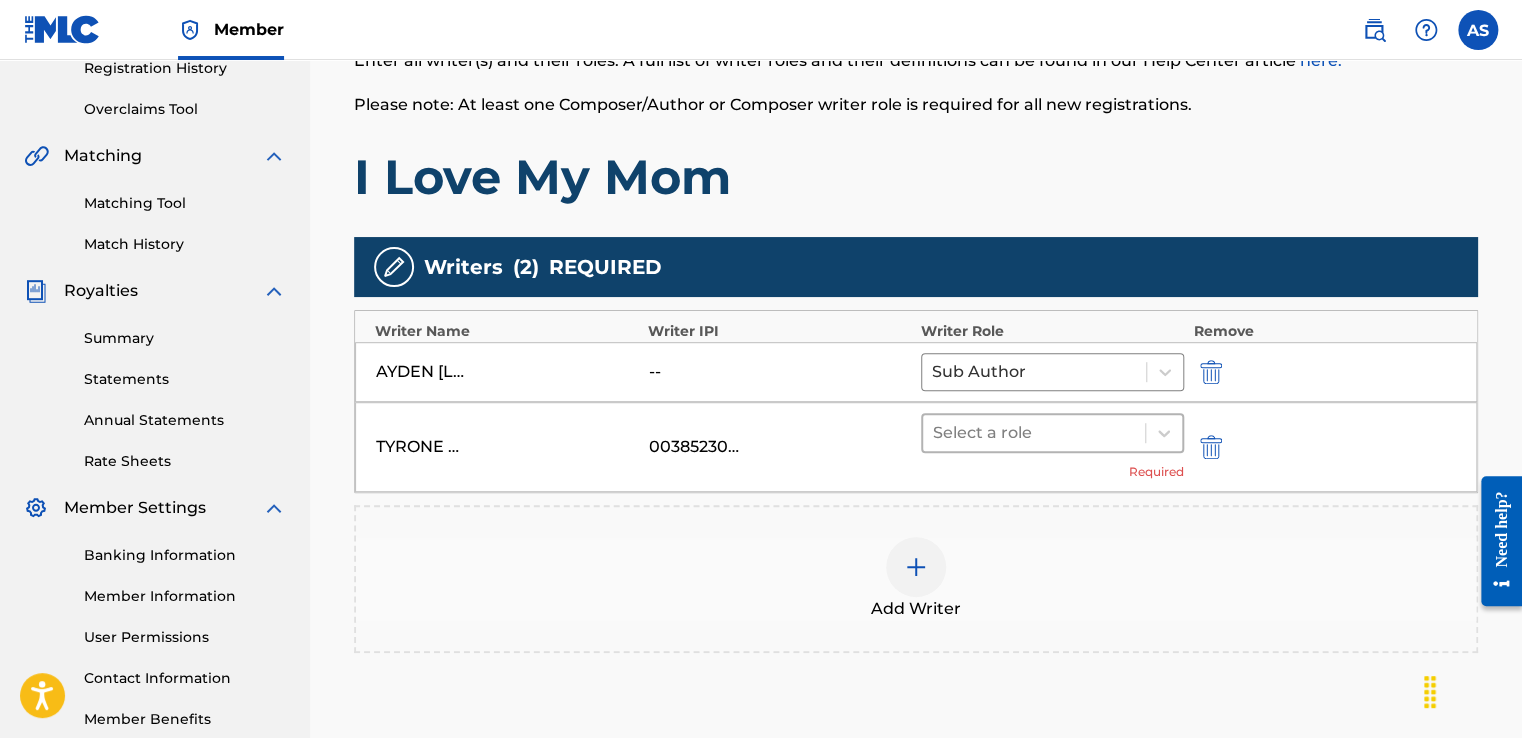 click at bounding box center (1034, 433) 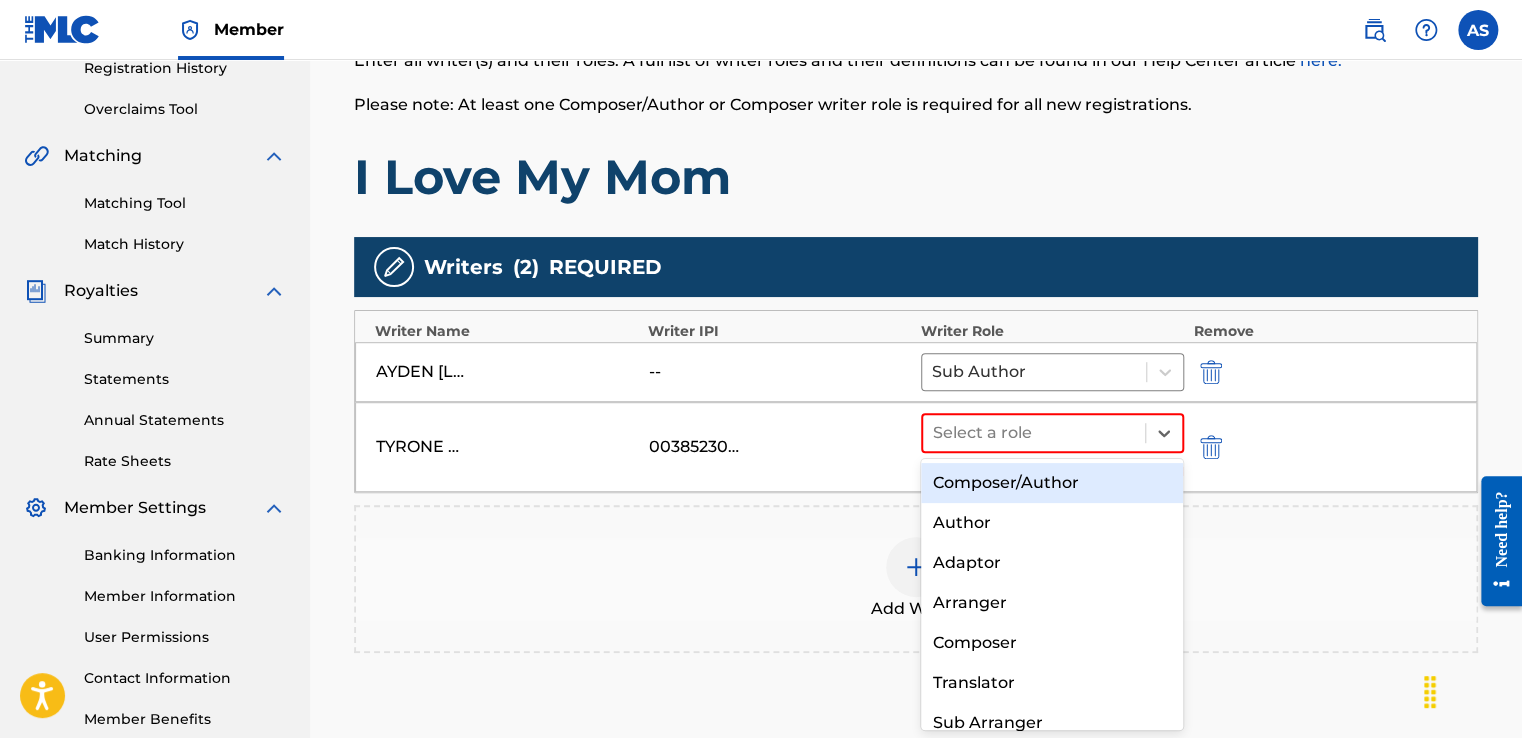 click on "Composer/Author" at bounding box center (1052, 483) 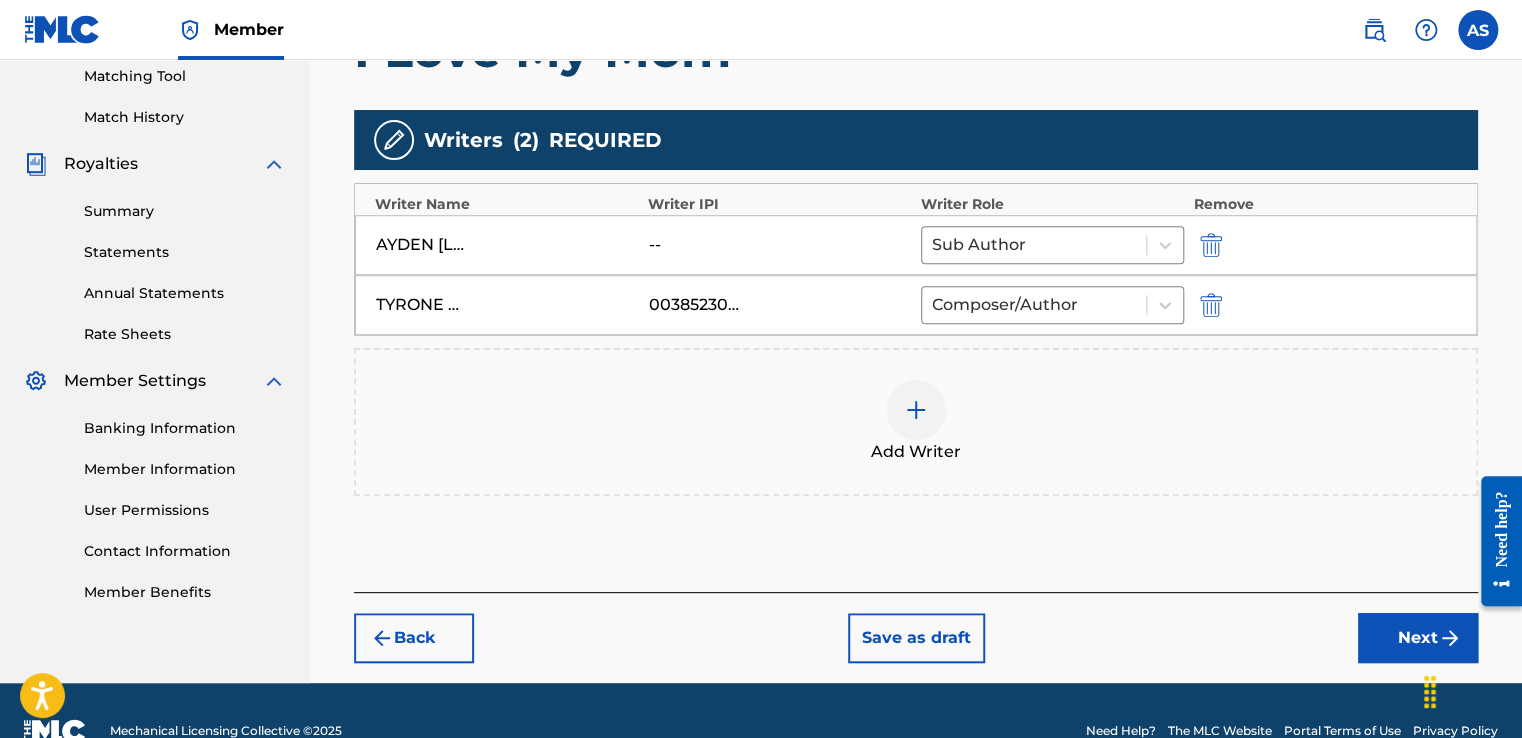 scroll, scrollTop: 555, scrollLeft: 0, axis: vertical 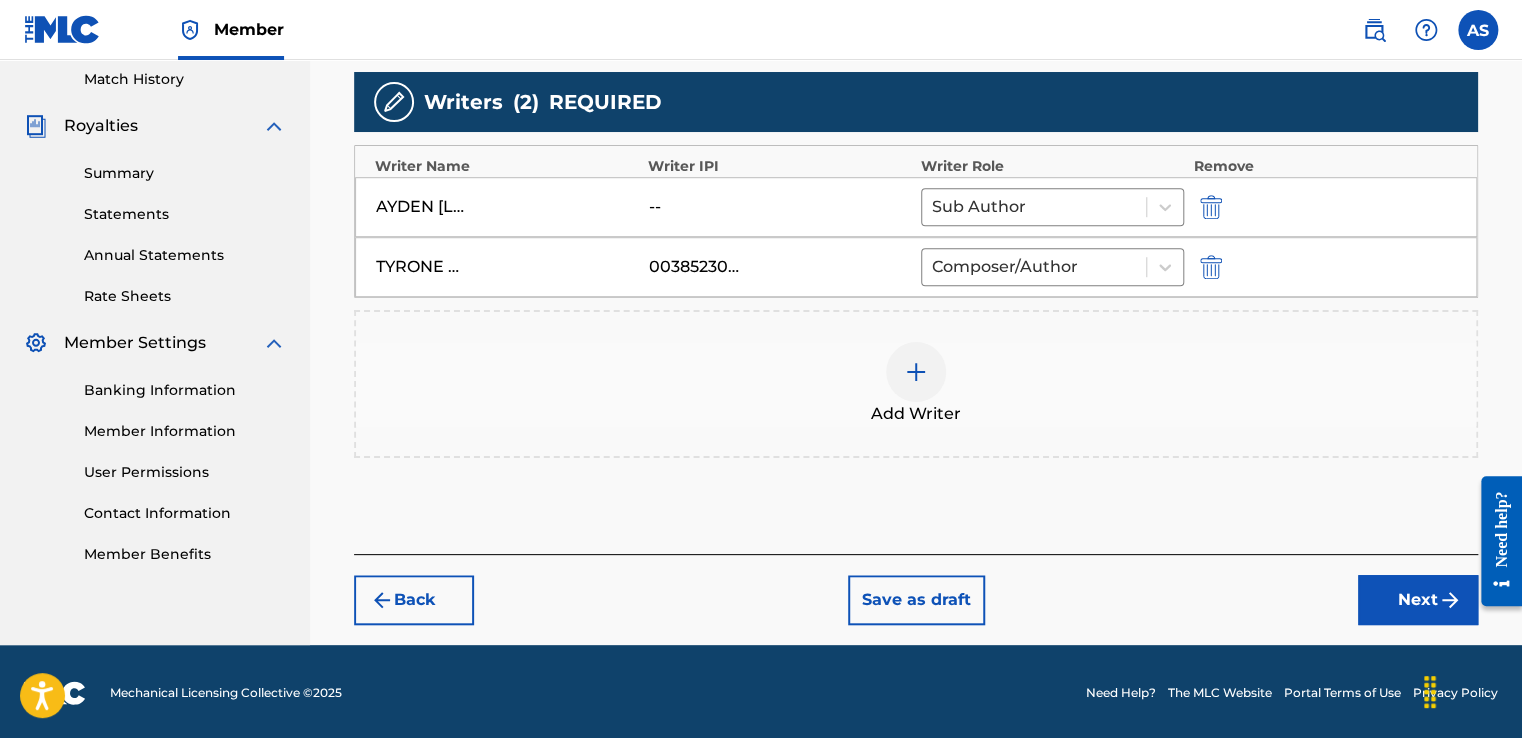 click on "Next" at bounding box center [1418, 600] 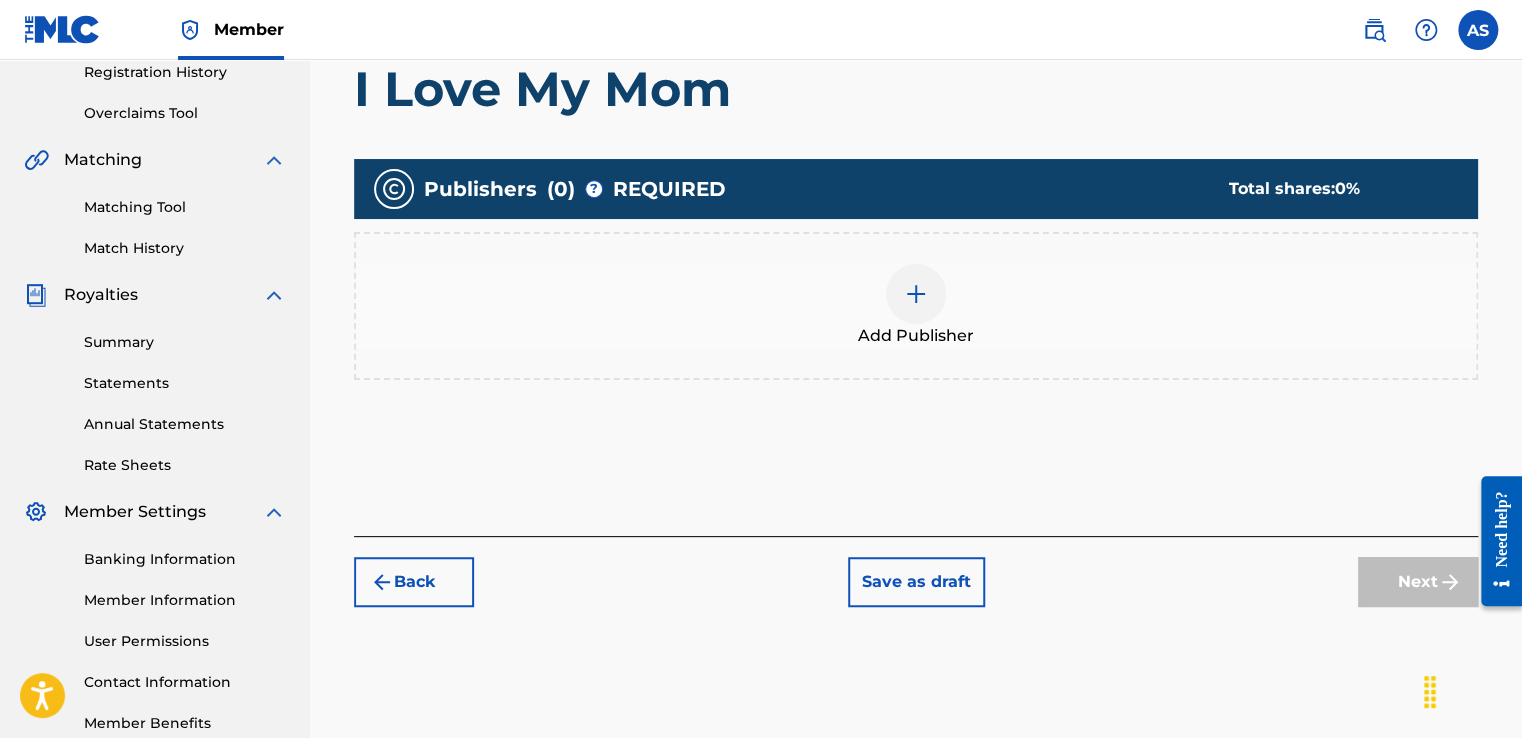 scroll, scrollTop: 390, scrollLeft: 0, axis: vertical 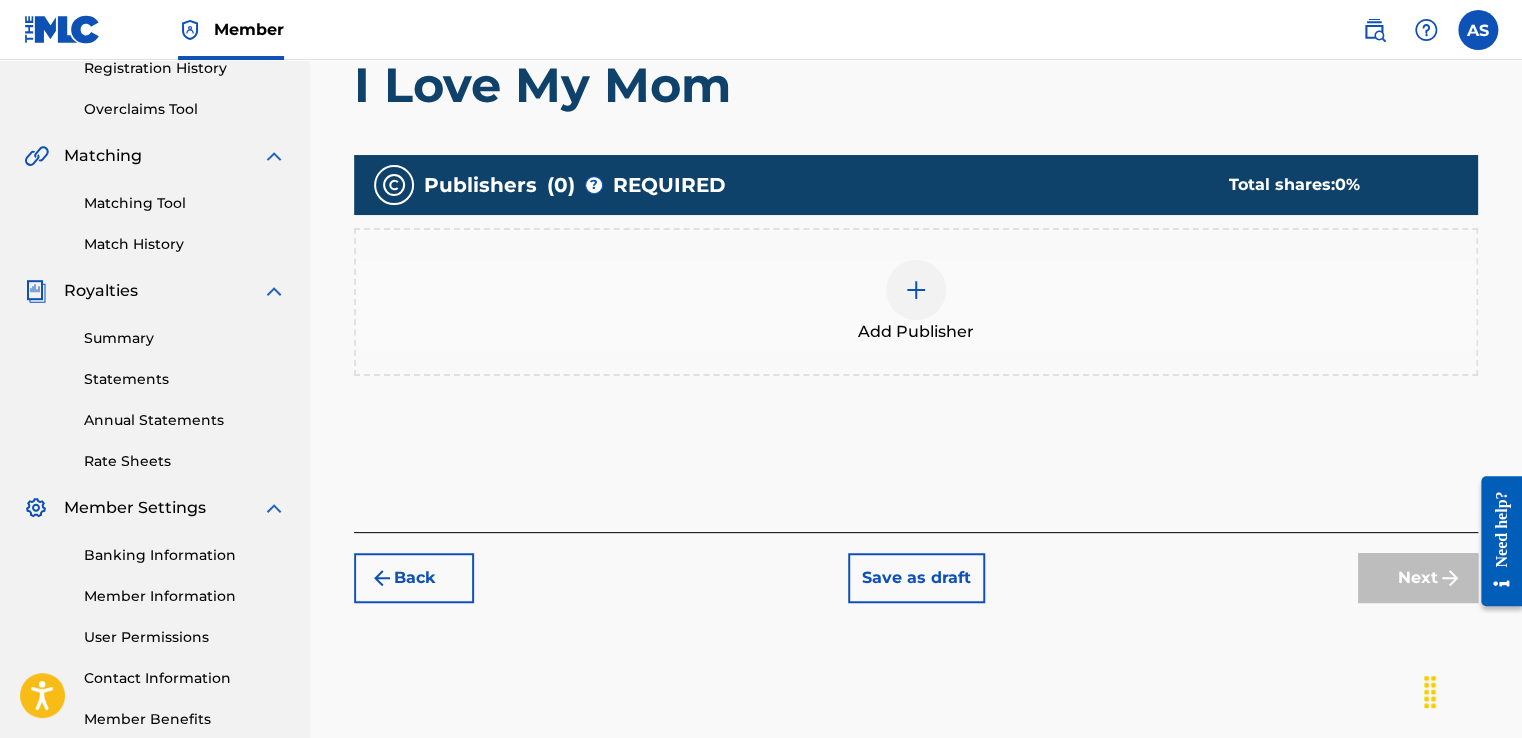 click at bounding box center [916, 290] 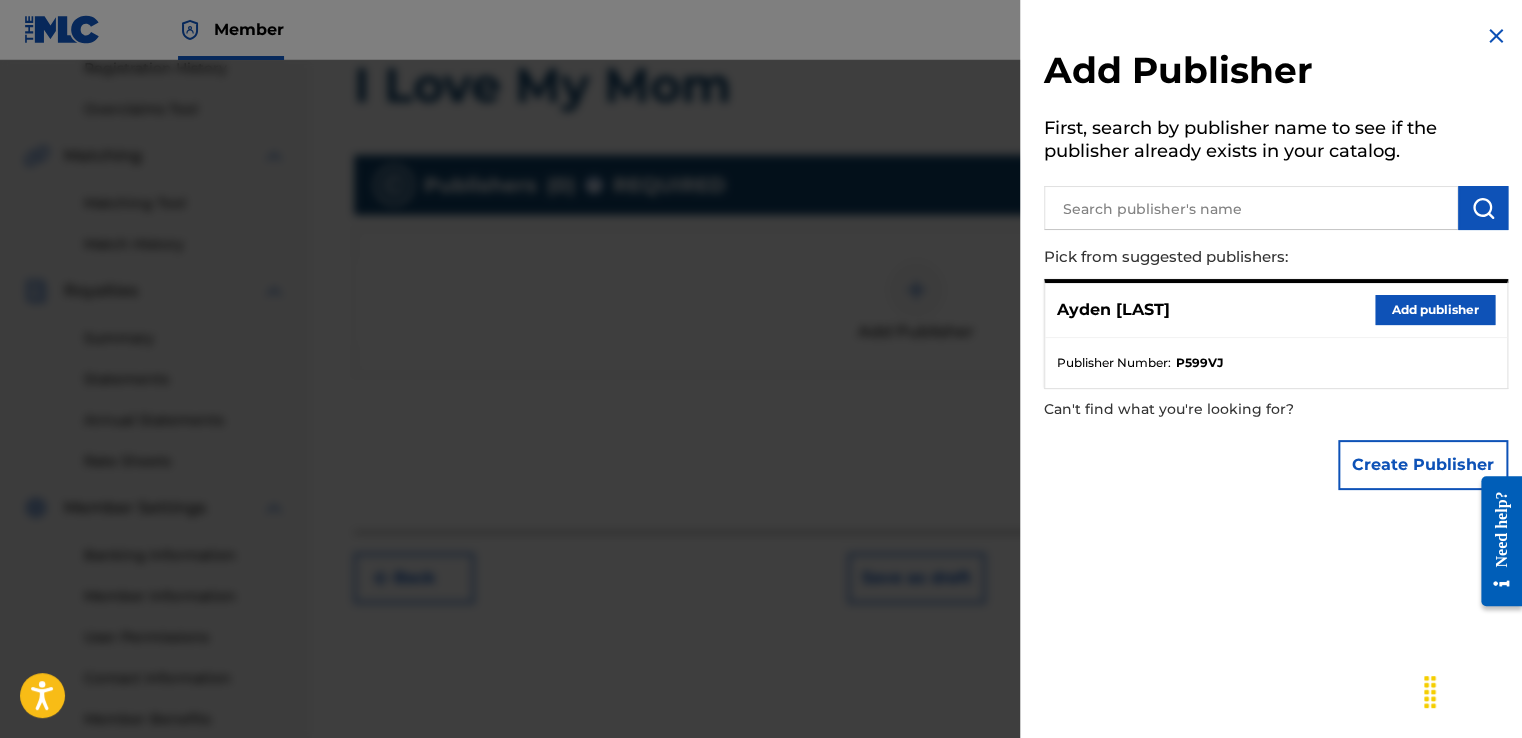 click on "Add publisher" at bounding box center [1435, 310] 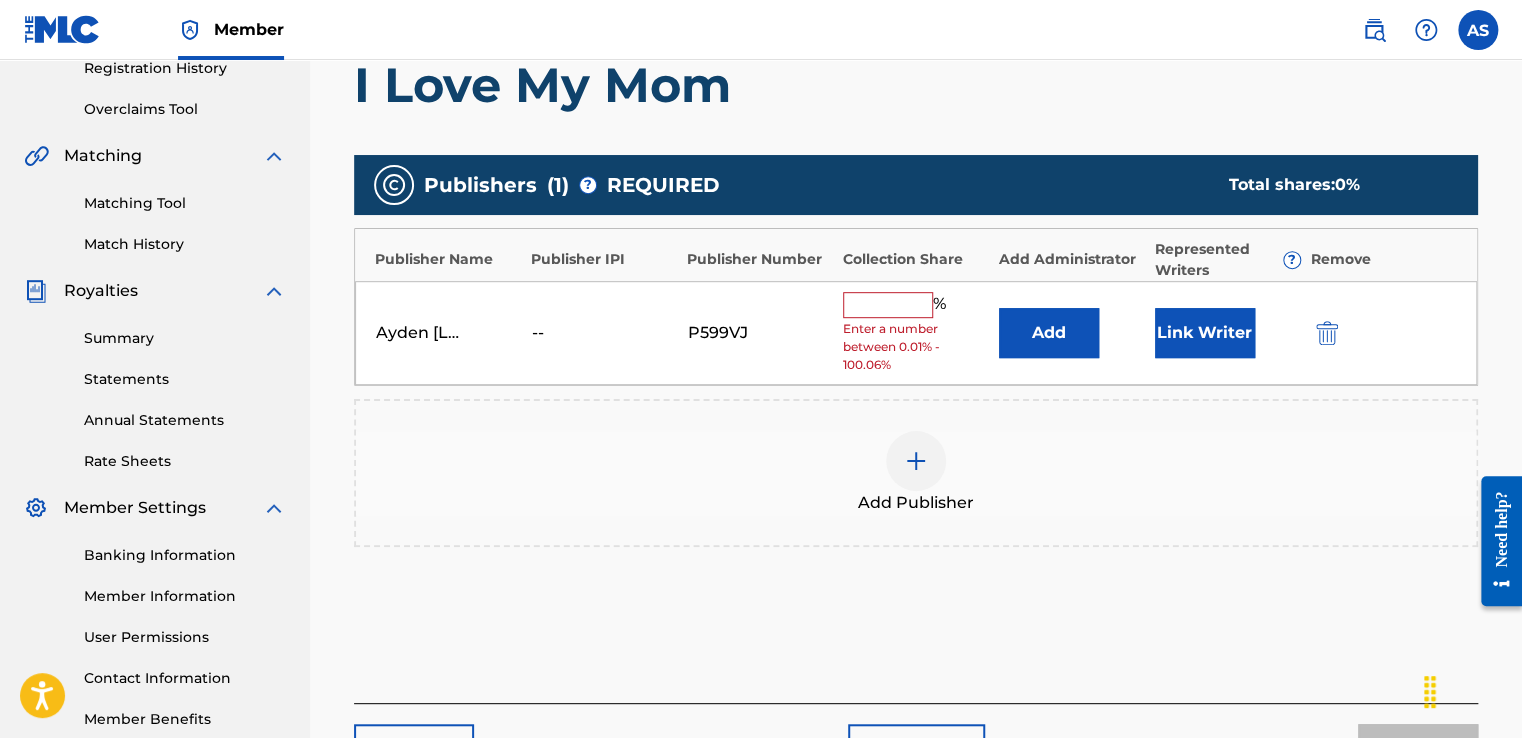 click at bounding box center (888, 305) 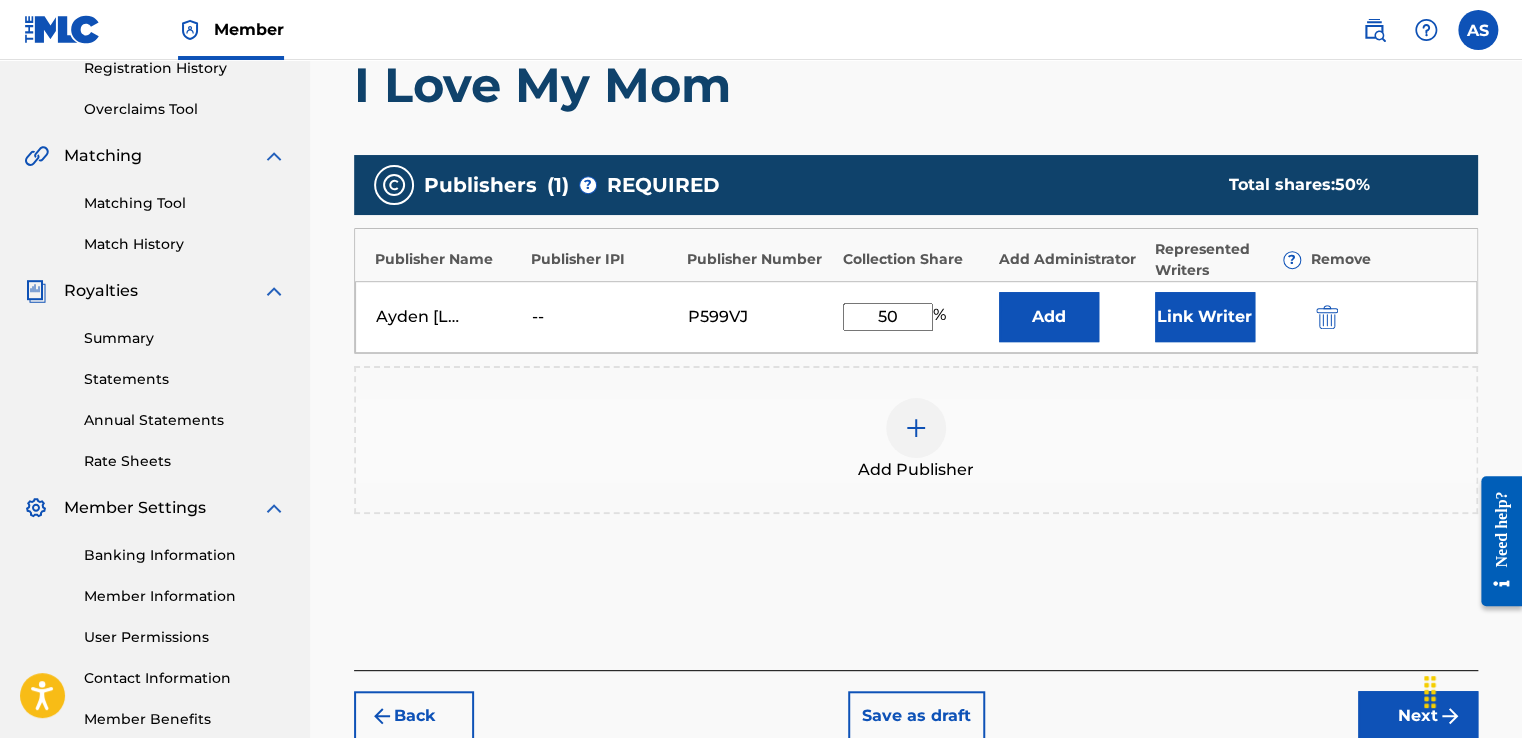 click on "Add" at bounding box center (1049, 317) 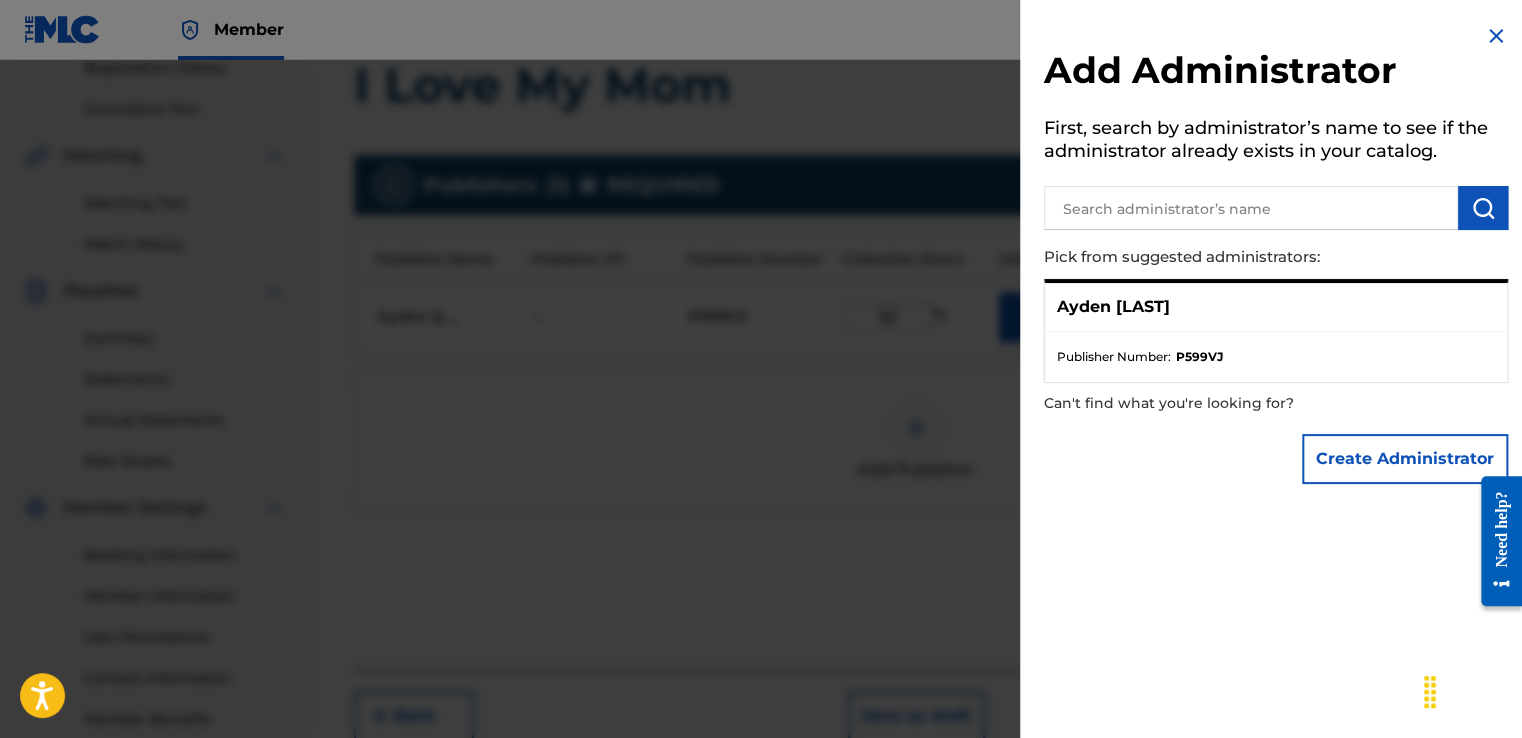 click at bounding box center (1496, 36) 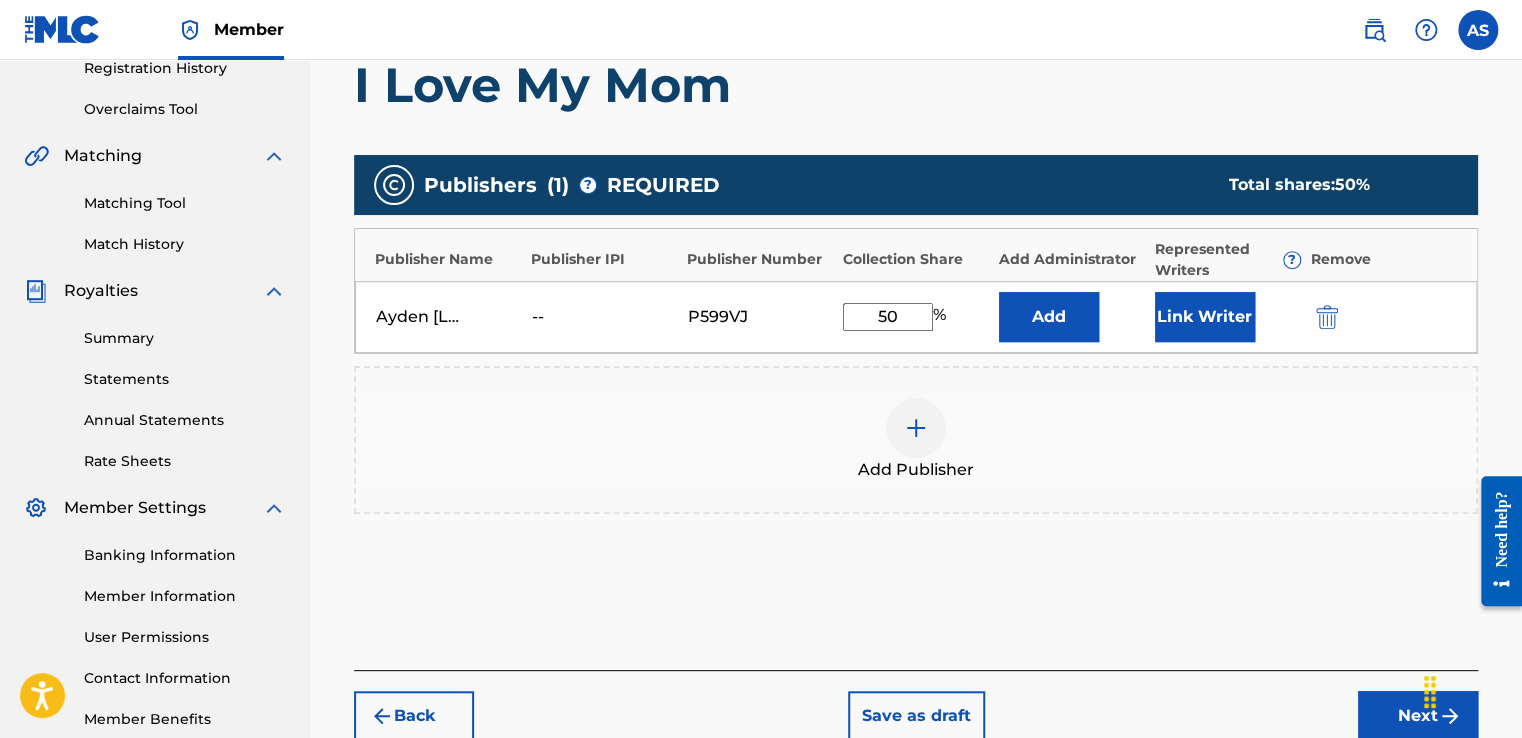 click on "Link Writer" at bounding box center [1205, 317] 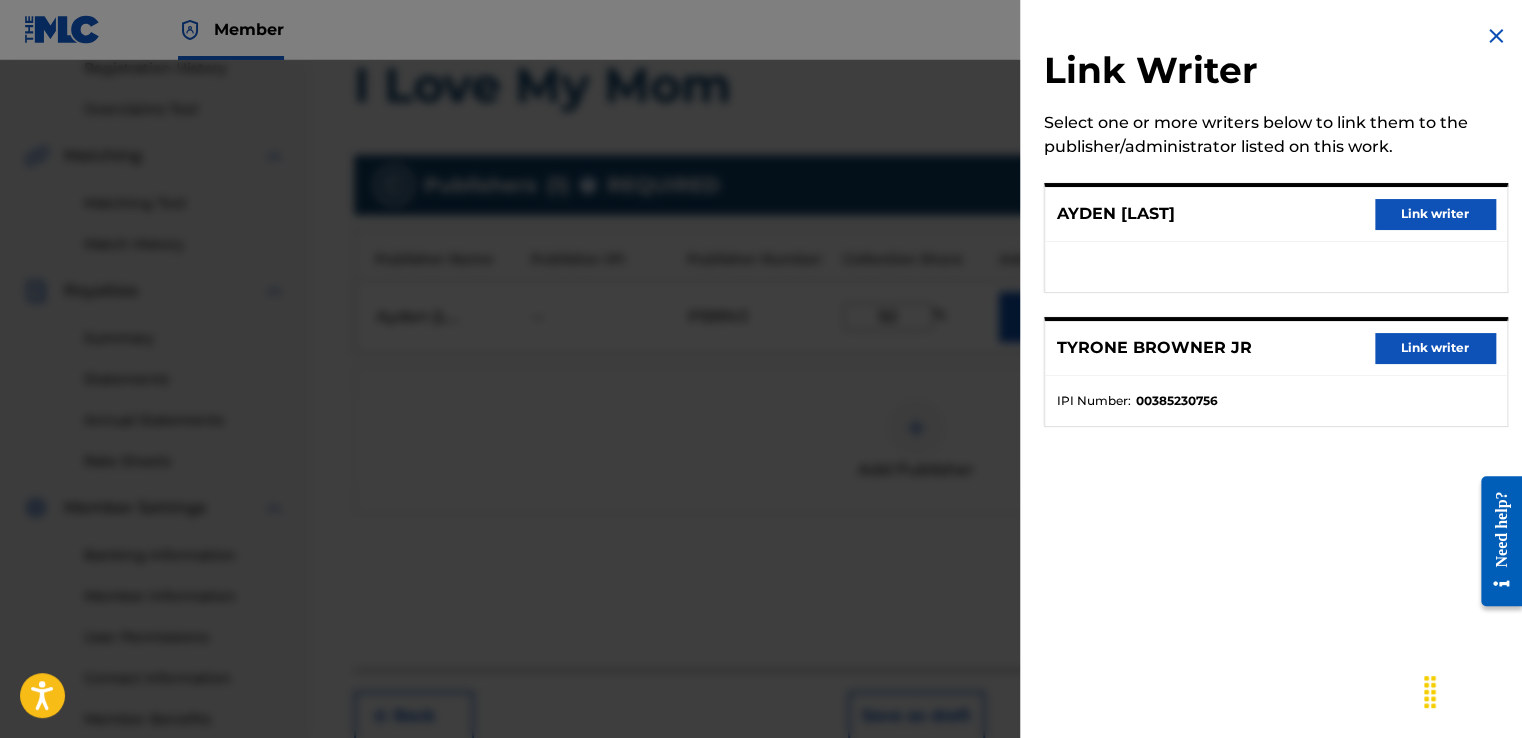 click on "Link writer" at bounding box center [1435, 214] 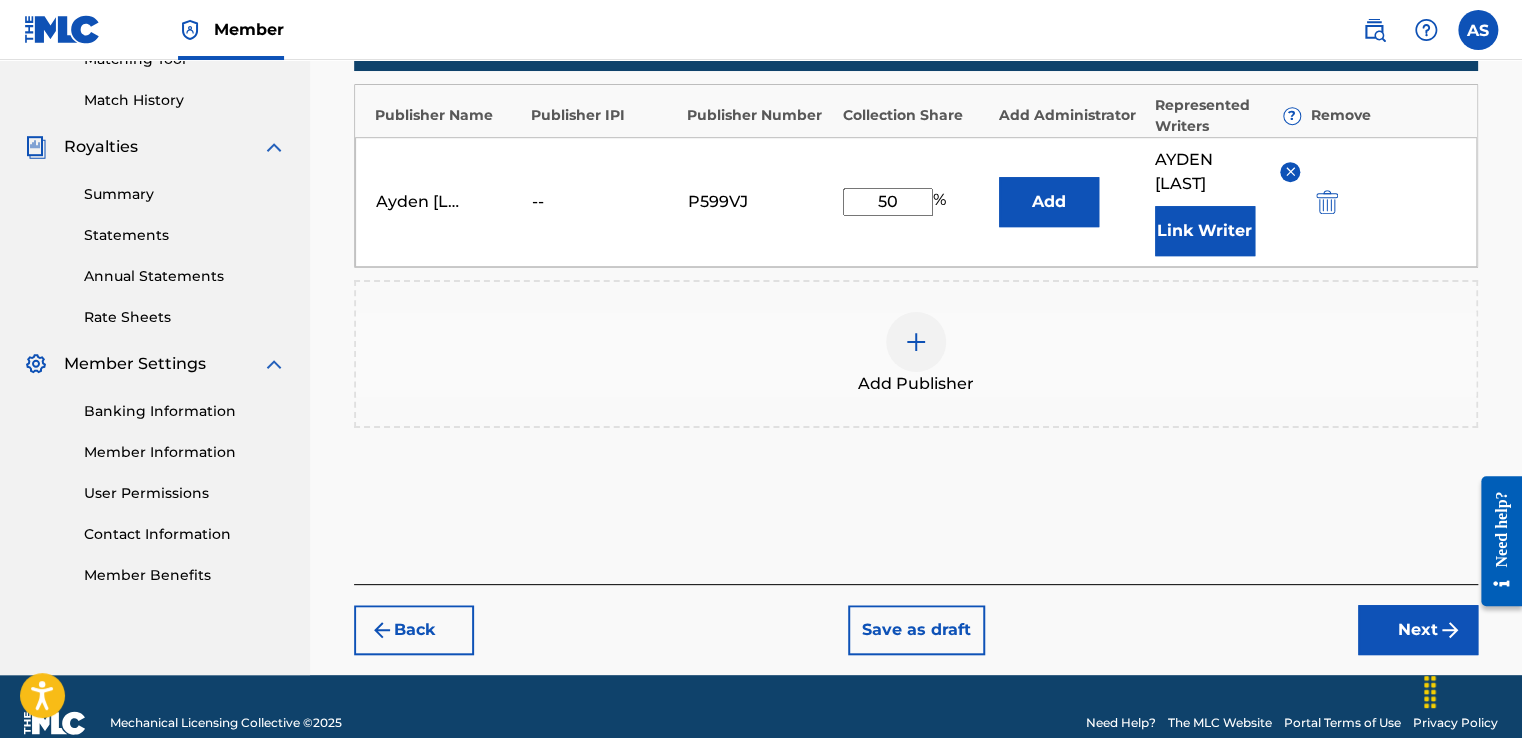 scroll, scrollTop: 564, scrollLeft: 0, axis: vertical 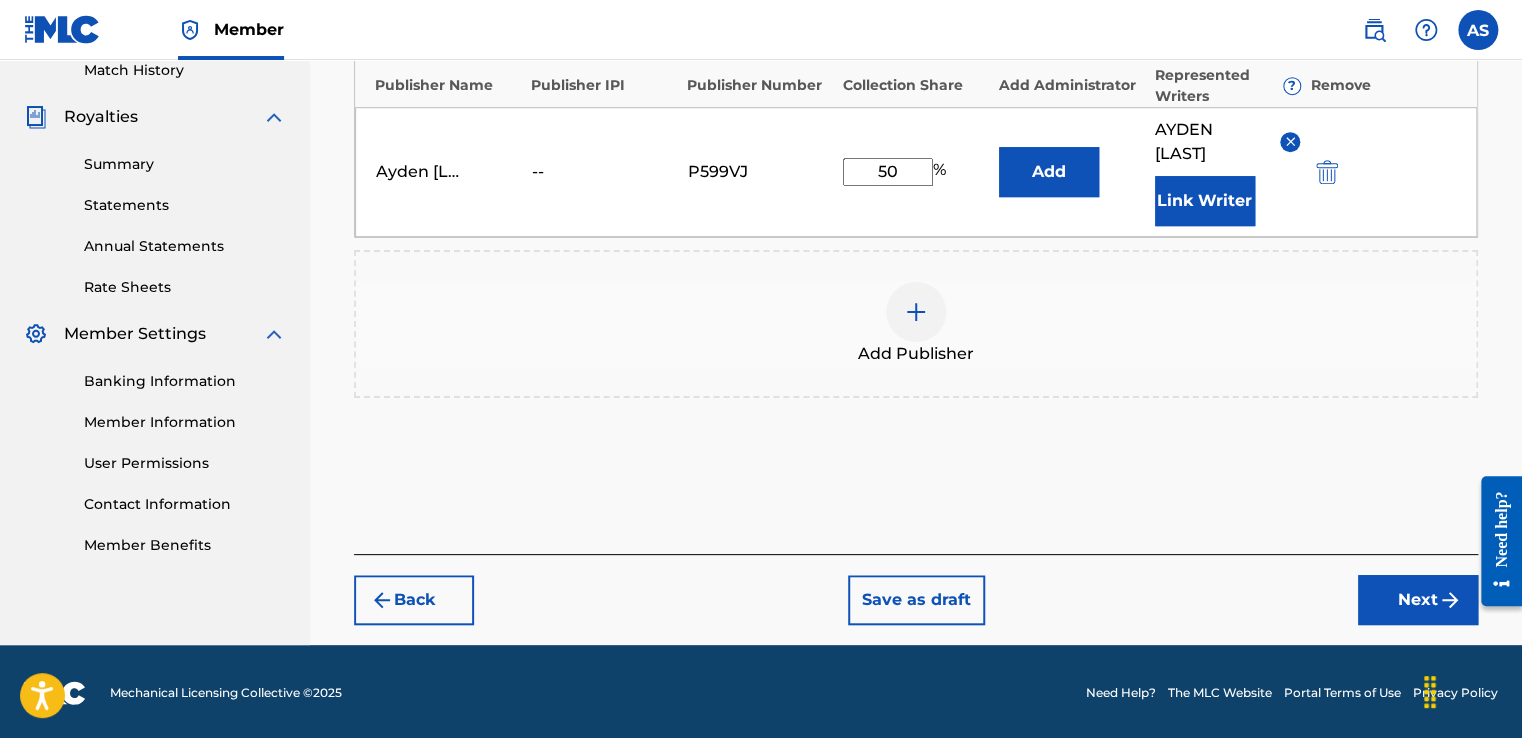 click on "Next" at bounding box center [1418, 600] 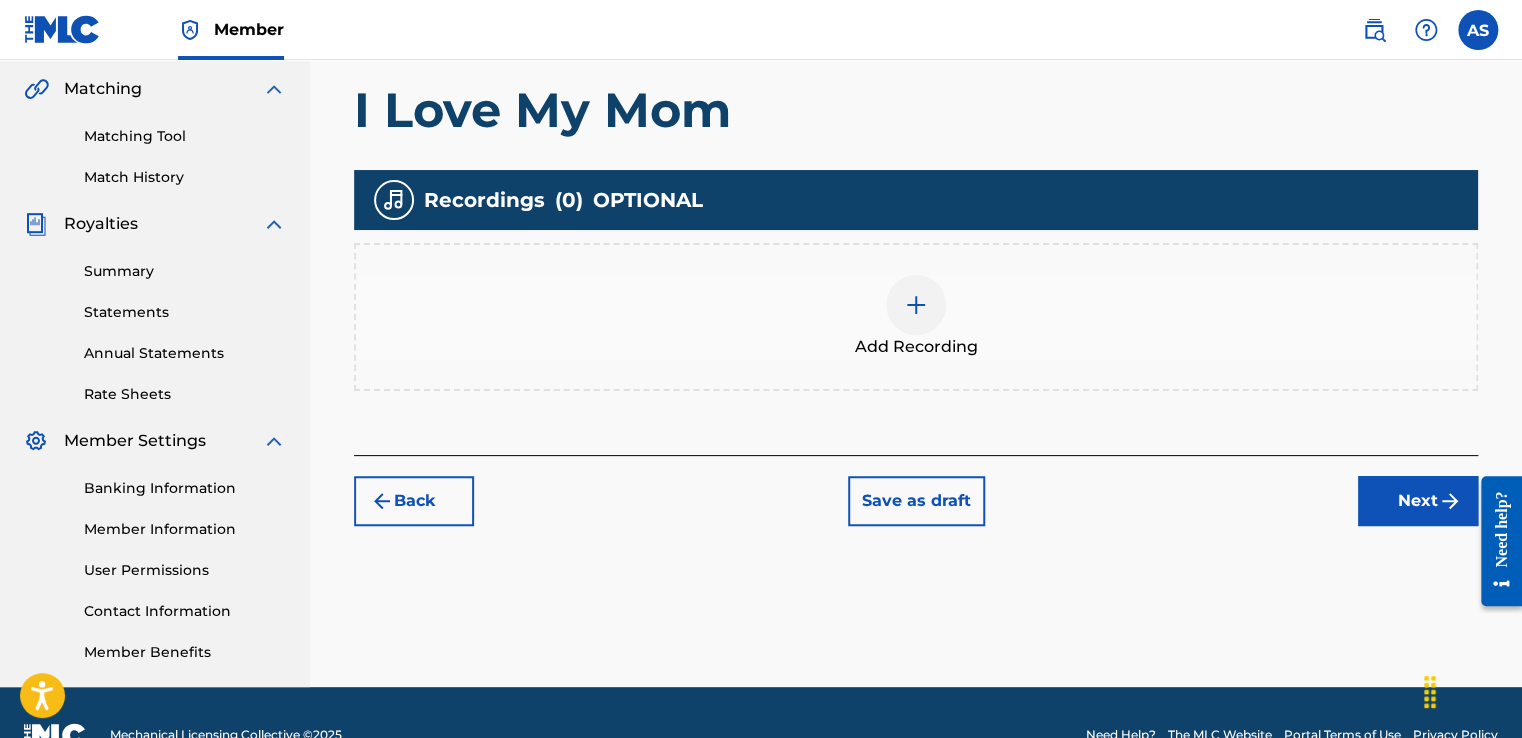 scroll, scrollTop: 490, scrollLeft: 0, axis: vertical 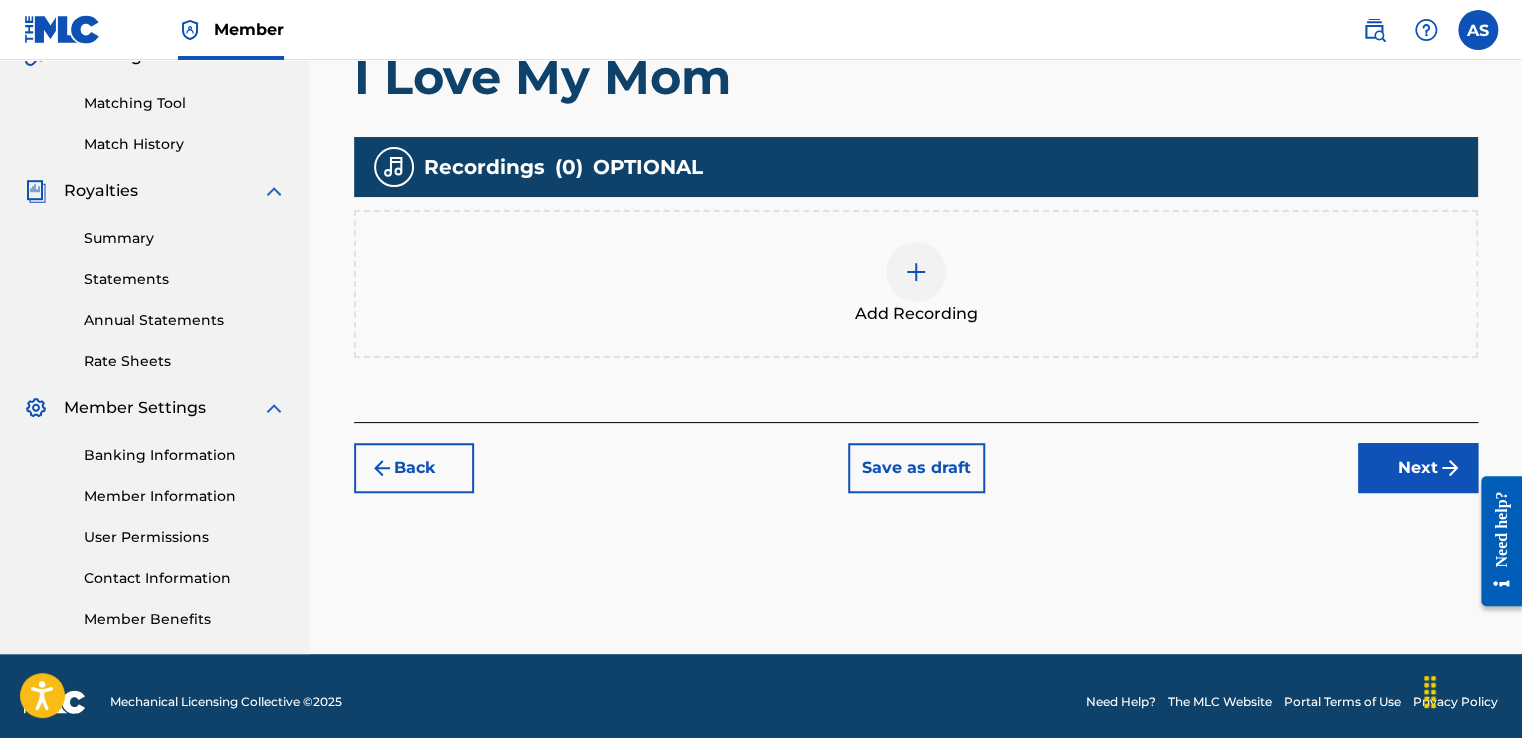 click at bounding box center (916, 272) 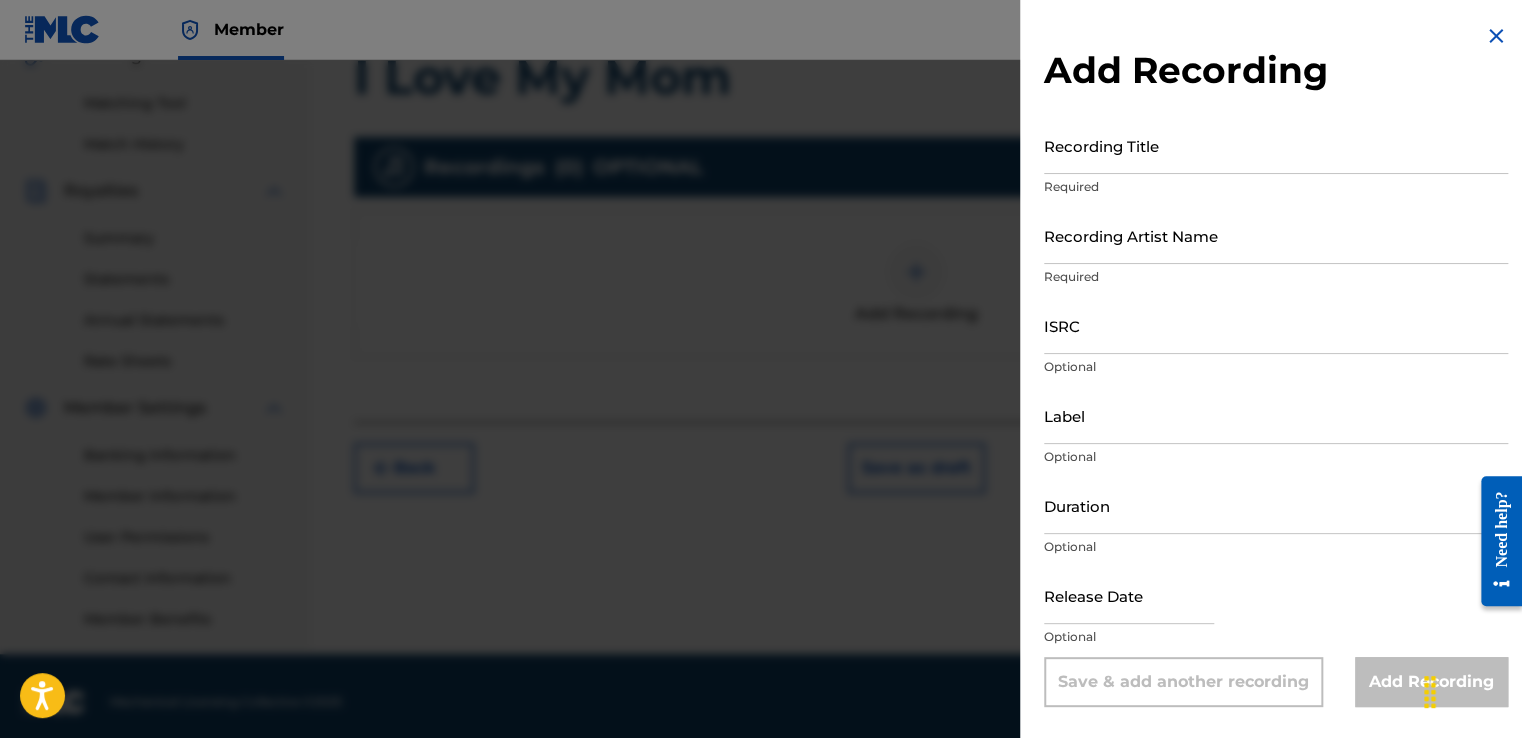 click on "Recording Title" at bounding box center [1276, 145] 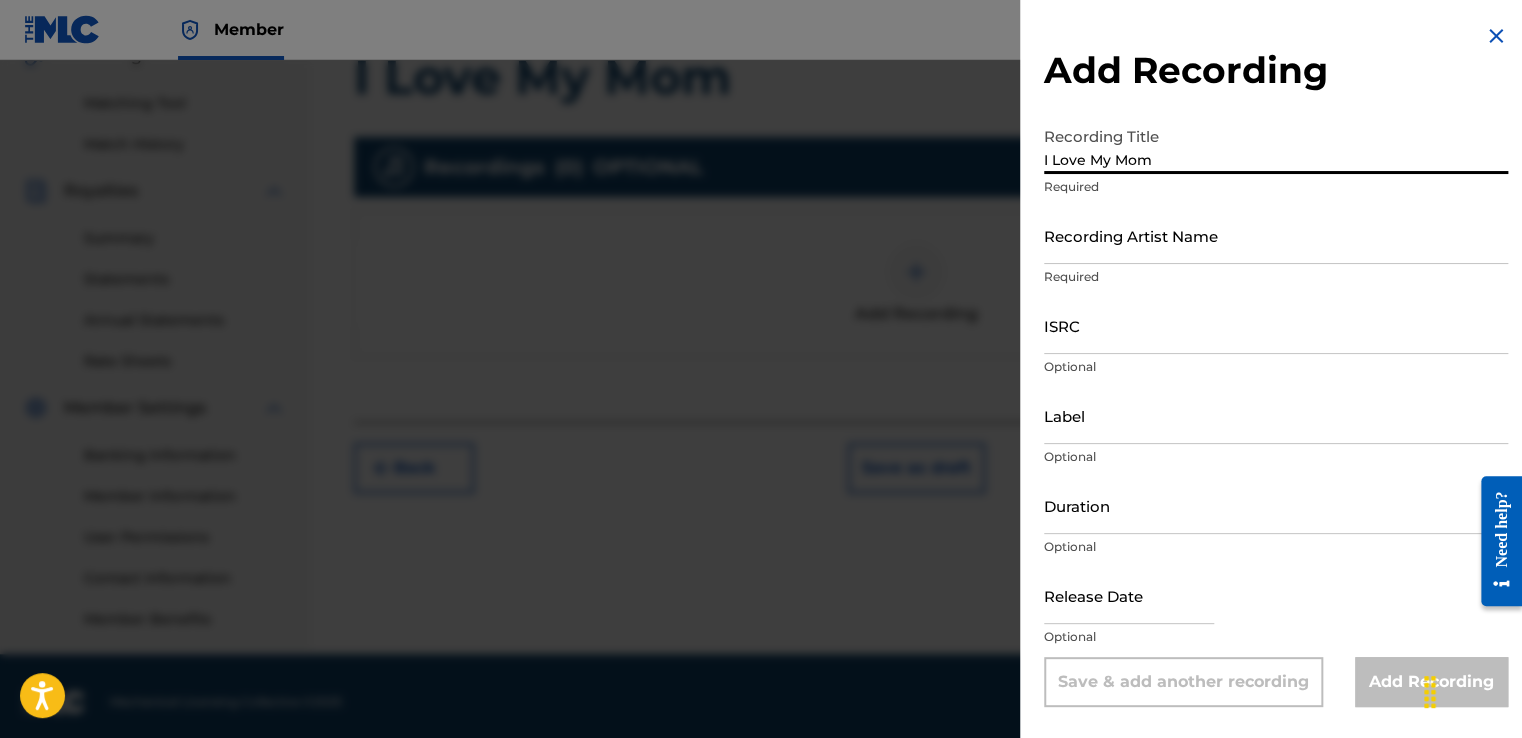 type on "I Love My Mom" 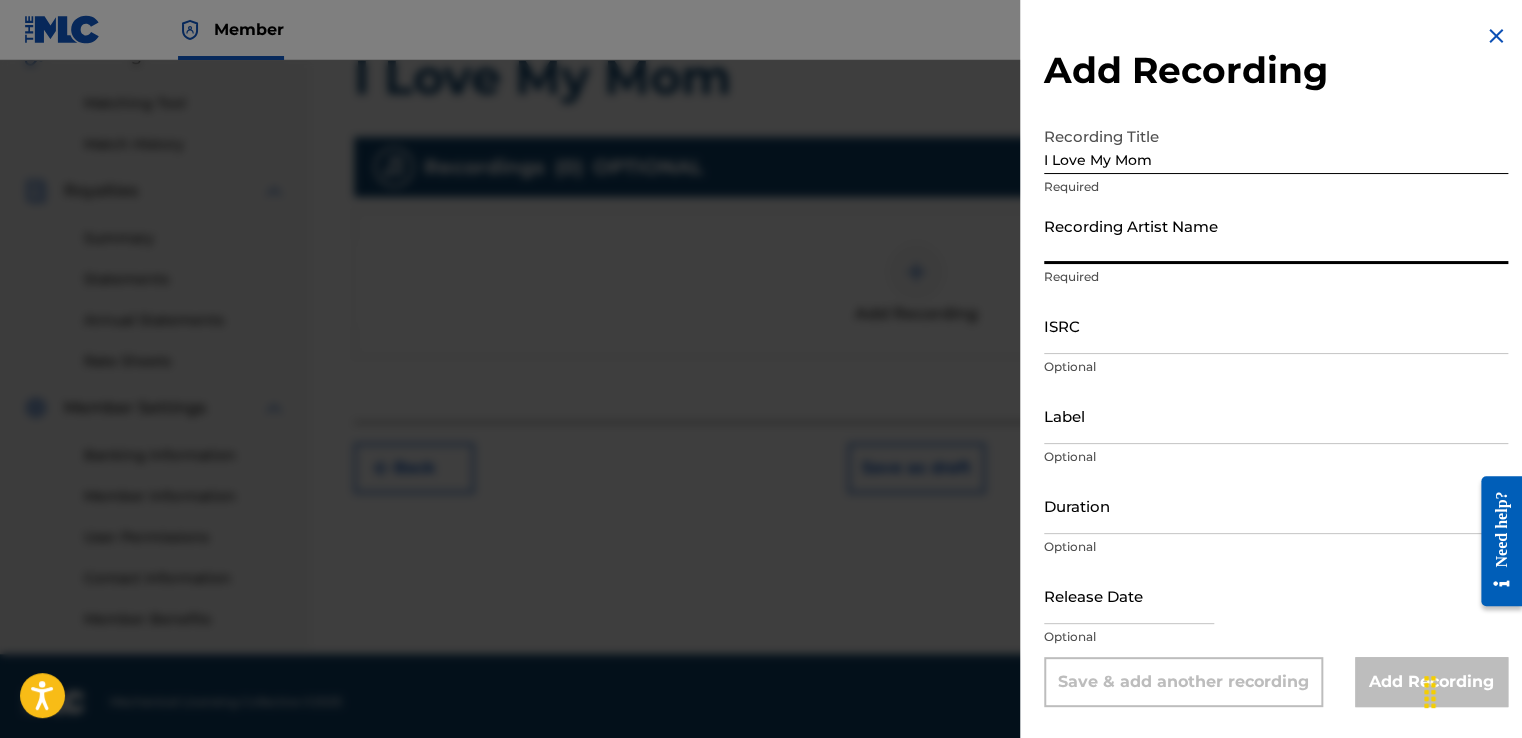 type on "King [INITIAL] [LAST]" 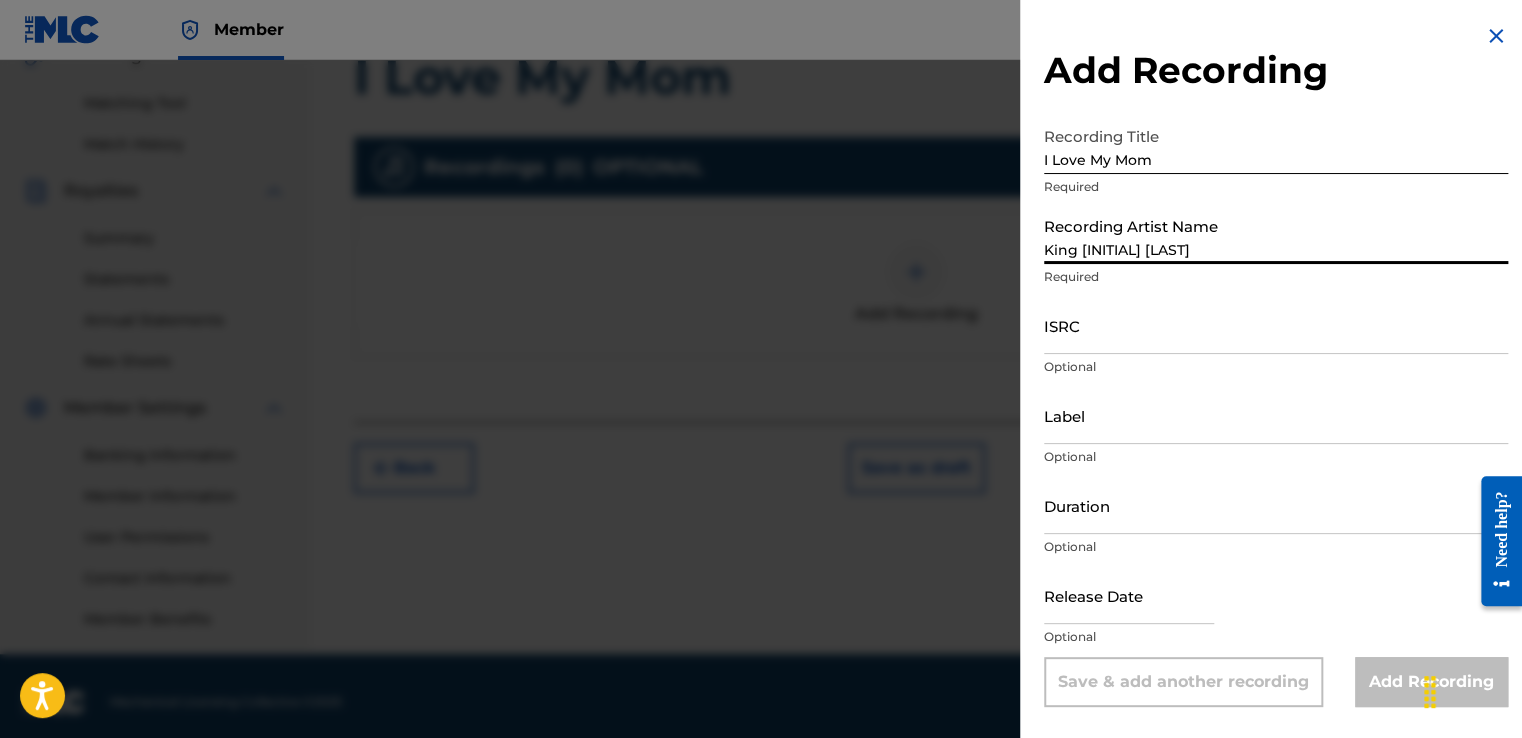 type on "Raw Discovery" 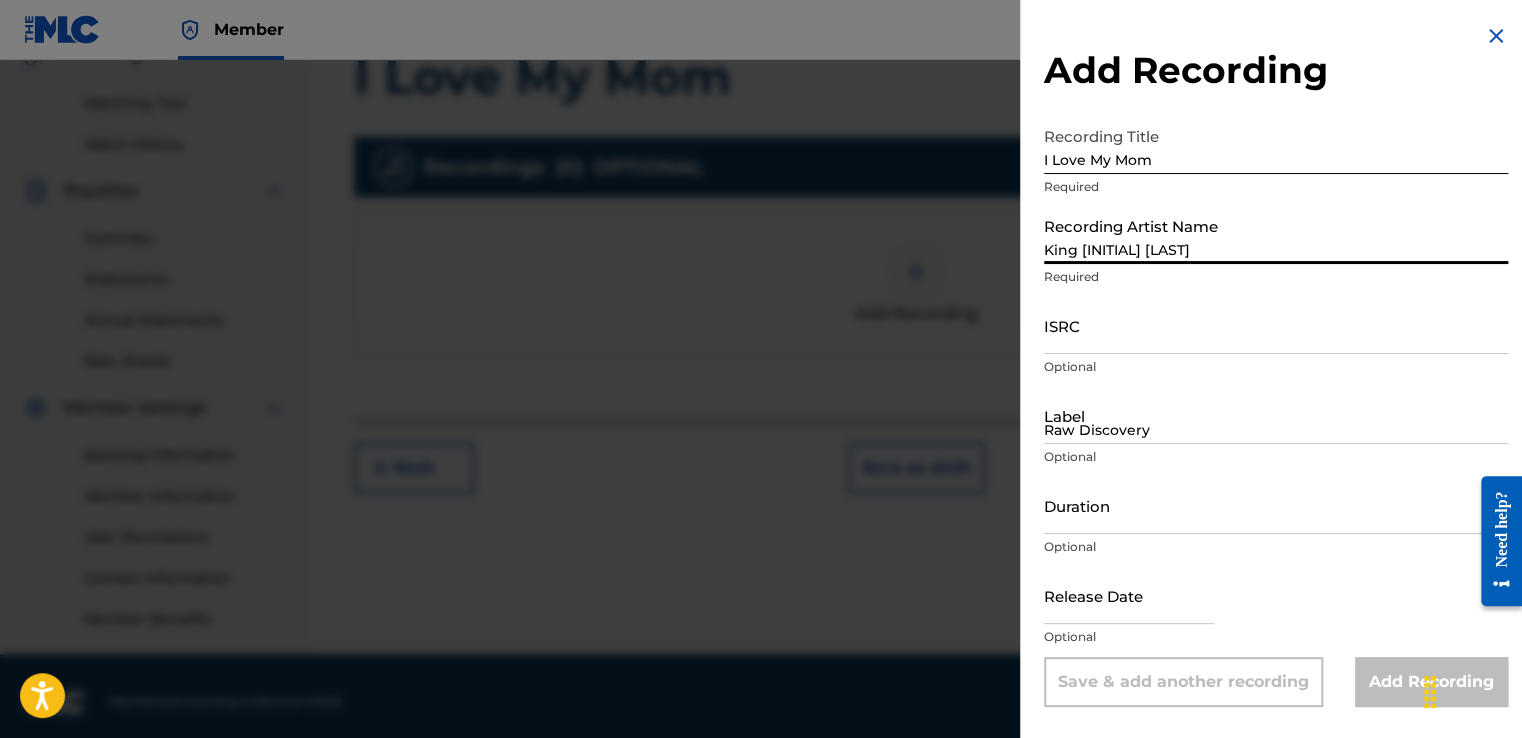 type on "April 18 [YEAR]" 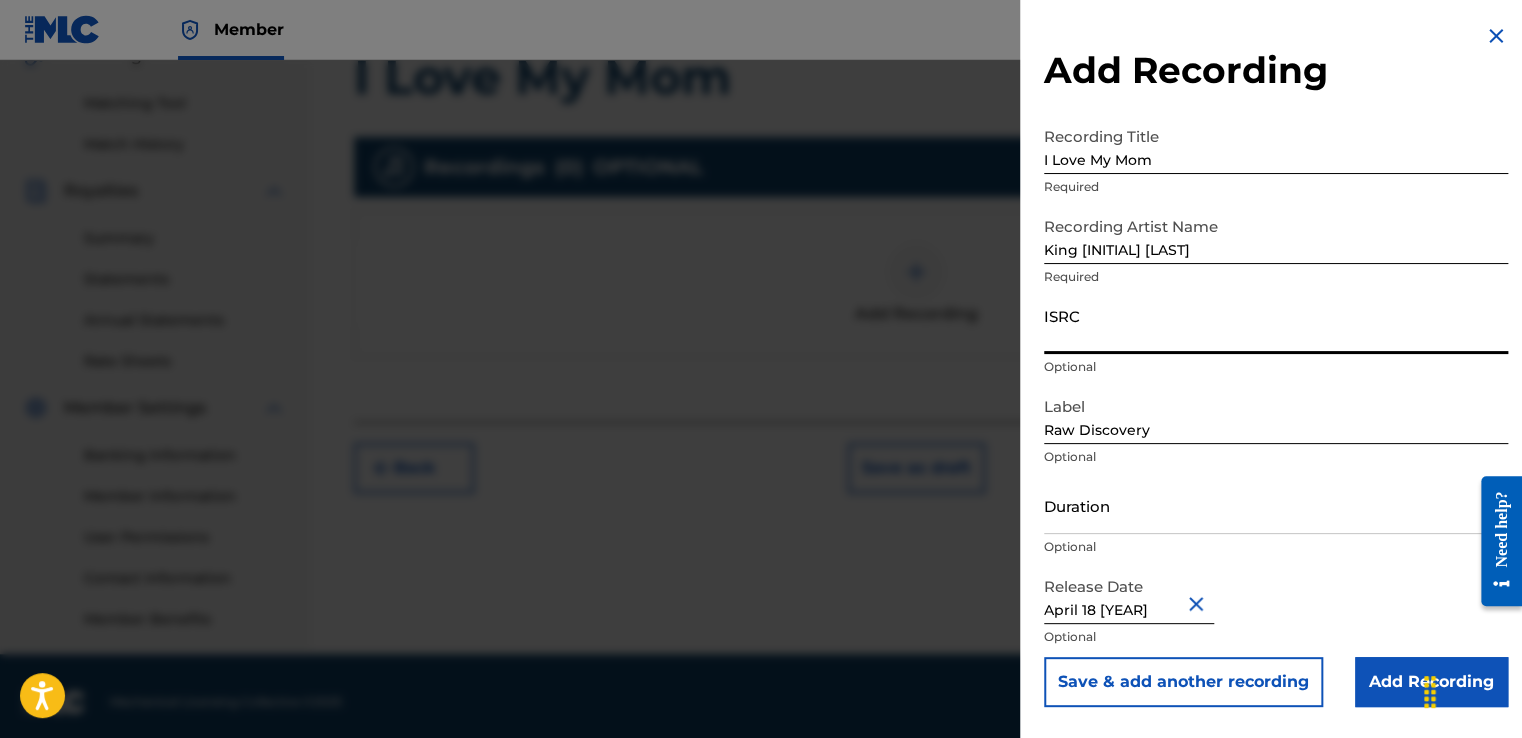 paste on "QZTBE2585277" 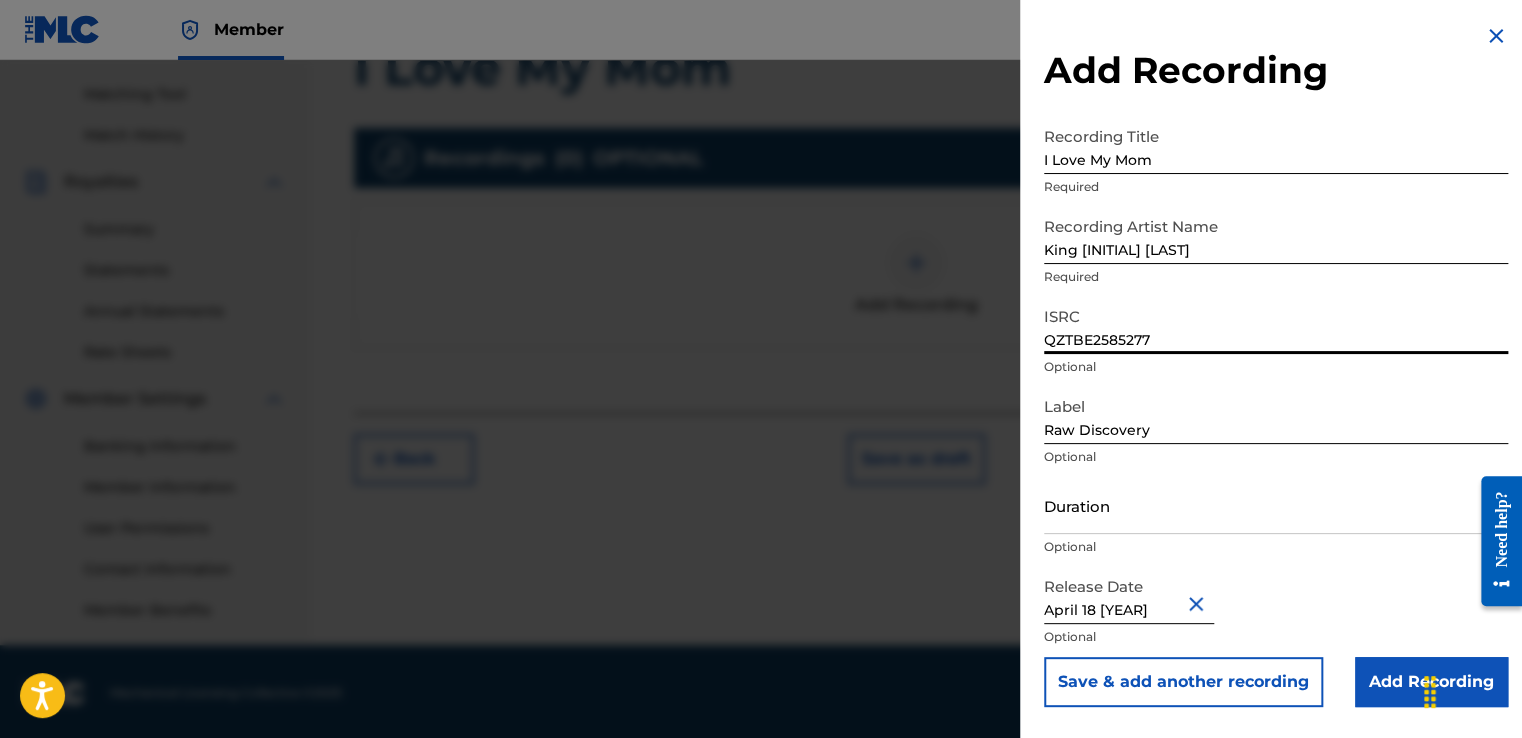 scroll, scrollTop: 501, scrollLeft: 0, axis: vertical 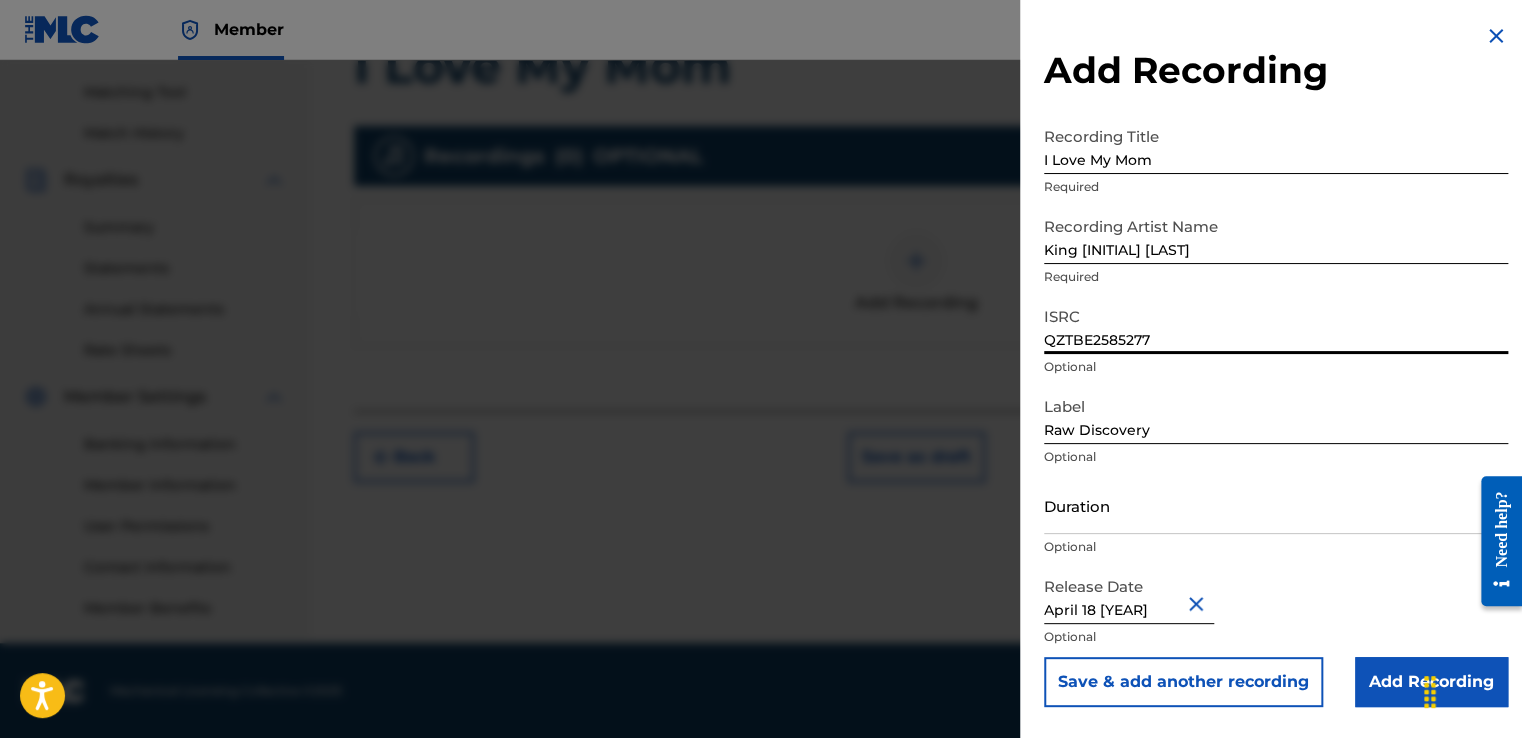 type on "QZTBE2585277" 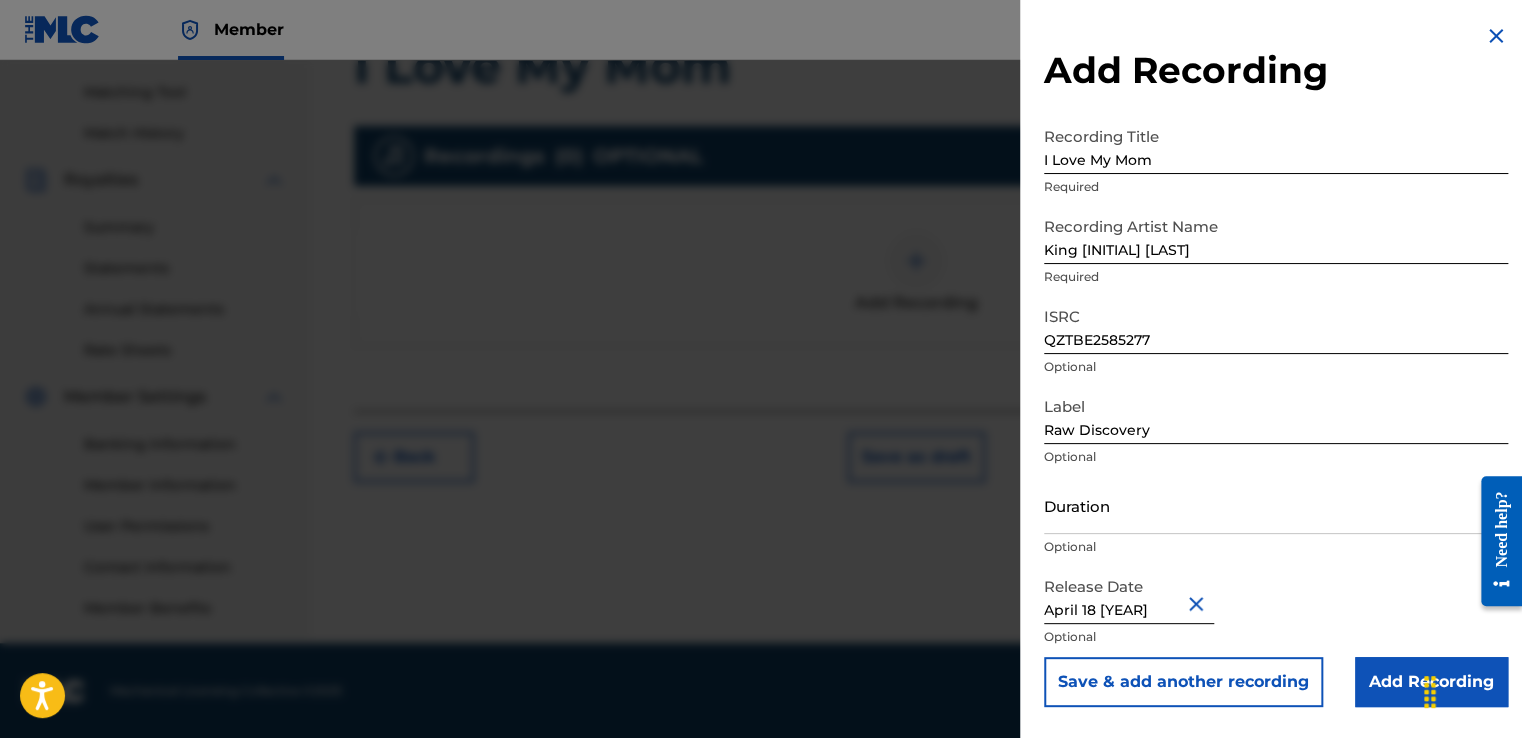 click on "Duration" at bounding box center [1276, 505] 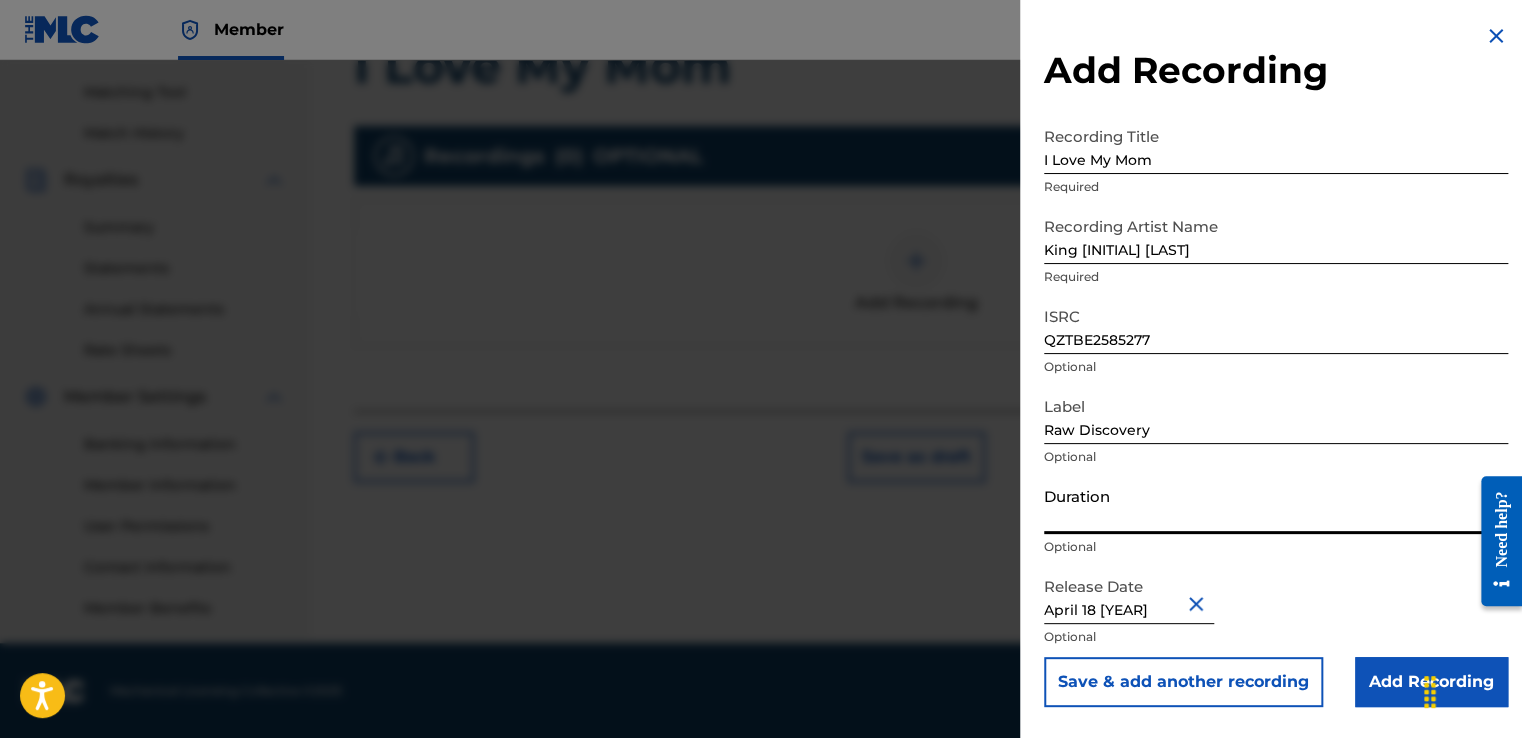 click on "April 18 [YEAR]" at bounding box center (1129, 595) 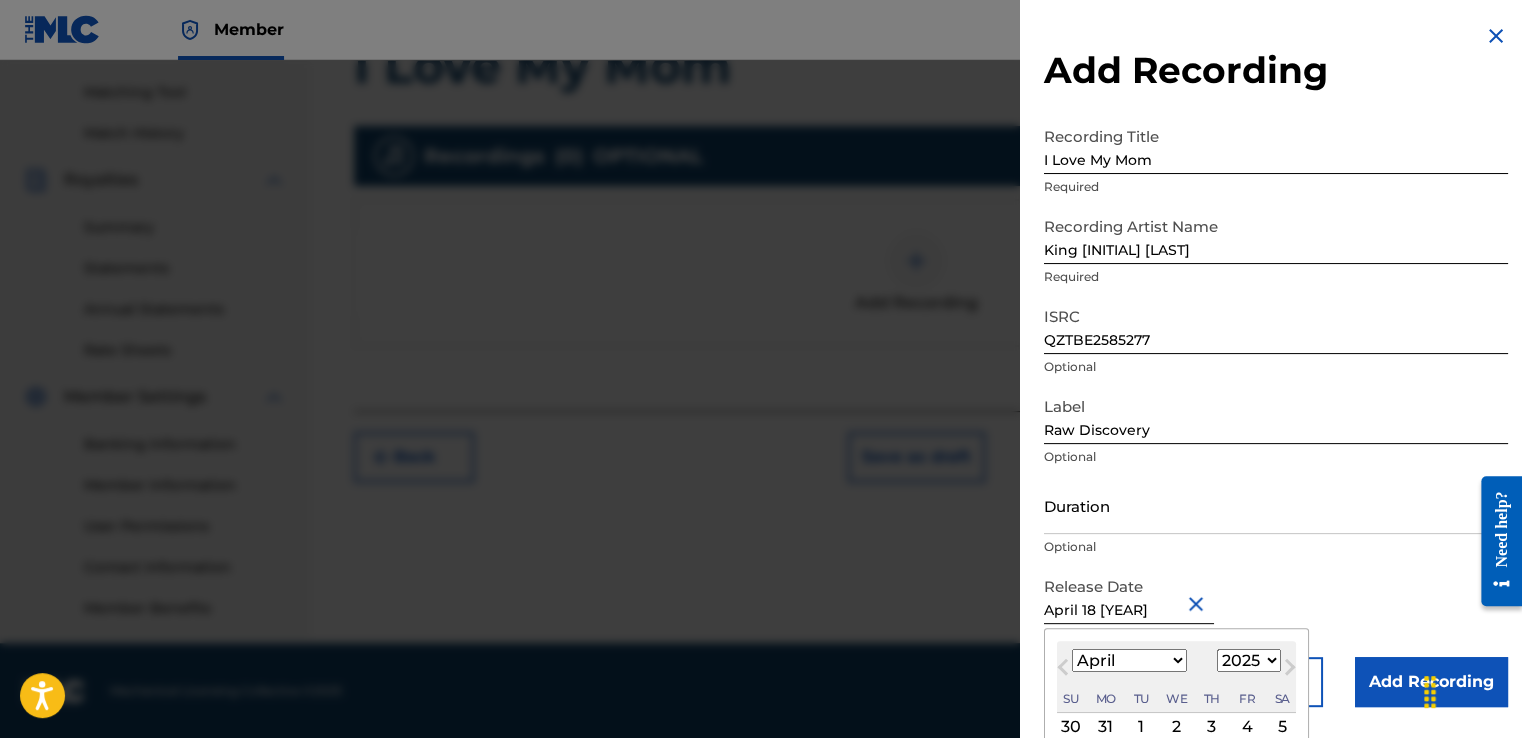 click on "Next Month" at bounding box center [1288, 670] 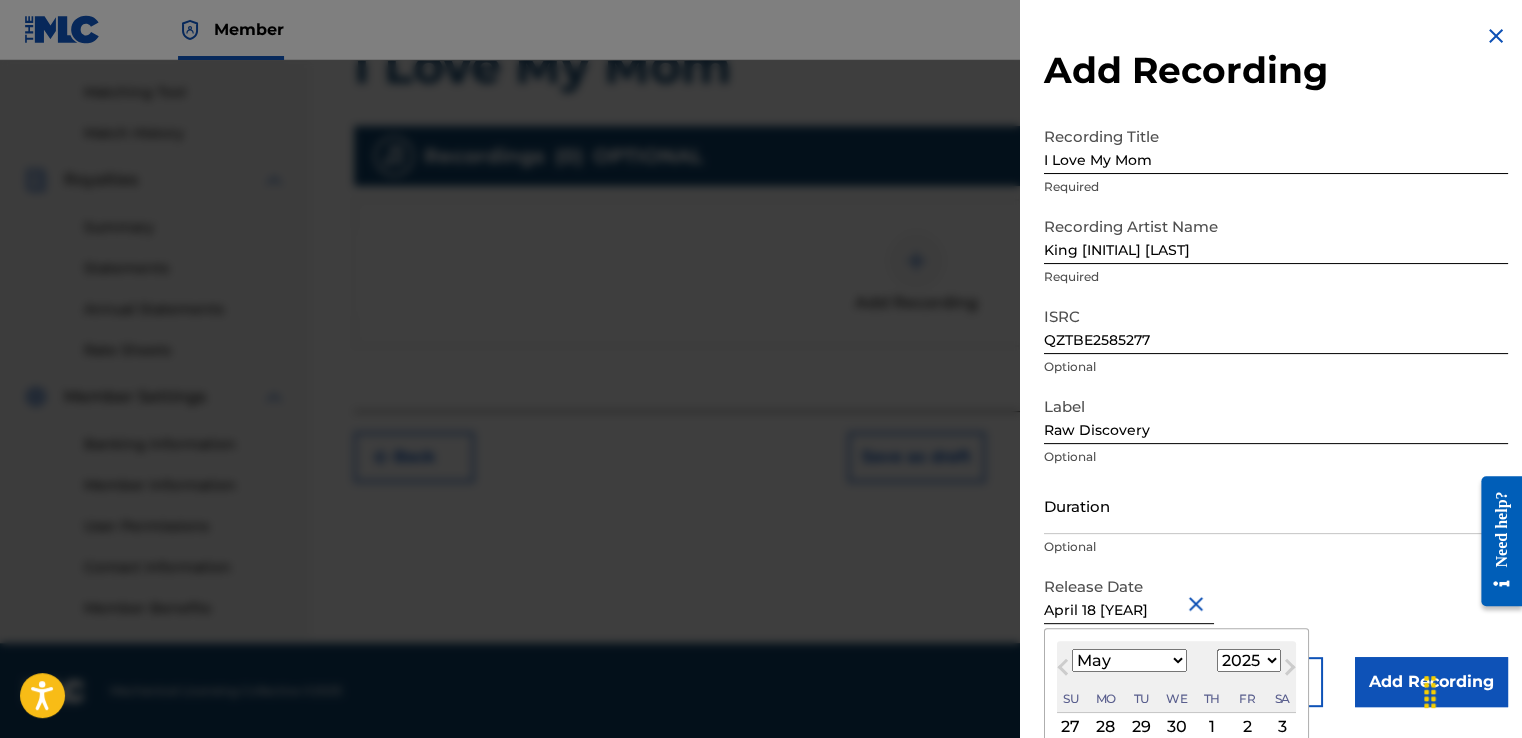 click on "Next Month" at bounding box center [1288, 670] 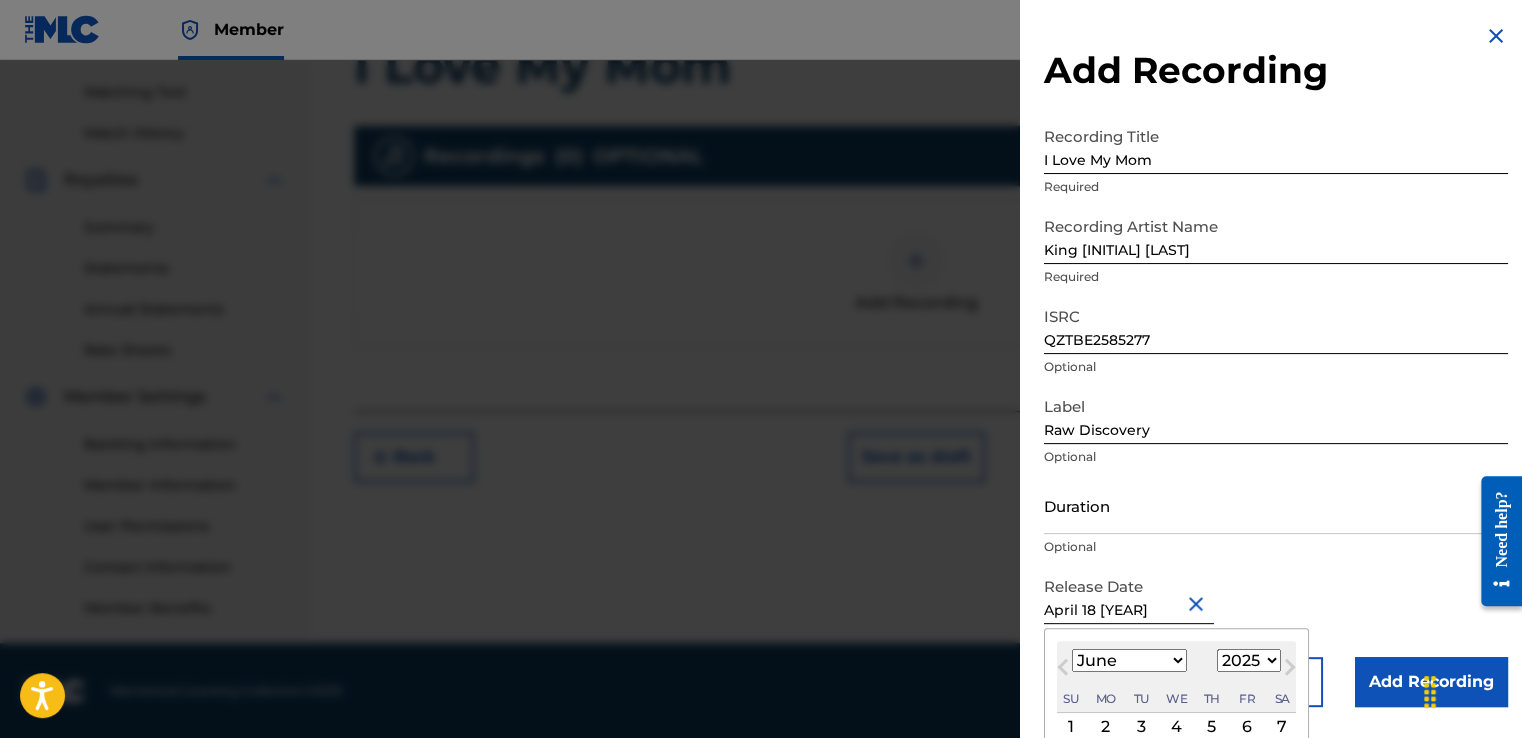 click on "Next Month" at bounding box center (1288, 670) 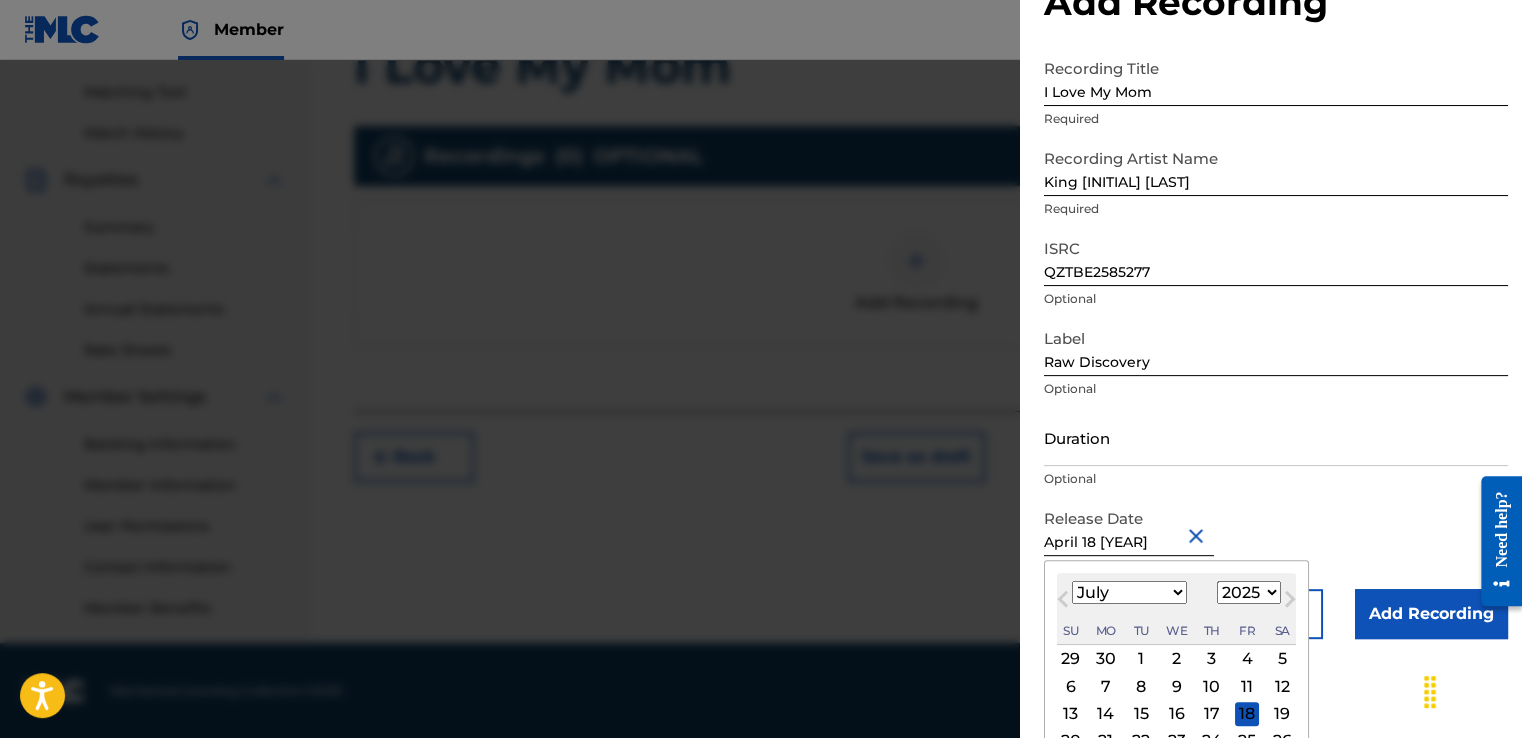 scroll, scrollTop: 151, scrollLeft: 0, axis: vertical 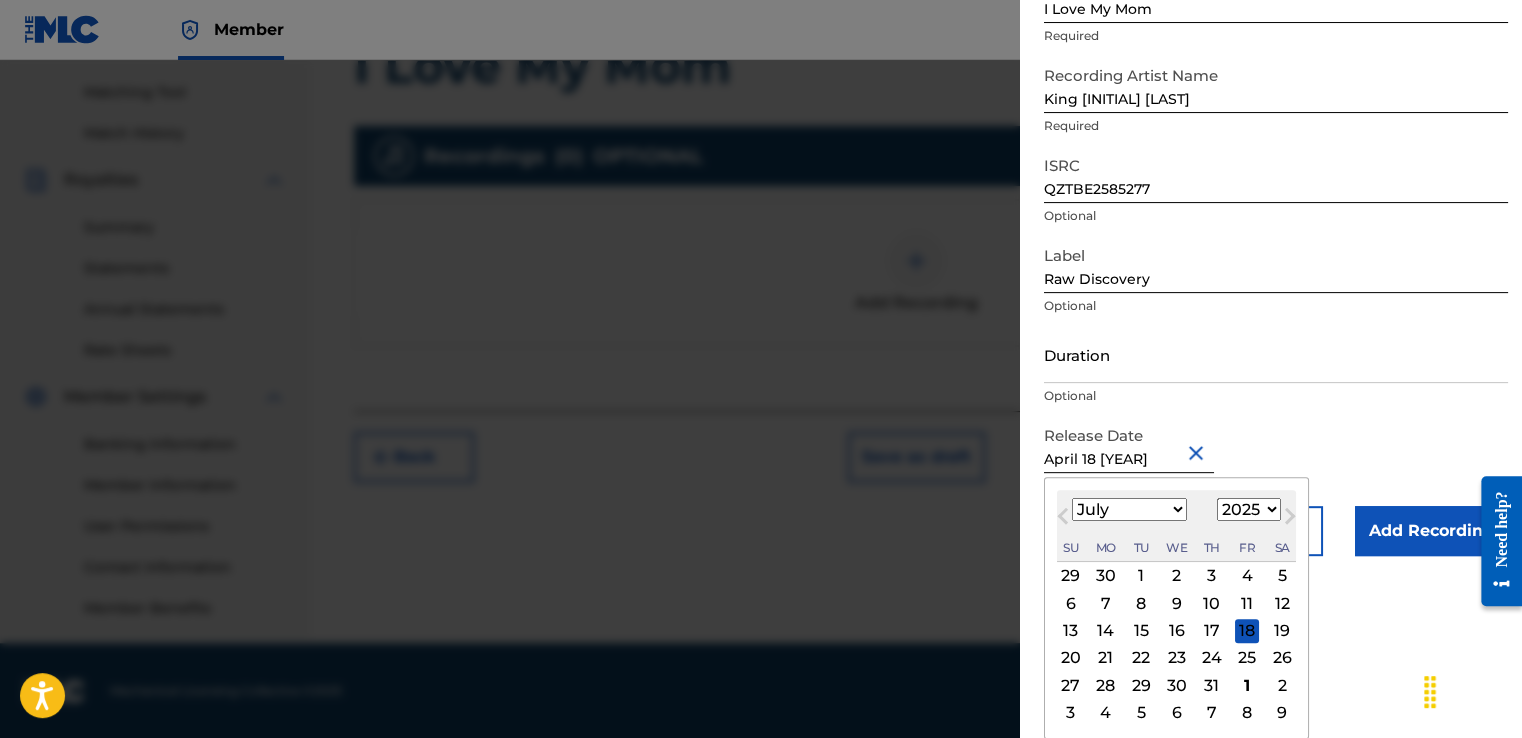 click on "18" at bounding box center (1247, 631) 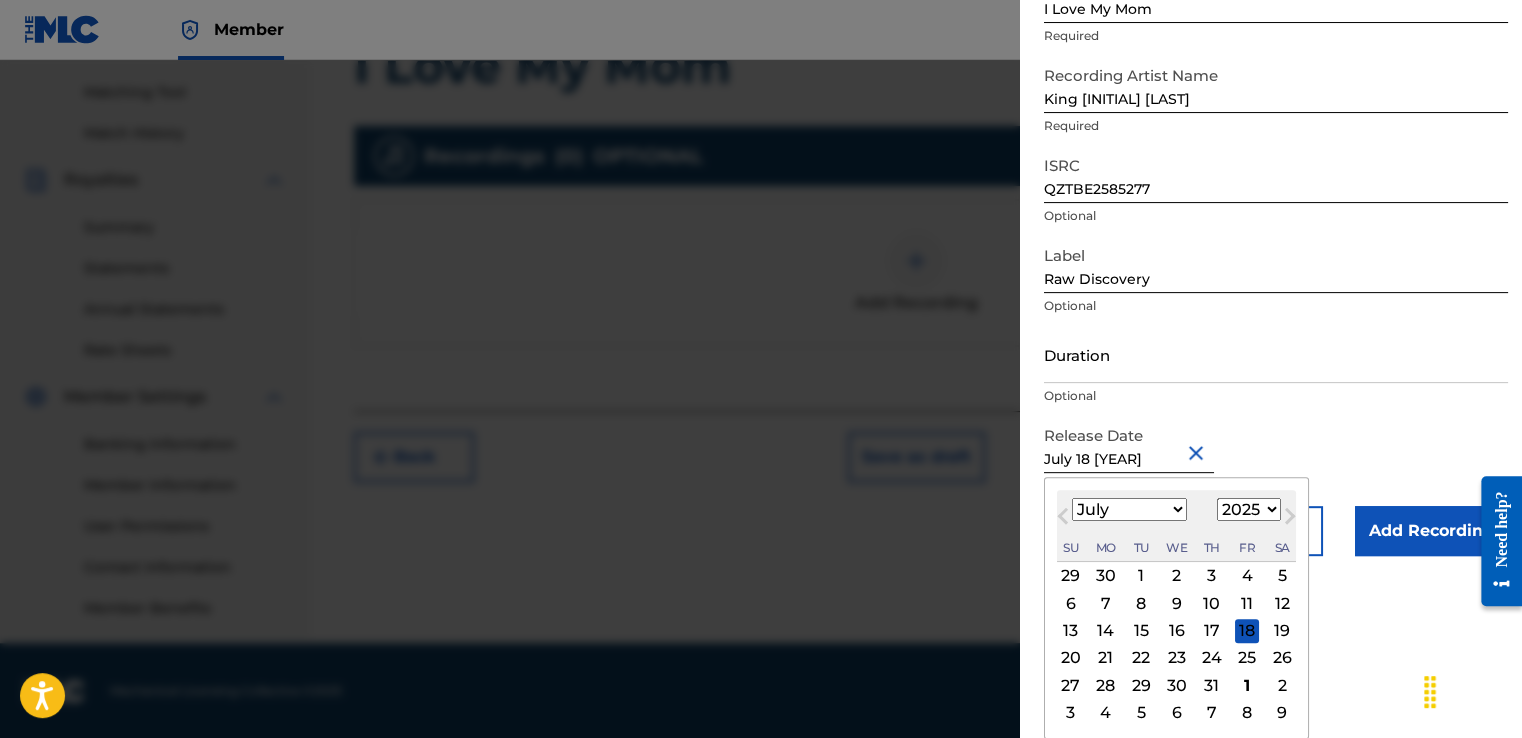 scroll, scrollTop: 0, scrollLeft: 0, axis: both 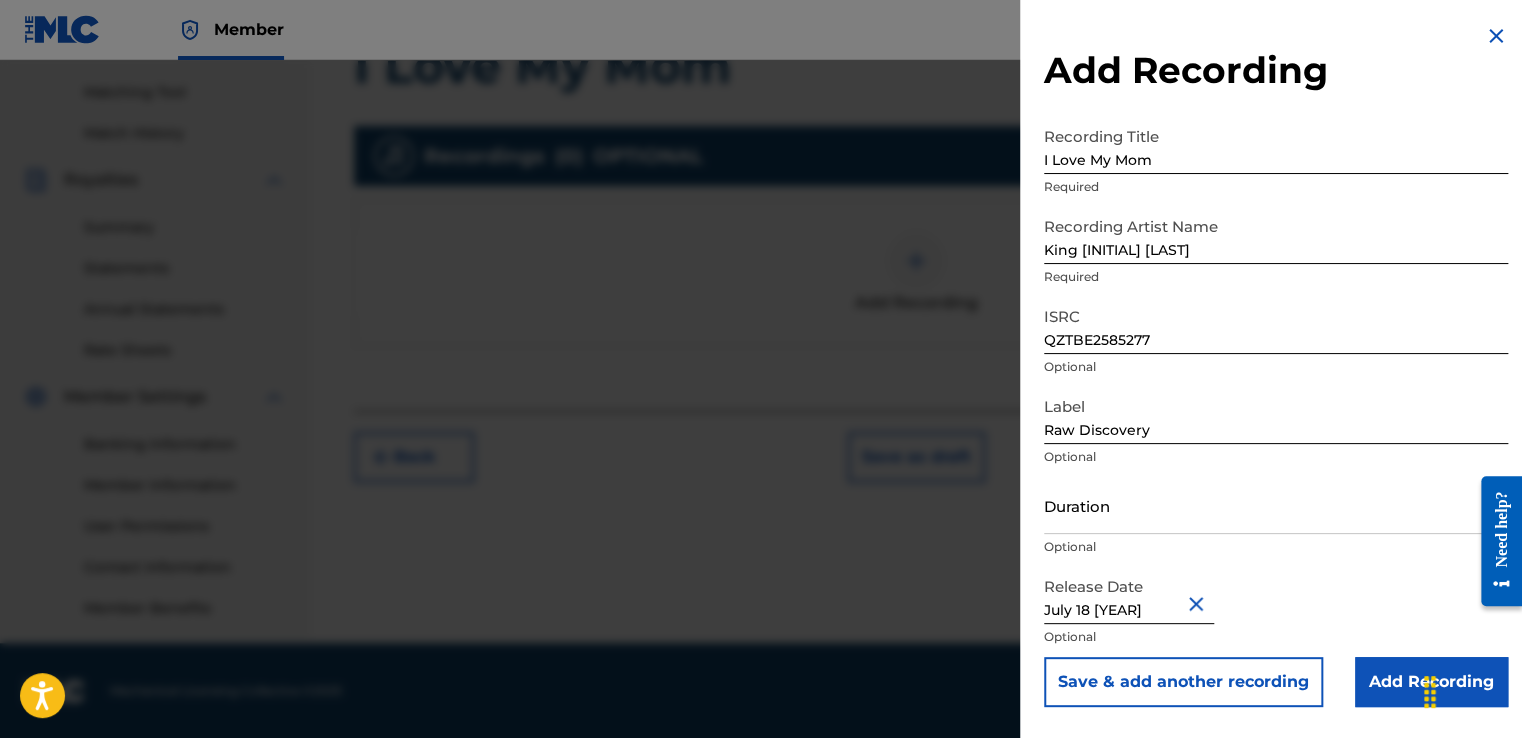 click on "Add Recording" at bounding box center (1431, 682) 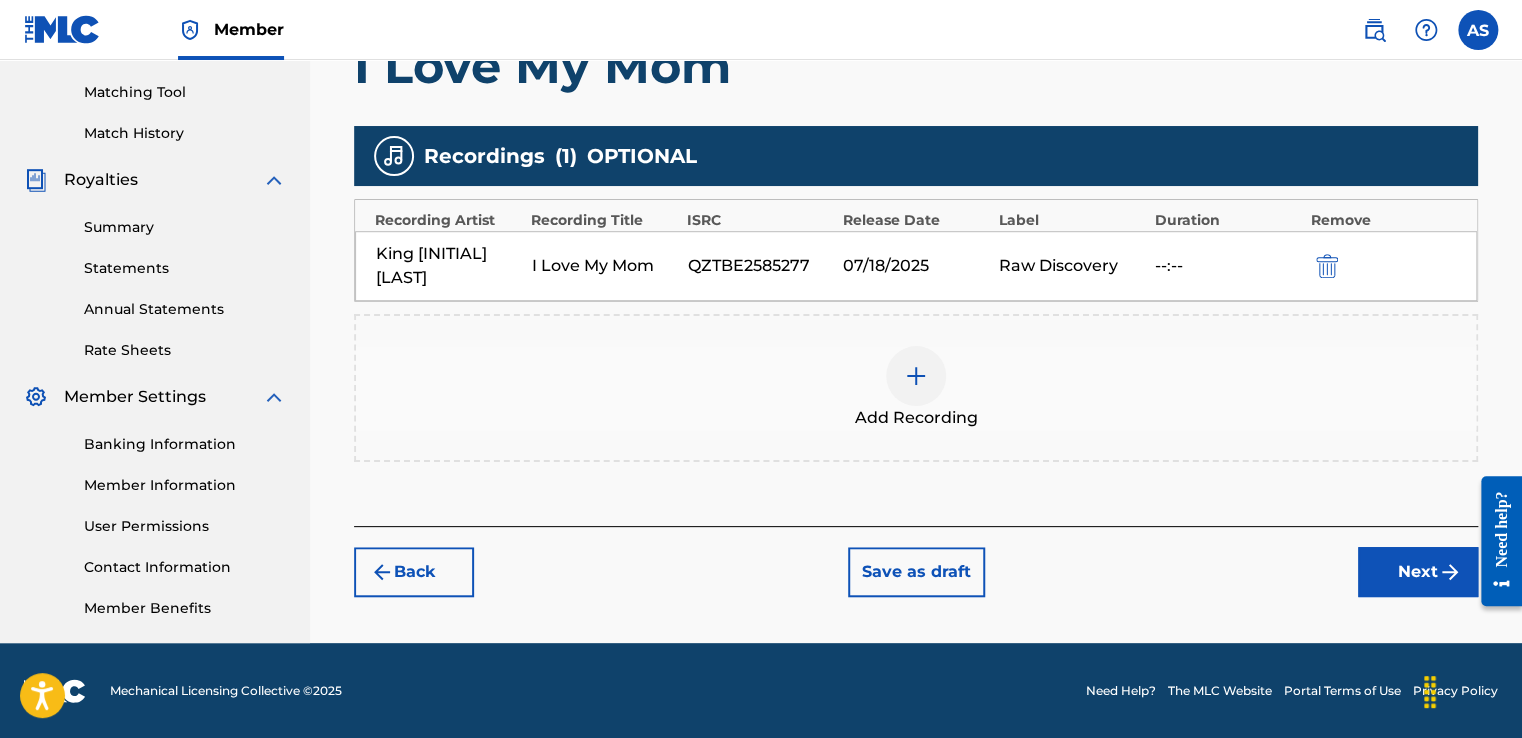 click on "Next" at bounding box center (1418, 572) 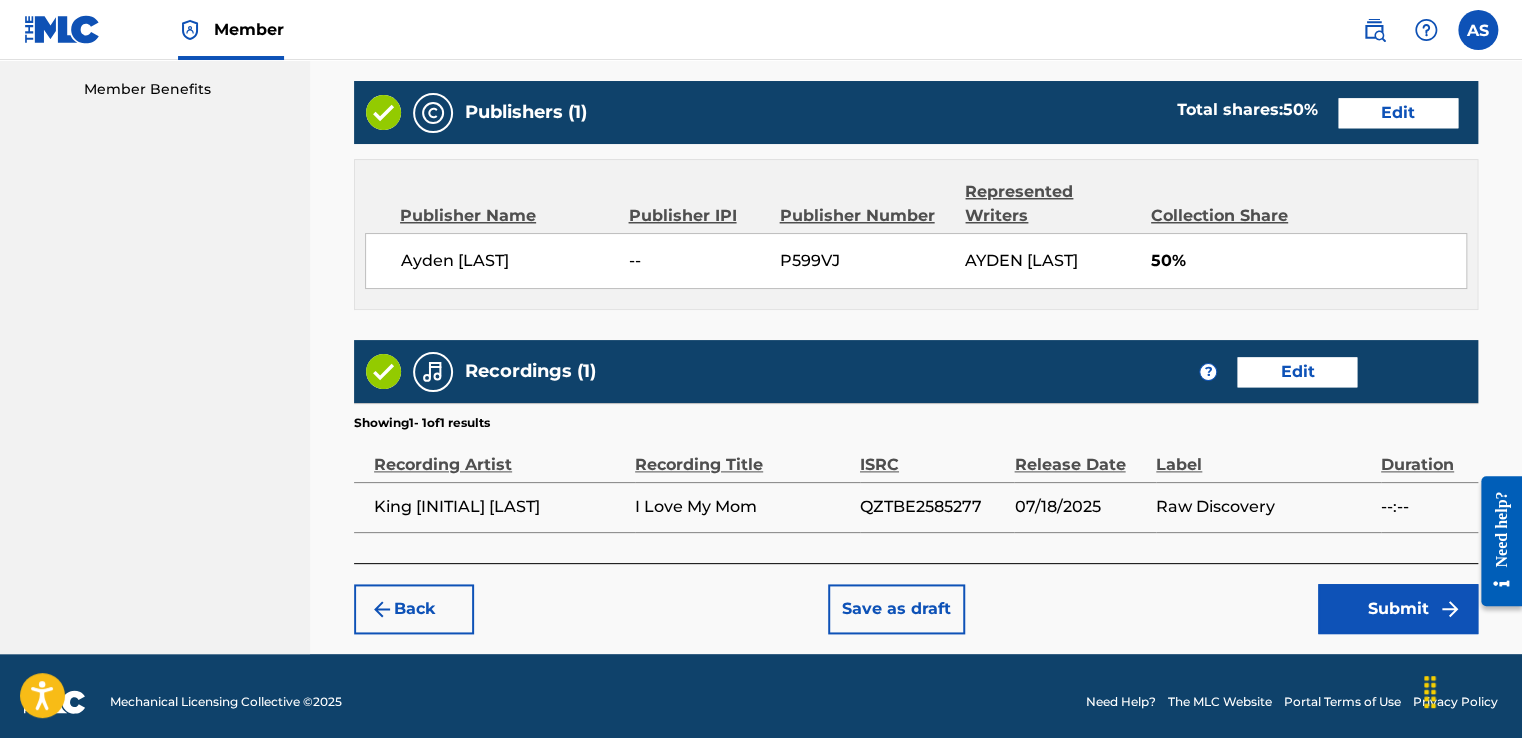 scroll, scrollTop: 1028, scrollLeft: 0, axis: vertical 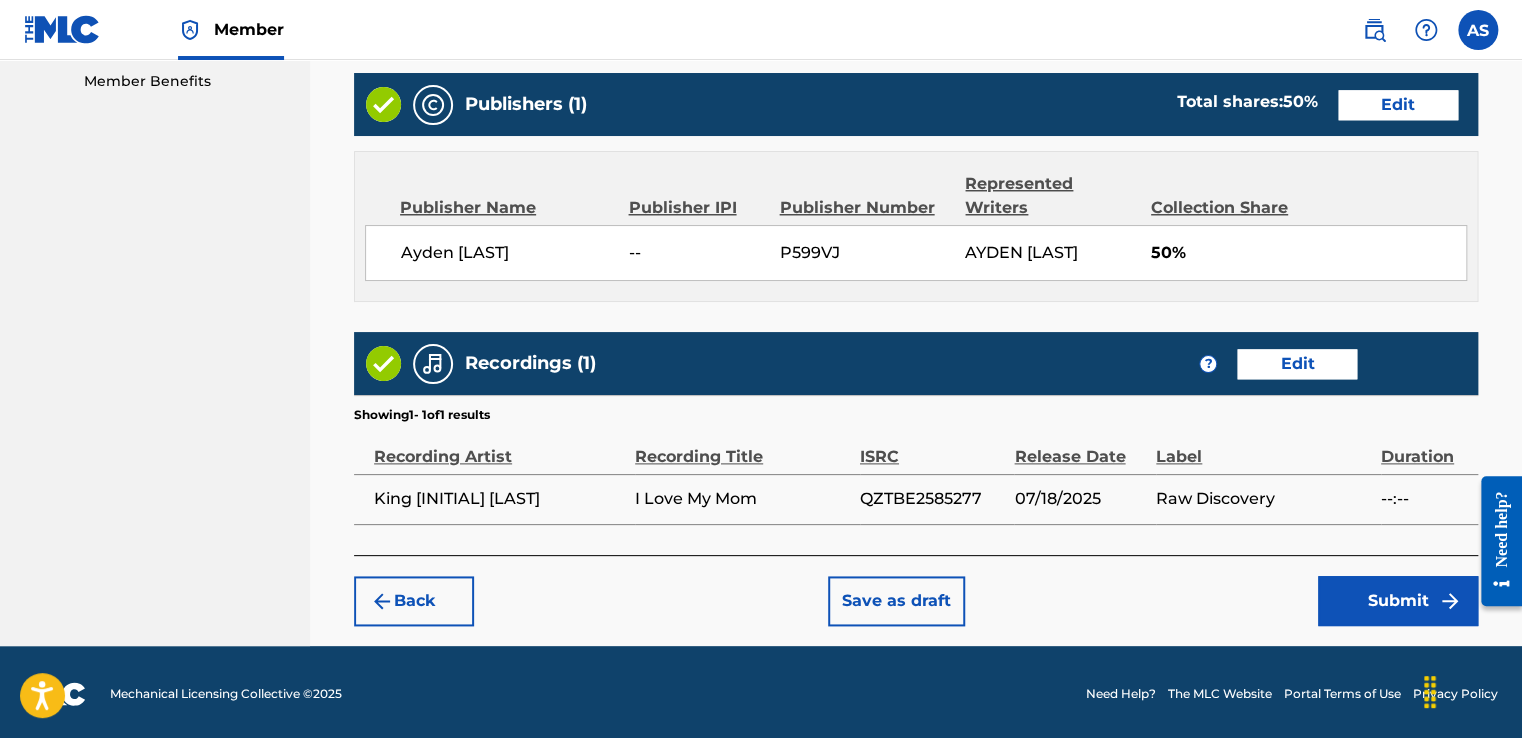 click on "Submit" at bounding box center [1398, 601] 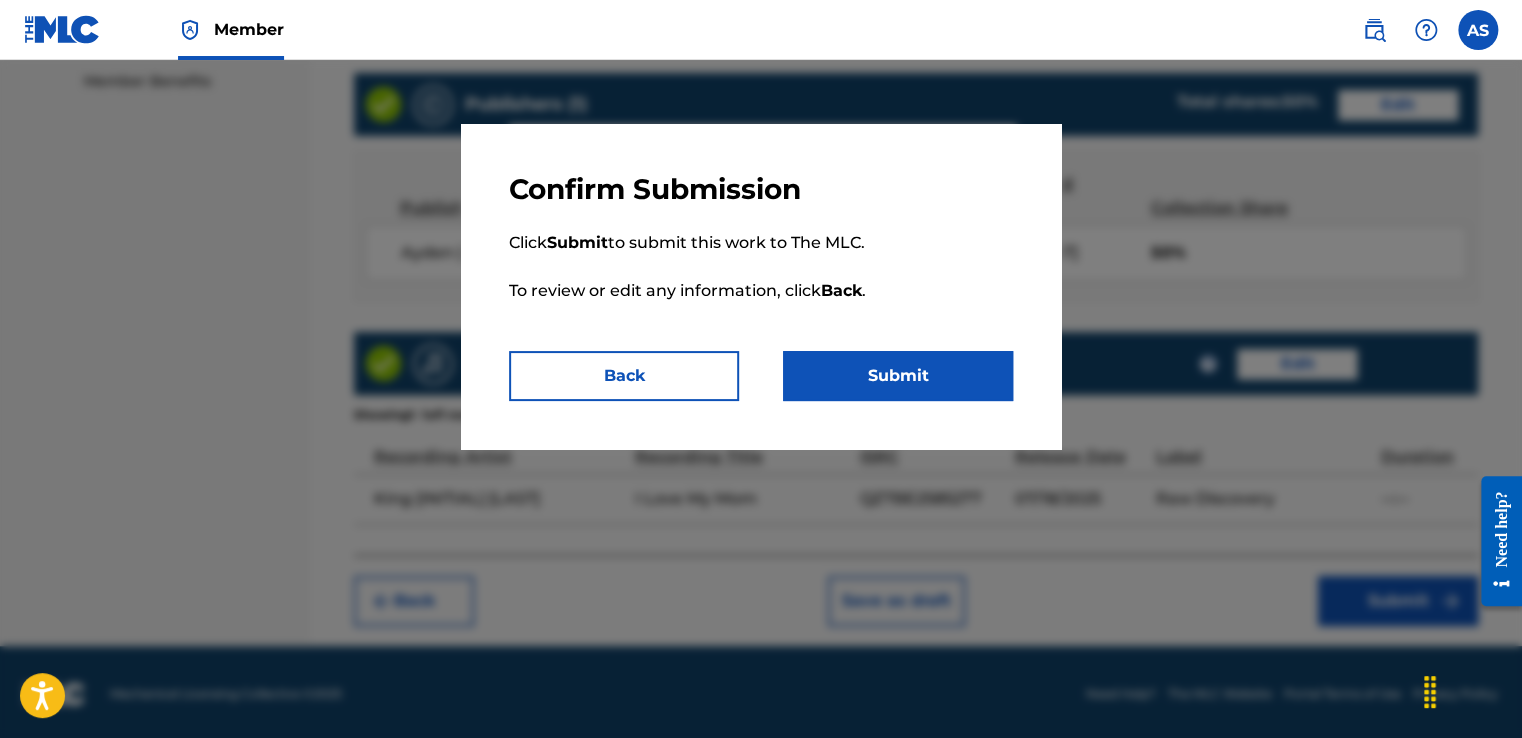 click on "Back" at bounding box center [624, 376] 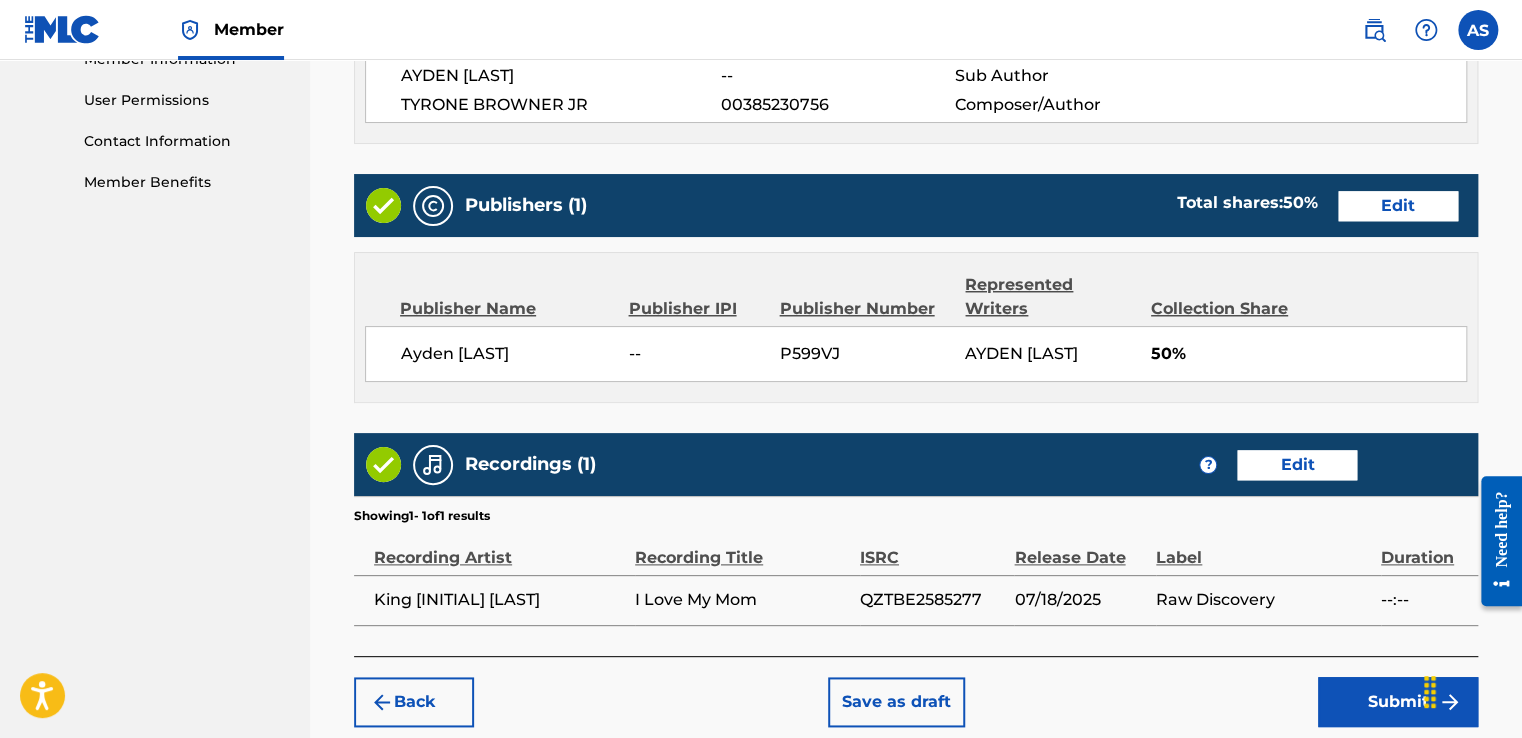 scroll, scrollTop: 1028, scrollLeft: 0, axis: vertical 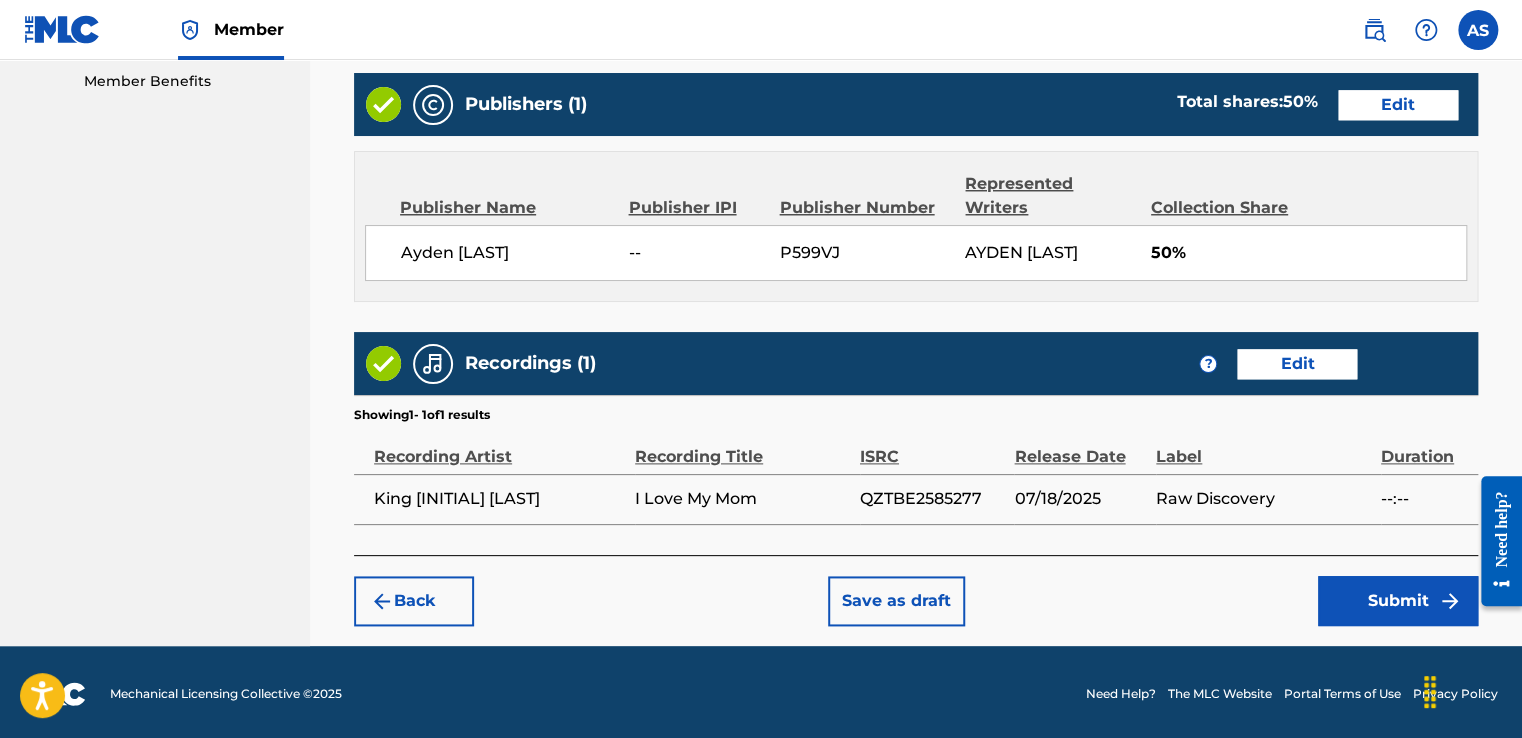 click on "Submit" at bounding box center (1398, 601) 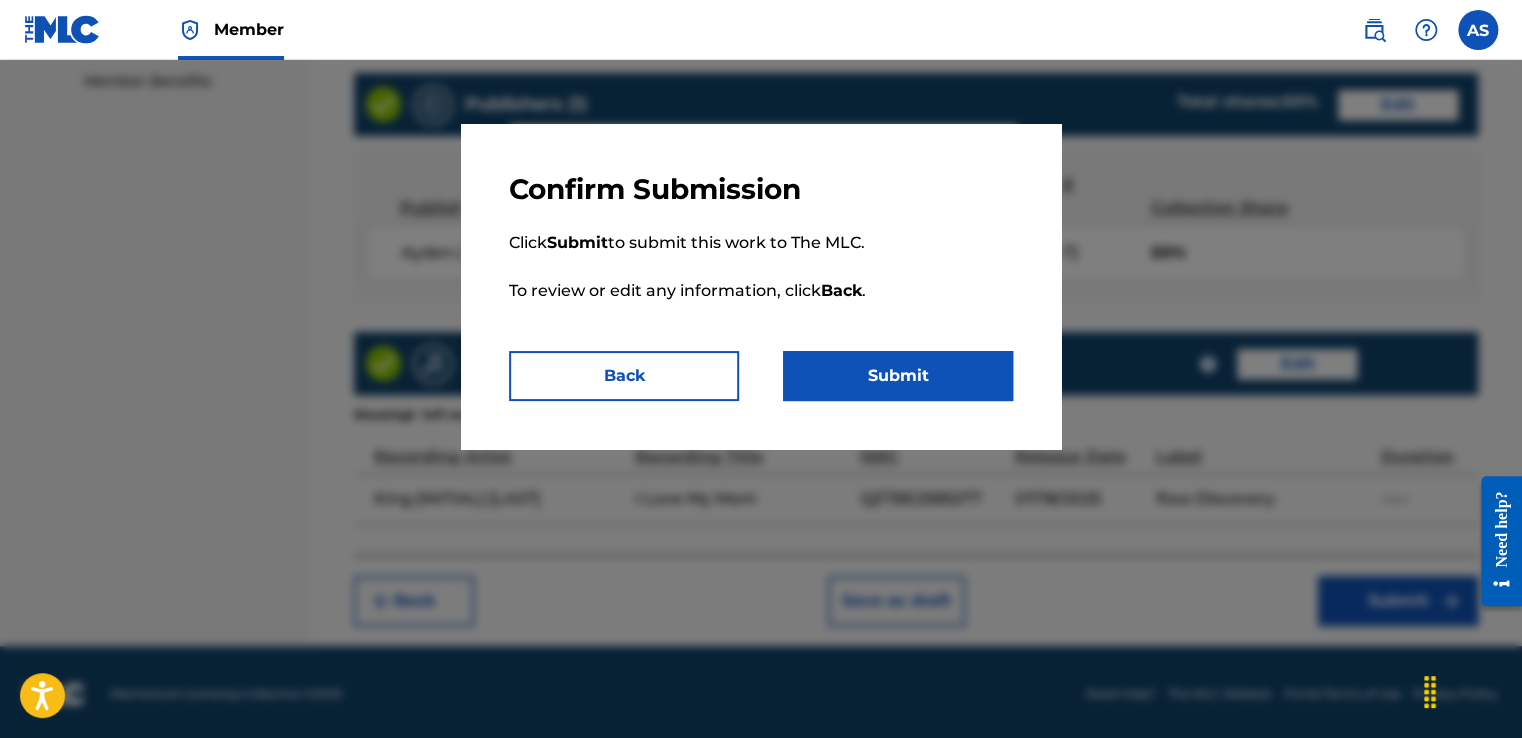 click on "Submit" at bounding box center (898, 376) 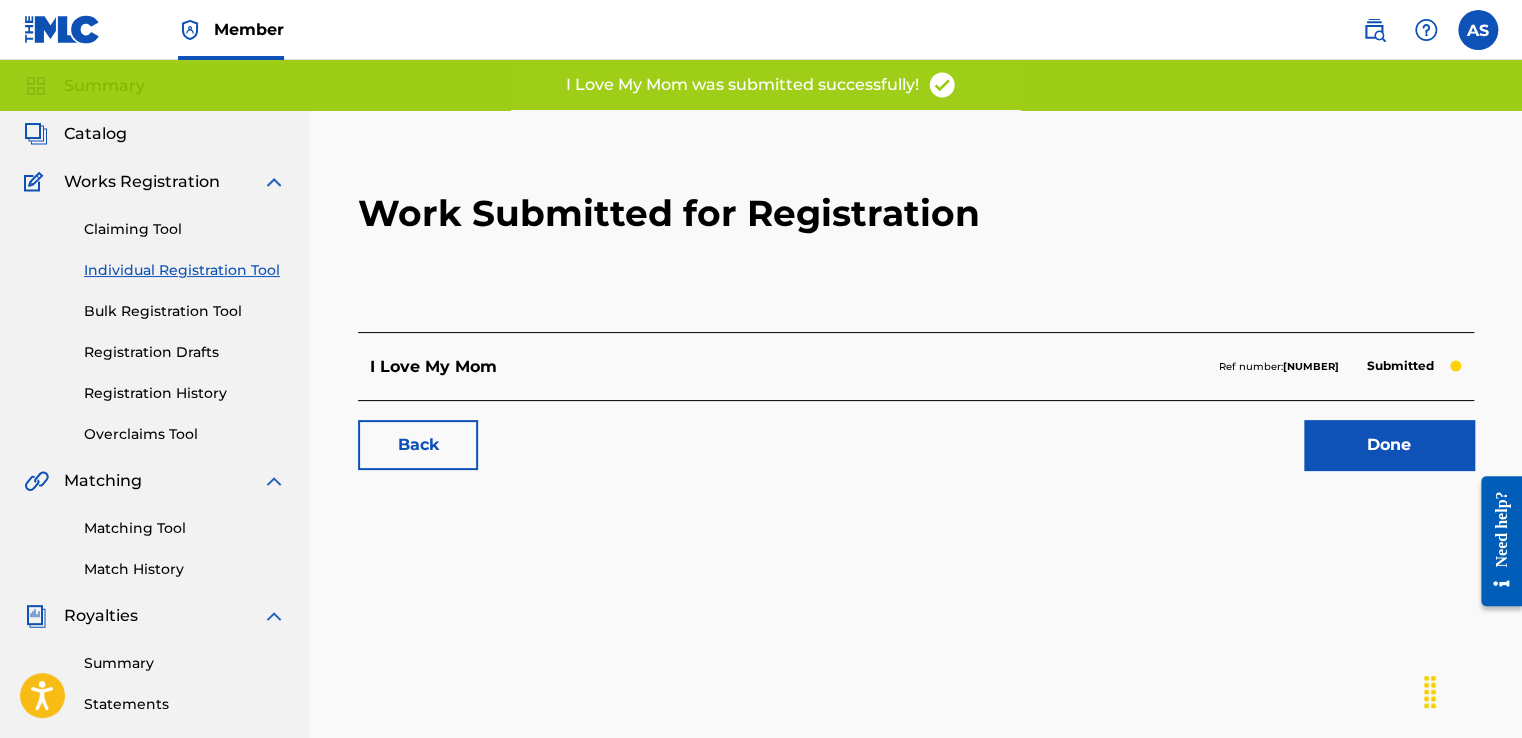 scroll, scrollTop: 100, scrollLeft: 0, axis: vertical 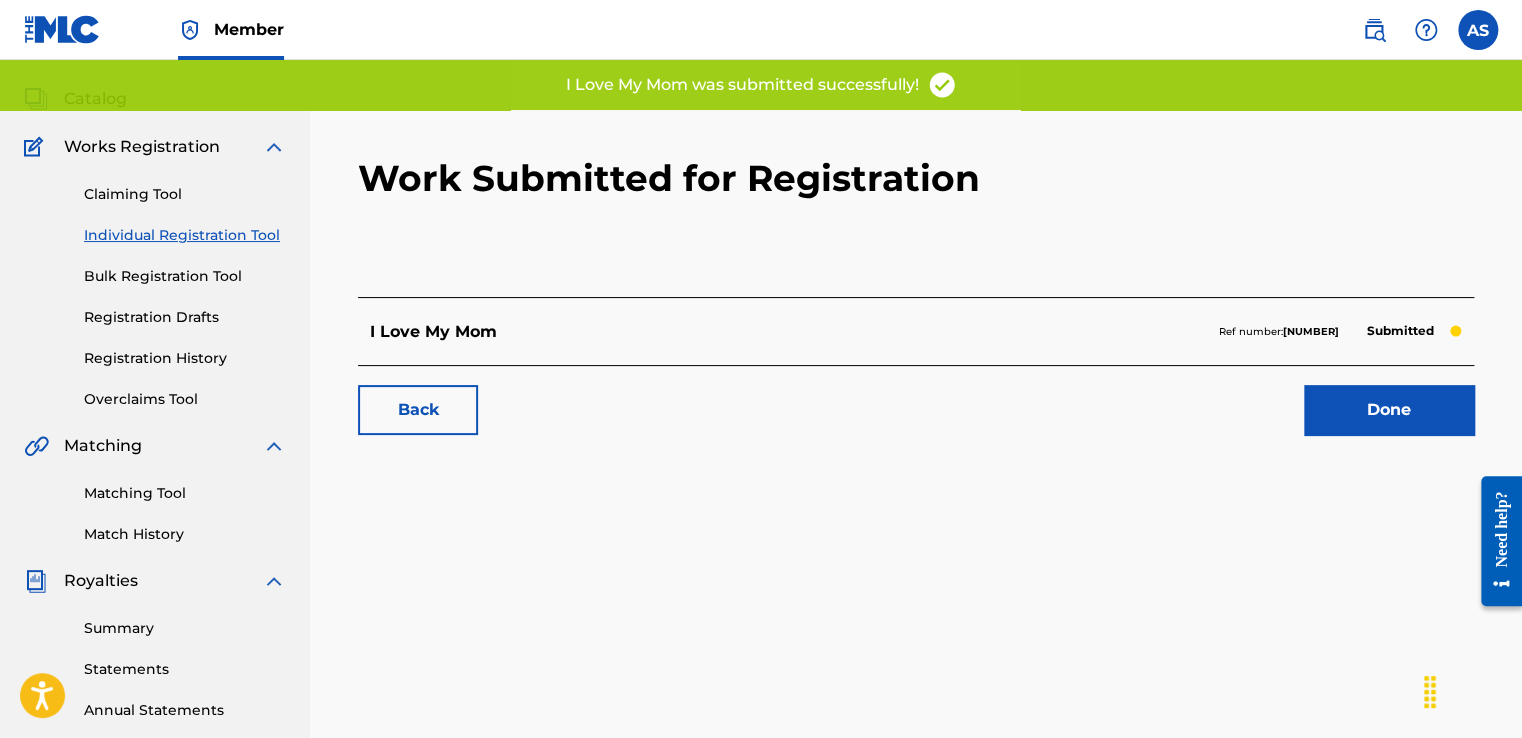 click on "Done" at bounding box center (1389, 410) 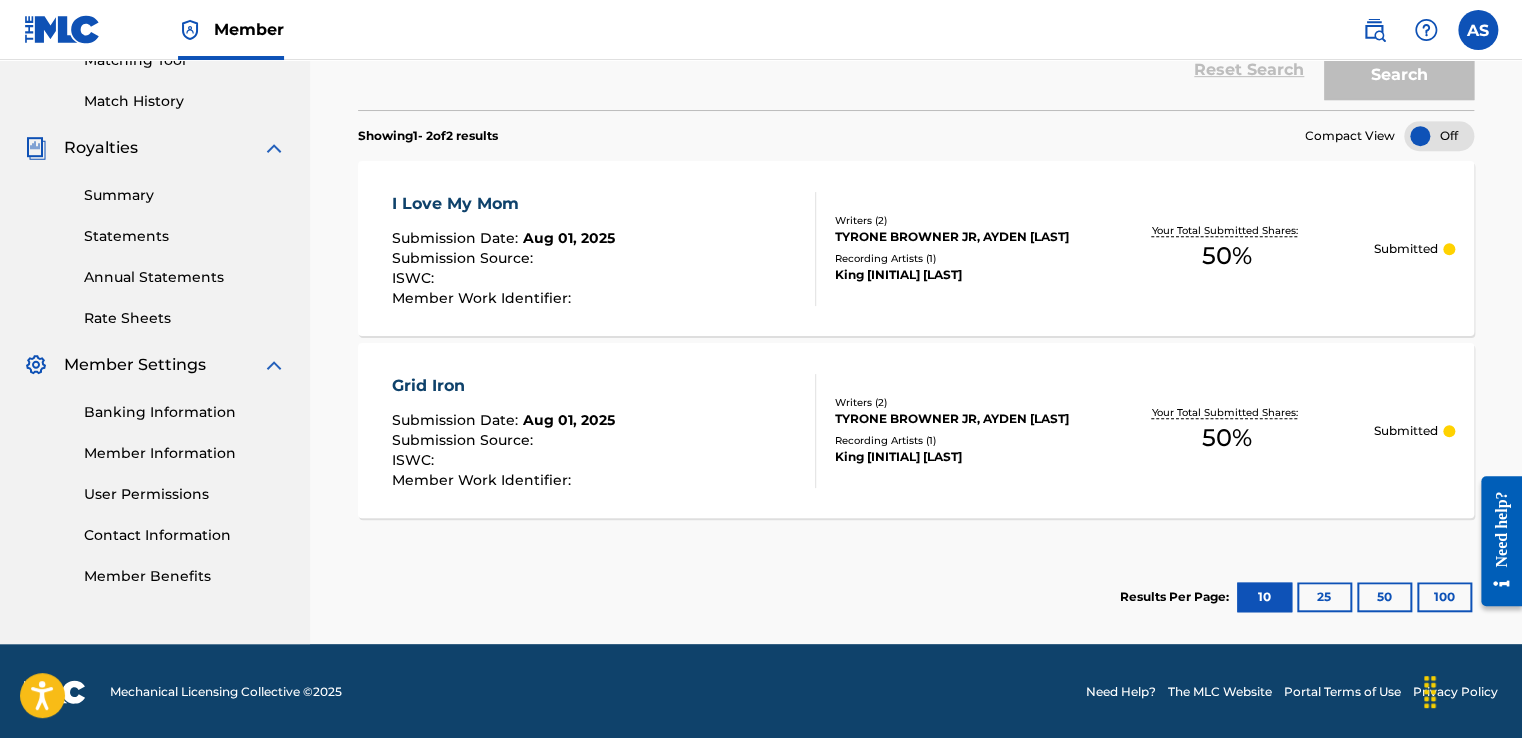scroll, scrollTop: 534, scrollLeft: 0, axis: vertical 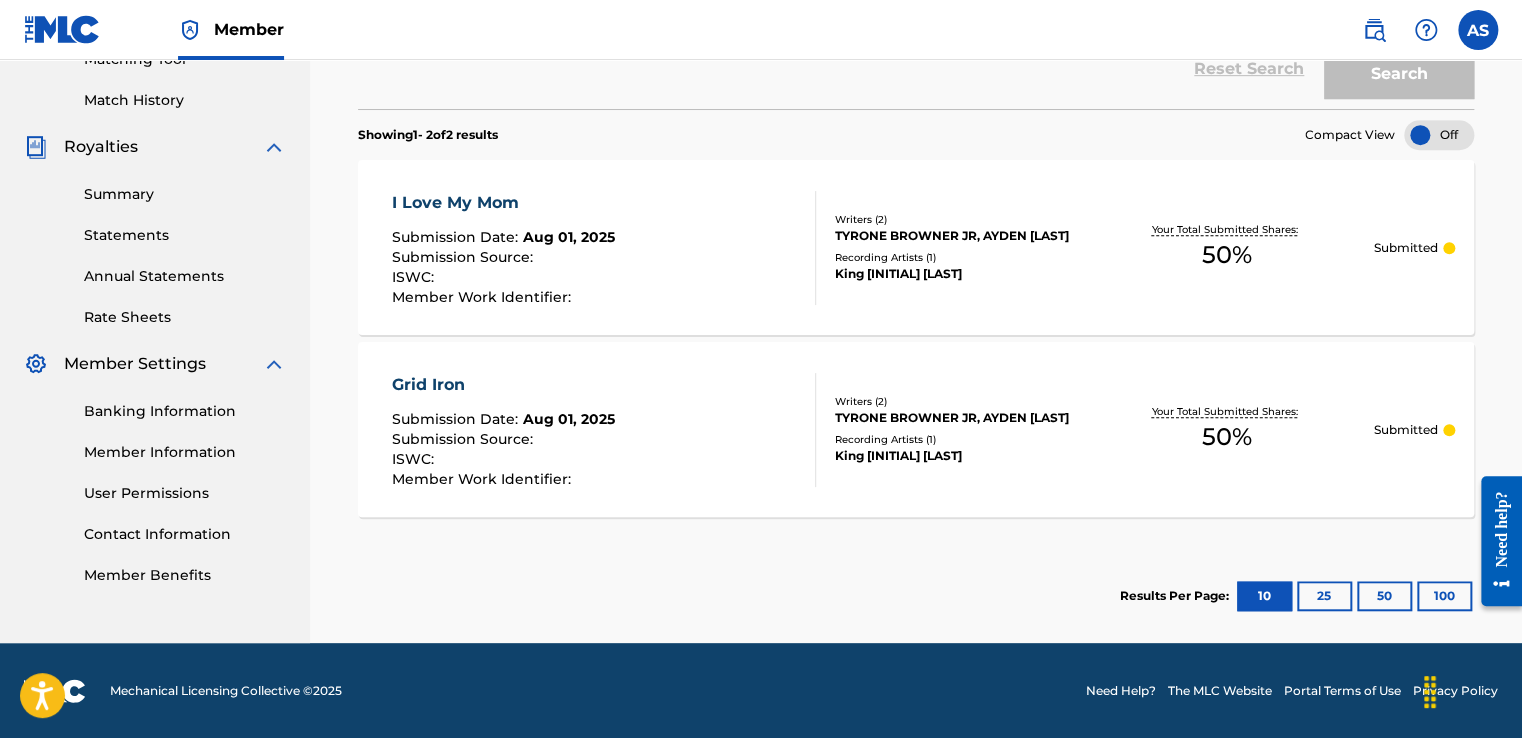 click at bounding box center [1478, 30] 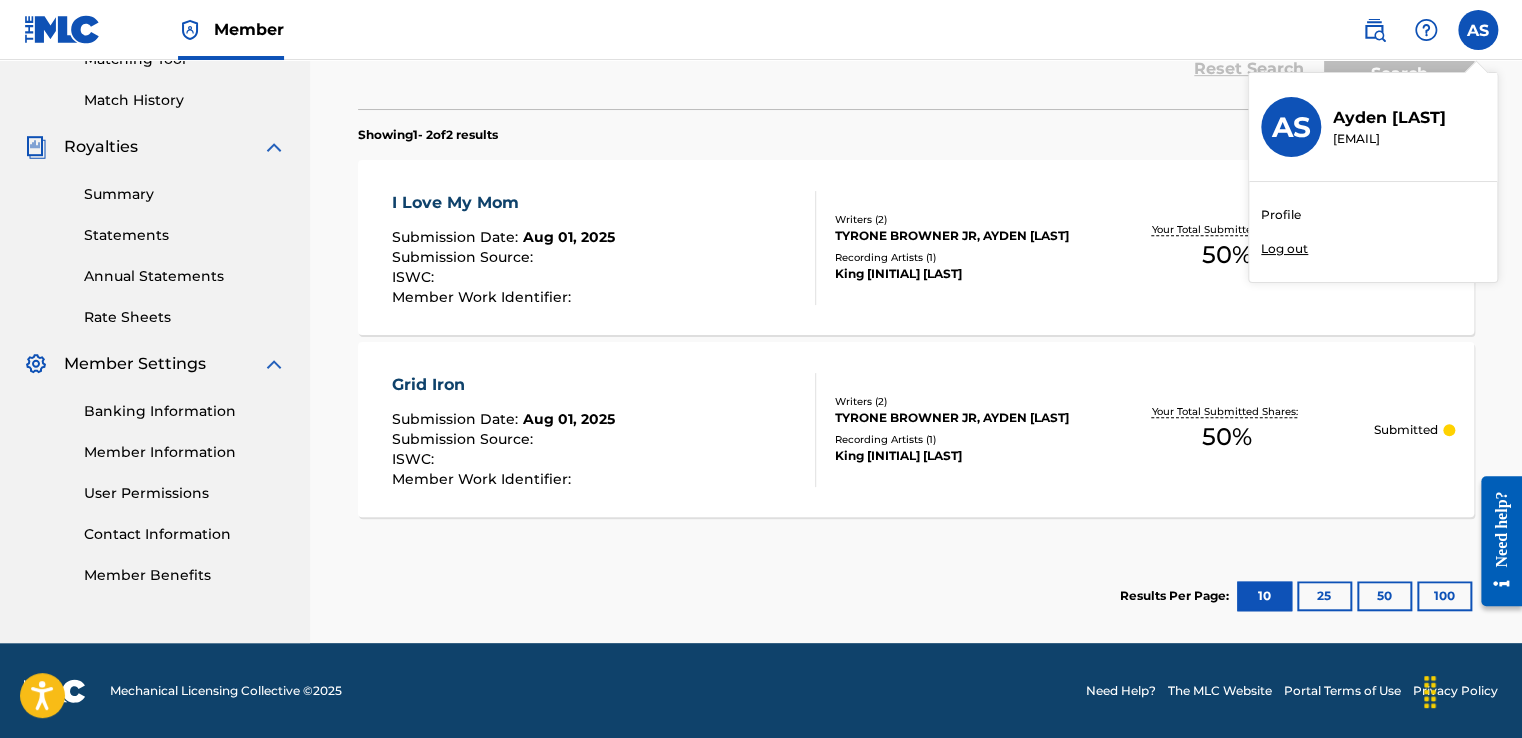click on "Log out" at bounding box center (1284, 249) 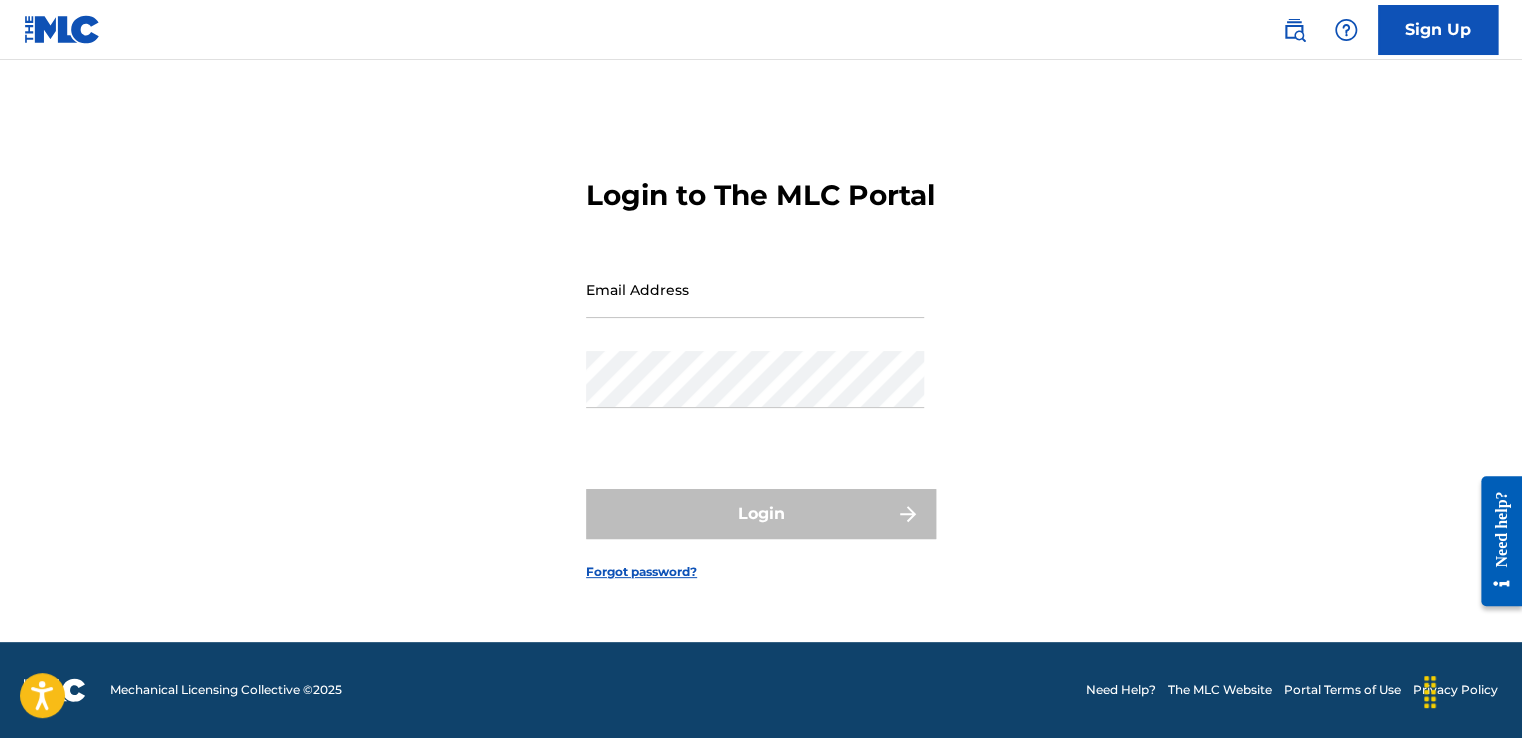 scroll, scrollTop: 0, scrollLeft: 0, axis: both 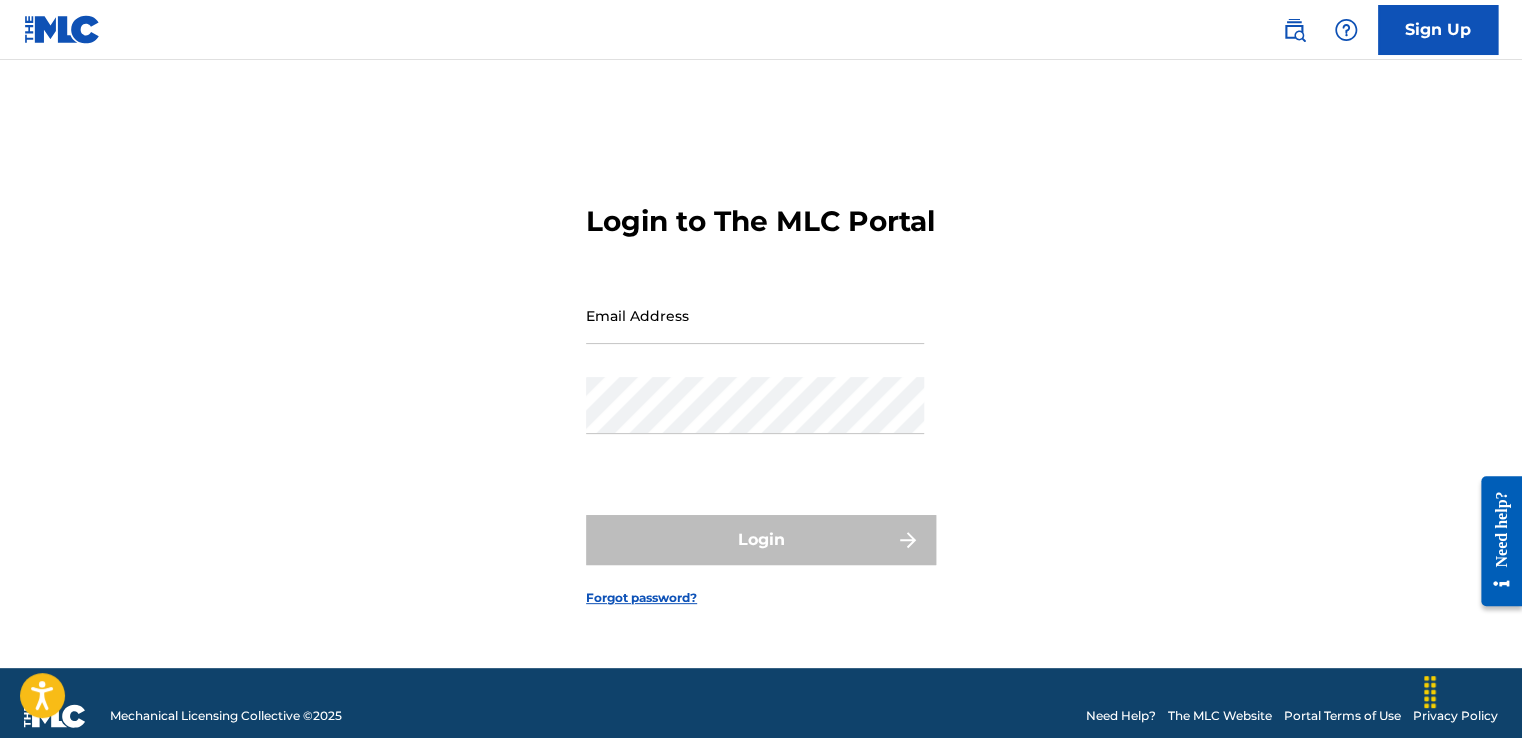 type on "[EMAIL]" 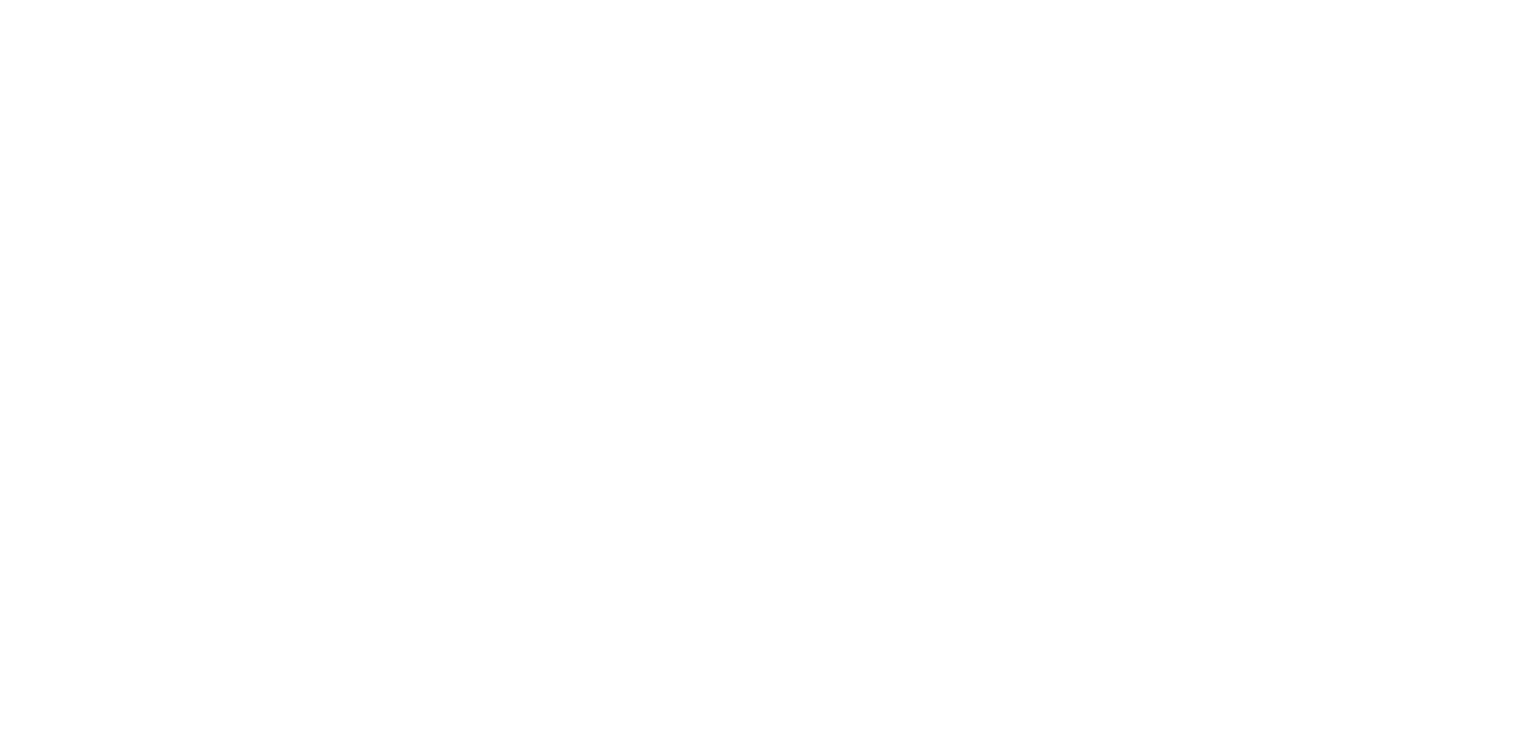 scroll, scrollTop: 0, scrollLeft: 0, axis: both 